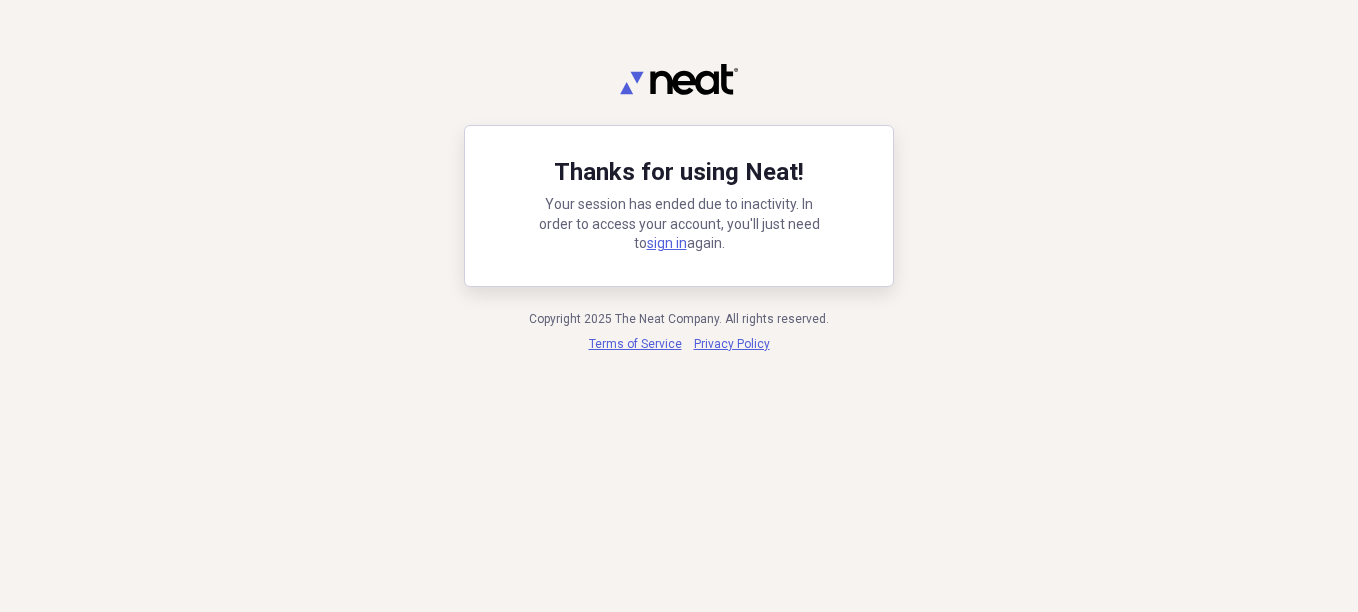 scroll, scrollTop: 0, scrollLeft: 0, axis: both 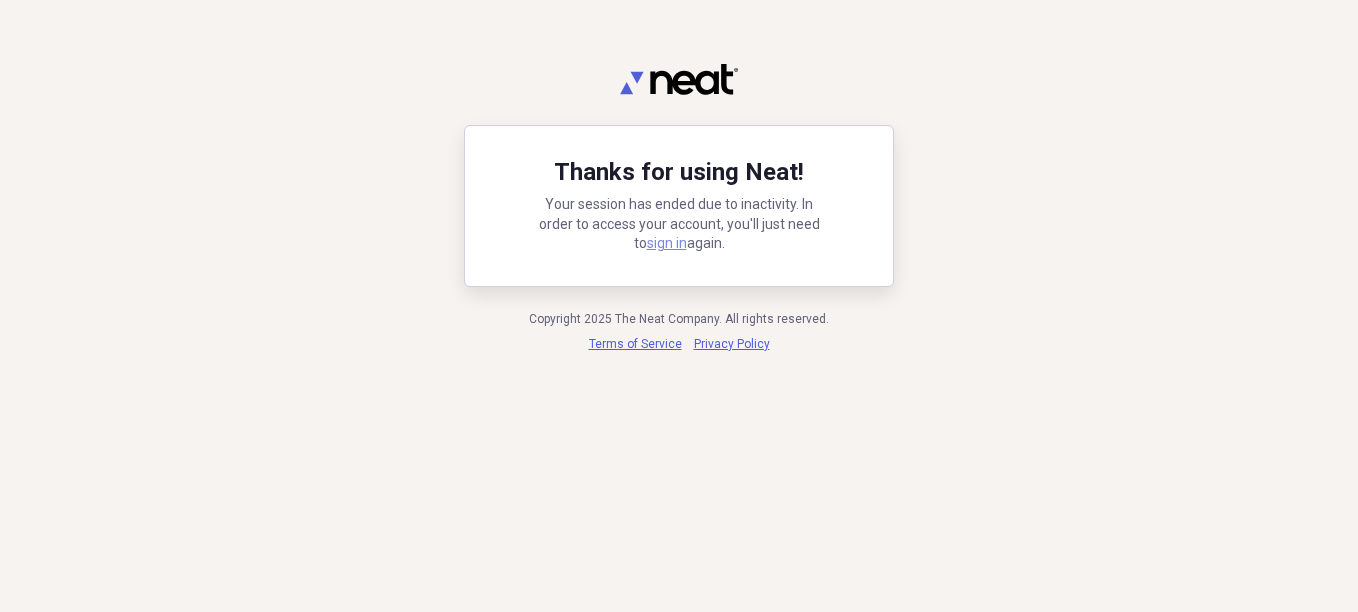 click on "sign in" at bounding box center (667, 243) 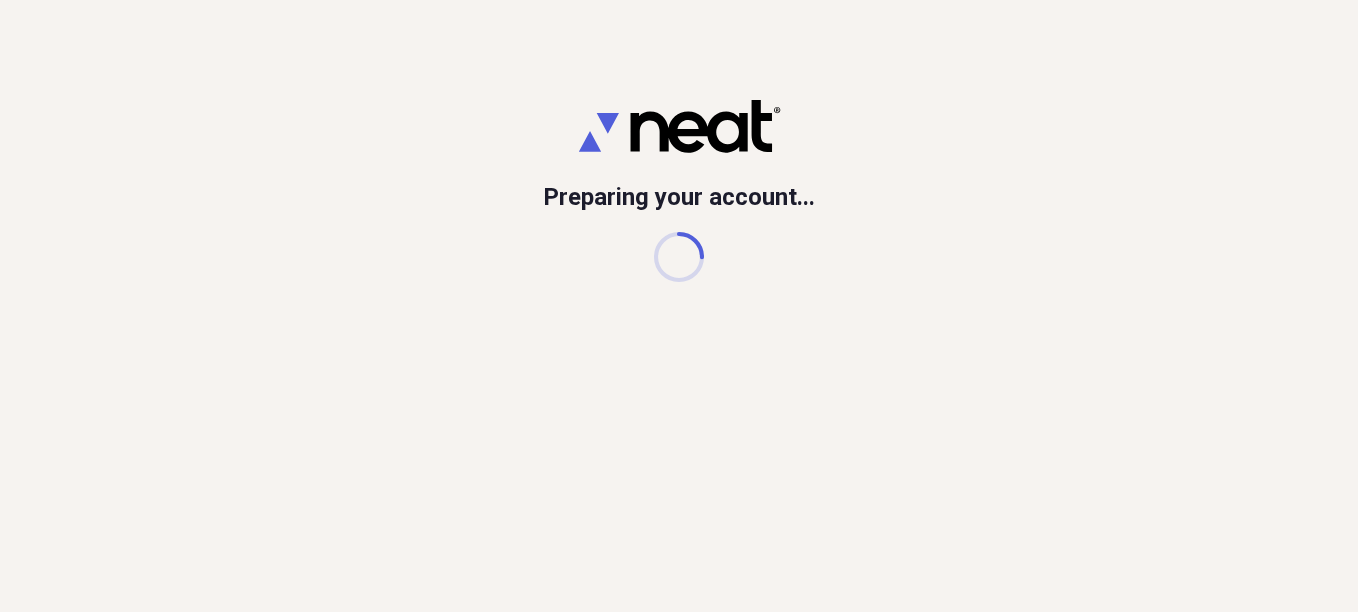 scroll, scrollTop: 0, scrollLeft: 0, axis: both 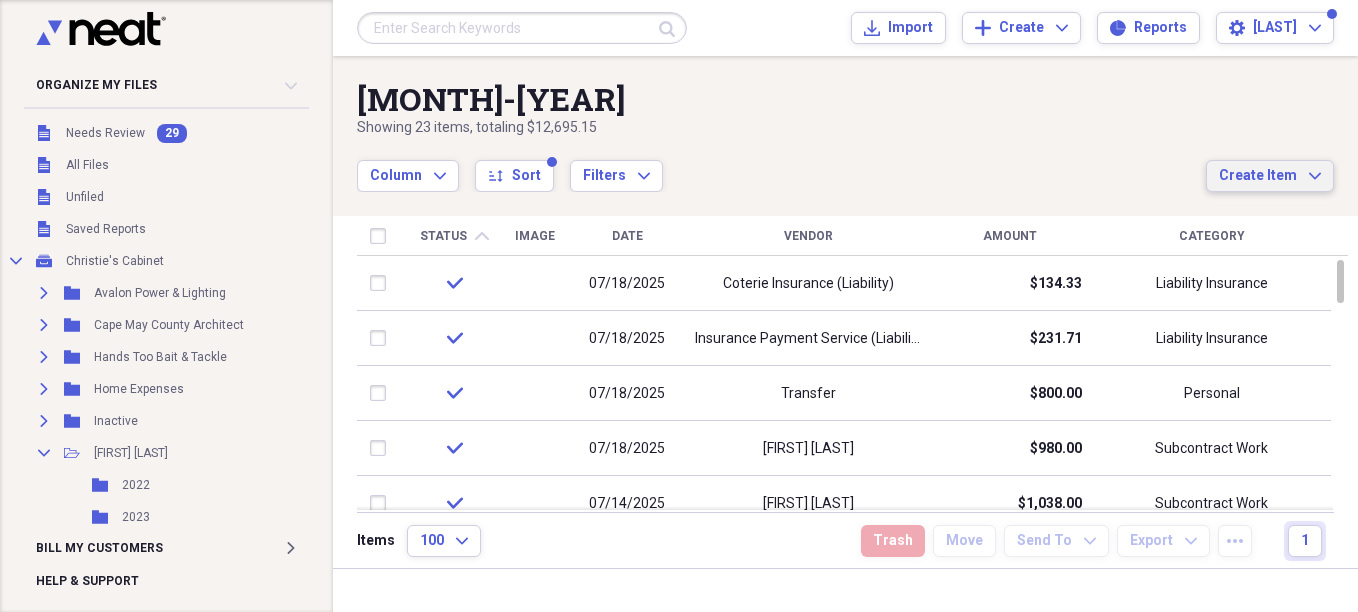 click on "Create Item Expand" at bounding box center (1270, 176) 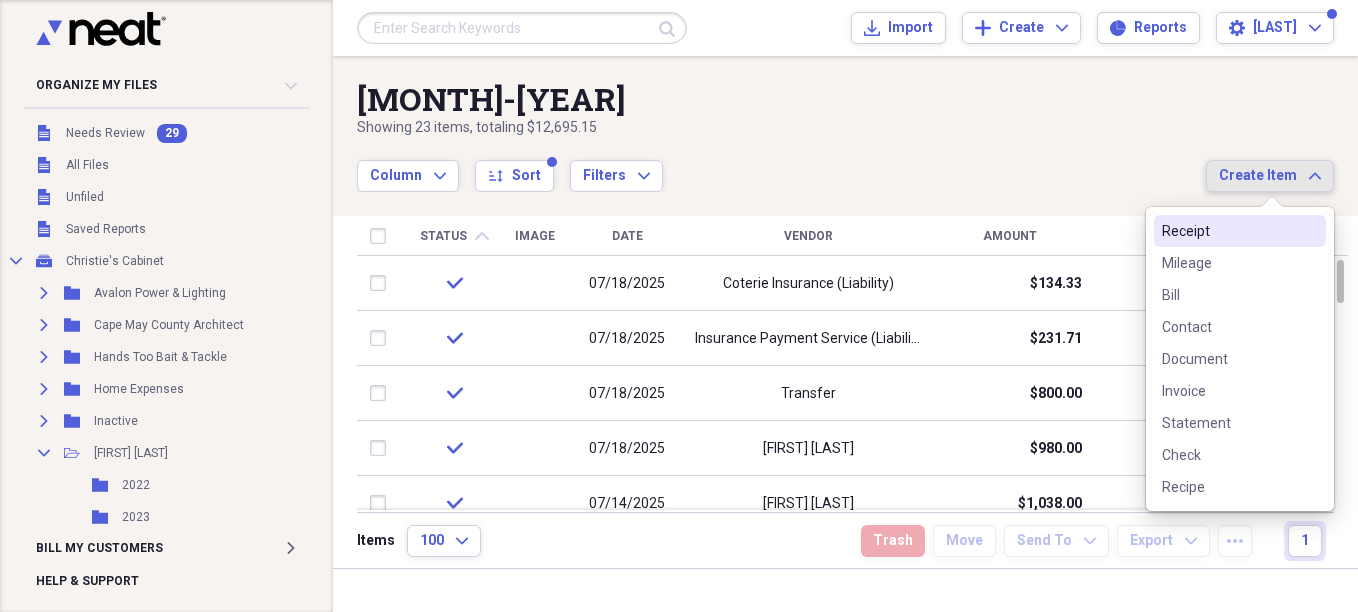 click on "Receipt" at bounding box center [1228, 231] 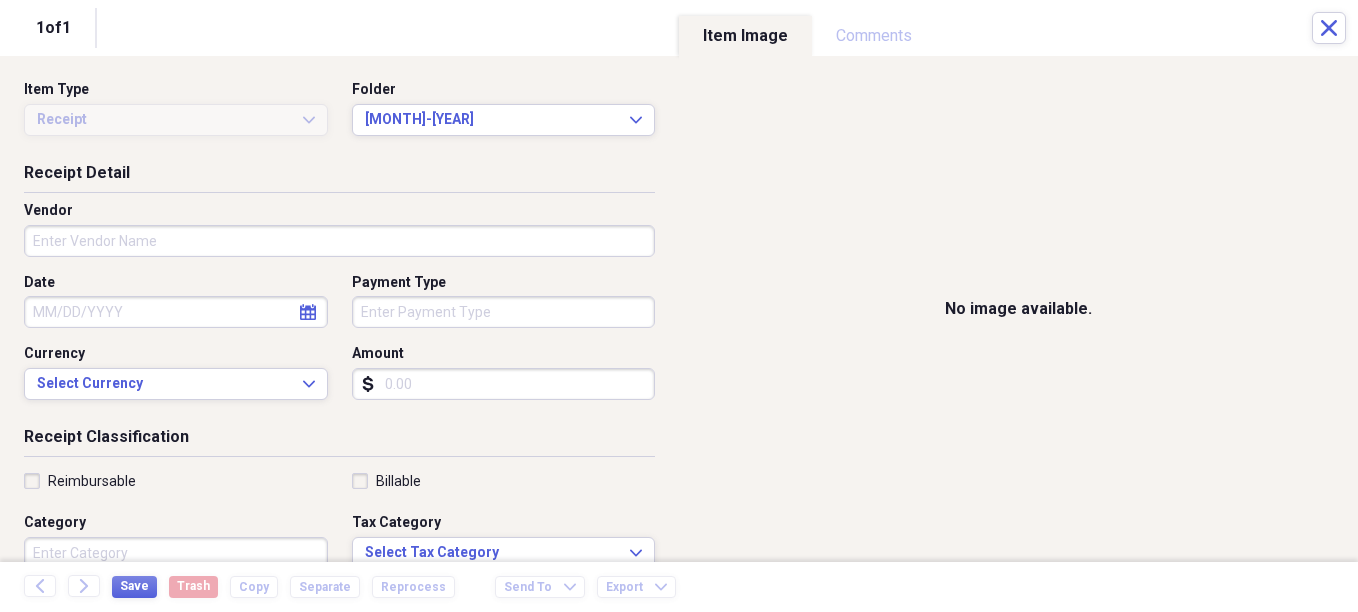 click on "Vendor" at bounding box center (339, 241) 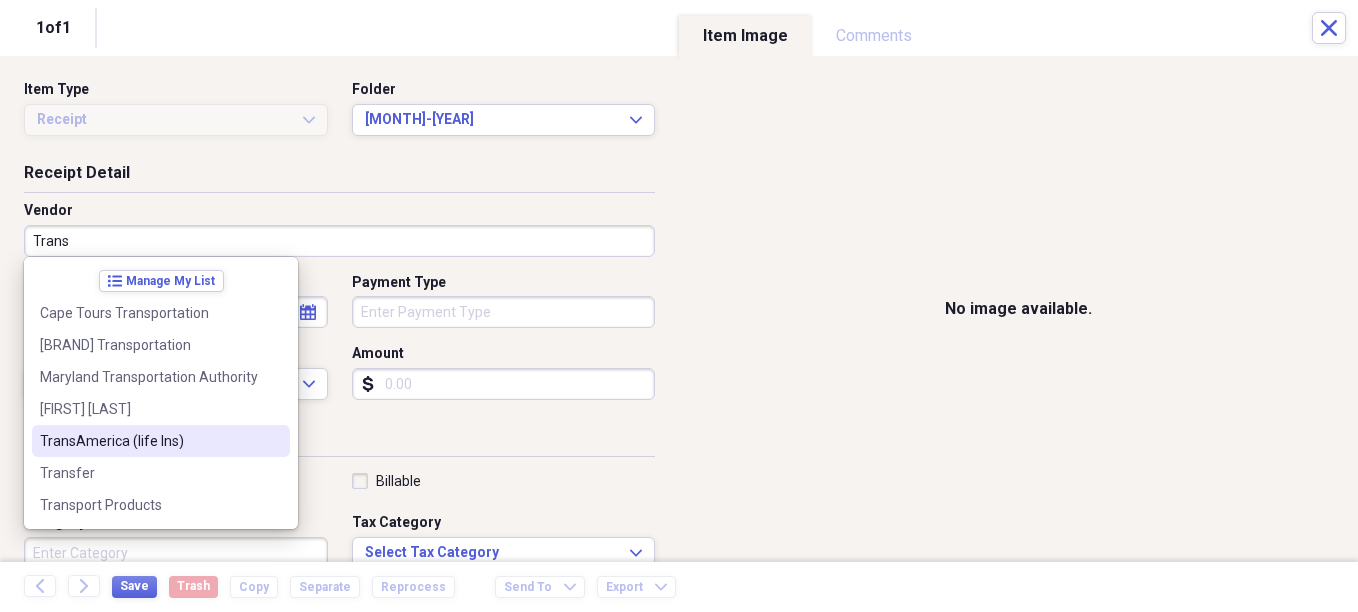 click on "TransAmerica (life Ins)" at bounding box center [149, 441] 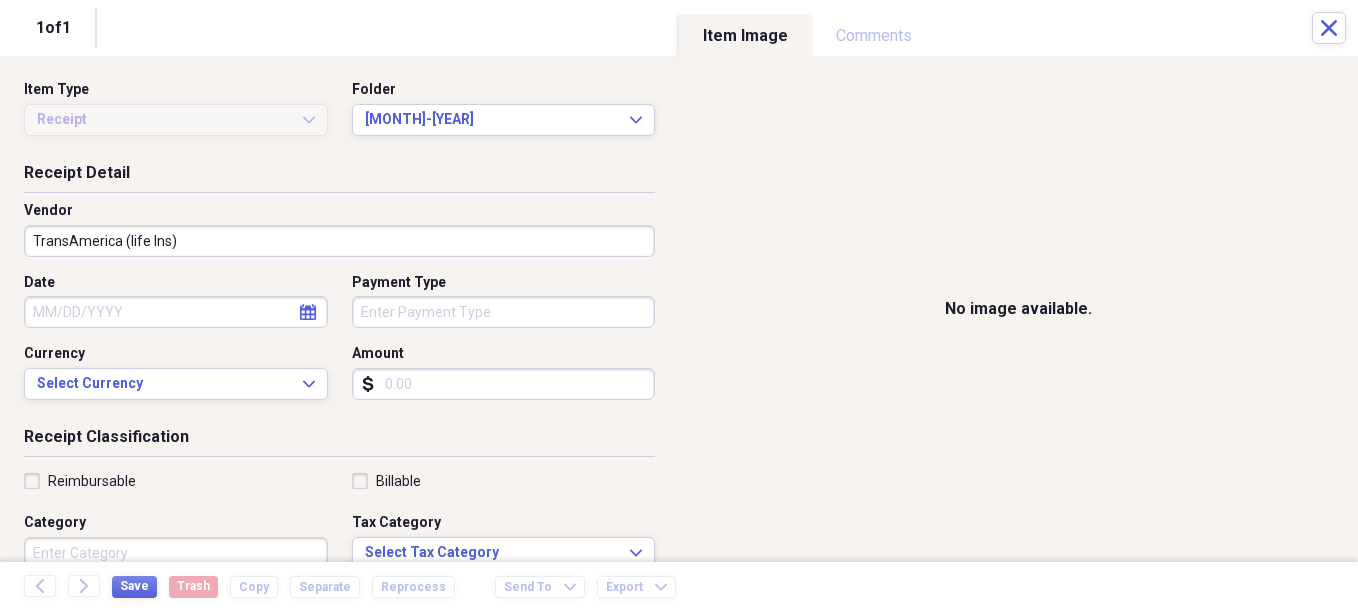 click on "Date" at bounding box center [176, 312] 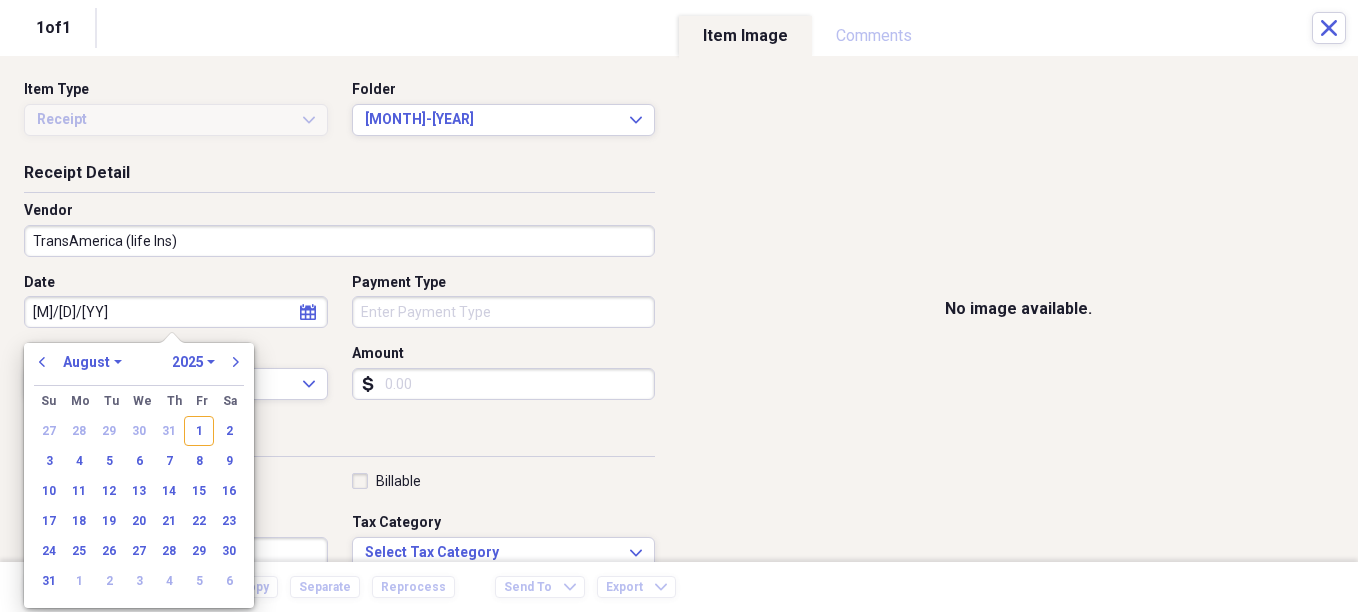 type on "7/31/25" 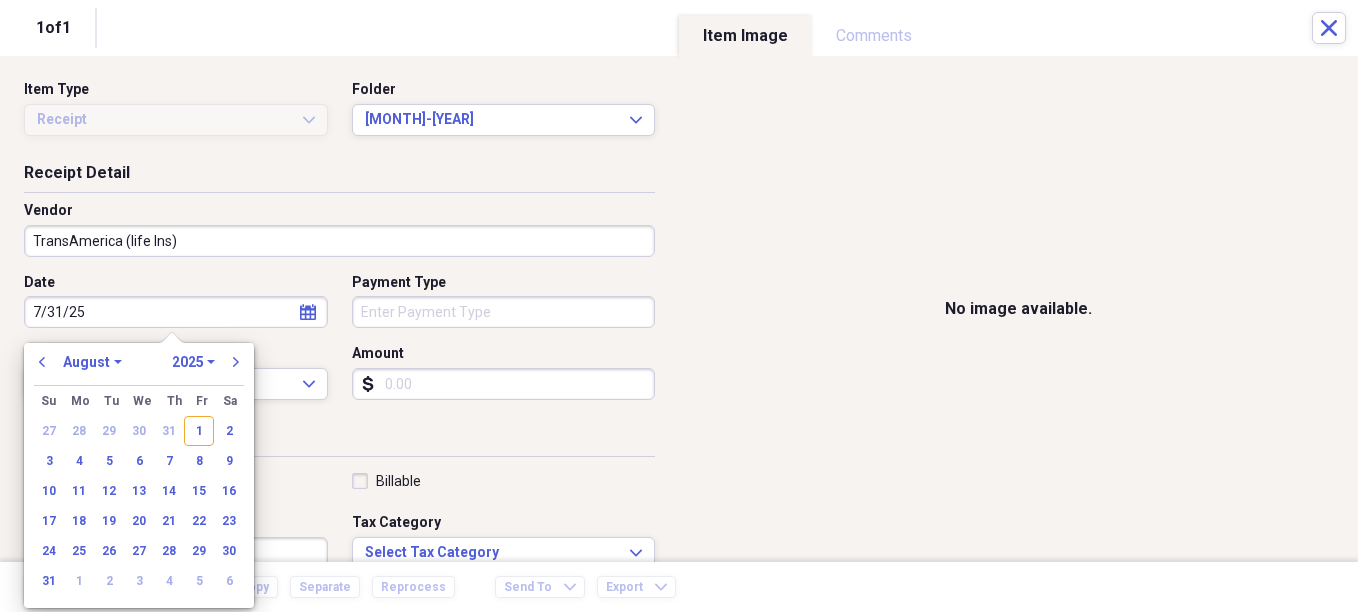select on "6" 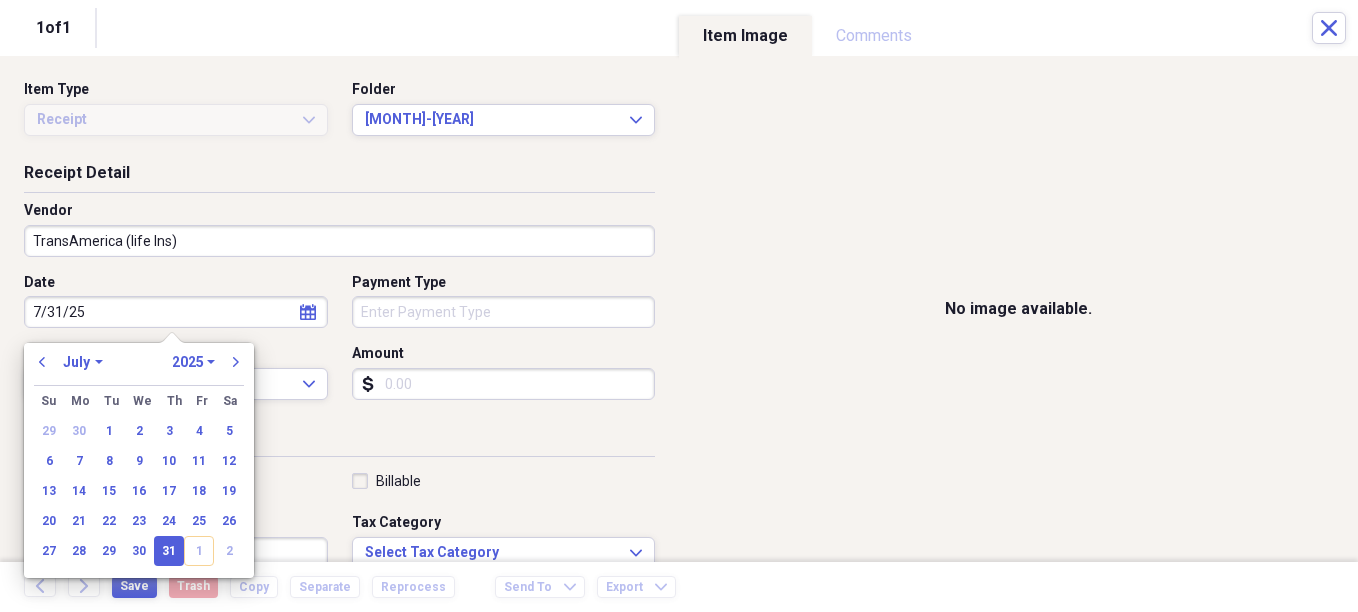 type on "07/31/2025" 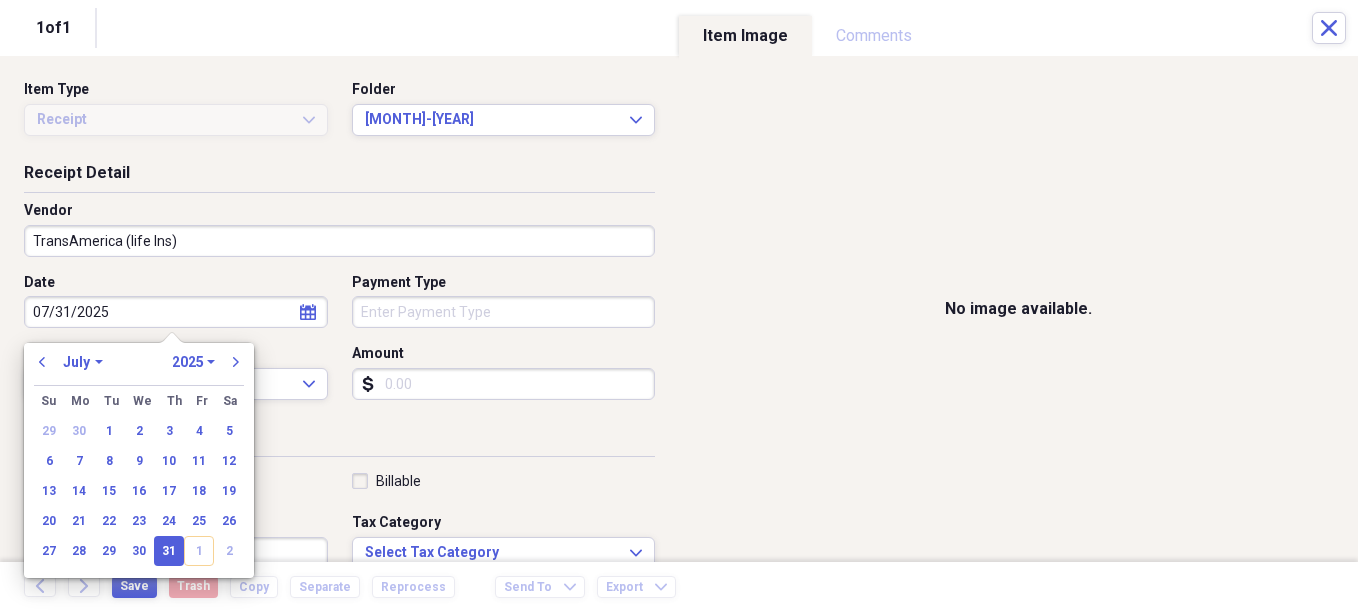 click on "Payment Type" at bounding box center (504, 312) 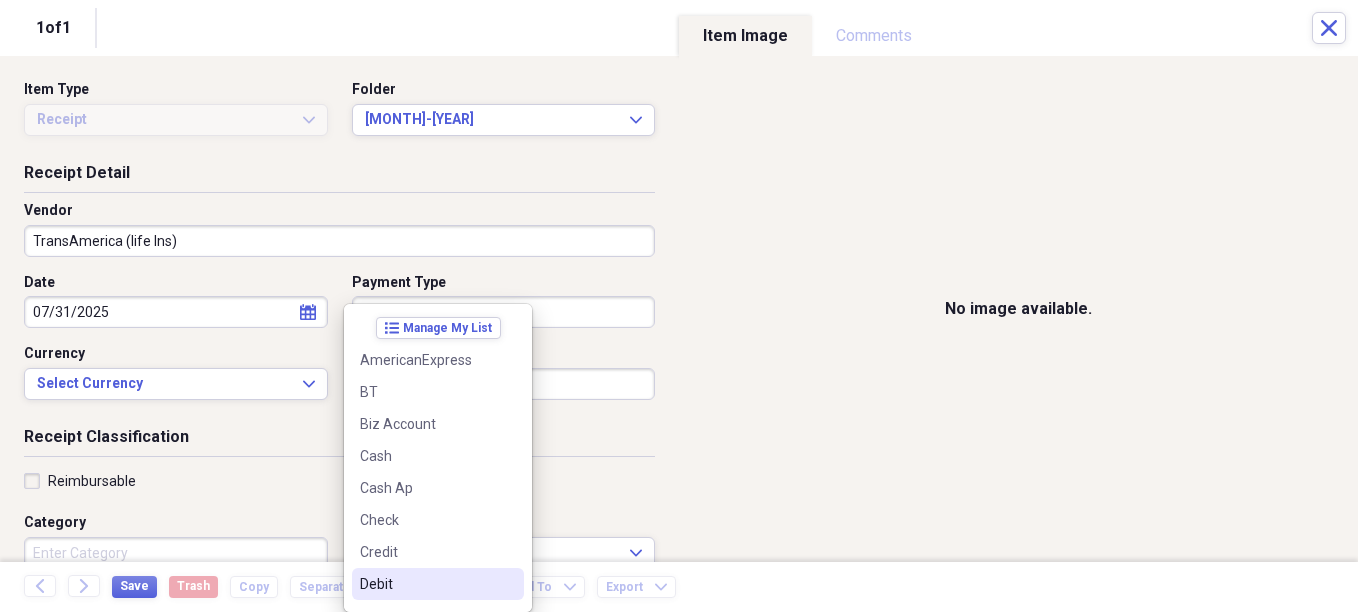 click on "Debit" at bounding box center (426, 584) 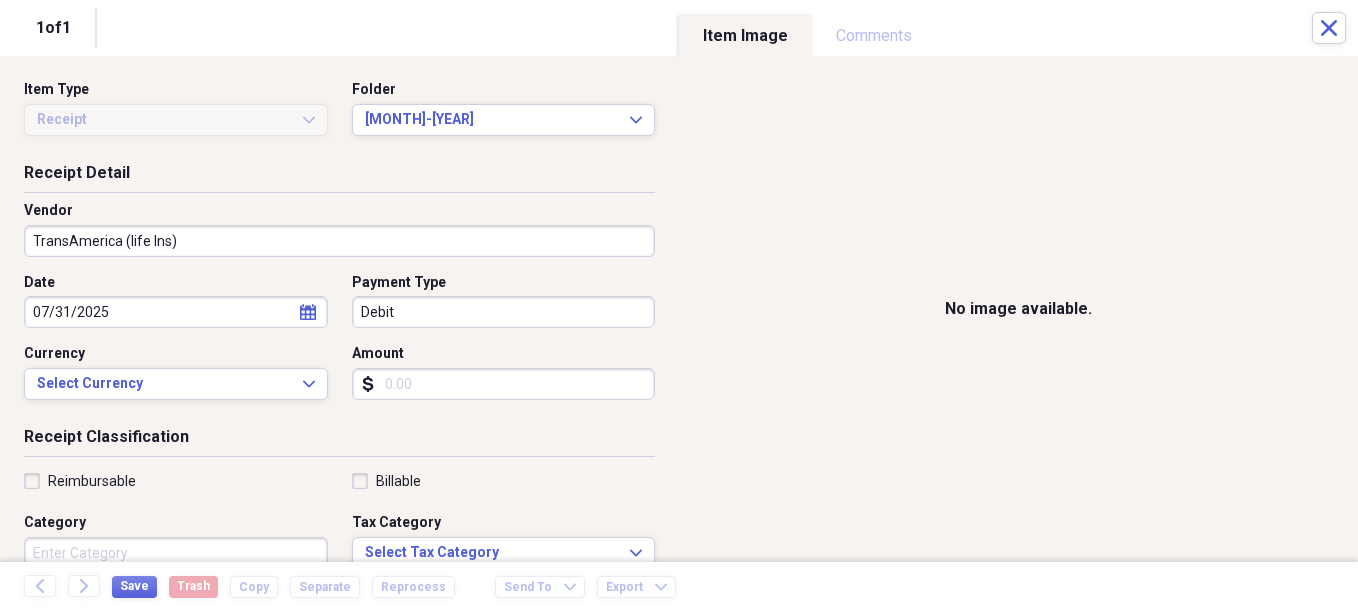 click on "Amount" at bounding box center [504, 384] 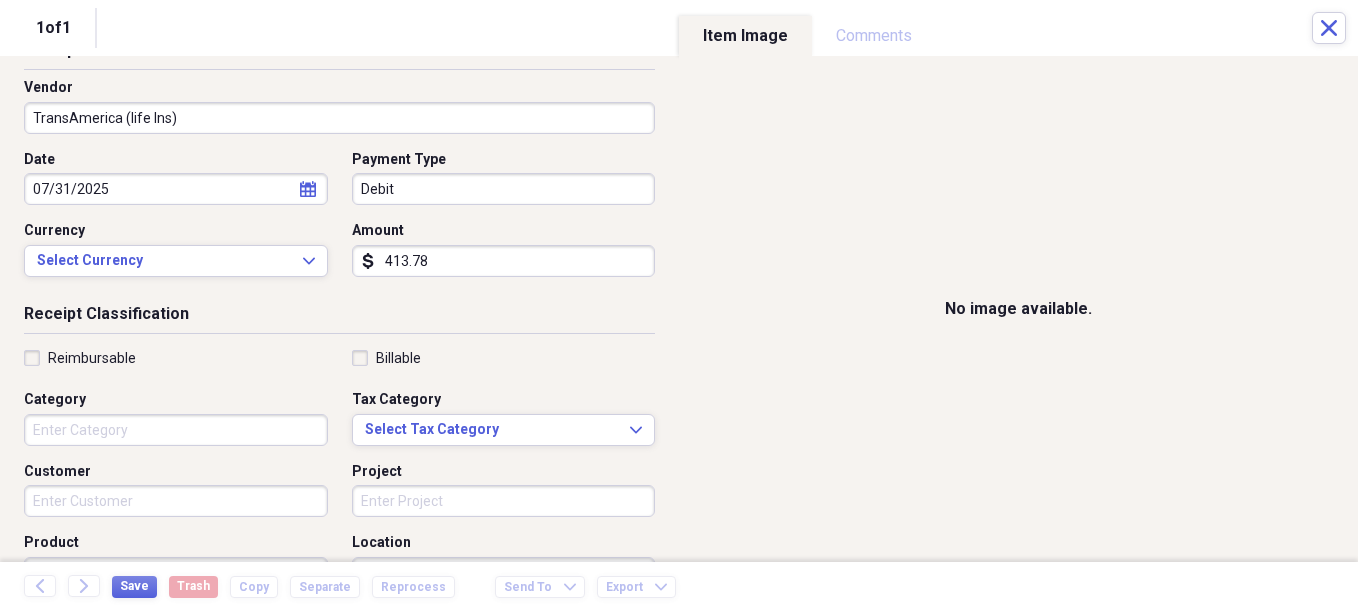 scroll, scrollTop: 200, scrollLeft: 0, axis: vertical 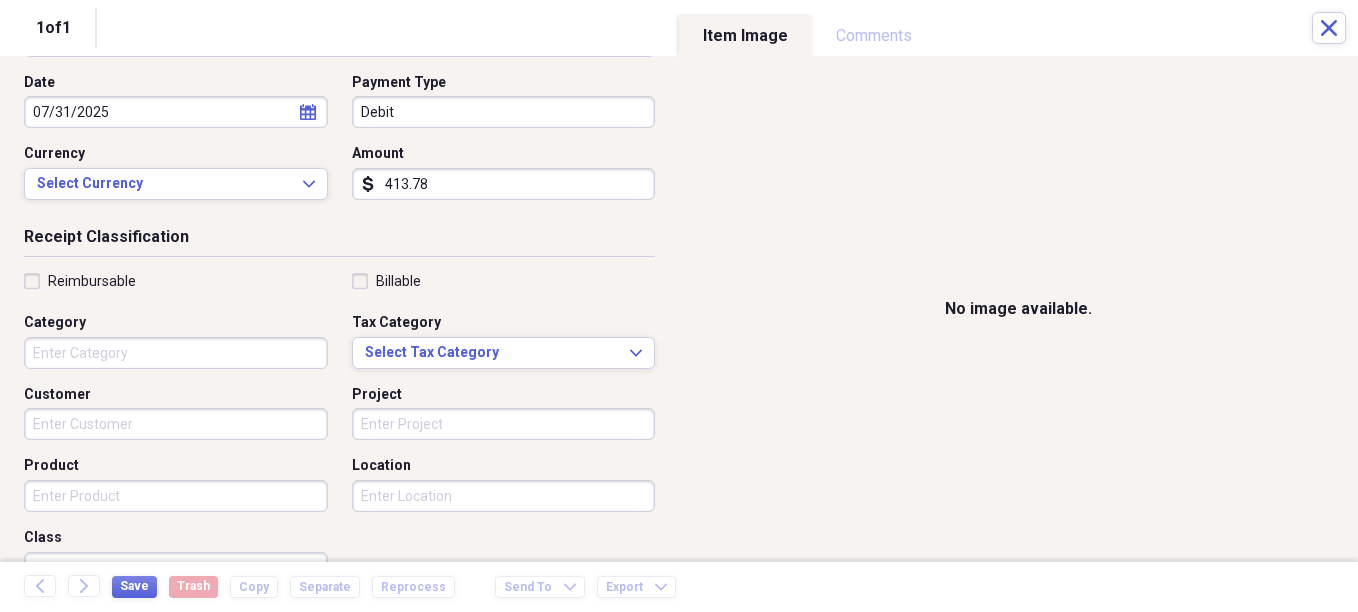 type on "413.78" 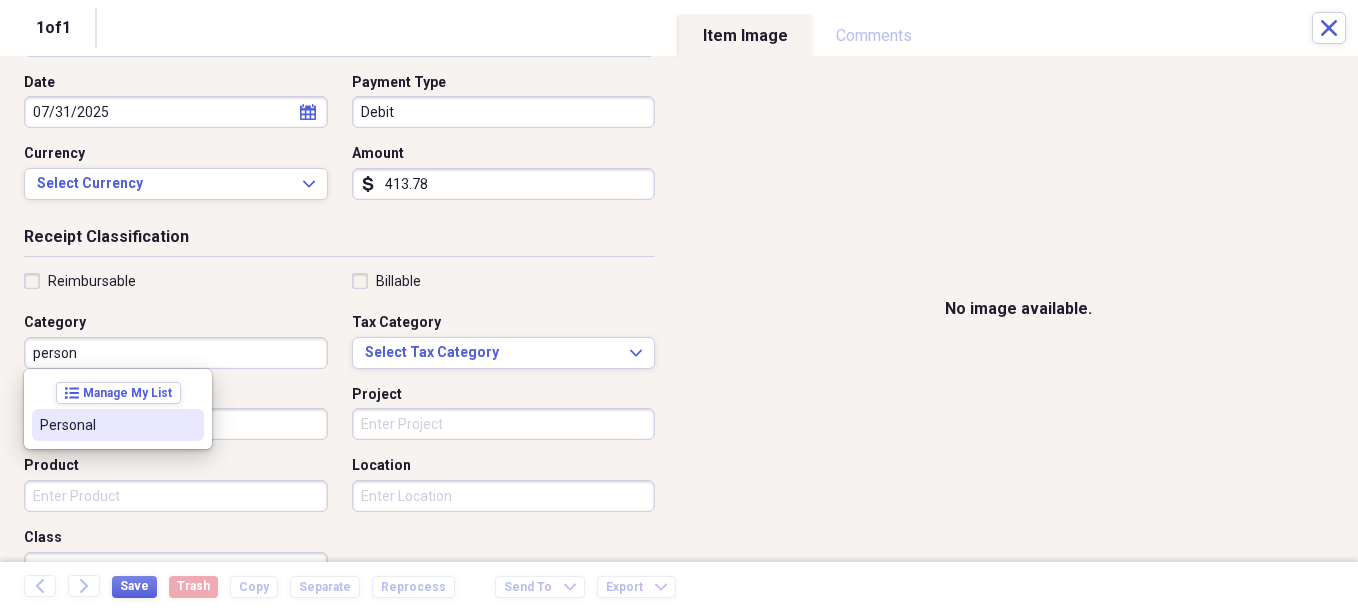 click on "Personal" at bounding box center (106, 425) 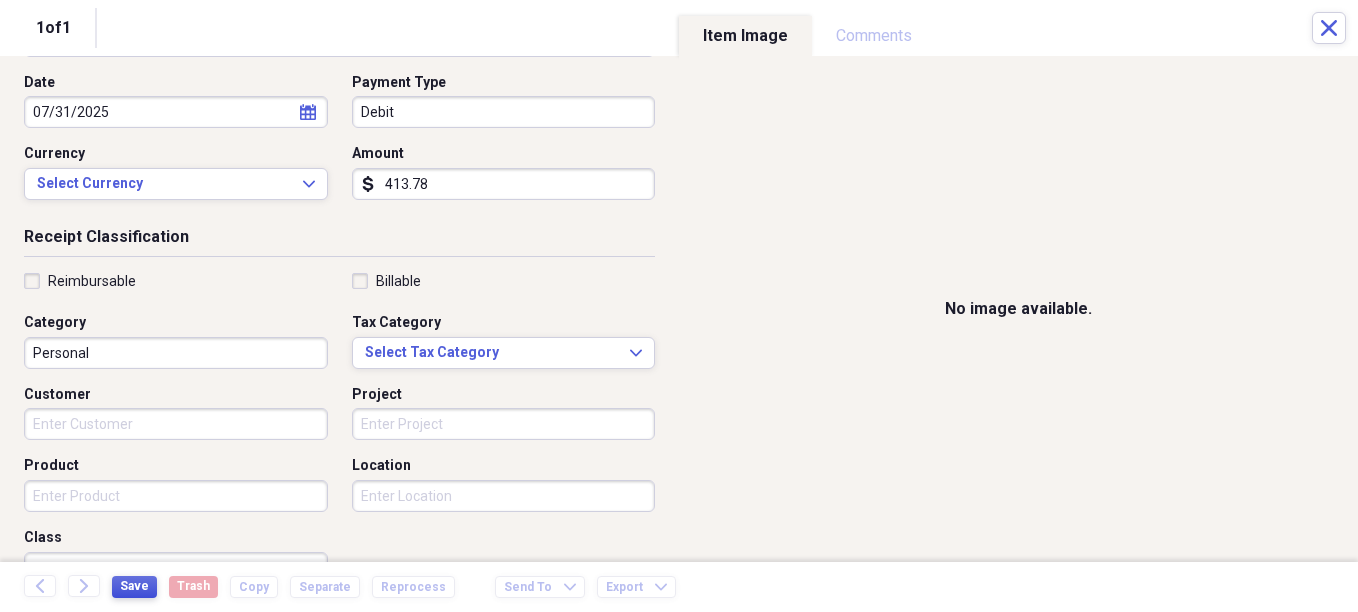 click on "Save" at bounding box center [134, 586] 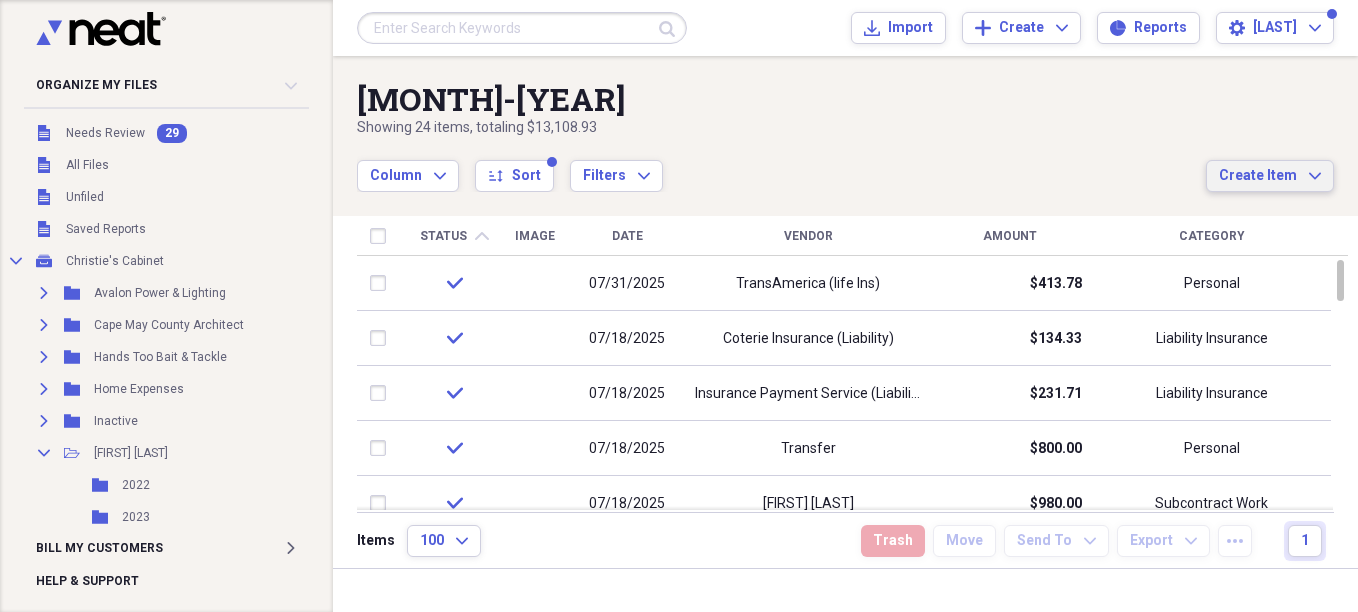 click on "Create Item" at bounding box center (1258, 176) 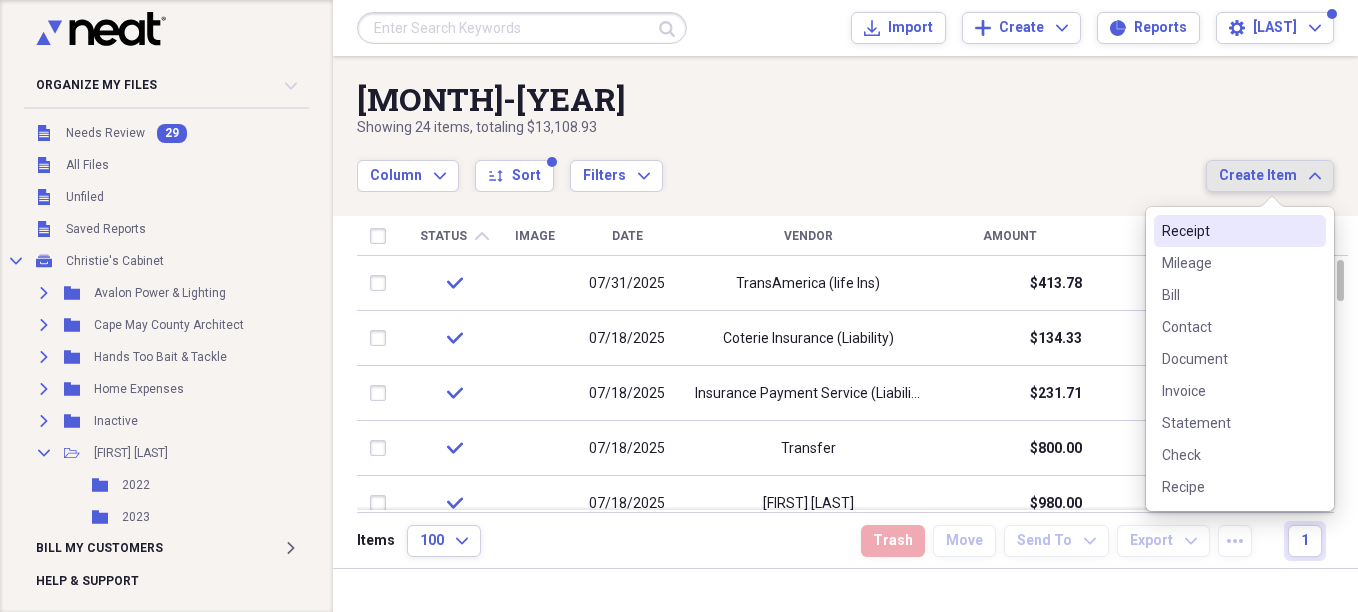 click on "Receipt" at bounding box center (1228, 231) 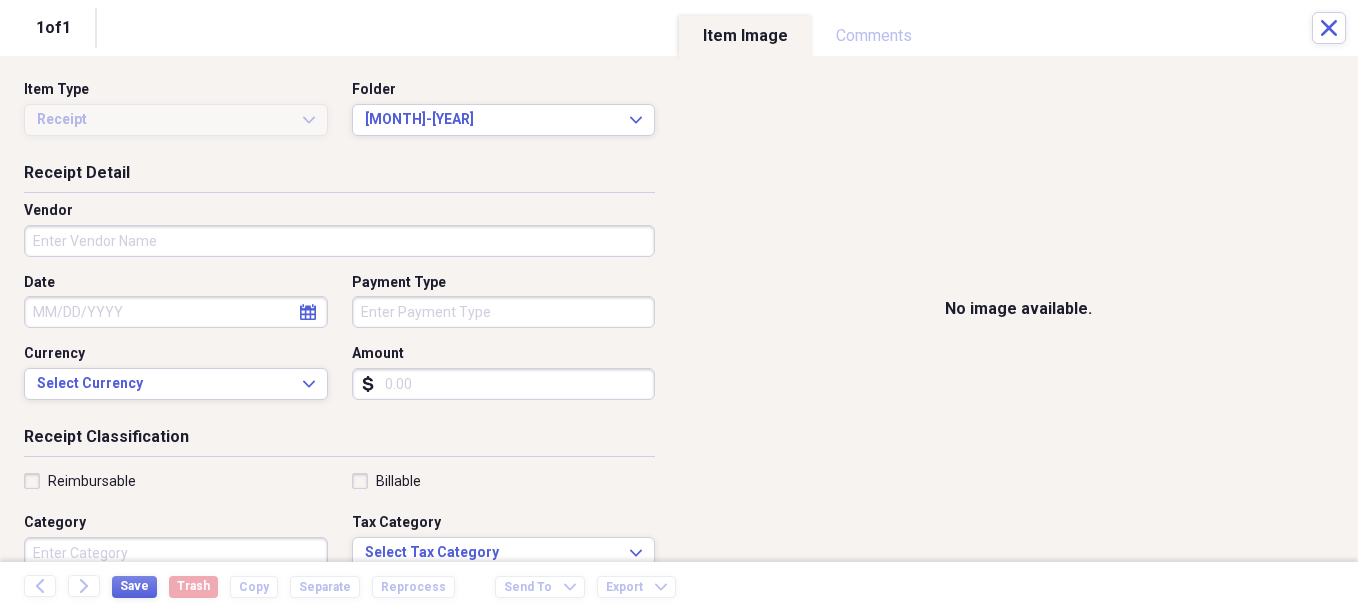 click on "Vendor" at bounding box center (339, 241) 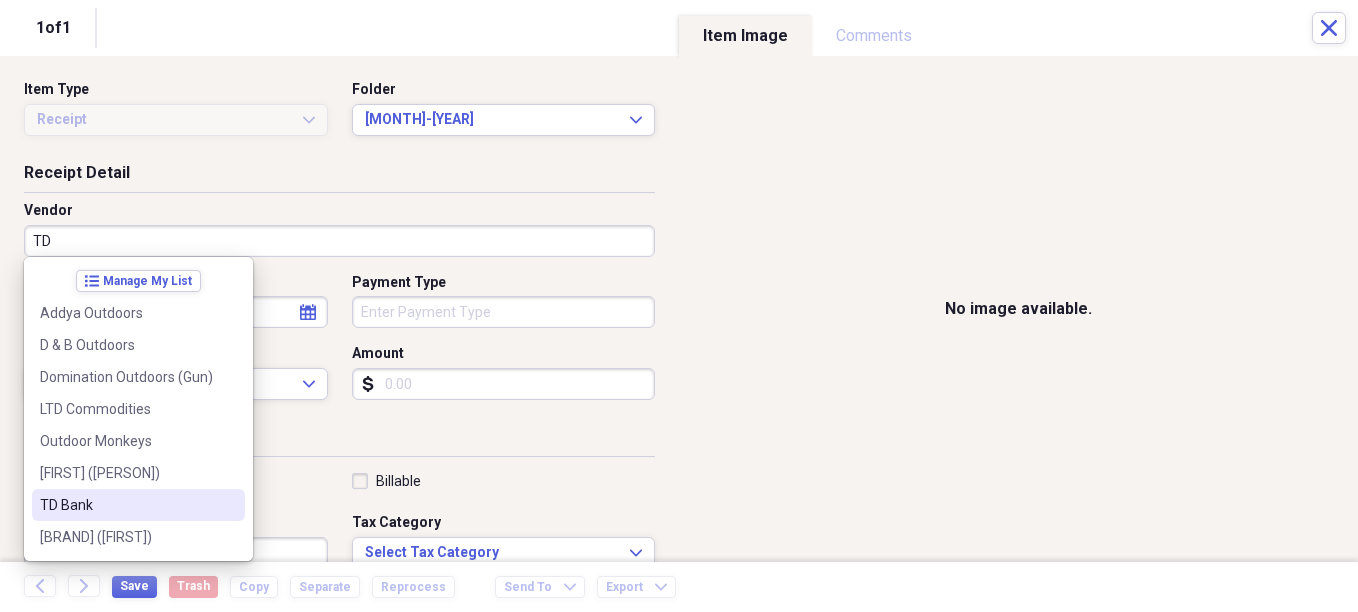 click on "TD Bank" at bounding box center (126, 505) 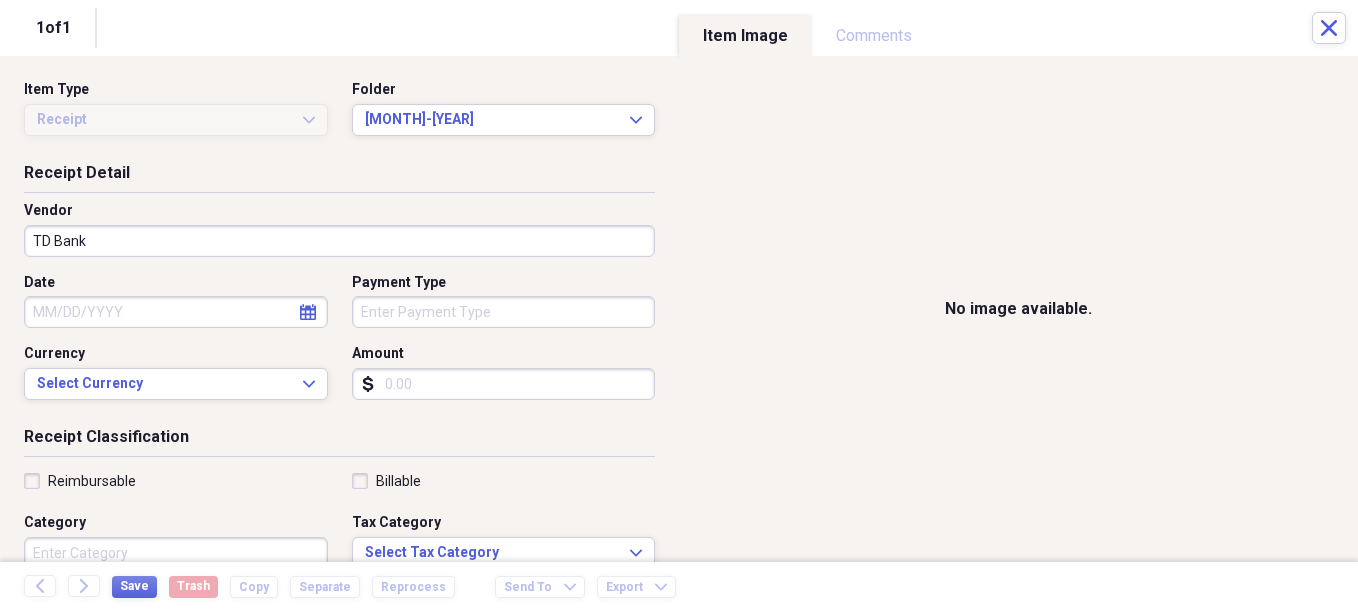 click on "Category" at bounding box center [176, 553] 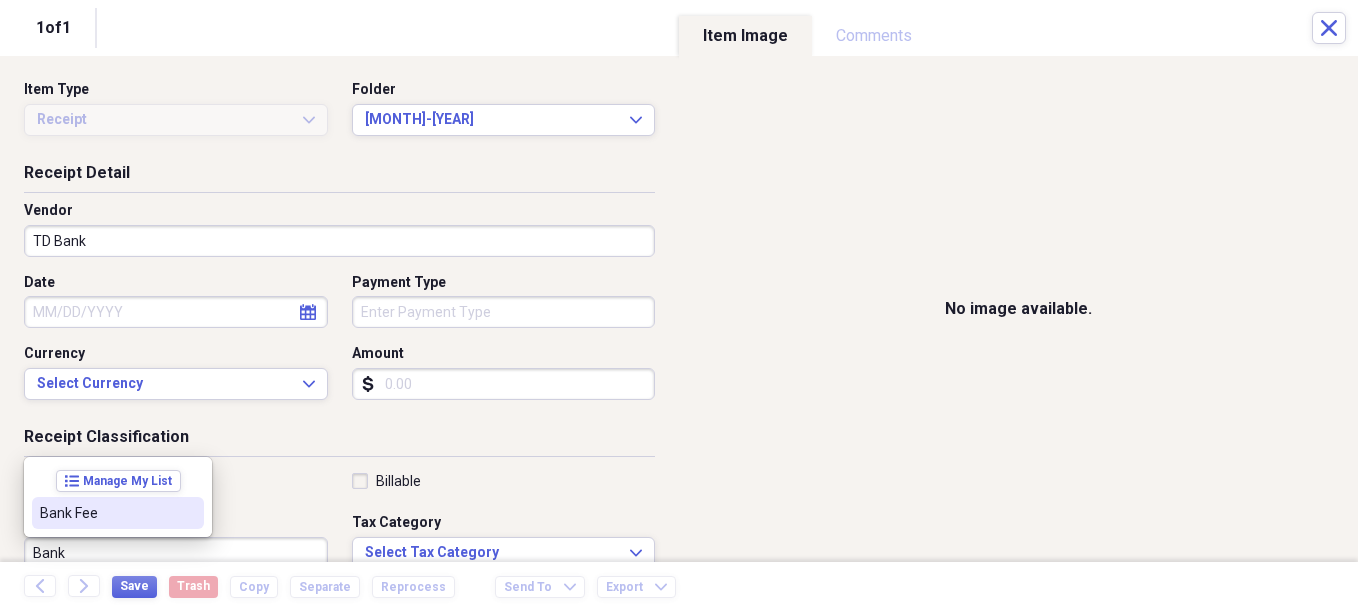 click on "Bank Fee" at bounding box center (106, 513) 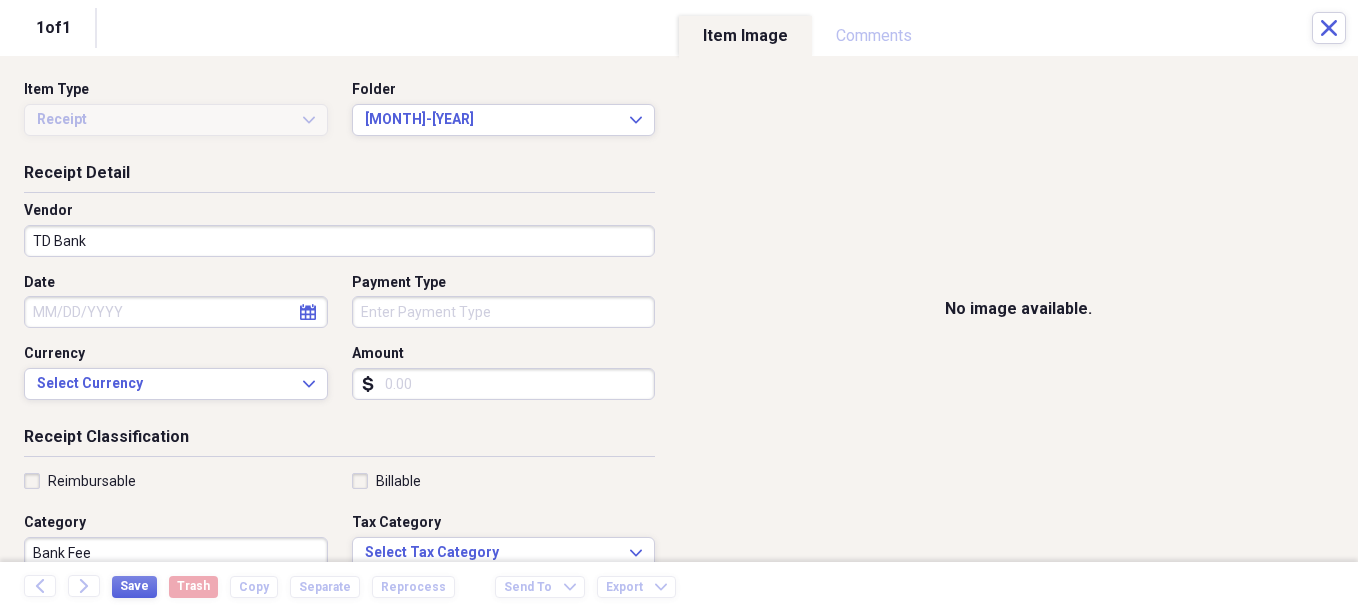 scroll, scrollTop: 7, scrollLeft: 0, axis: vertical 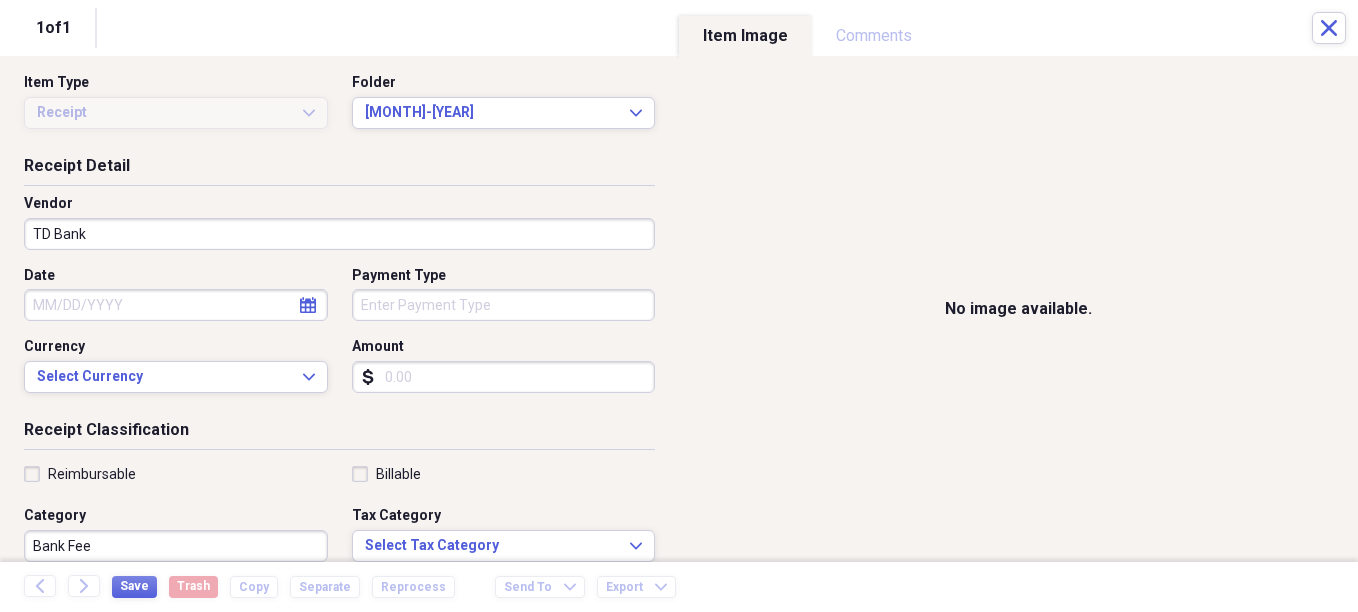 click on "Back Forward Save Trash Copy Separate Reprocess Send To Expand Export Expand" at bounding box center (679, 587) 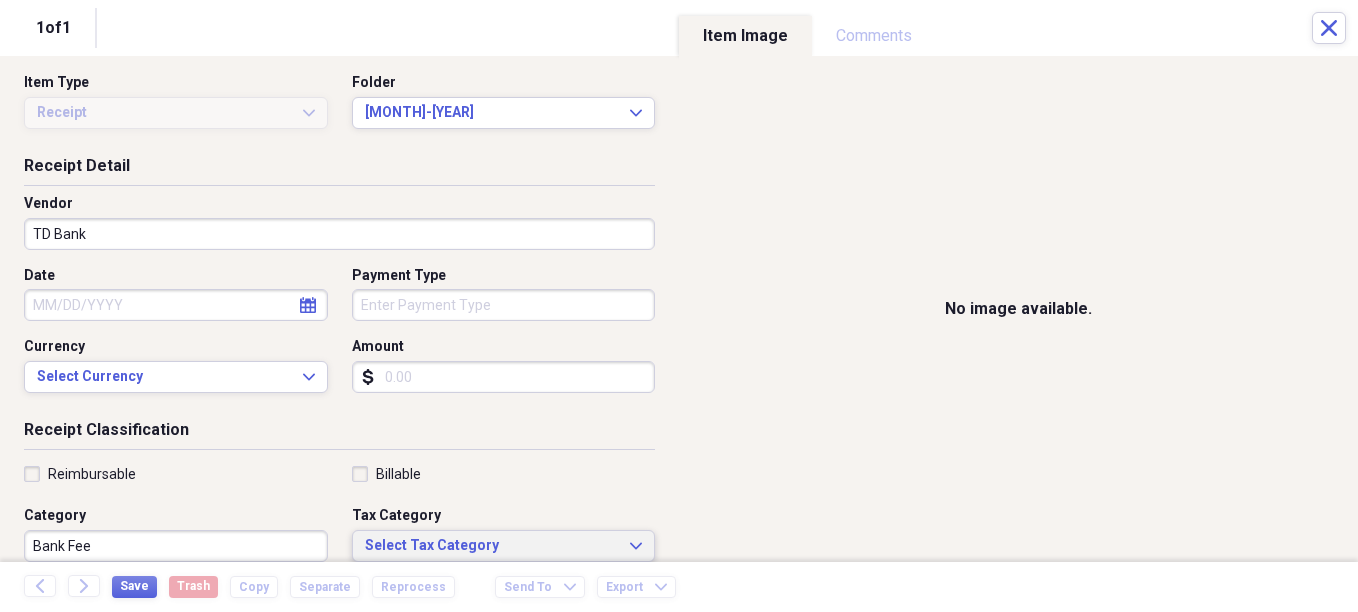 click on "Select Tax Category" at bounding box center [492, 546] 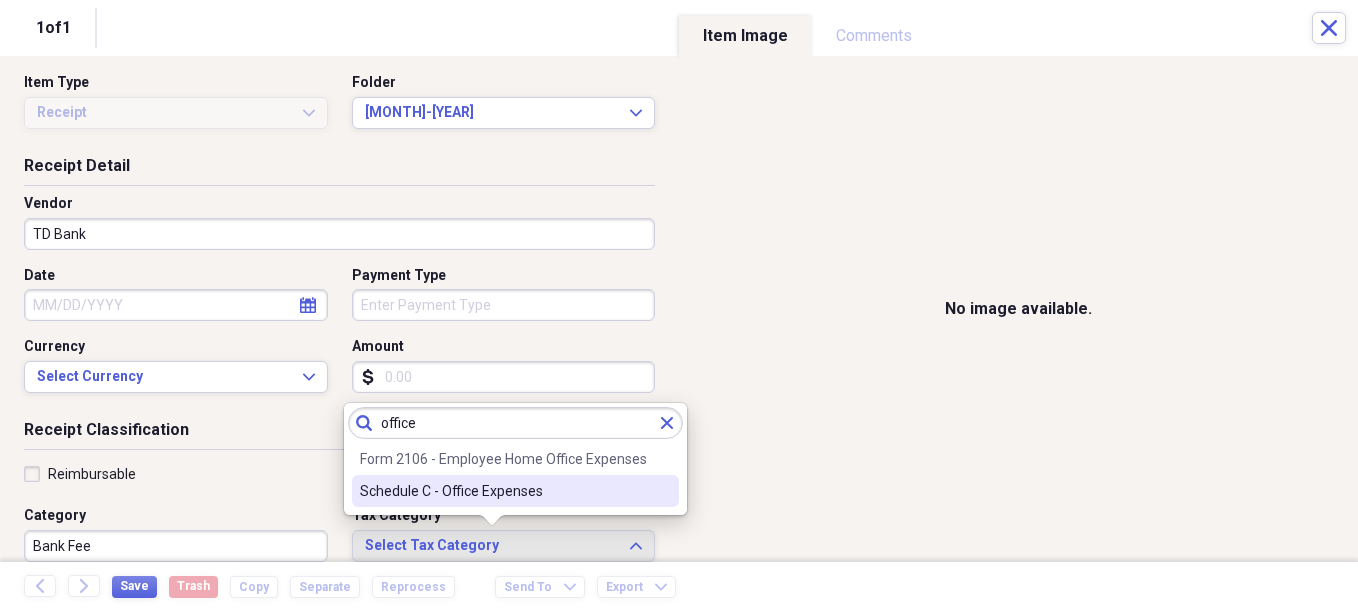 type on "office" 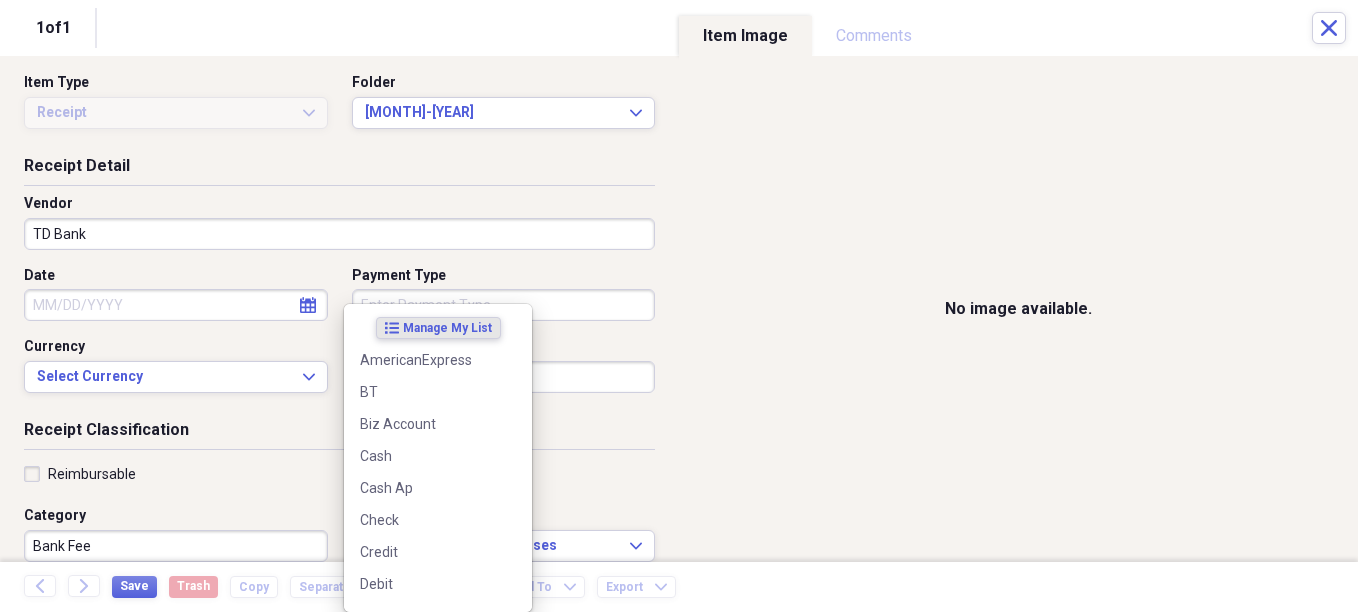 click on "Organize My Files 29 Collapse Unfiled Needs Review 29 Unfiled All Files Unfiled Unfiled Unfiled Saved Reports Collapse My Cabinet Christie's Cabinet Add Folder Expand Folder Avalon Power & Lighting Add Folder Expand Folder Cape May County Architect Add Folder Expand Folder Hands Too Bait & Tackle Add Folder Expand Folder Home Expenses Add Folder Expand Folder Inactive Add Folder Collapse Open Folder JMM Studios Add Folder Folder 2022 Add Folder Folder 2023 Add Folder Folder 2024 Add Folder Collapse Open Folder 2025 Add Folder Folder 1-2025 Add Folder Folder 10-2025 Add Folder Folder 11-2025 Add Folder Folder 12-2025 Add Folder Folder 2-2025 Add Folder Folder 3-2025 Add Folder Folder 4-2025 Add Folder Folder 5-2025 Add Folder Folder 6-2025 Add Folder Folder 7-2025 Add Folder Folder 8-2025 Add Folder Folder 9-2025 Add Folder Folder Kevin Clifford 2024 Add Folder Expand Folder Pandemonium Fiberglass Add Folder Trash Trash Bill My Customers Expand Help & Support Submit Import Import Add Create Expand Reports sort" at bounding box center [679, 306] 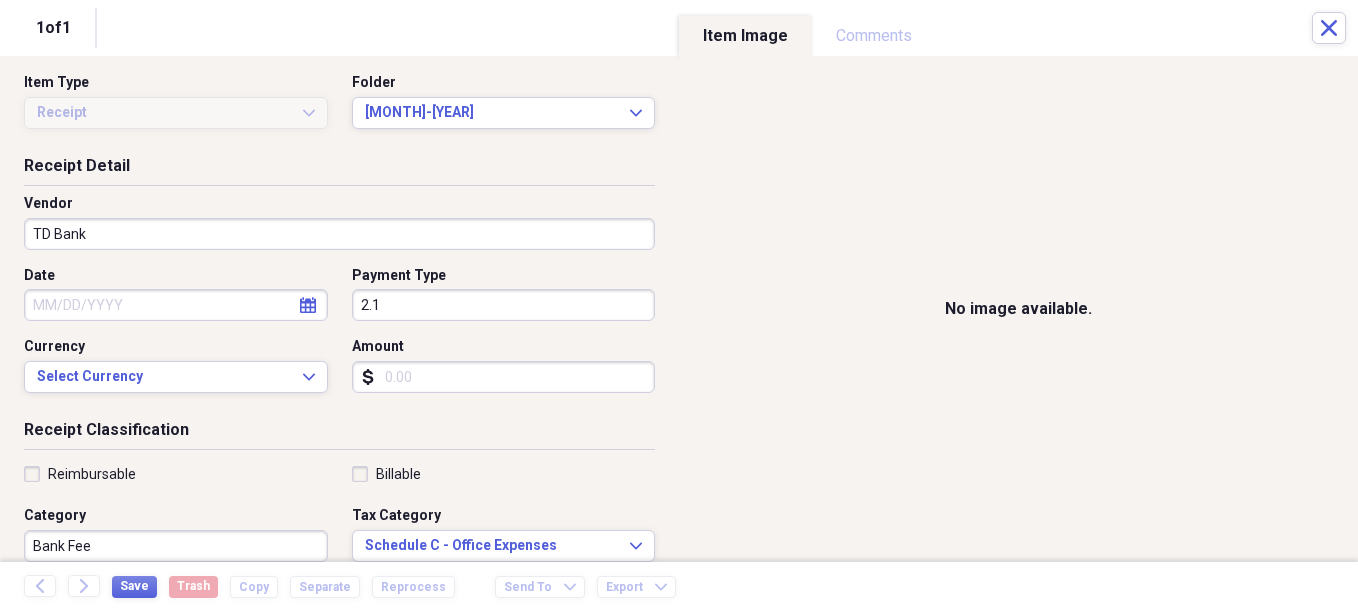 type on "2.17" 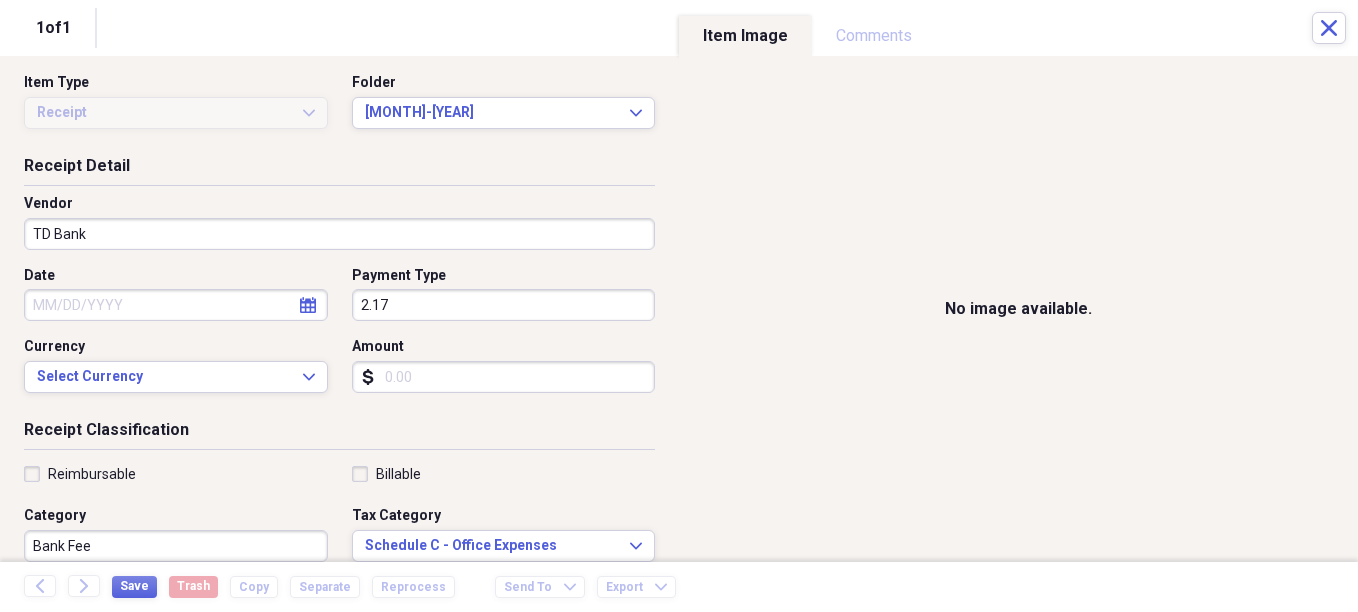 drag, startPoint x: 423, startPoint y: 310, endPoint x: 277, endPoint y: 293, distance: 146.98639 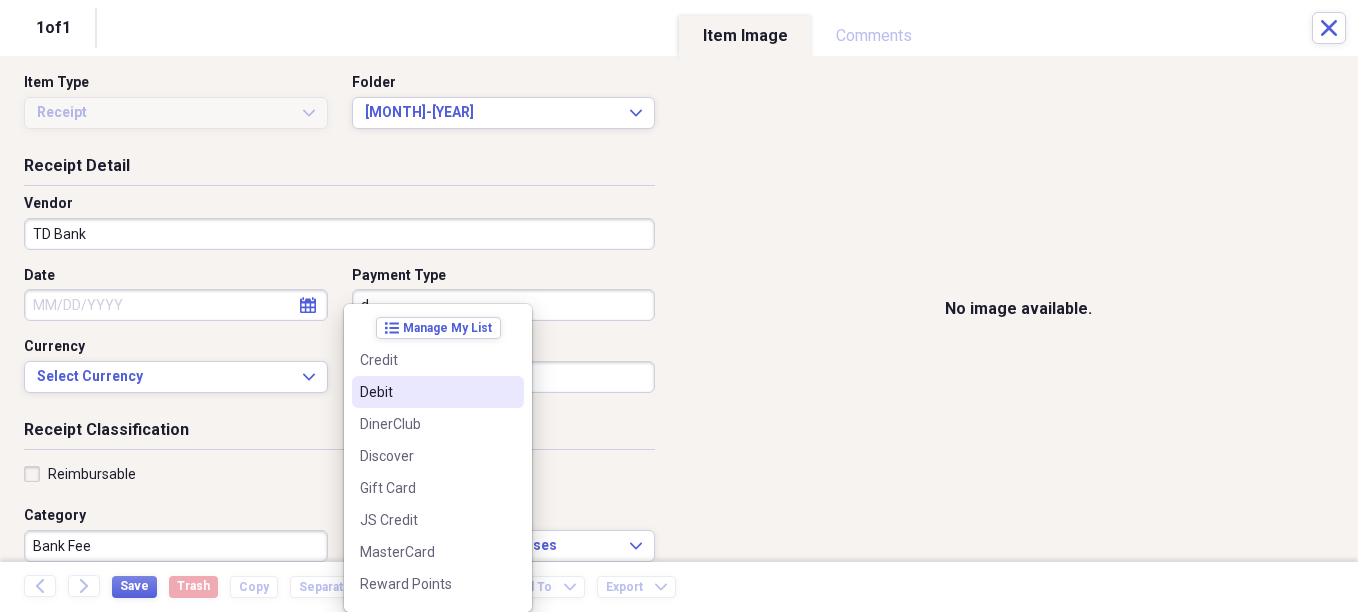 click on "Debit" at bounding box center [426, 392] 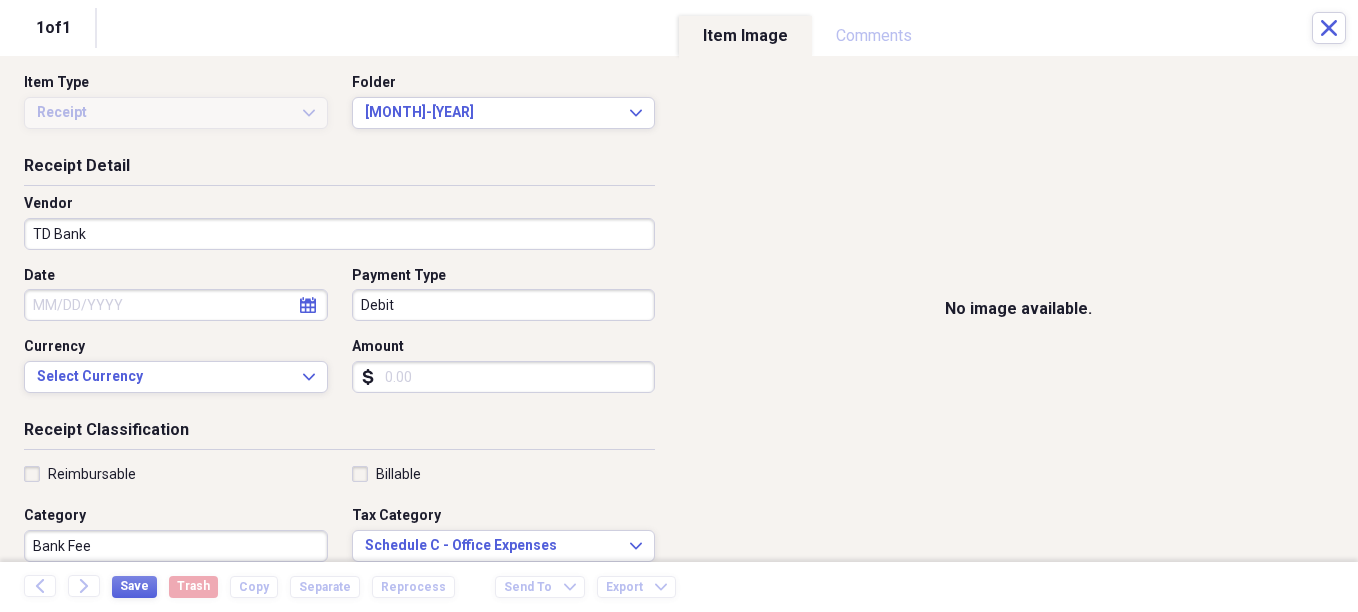 click on "Amount" at bounding box center [504, 377] 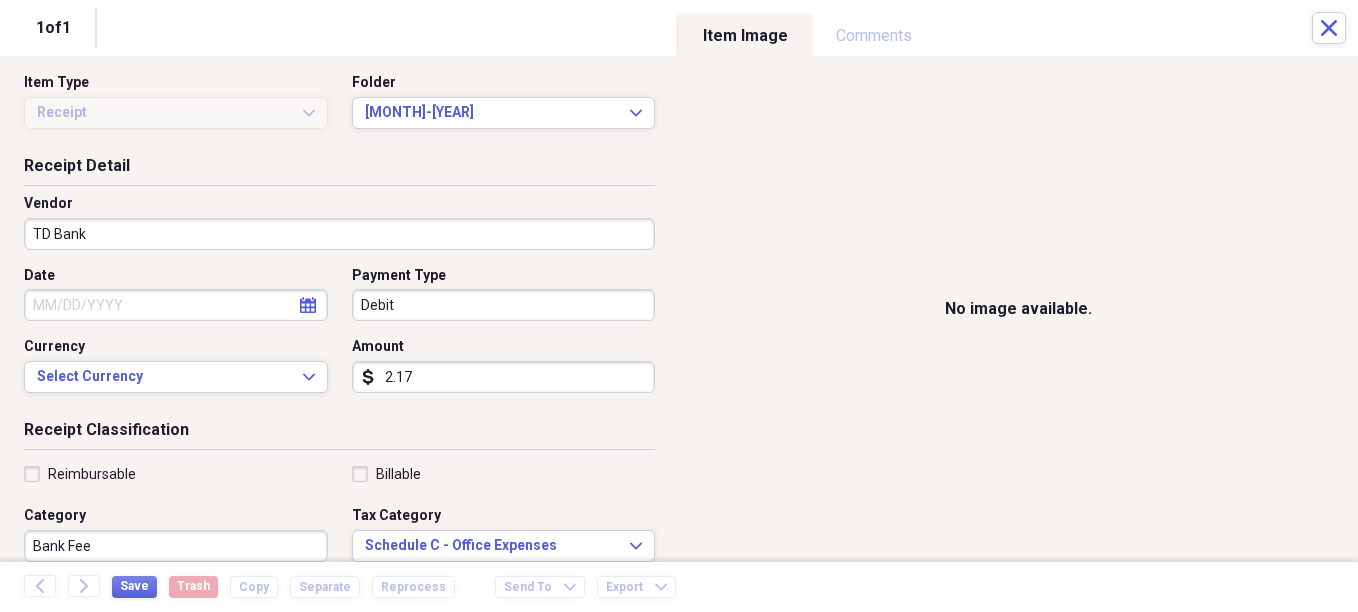 type on "2.17" 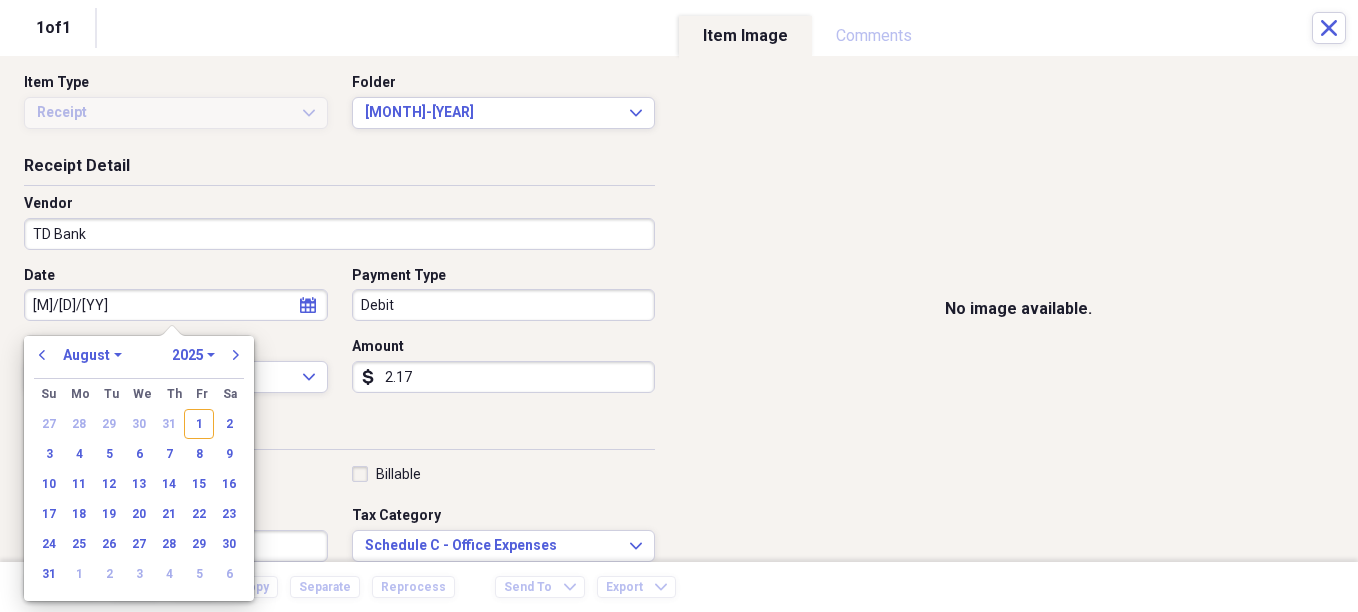 type on "7/31/25" 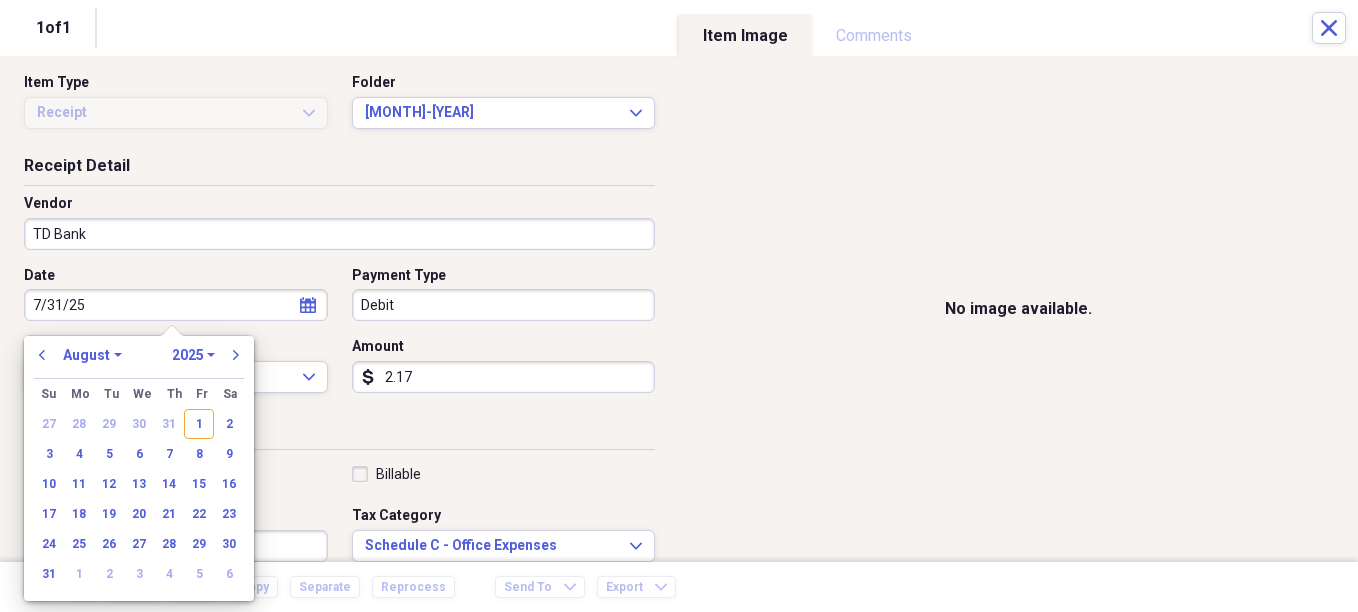 select on "6" 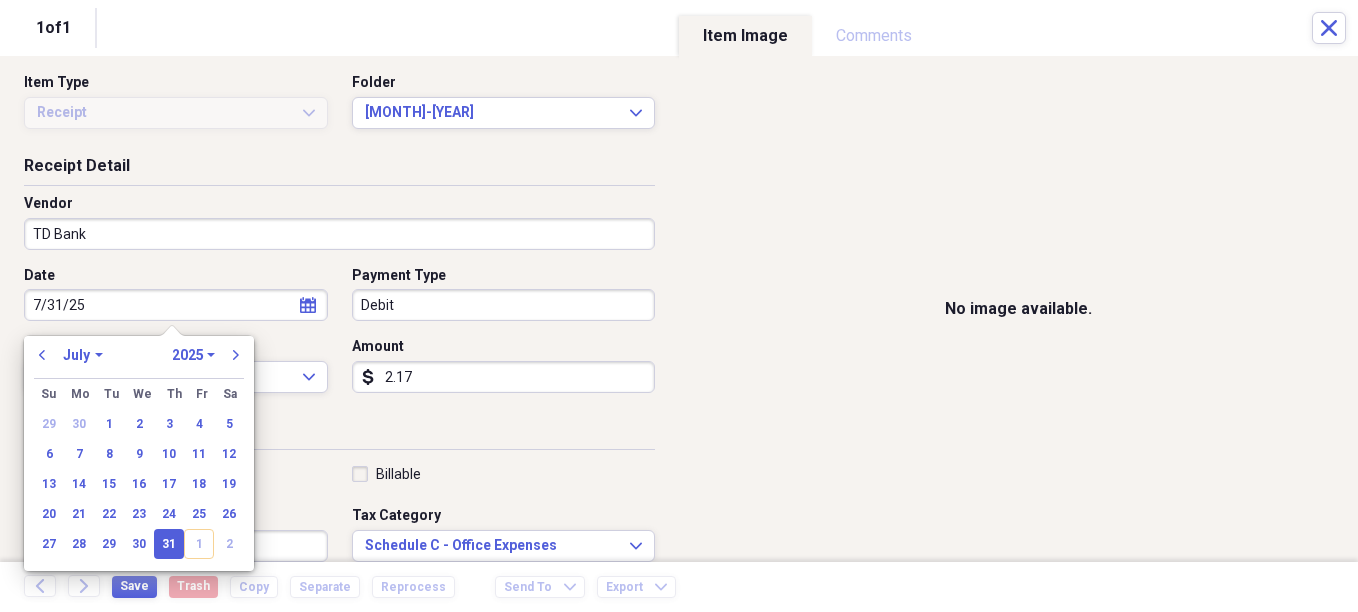 type on "07/31/2025" 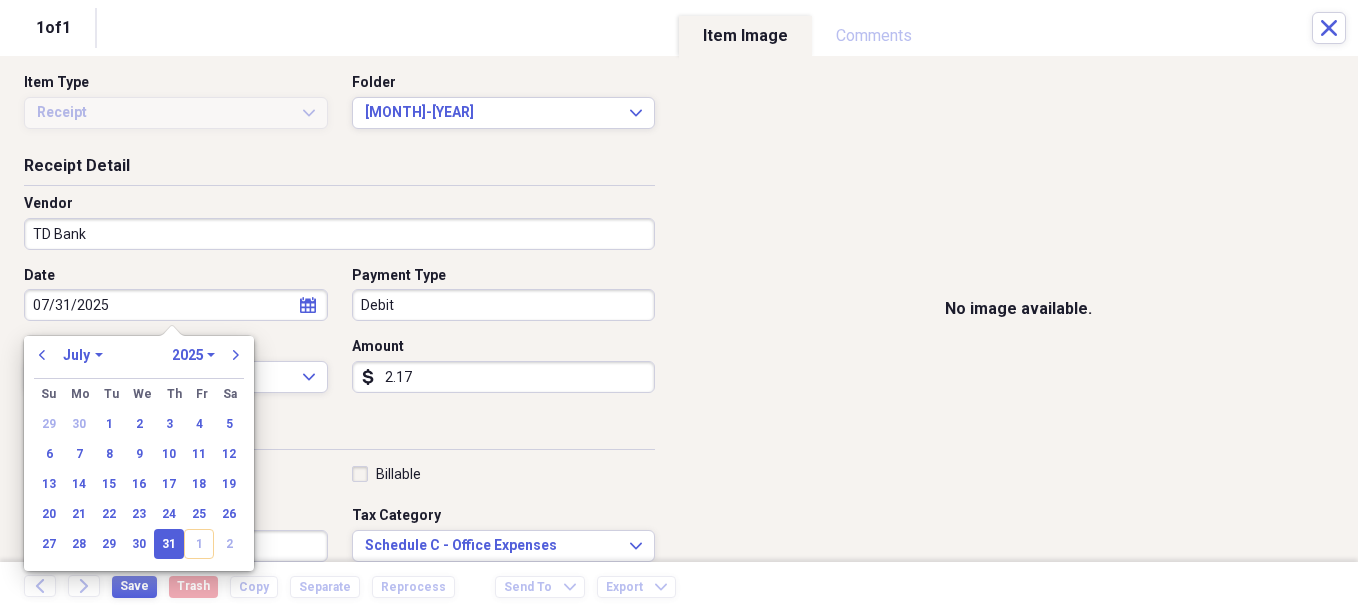 click on "No image available." at bounding box center [1018, 309] 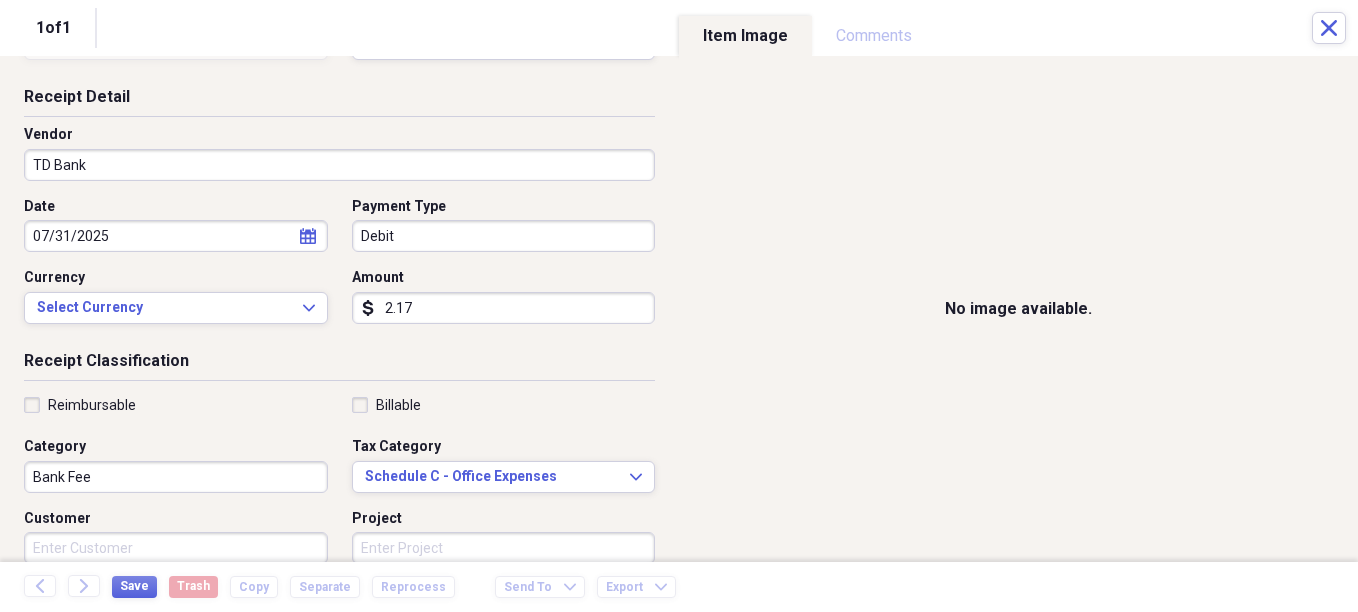 scroll, scrollTop: 107, scrollLeft: 0, axis: vertical 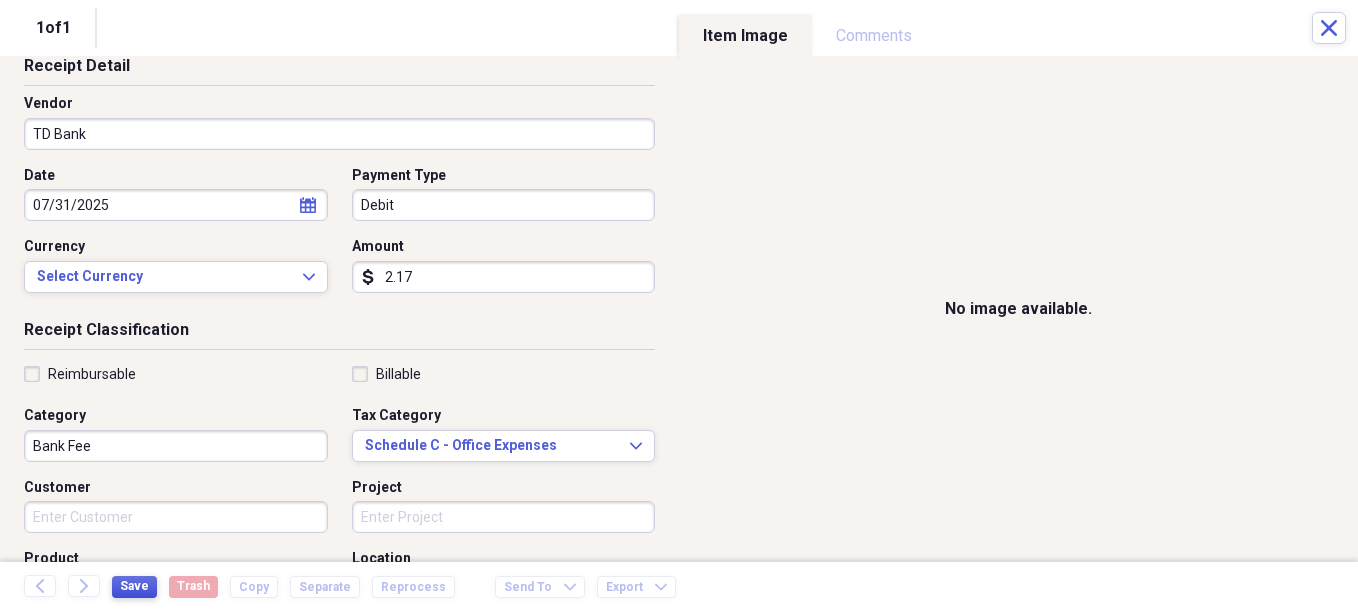 click on "Save" at bounding box center (134, 586) 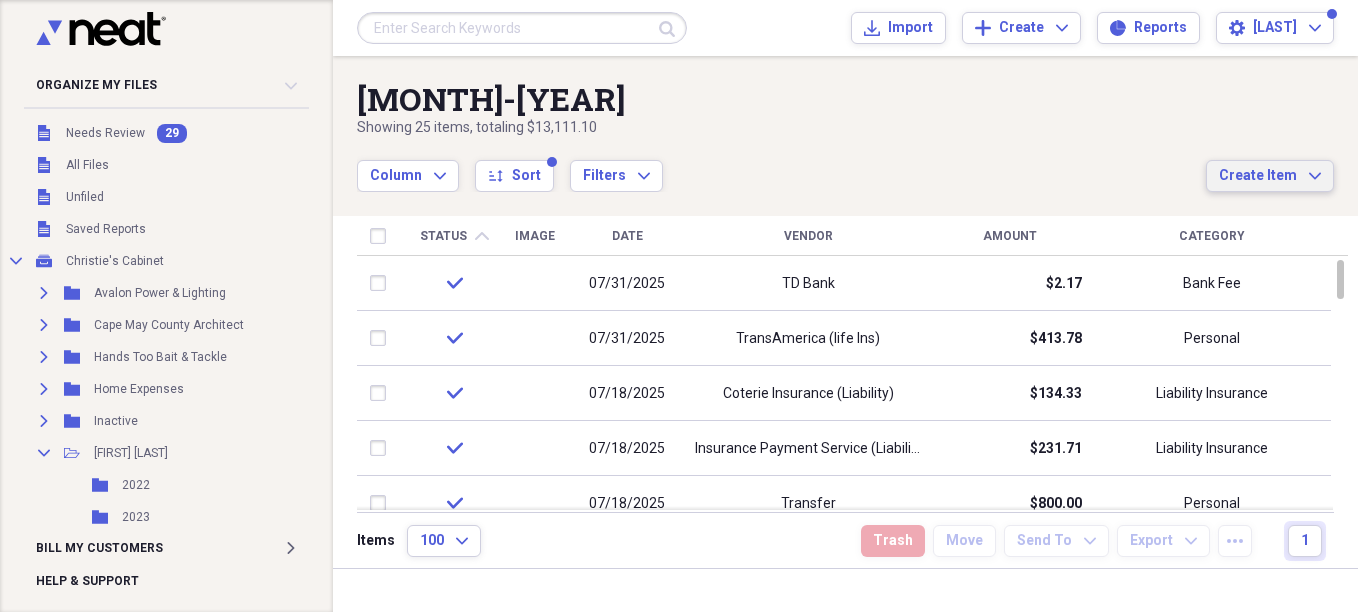 click on "Create Item Expand" at bounding box center (1270, 176) 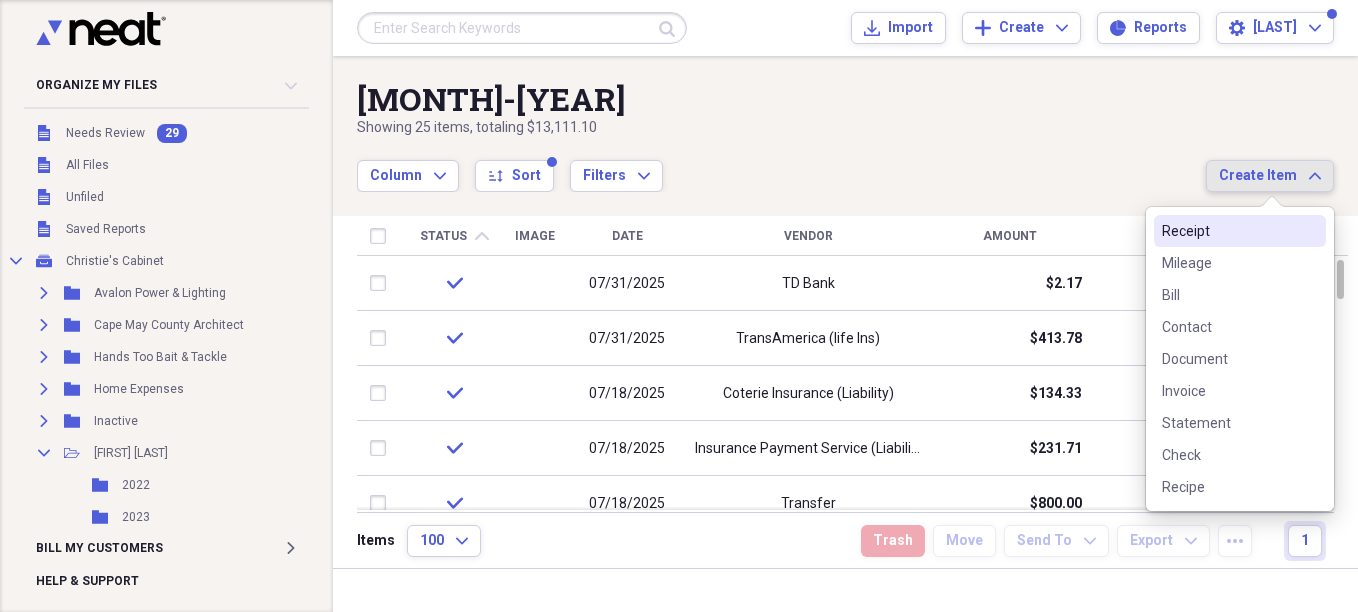 click on "Receipt" at bounding box center [1228, 231] 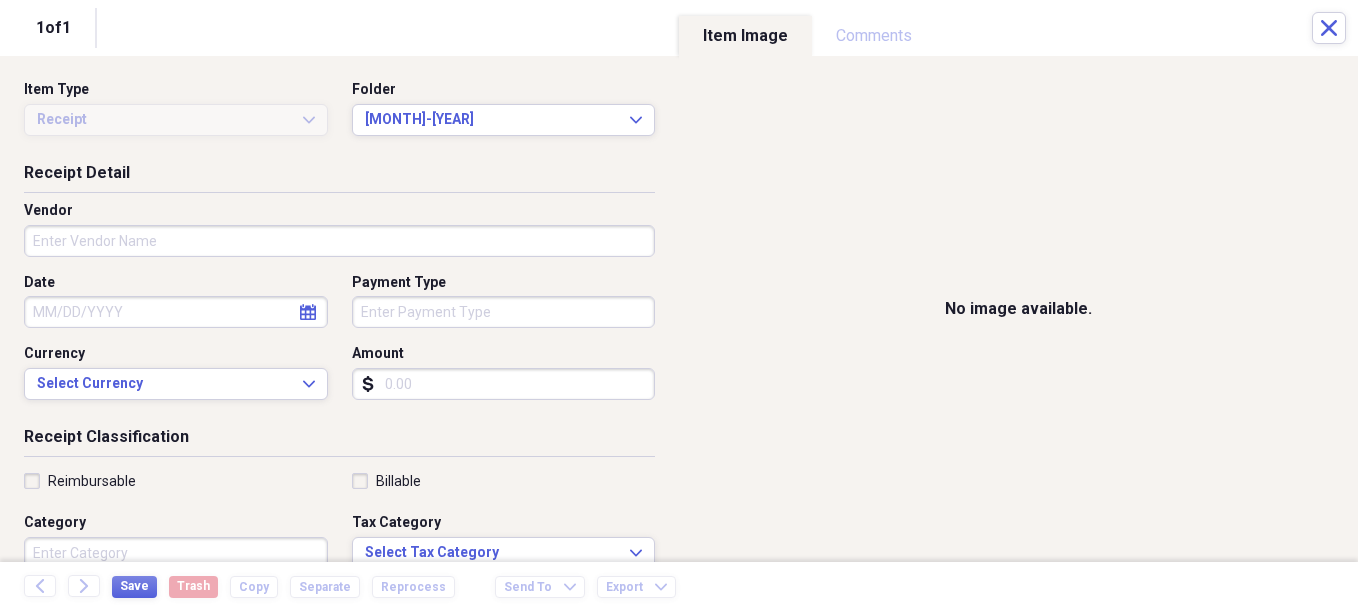click on "Vendor" at bounding box center [339, 241] 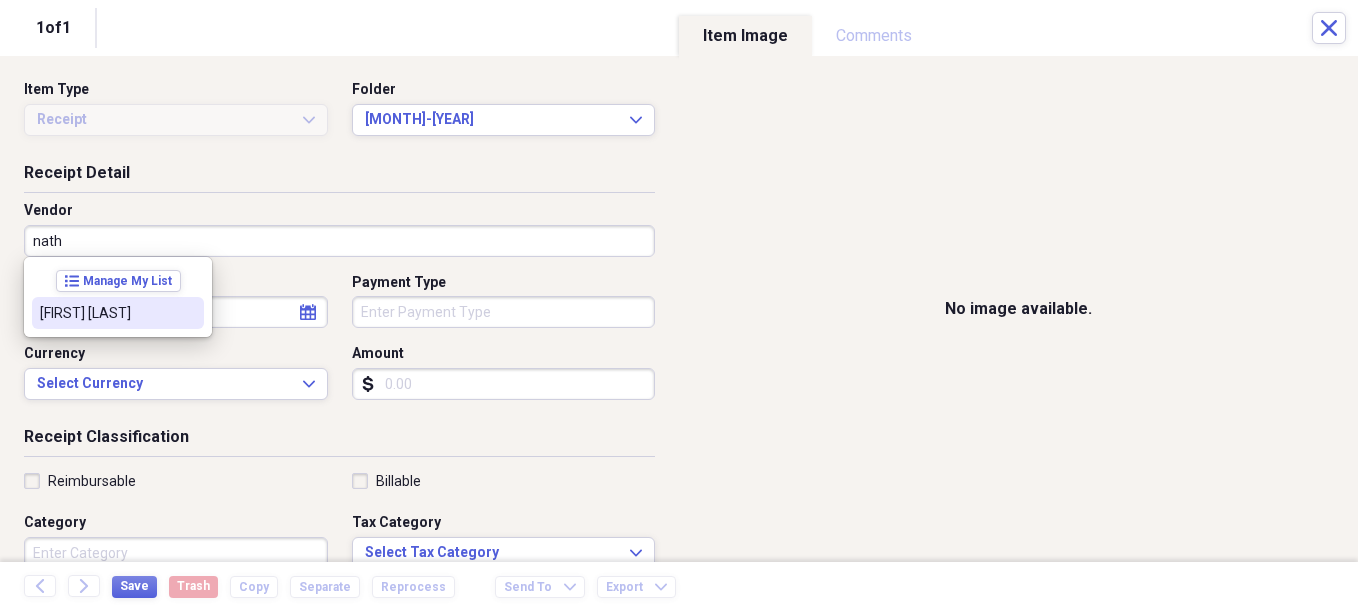click on "[FIRST] [LAST]" at bounding box center [106, 313] 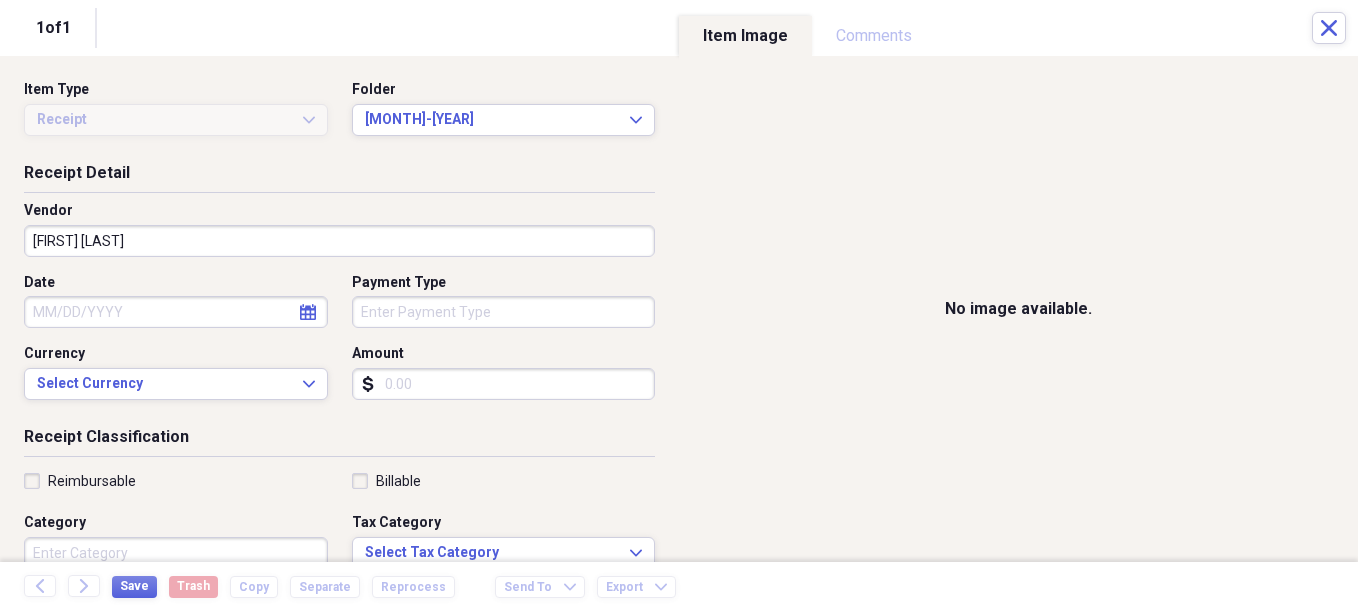 select on "7" 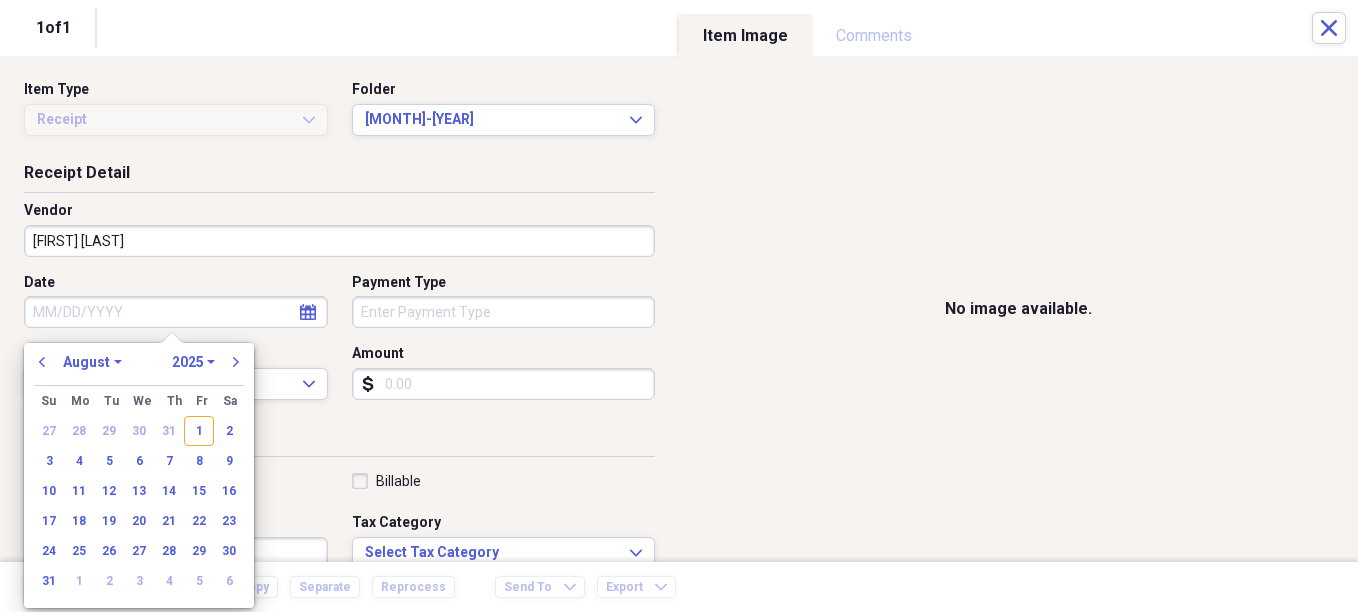 click on "Date" at bounding box center [176, 312] 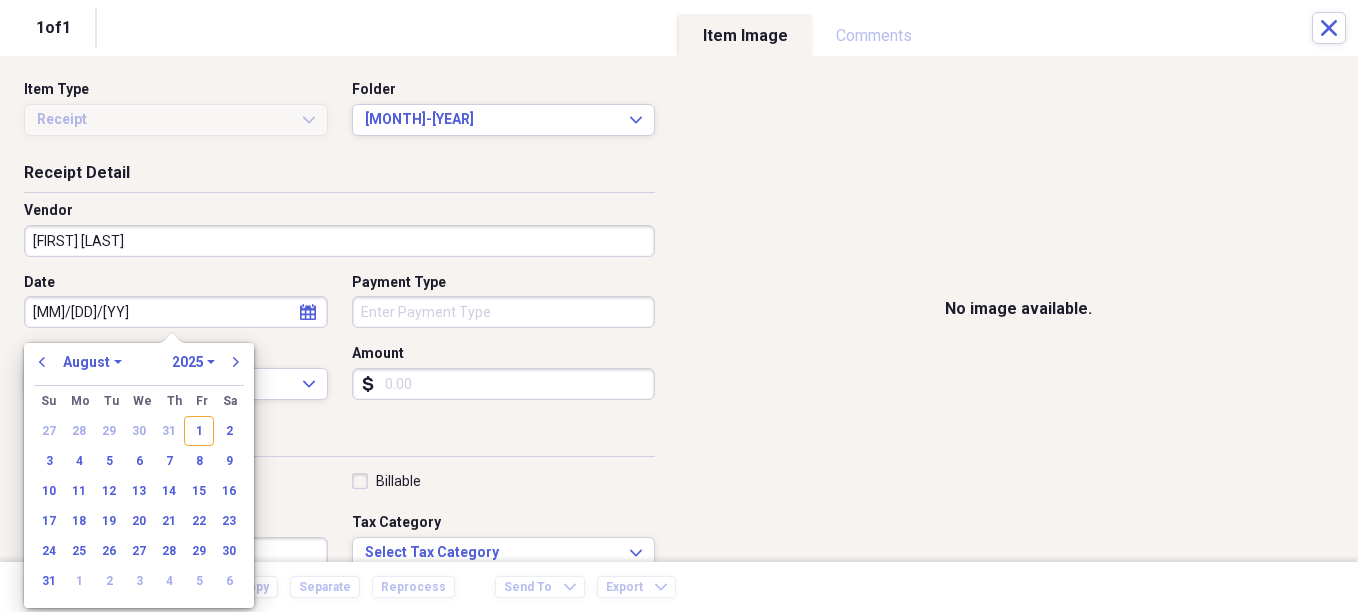 type on "[M]/[D]/[YY]" 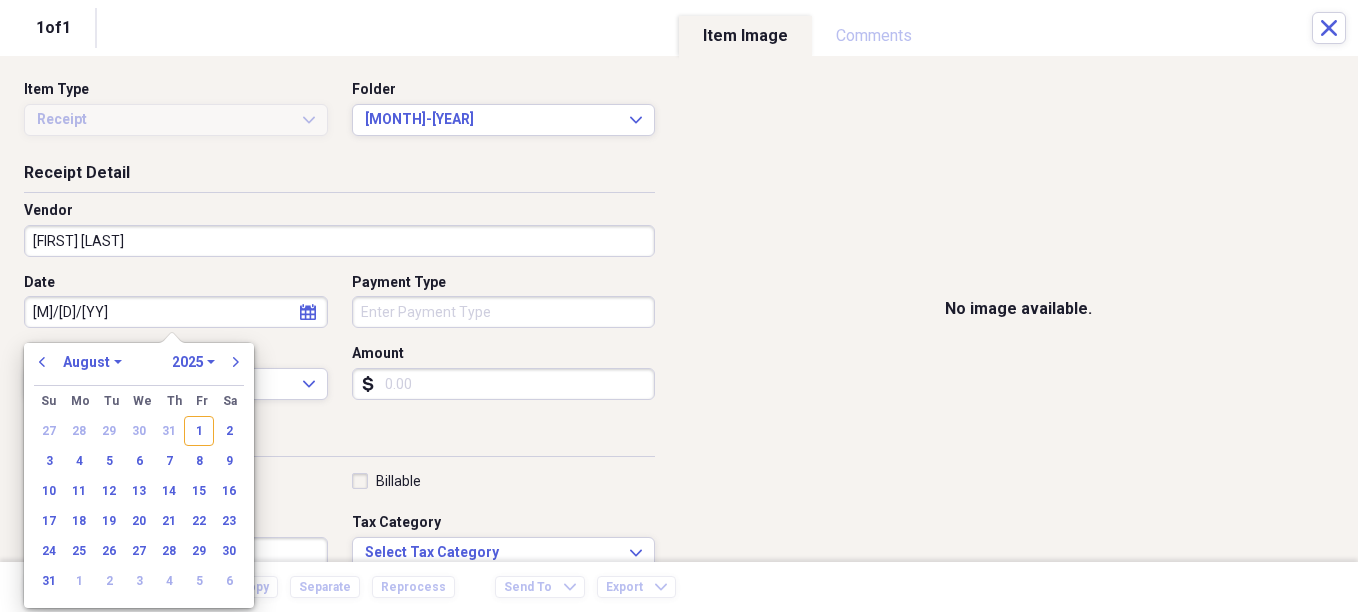 select on "6" 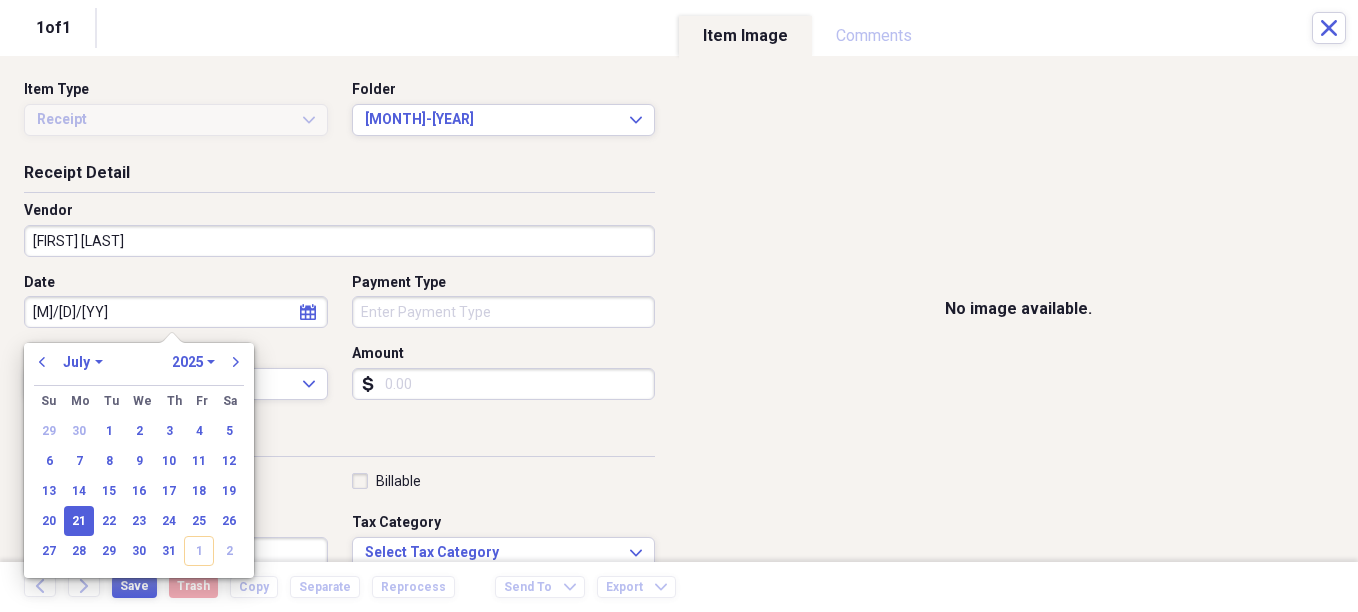 type on "07/21/2025" 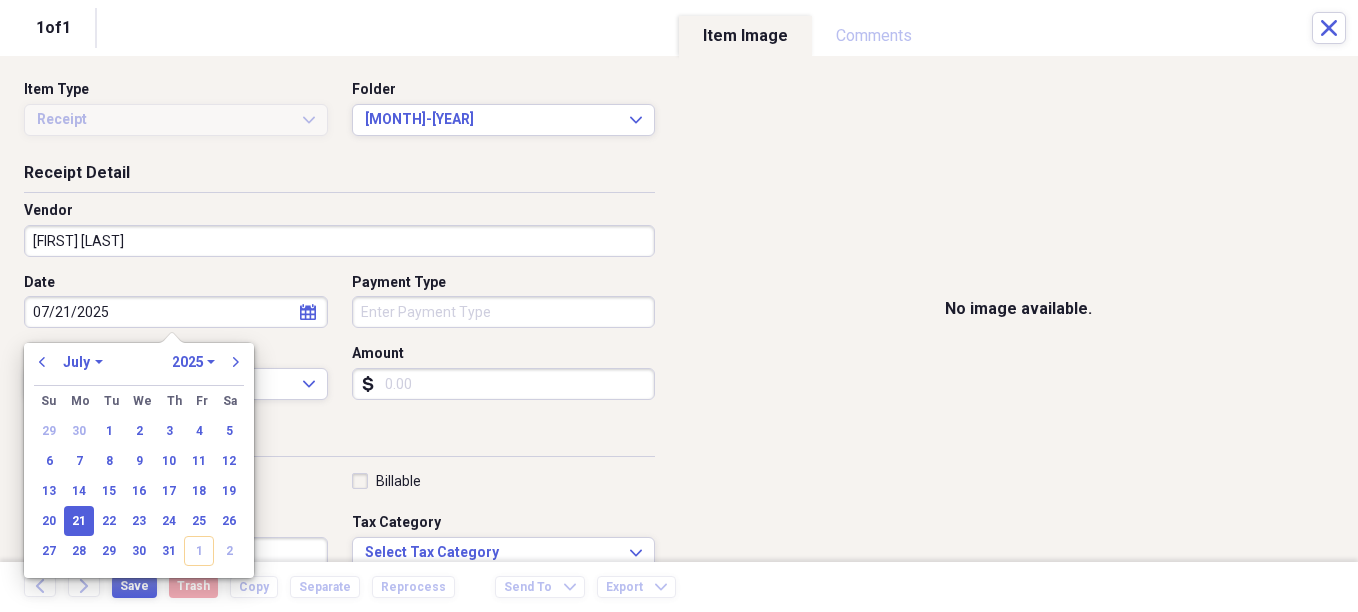 click on "Organize My Files 29 Collapse Unfiled Needs Review 29 Unfiled All Files Unfiled Unfiled Unfiled Saved Reports Collapse My Cabinet Christie's Cabinet Add Folder Expand Folder Avalon Power & Lighting Add Folder Expand Folder Cape May County Architect Add Folder Expand Folder Hands Too Bait & Tackle Add Folder Expand Folder Home Expenses Add Folder Expand Folder Inactive Add Folder Collapse Open Folder JMM Studios Add Folder Folder 2022 Add Folder Folder 2023 Add Folder Folder 2024 Add Folder Collapse Open Folder 2025 Add Folder Folder 1-2025 Add Folder Folder 10-2025 Add Folder Folder 11-2025 Add Folder Folder 12-2025 Add Folder Folder 2-2025 Add Folder Folder 3-2025 Add Folder Folder 4-2025 Add Folder Folder 5-2025 Add Folder Folder 6-2025 Add Folder Folder 7-2025 Add Folder Folder 8-2025 Add Folder Folder 9-2025 Add Folder Folder Kevin Clifford 2024 Add Folder Expand Folder Pandemonium Fiberglass Add Folder Trash Trash Bill My Customers Expand Help & Support Submit Import Import Add Create Expand Reports sort" at bounding box center [679, 306] 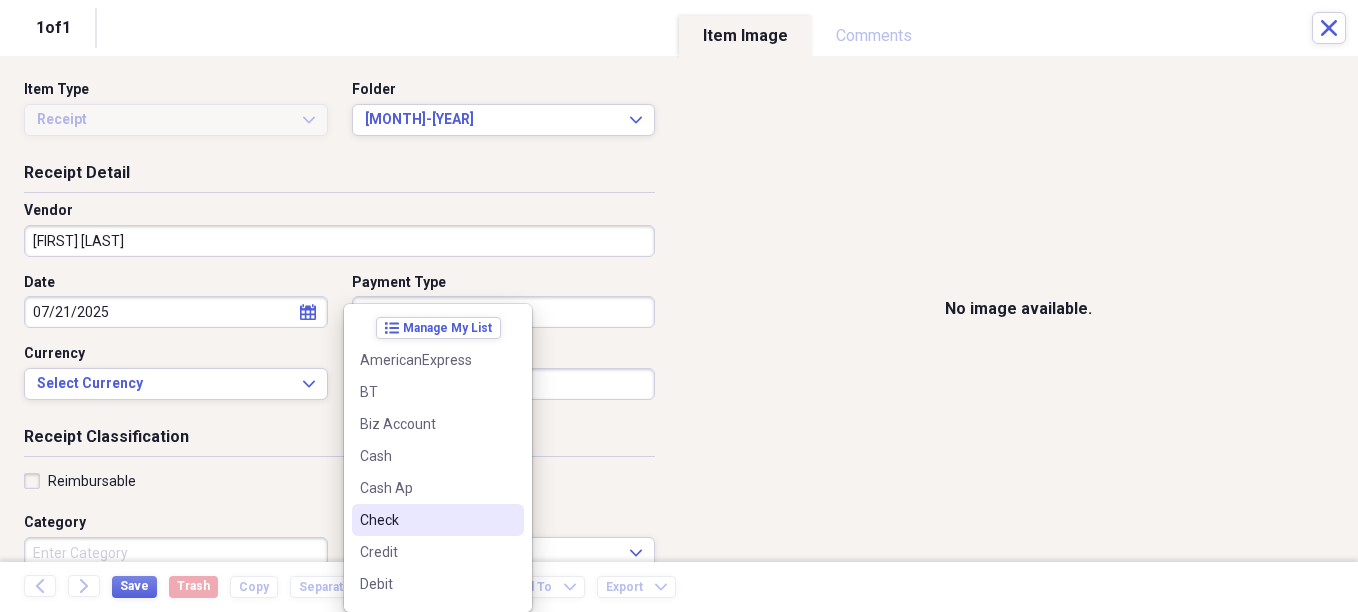 click on "Check" at bounding box center [426, 520] 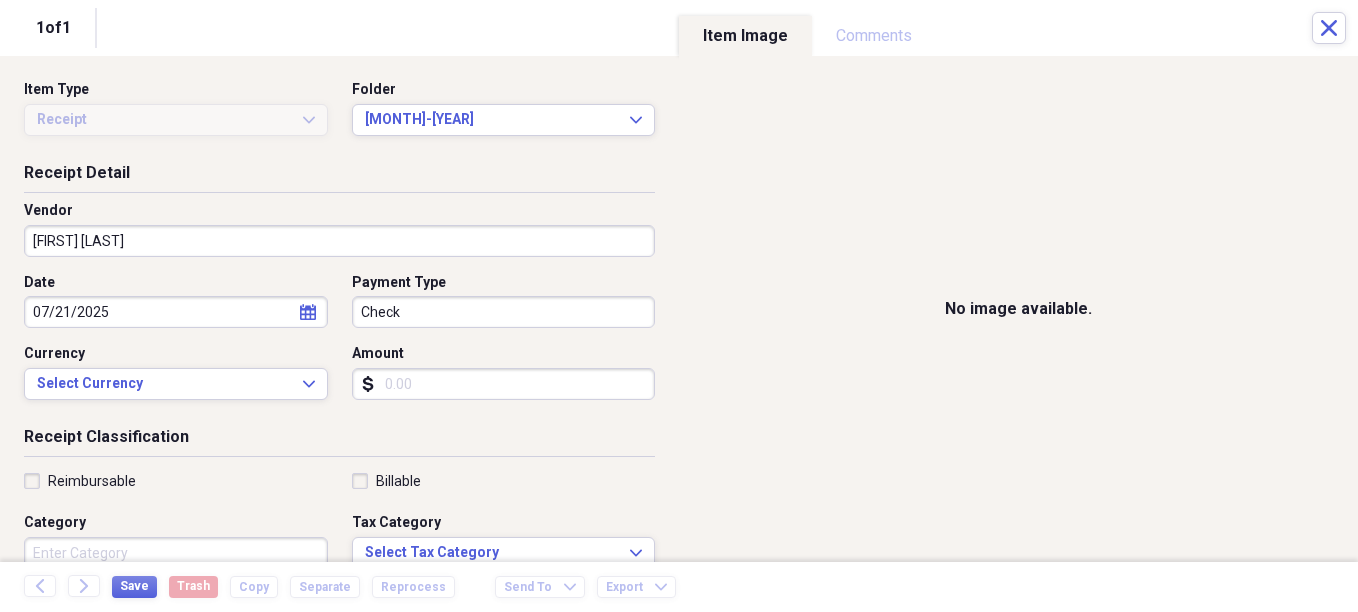 click on "Amount" at bounding box center [504, 384] 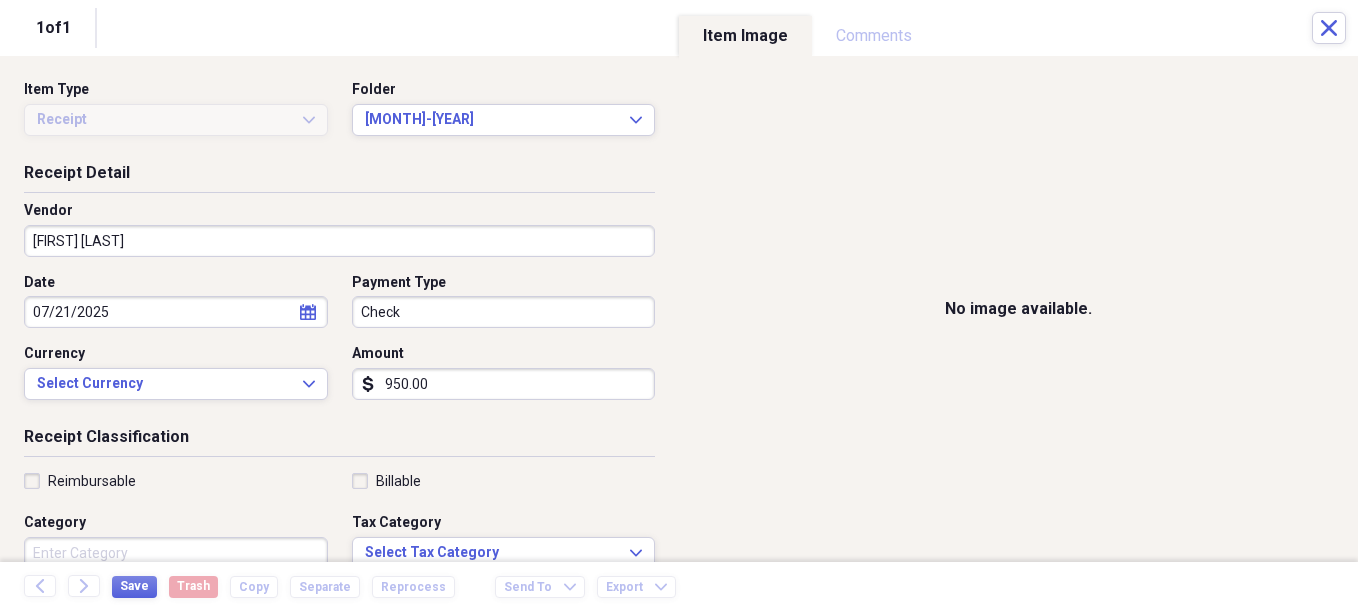 type on "950.00" 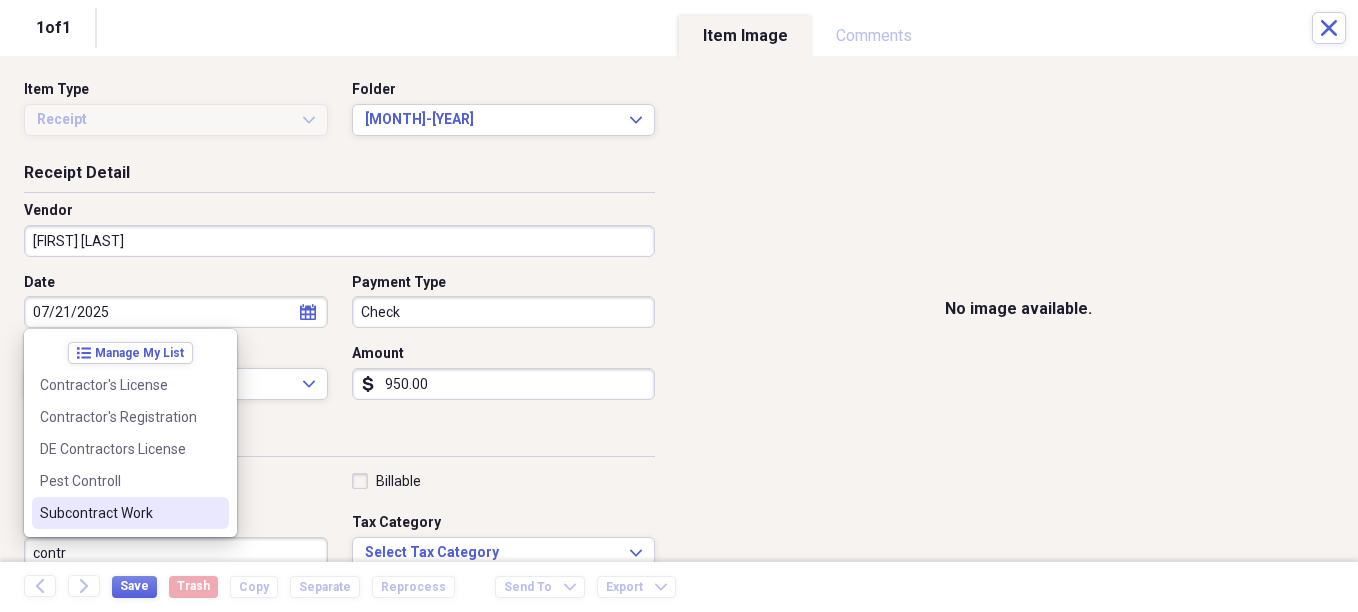 click on "Subcontract Work" at bounding box center (118, 513) 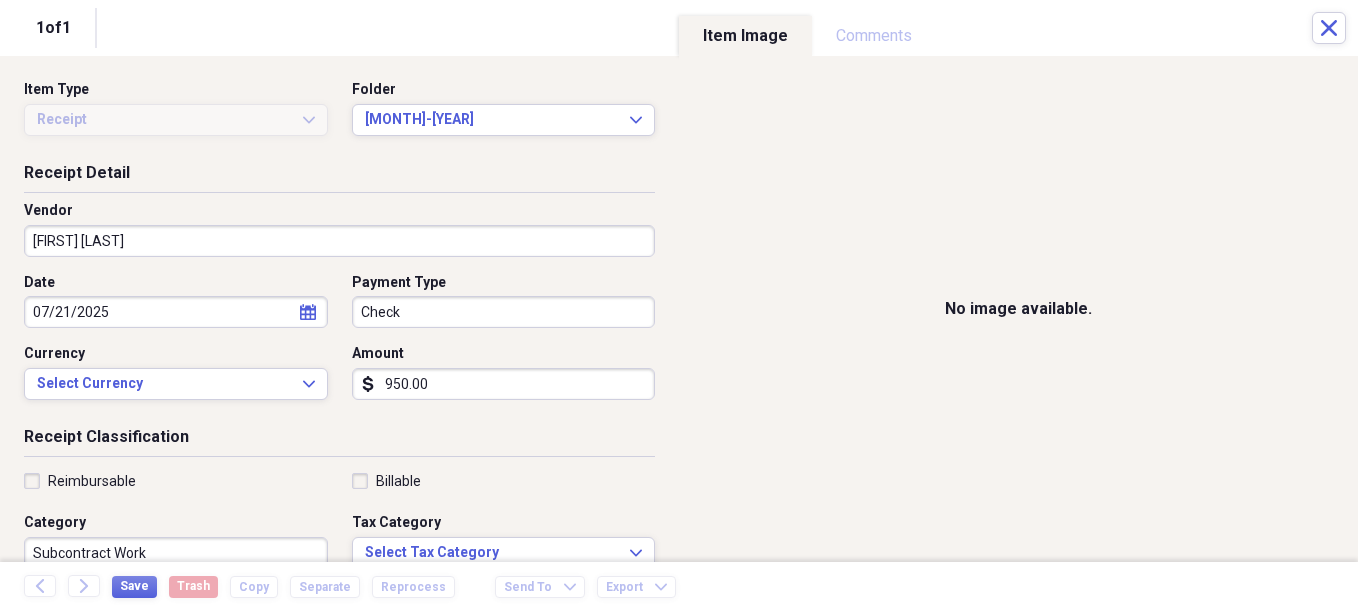 scroll, scrollTop: 7, scrollLeft: 0, axis: vertical 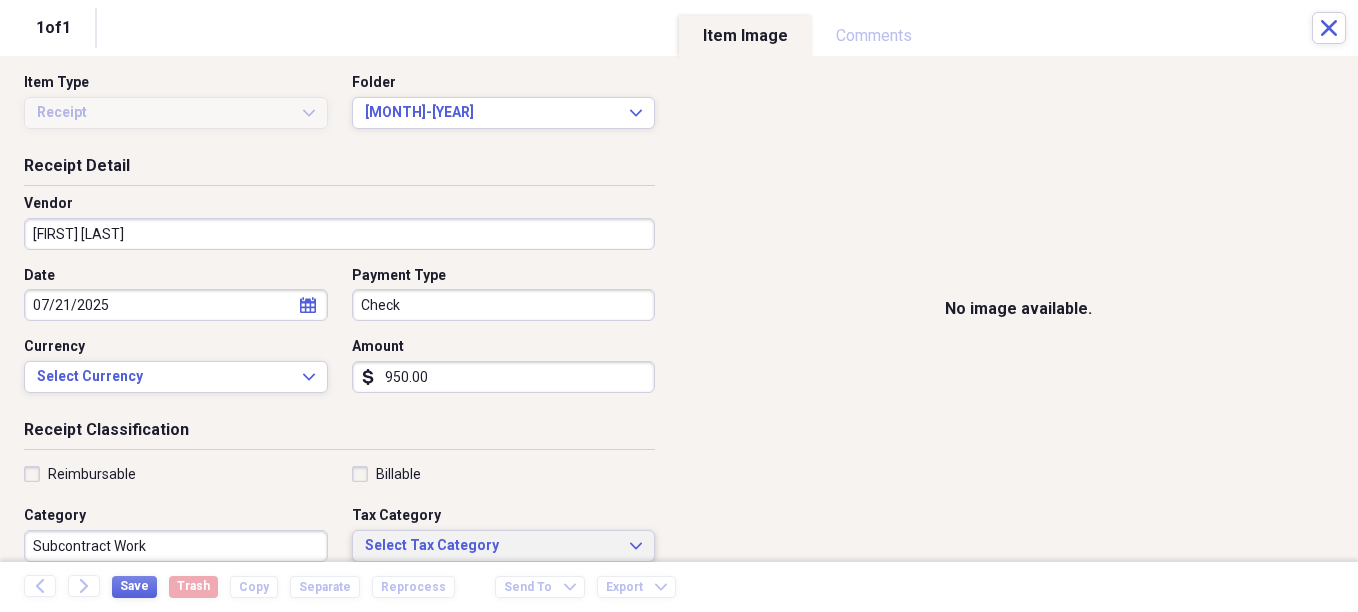 click on "Select Tax Category" at bounding box center (492, 546) 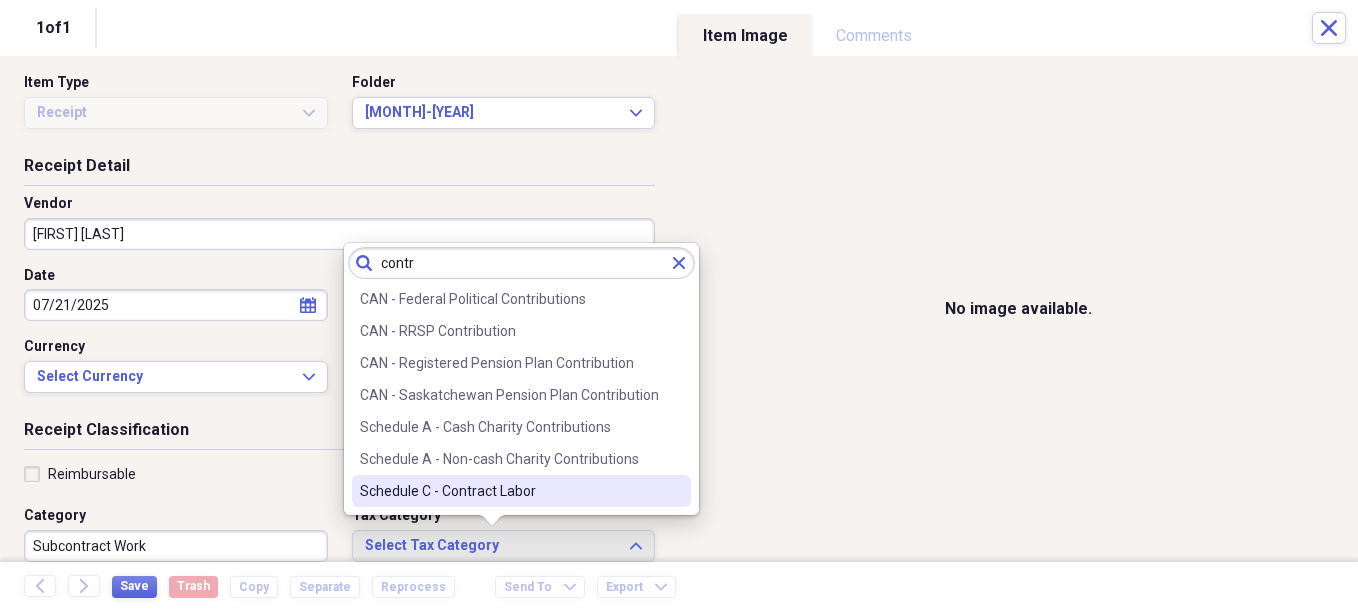 type on "contr" 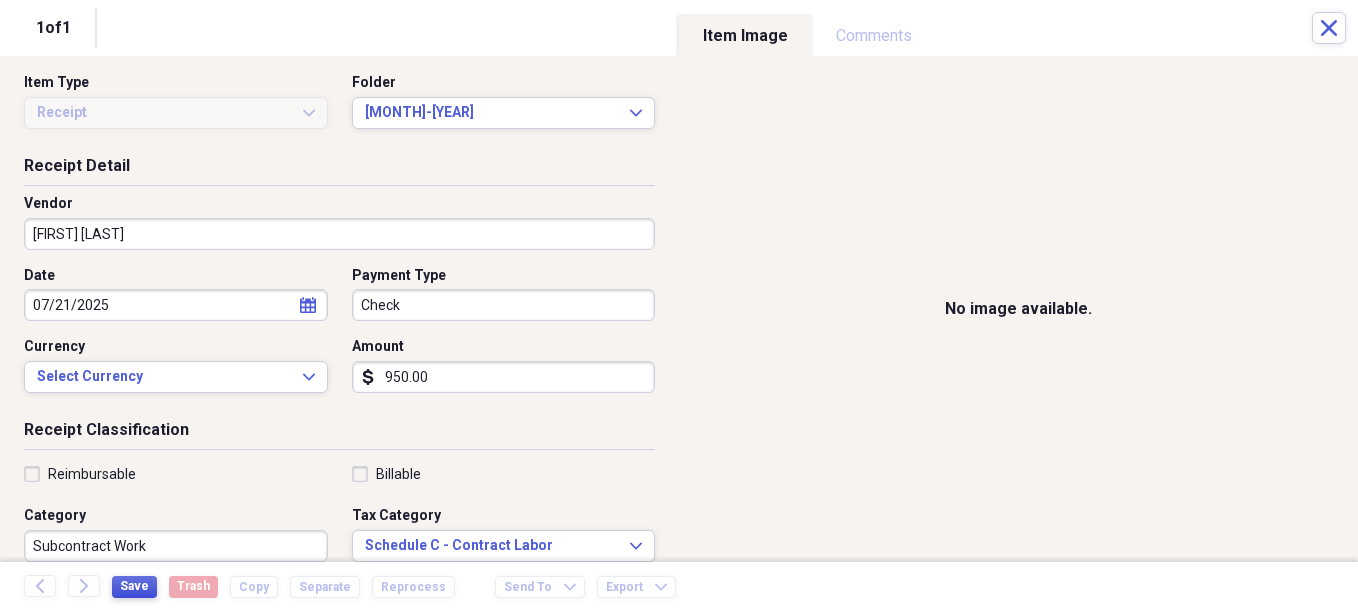 click on "Save" at bounding box center [134, 586] 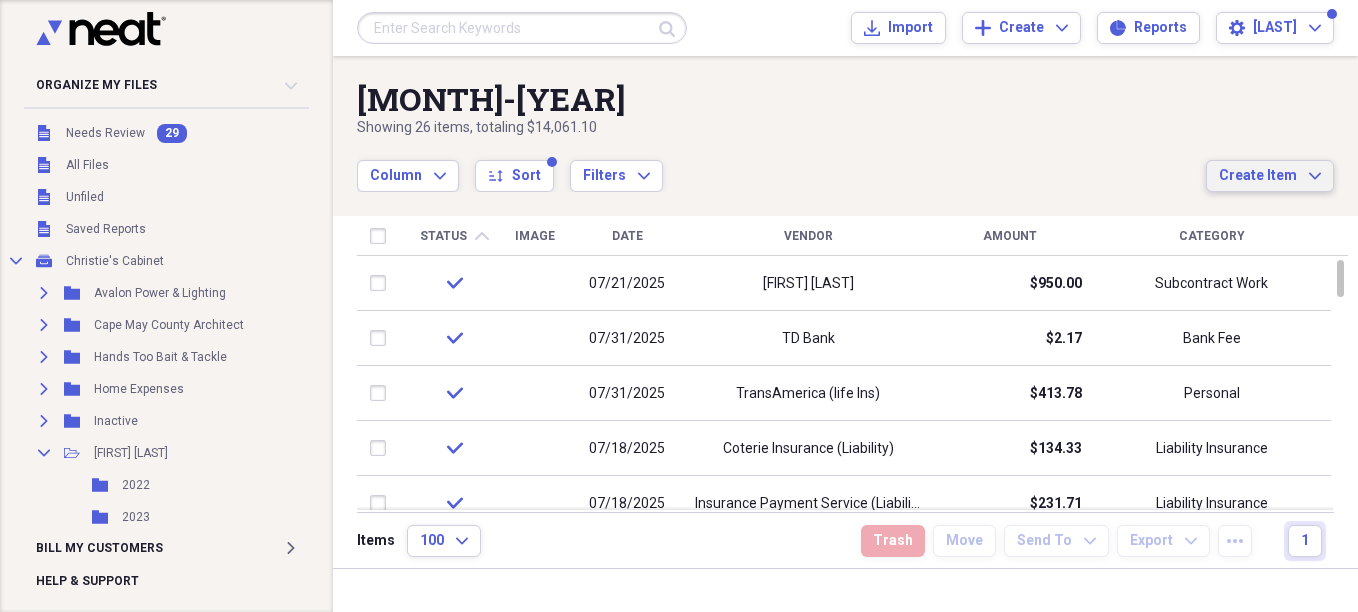 click on "Create Item Expand" at bounding box center [1270, 176] 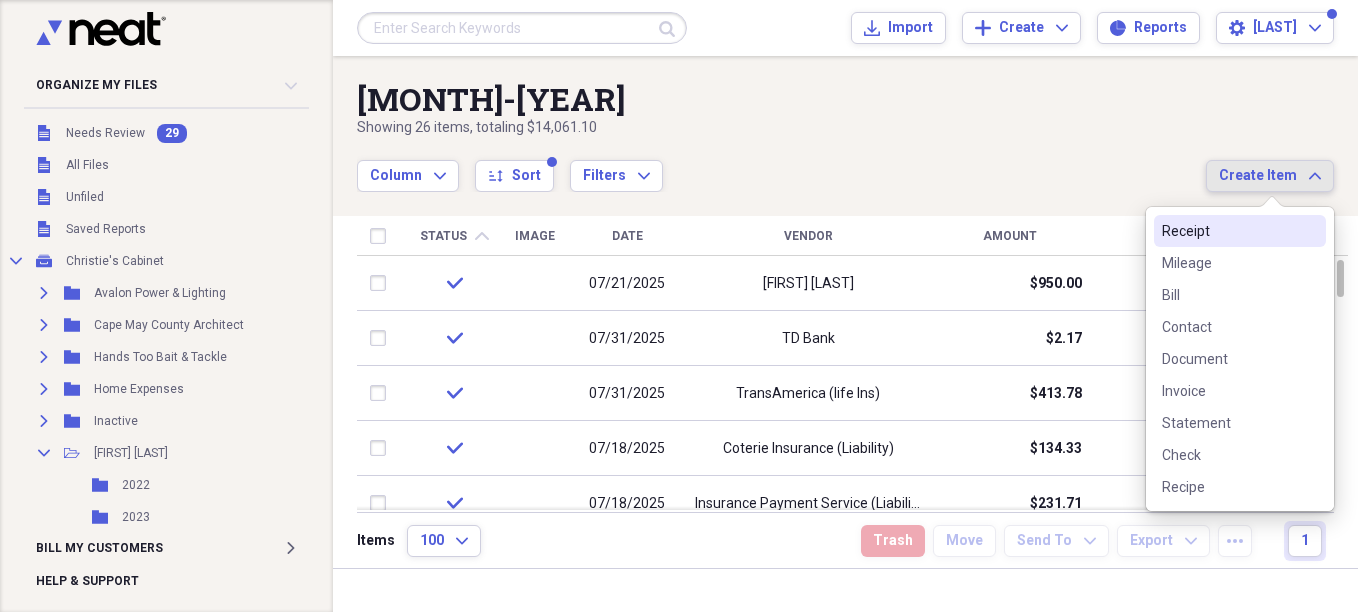 click on "Receipt" at bounding box center [1228, 231] 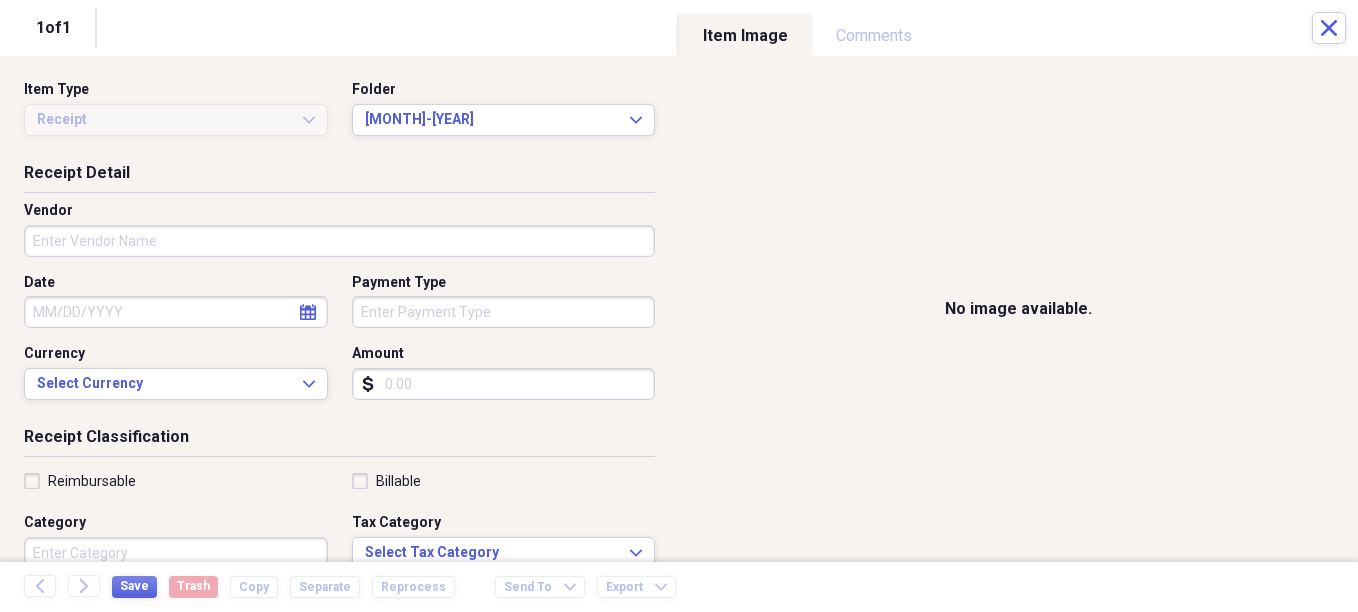 click on "Vendor" at bounding box center [339, 241] 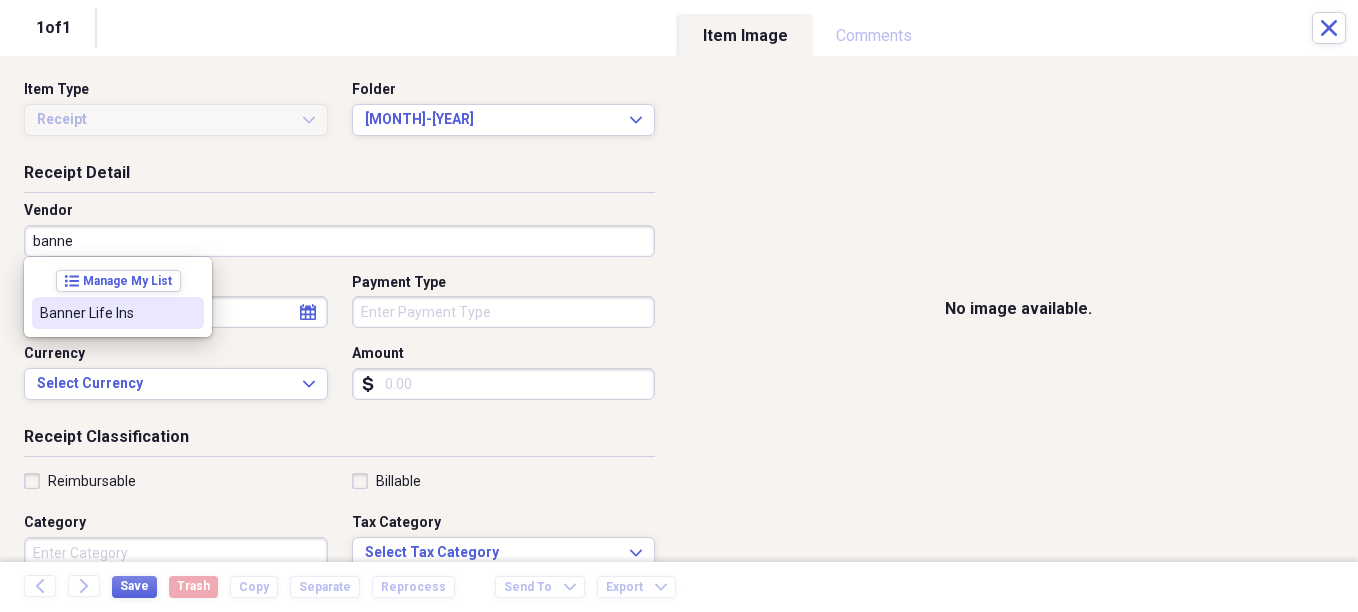 click on "Banner Life Ins" at bounding box center (118, 313) 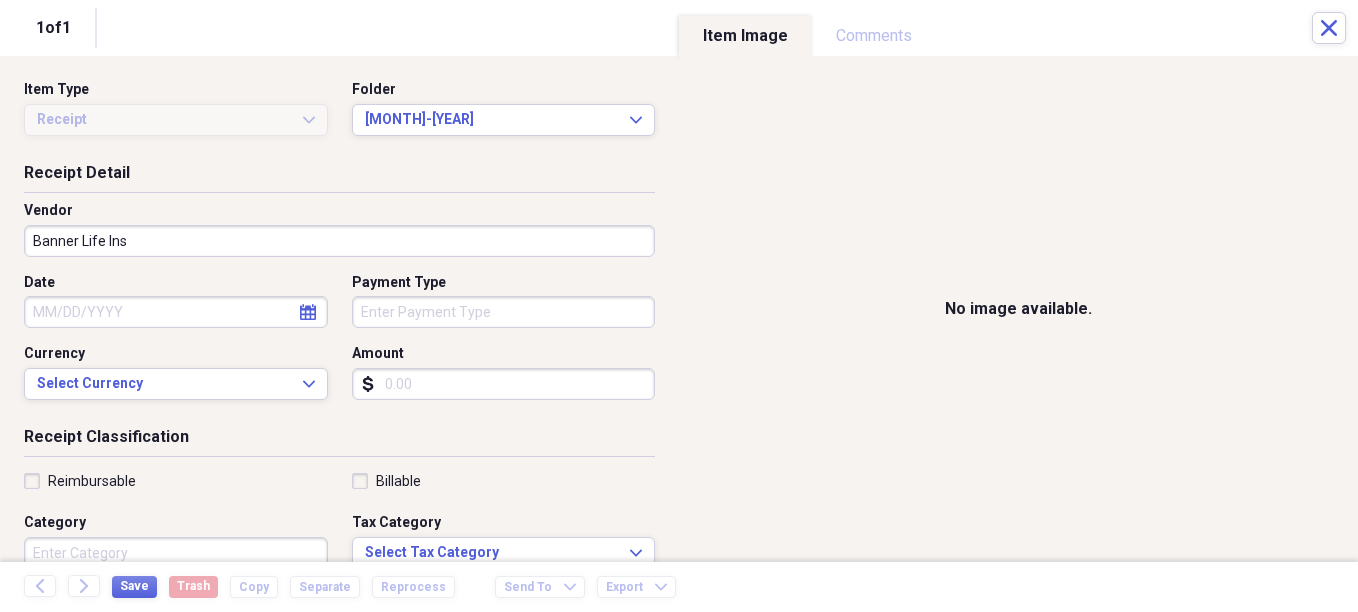 click on "Date" at bounding box center (176, 312) 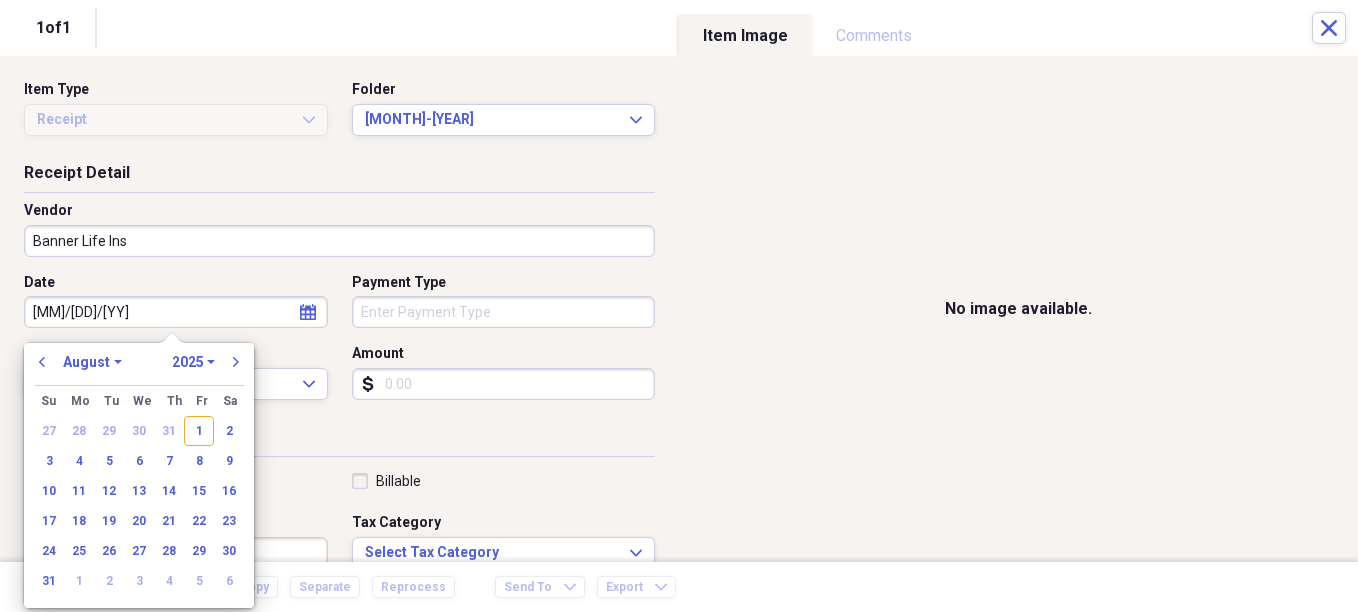 type on "[M]/[D]/[YY]" 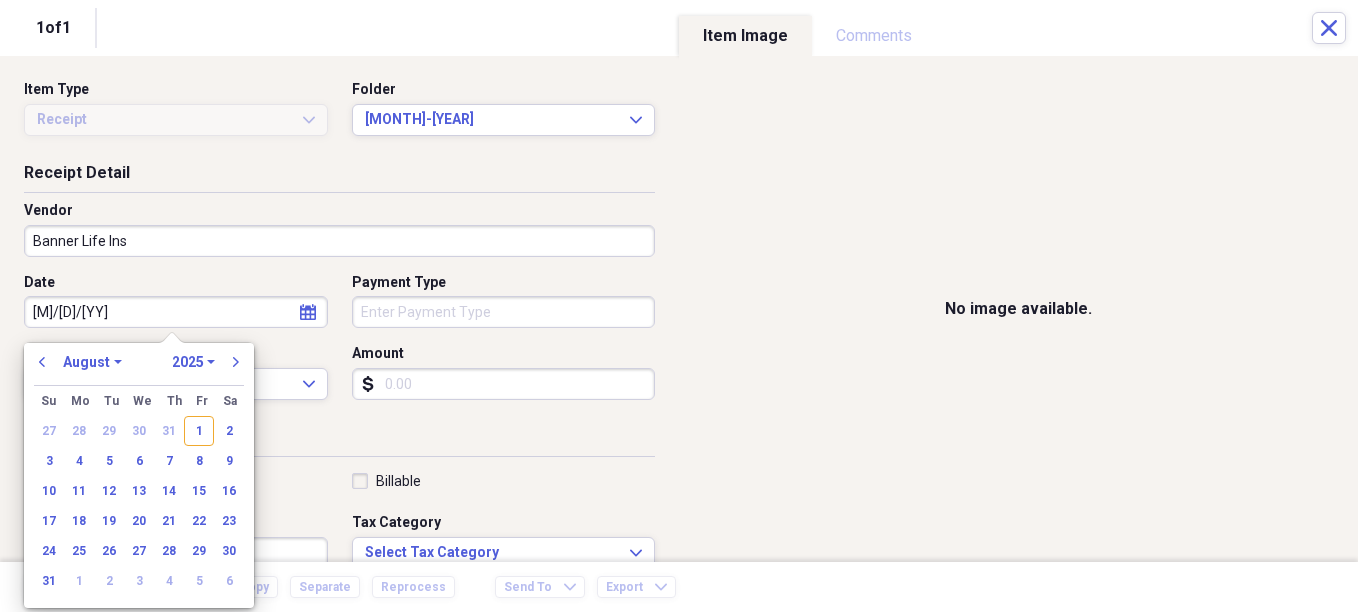 select on "6" 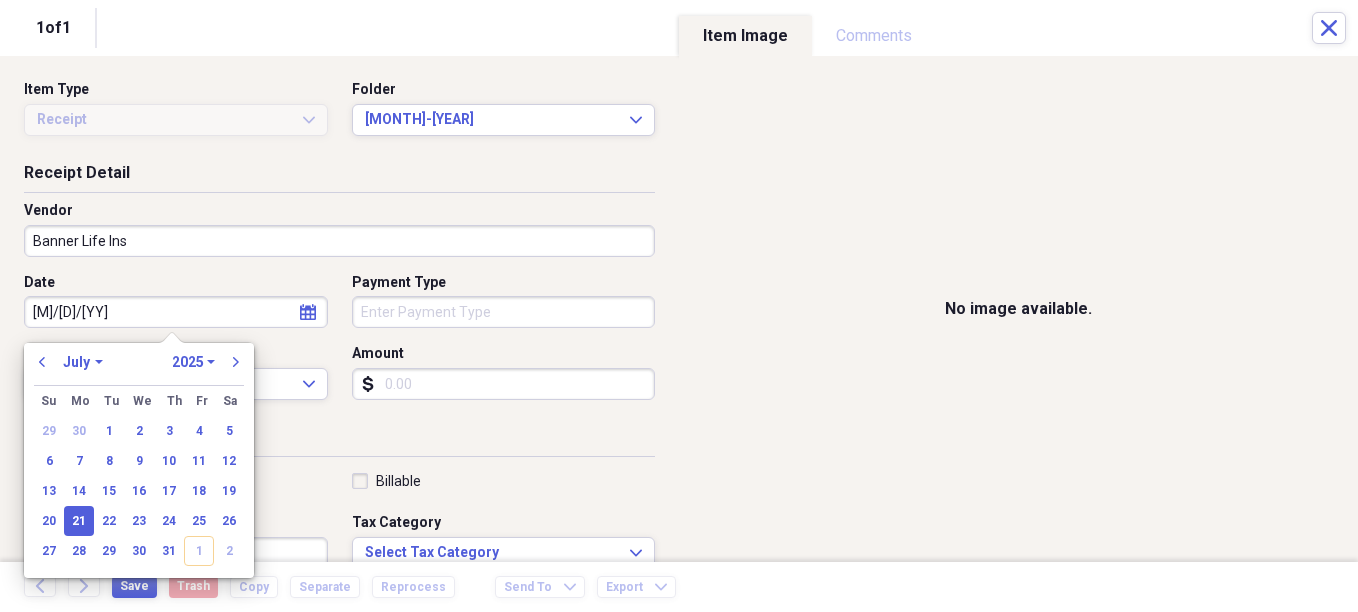 type on "07/21/2025" 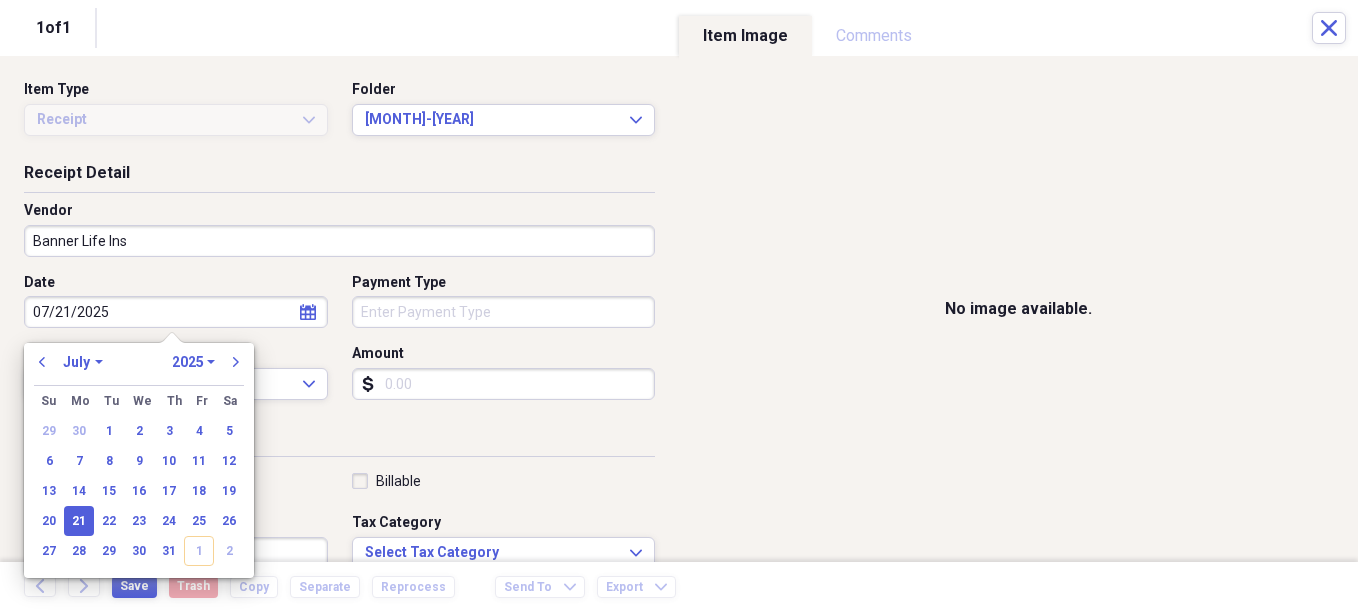 click on "Organize My Files 29 Collapse Unfiled Needs Review 29 Unfiled All Files Unfiled Unfiled Unfiled Saved Reports Collapse My Cabinet Christie's Cabinet Add Folder Expand Folder Avalon Power & Lighting Add Folder Expand Folder Cape May County Architect Add Folder Expand Folder Hands Too Bait & Tackle Add Folder Expand Folder Home Expenses Add Folder Expand Folder Inactive Add Folder Collapse Open Folder JMM Studios Add Folder Folder 2022 Add Folder Folder 2023 Add Folder Folder 2024 Add Folder Collapse Open Folder 2025 Add Folder Folder 1-2025 Add Folder Folder 10-2025 Add Folder Folder 11-2025 Add Folder Folder 12-2025 Add Folder Folder 2-2025 Add Folder Folder 3-2025 Add Folder Folder 4-2025 Add Folder Folder 5-2025 Add Folder Folder 6-2025 Add Folder Folder 7-2025 Add Folder Folder 8-2025 Add Folder Folder 9-2025 Add Folder Folder Kevin Clifford 2024 Add Folder Expand Folder Pandemonium Fiberglass Add Folder Trash Trash Bill My Customers Expand Help & Support Submit Import Import Add Create Expand Reports sort" at bounding box center [679, 306] 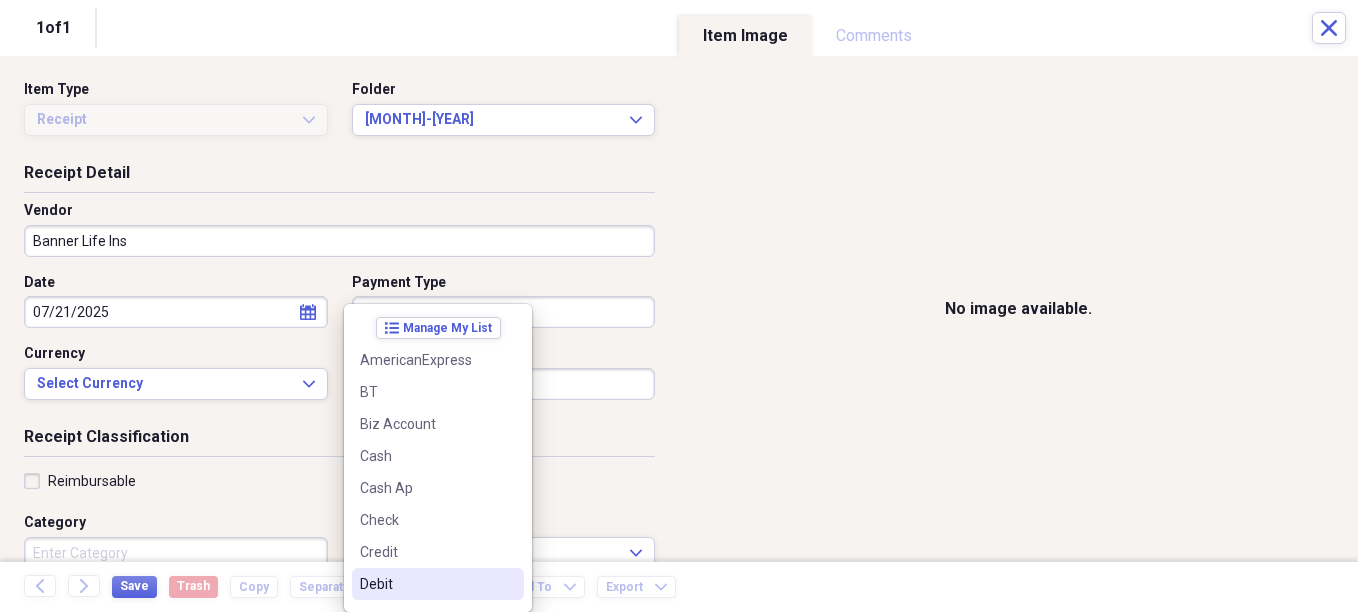 click on "Debit" at bounding box center (426, 584) 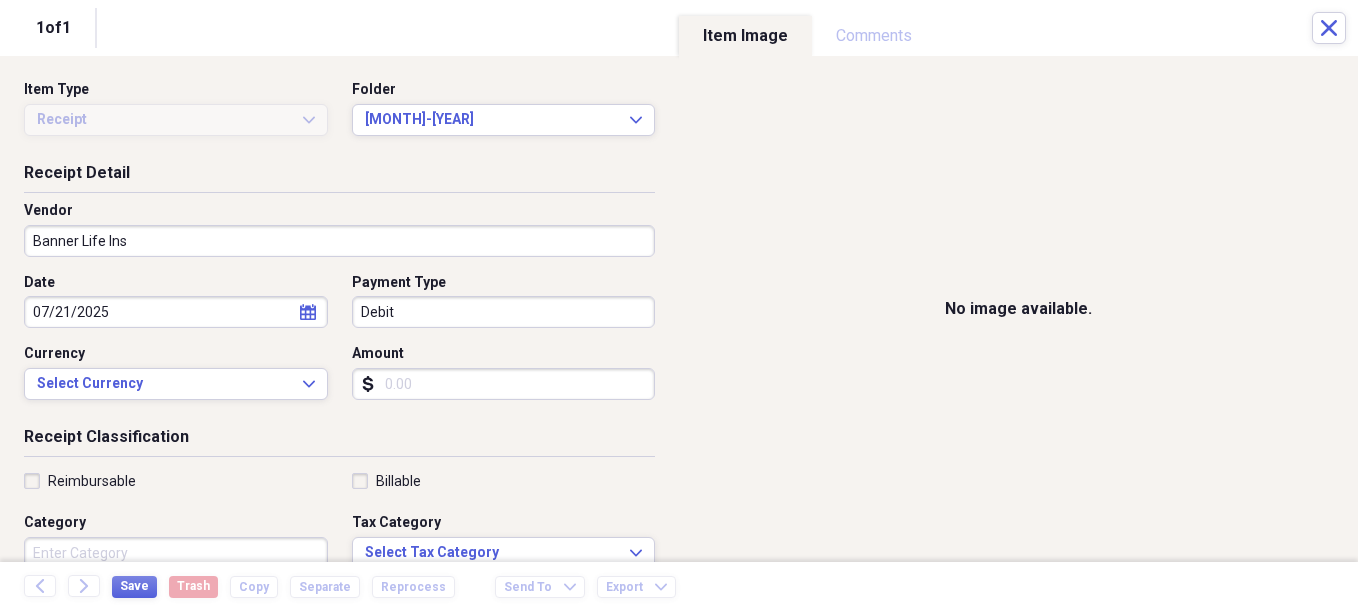 click on "Amount" at bounding box center [504, 384] 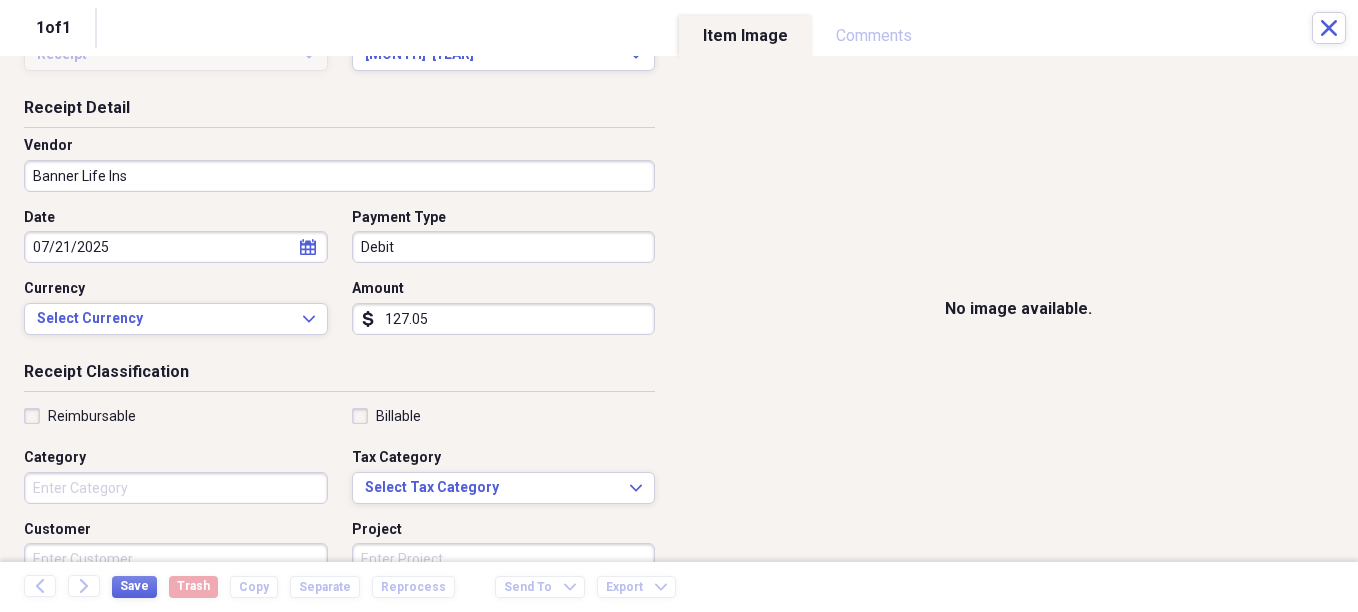 scroll, scrollTop: 100, scrollLeft: 0, axis: vertical 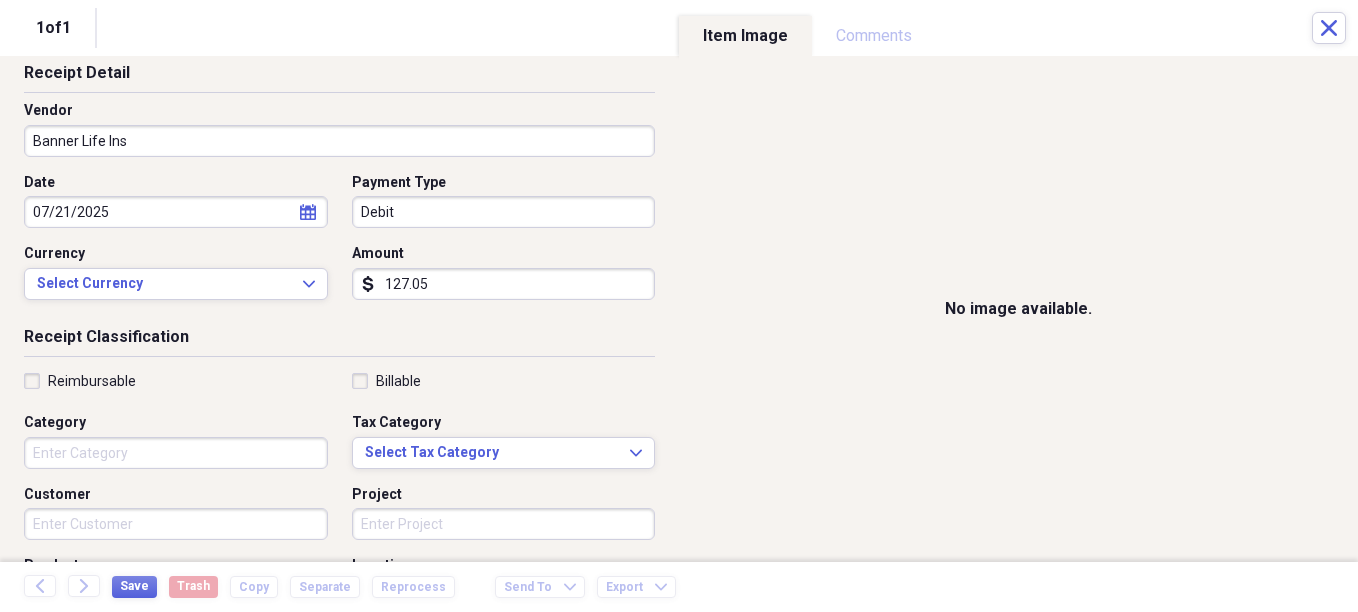 type on "127.05" 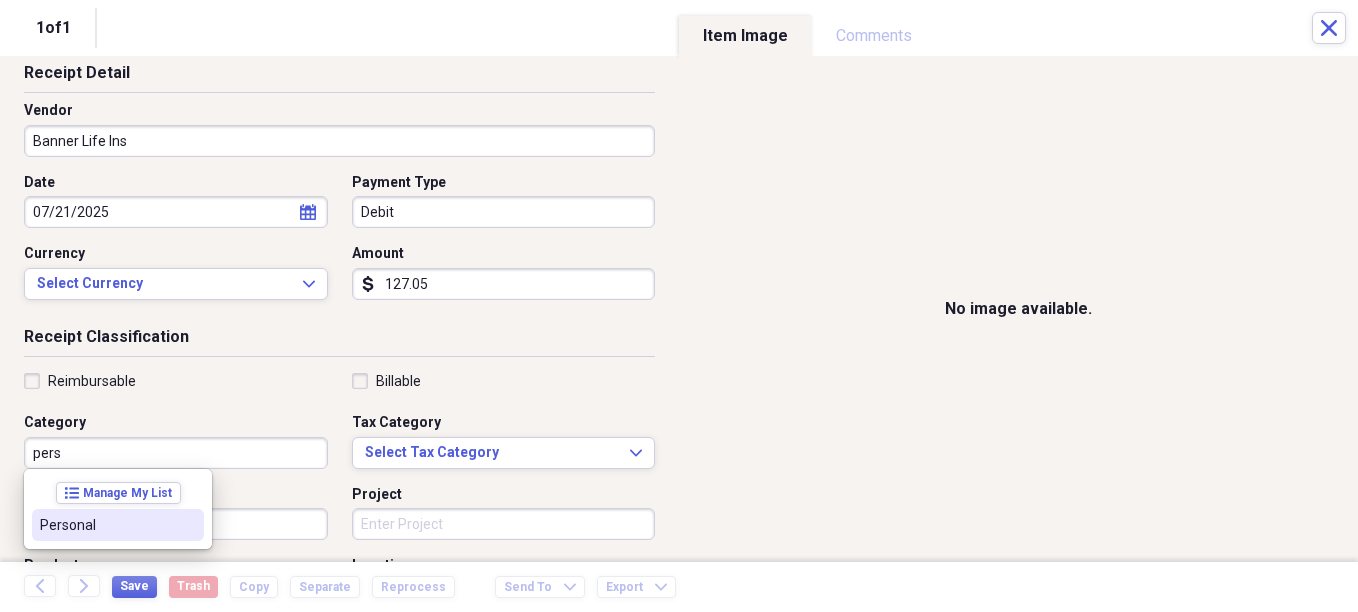 click on "Personal" at bounding box center (106, 525) 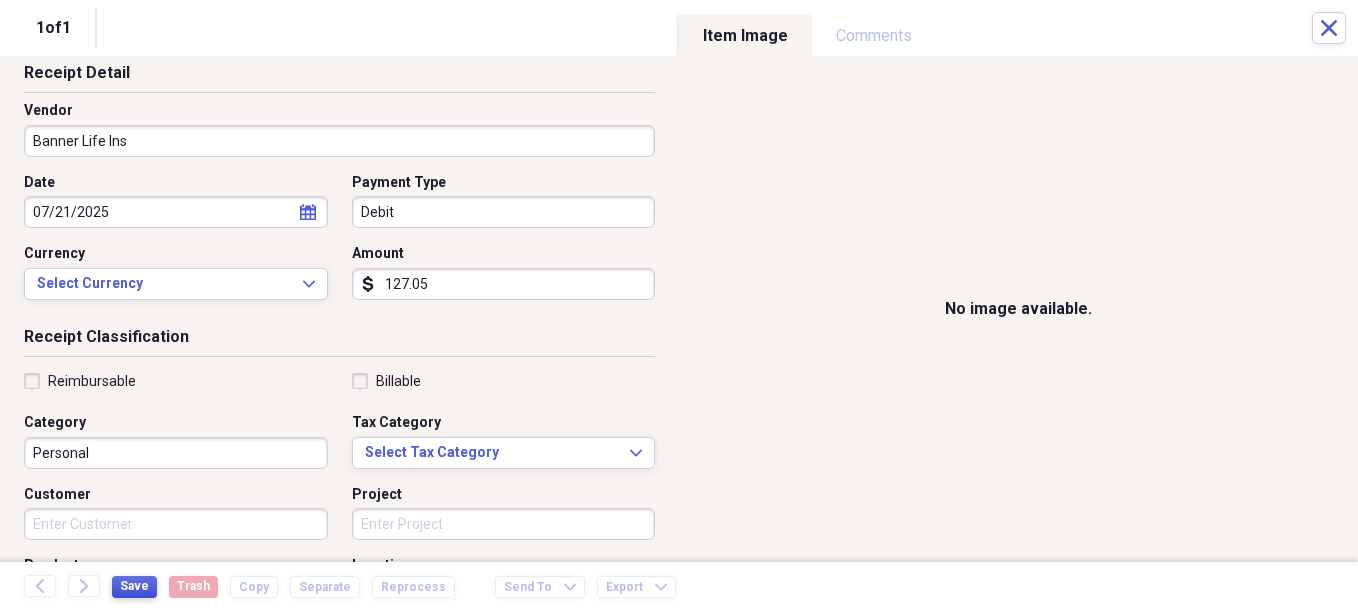 click on "Save" at bounding box center (134, 586) 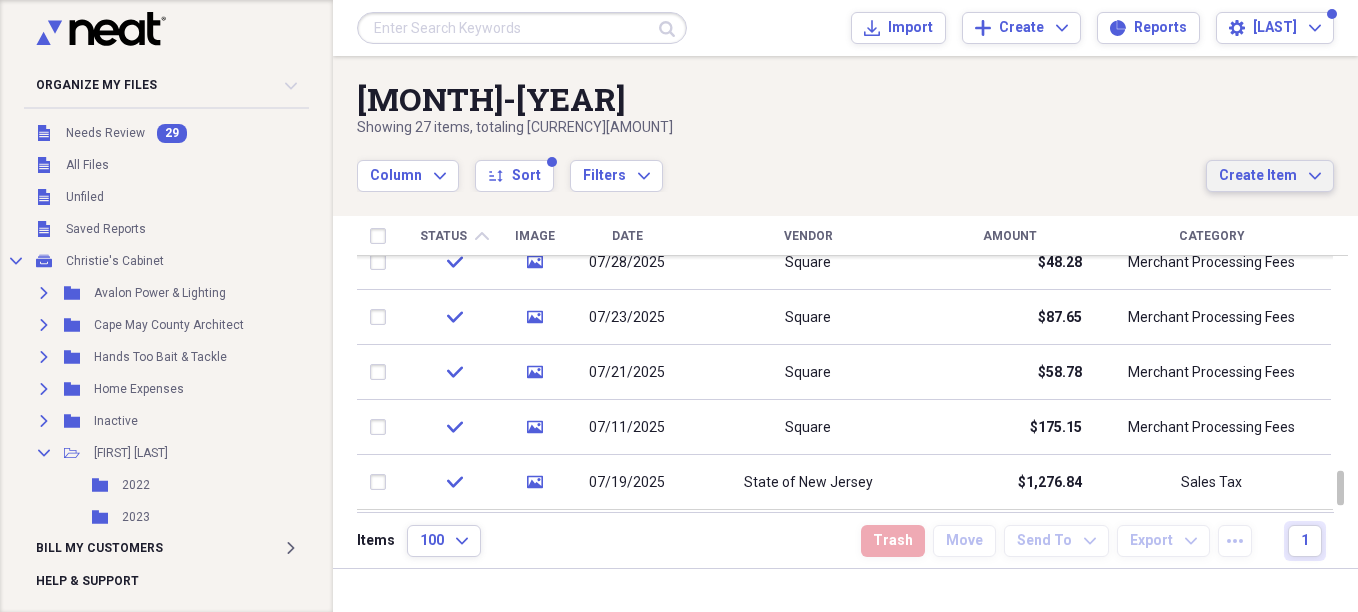 click on "Create Item Expand" at bounding box center [1270, 176] 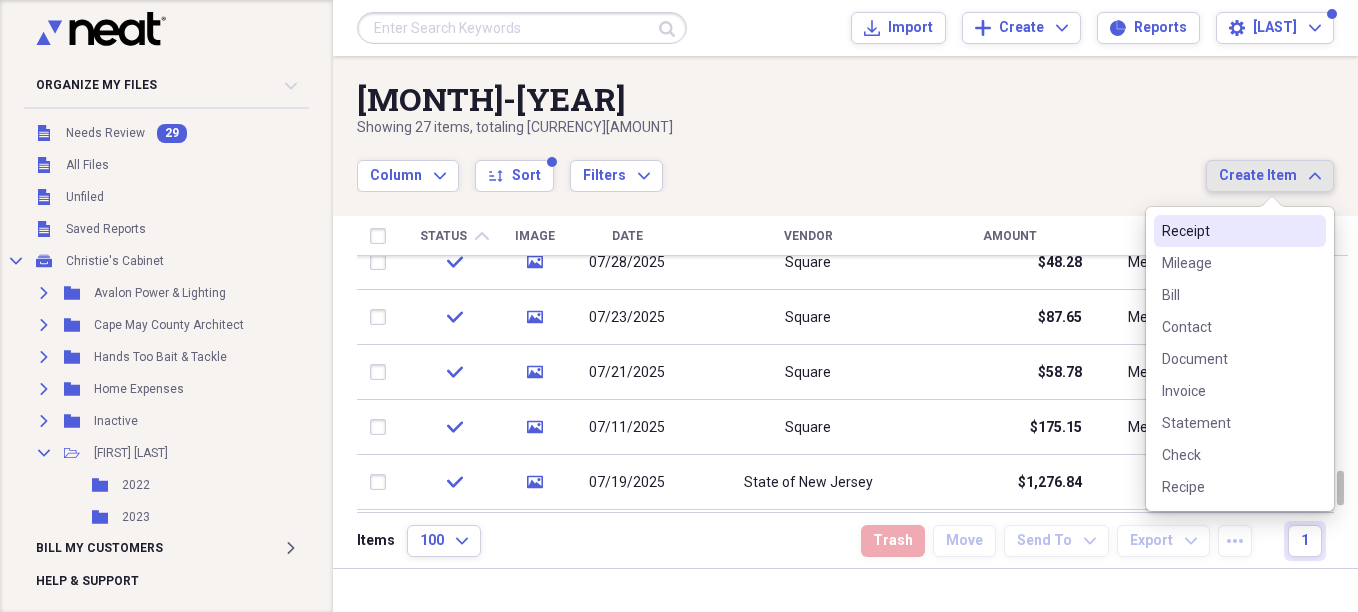 click on "Receipt" at bounding box center [1228, 231] 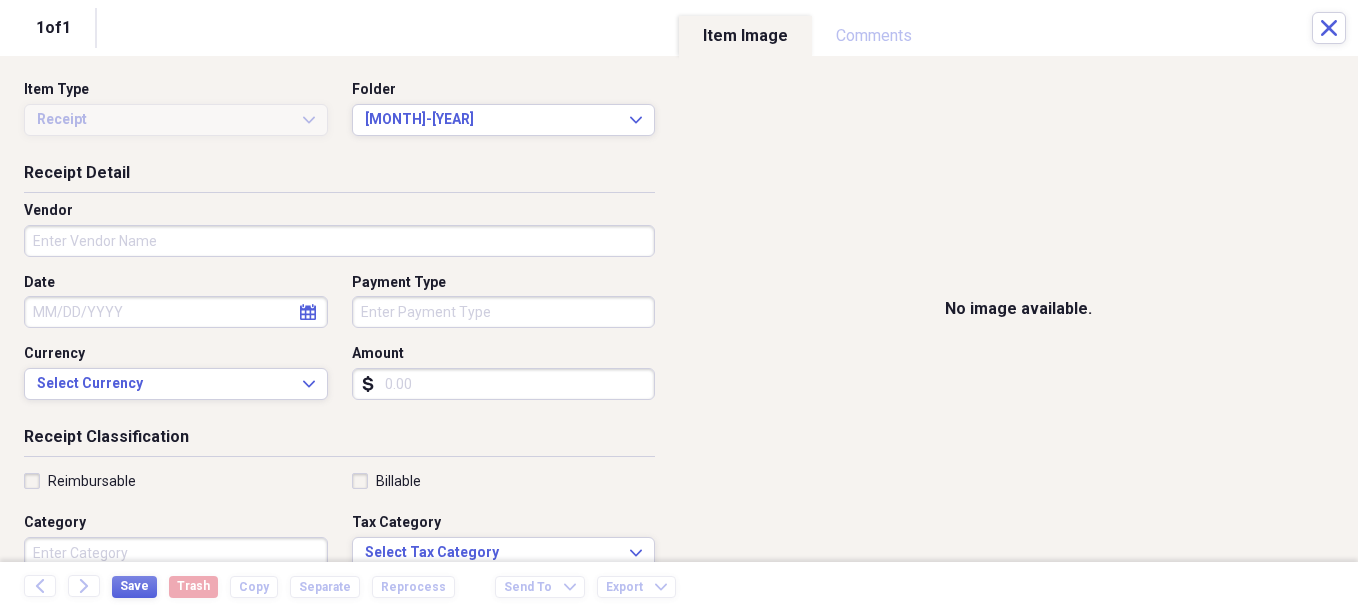 click on "Vendor" at bounding box center (339, 241) 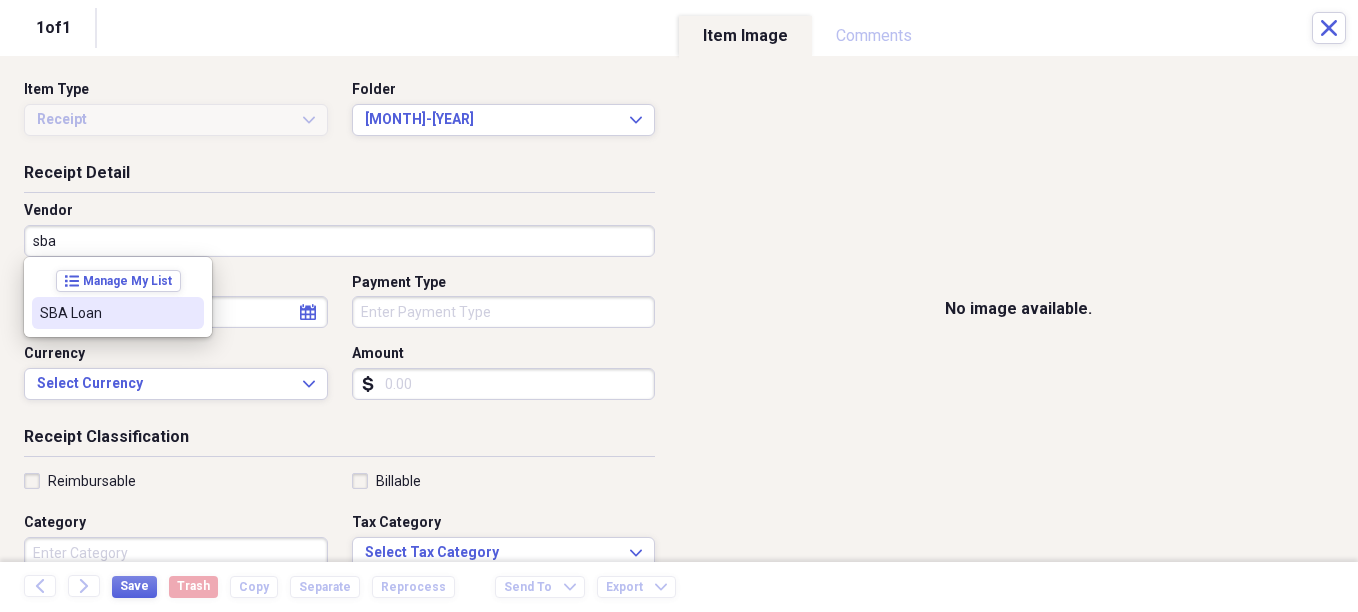 click on "SBA Loan" at bounding box center [118, 313] 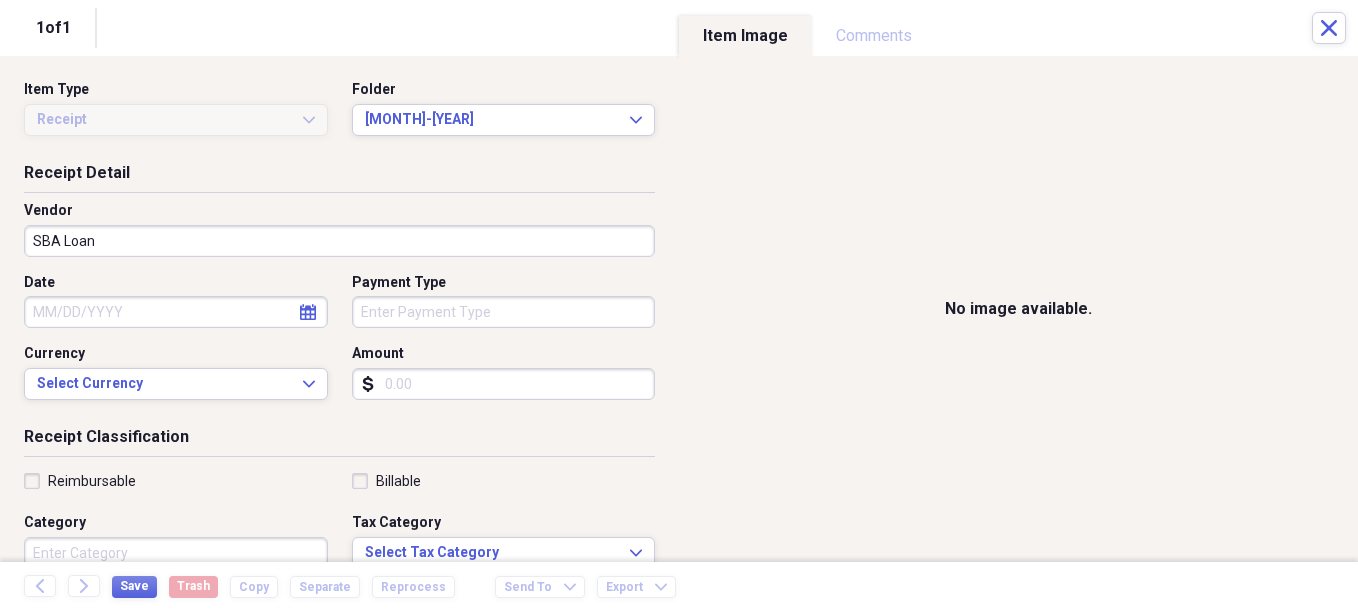 click on "Amount" at bounding box center (504, 384) 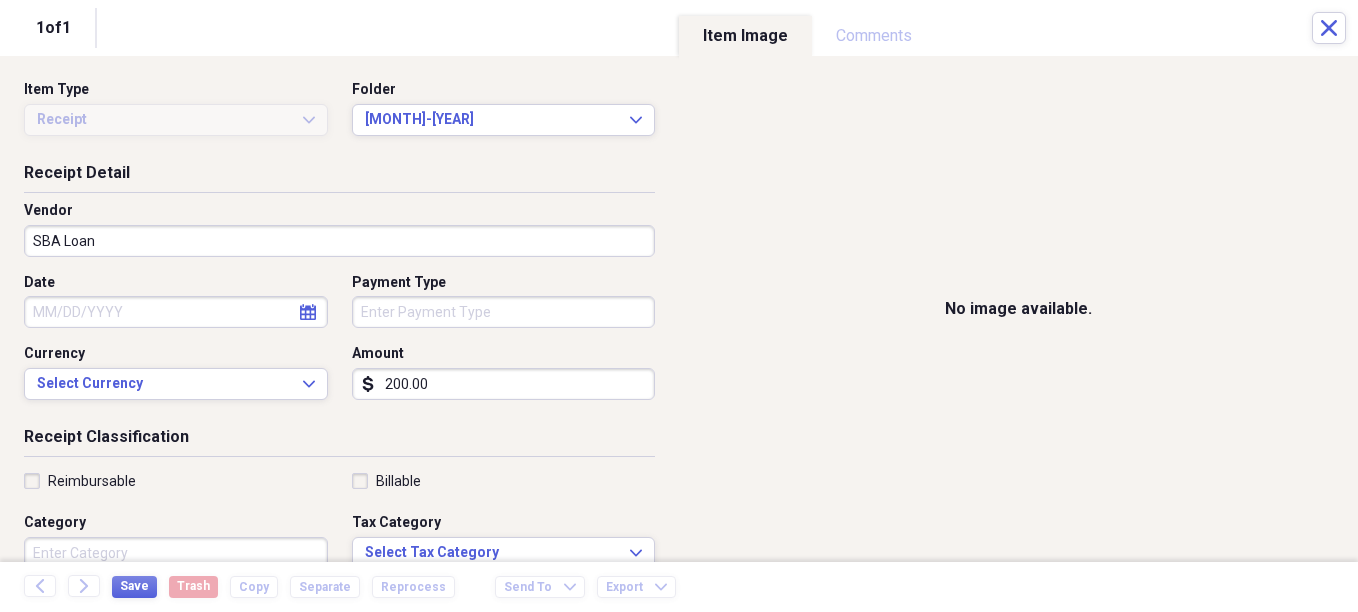 type on "200.00" 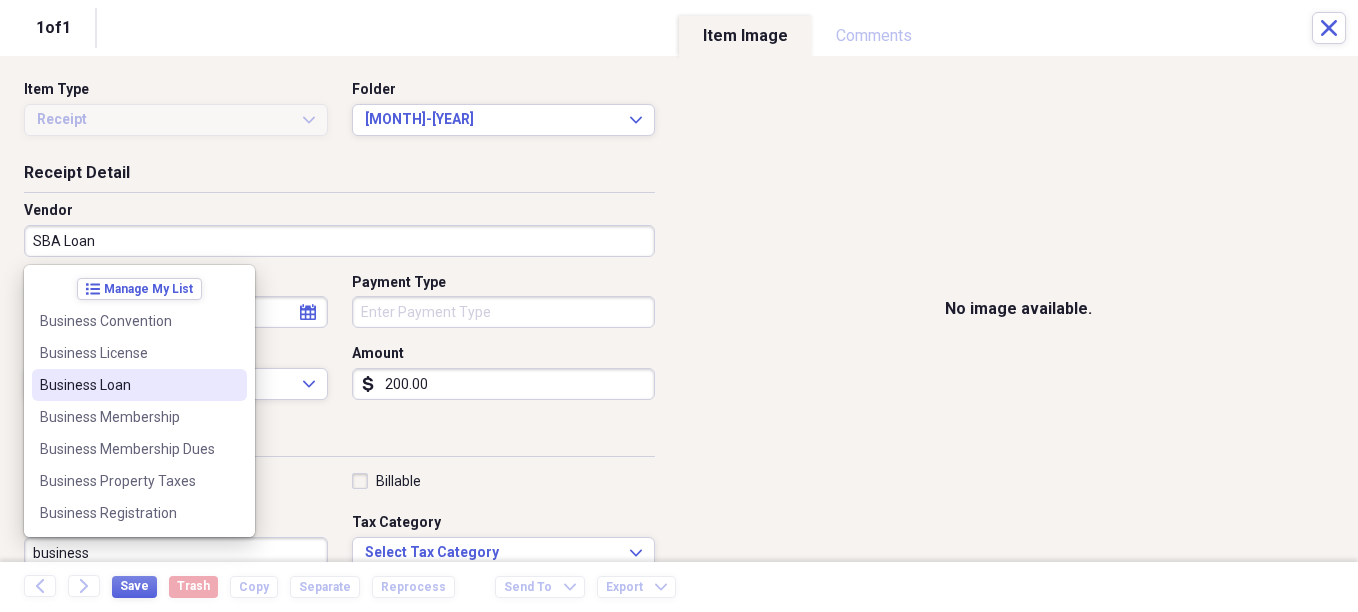 click on "Business Loan" at bounding box center (127, 385) 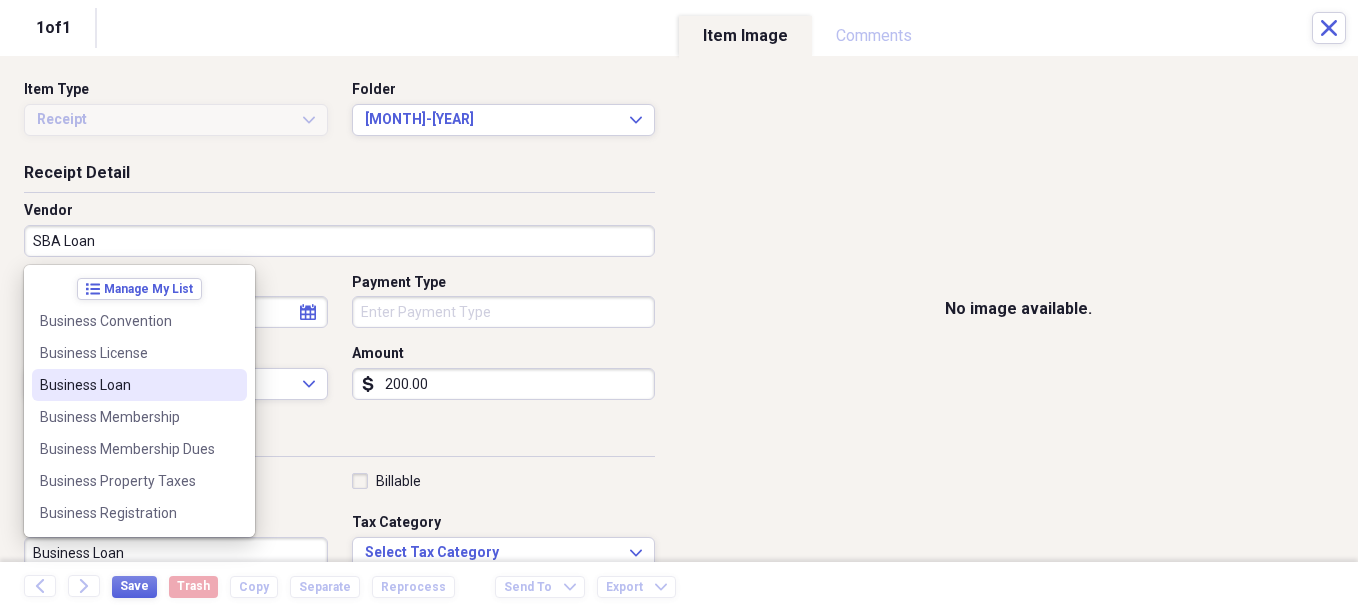 scroll, scrollTop: 7, scrollLeft: 0, axis: vertical 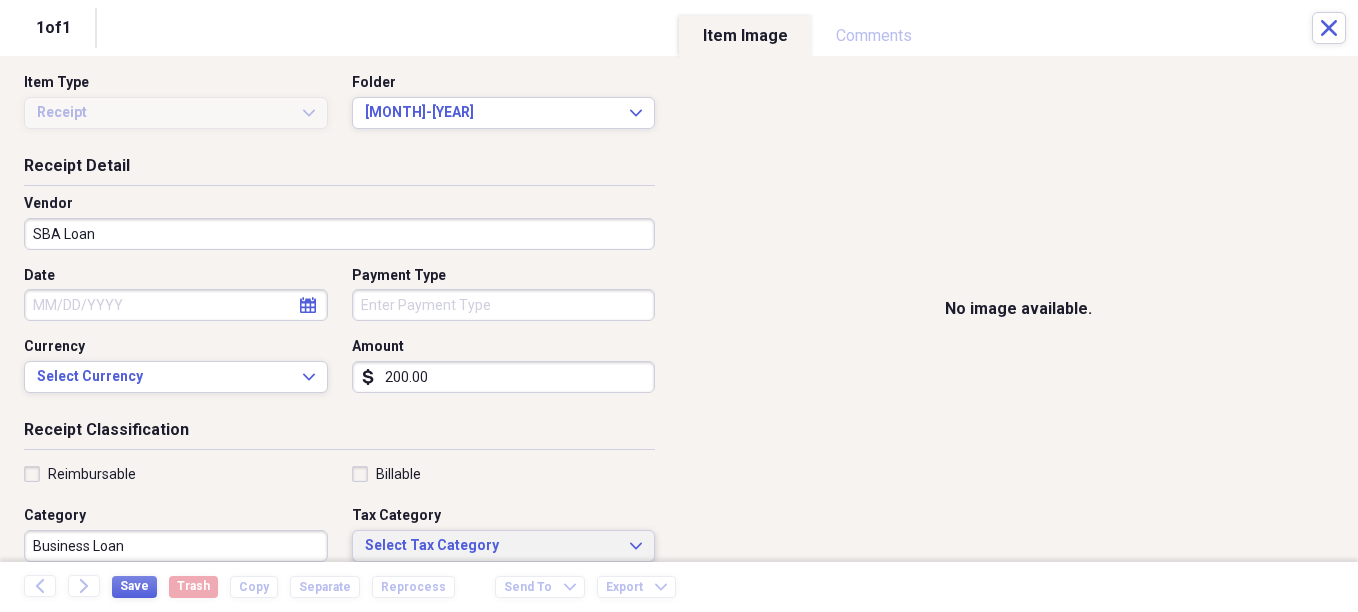 click on "Select Tax Category" at bounding box center [492, 546] 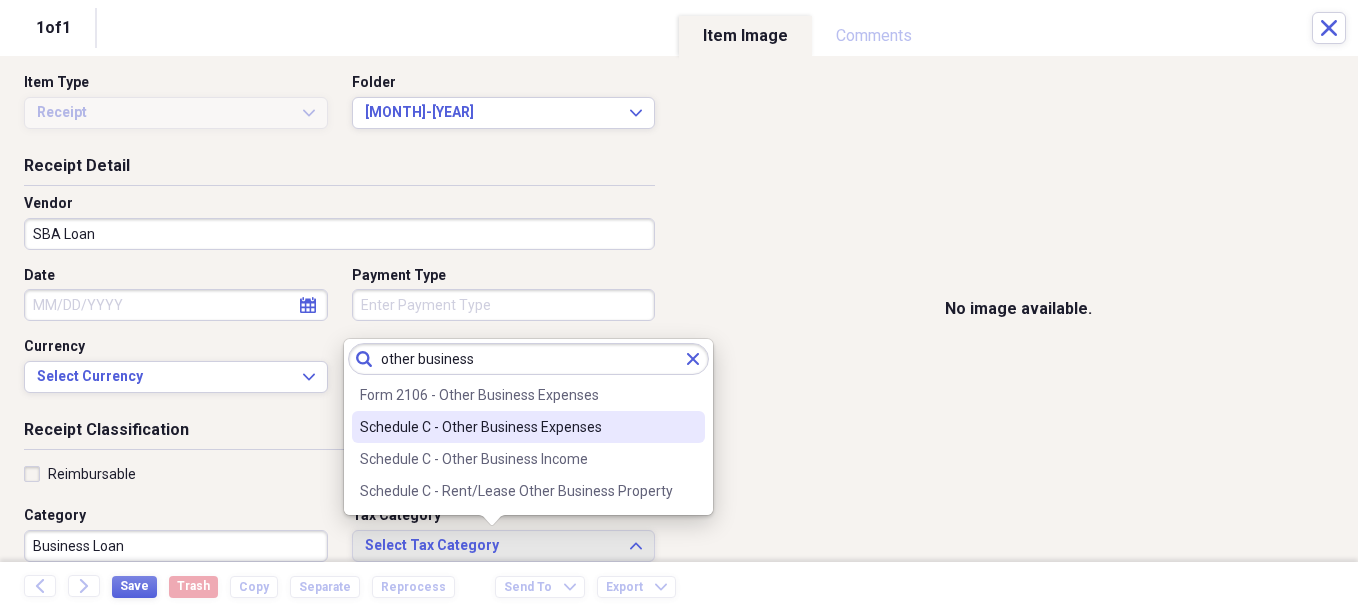 type on "other business" 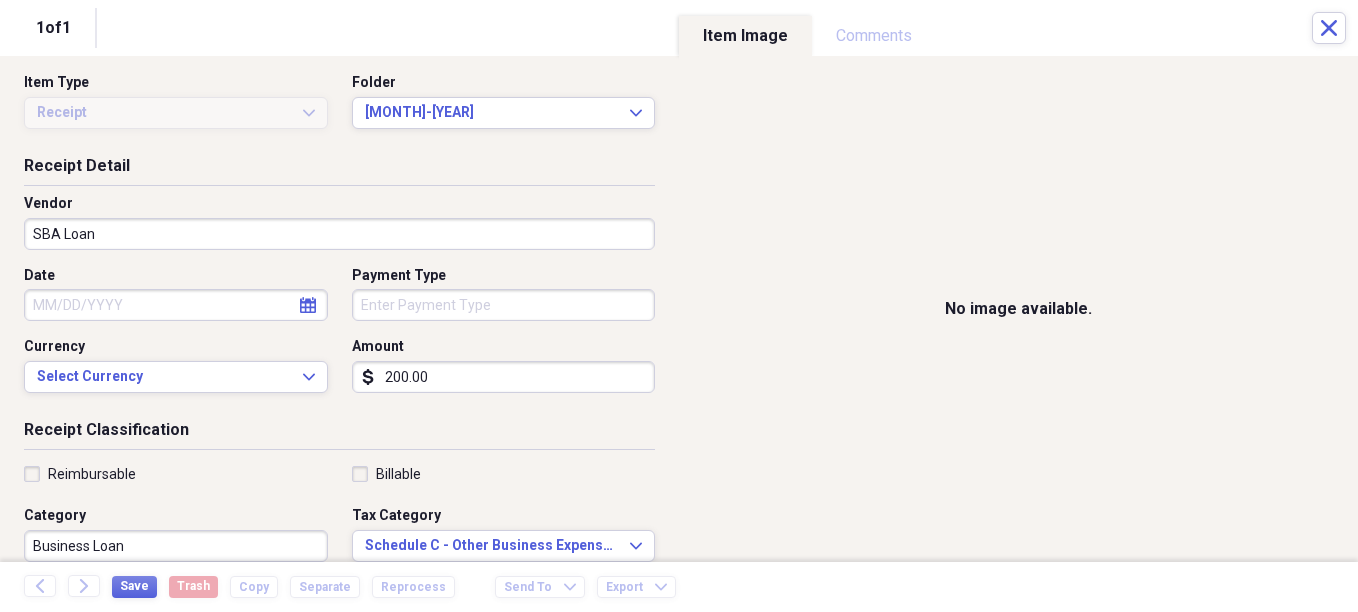 click on "Payment Type" at bounding box center (504, 305) 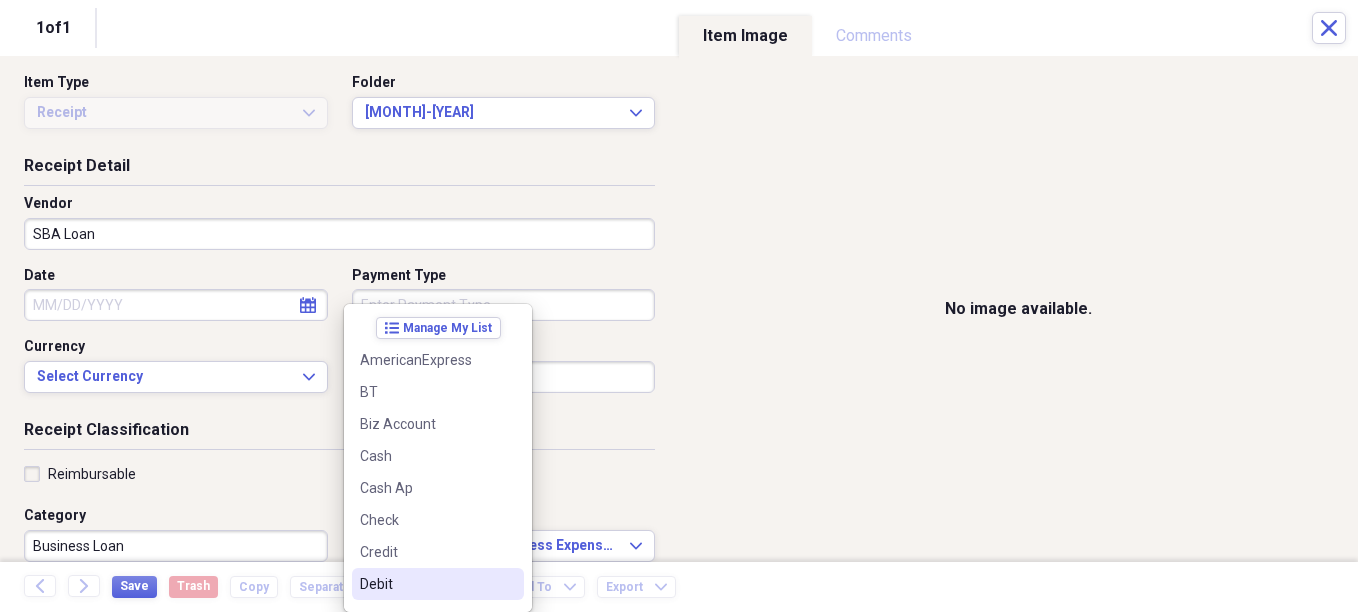 click on "Debit" at bounding box center [426, 584] 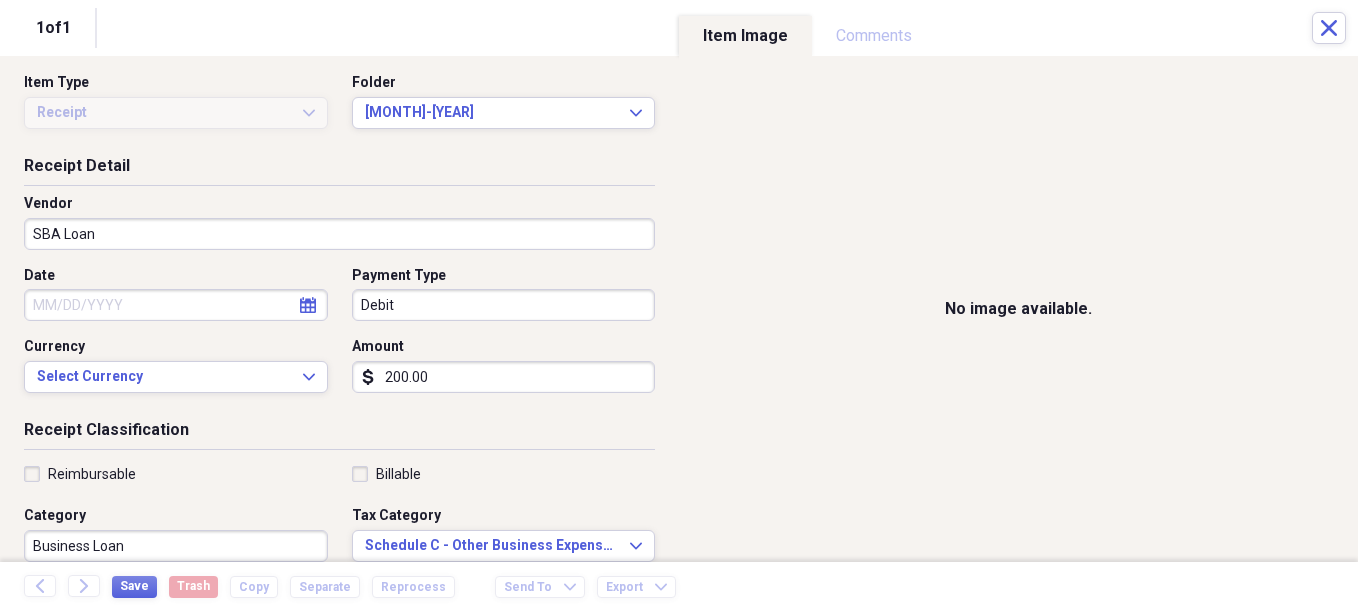 click on "Date" at bounding box center [176, 305] 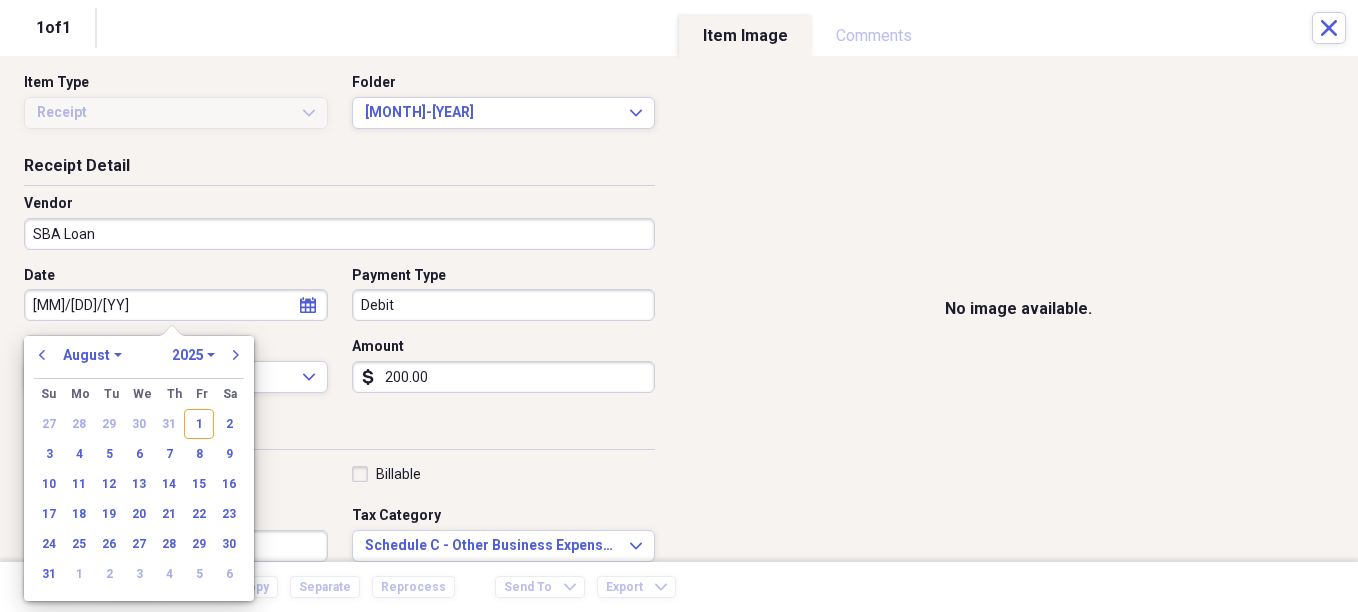 type on "[MM]/[DD]/[YY]" 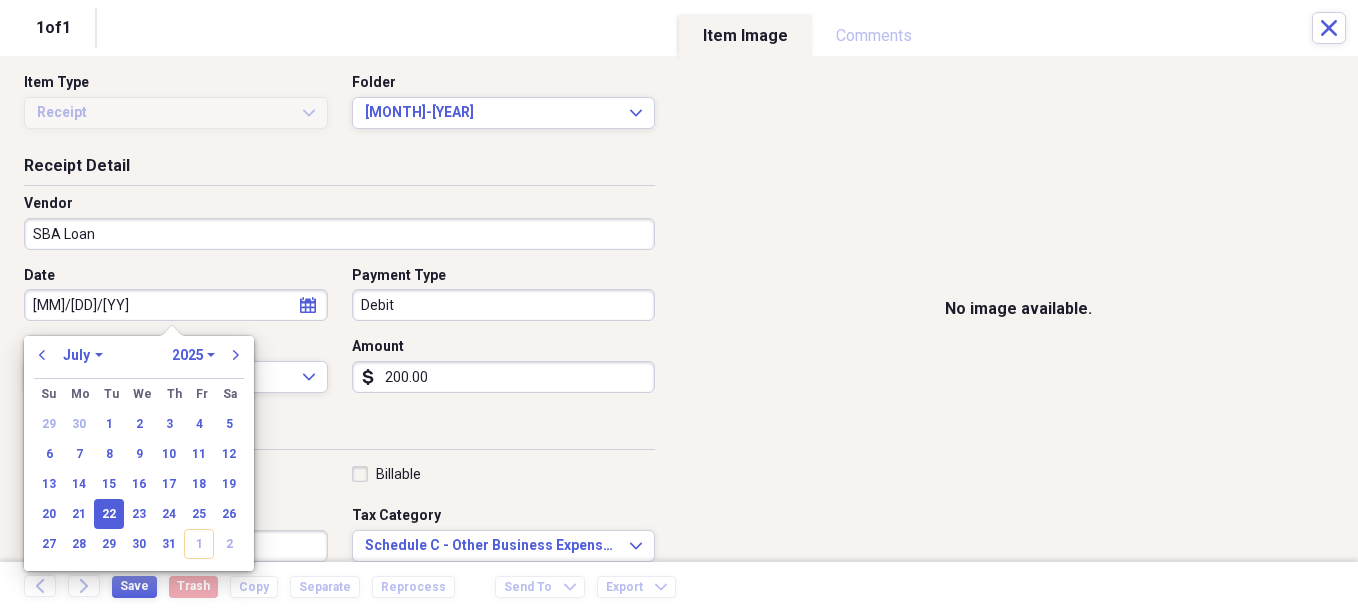 type on "07/22/2025" 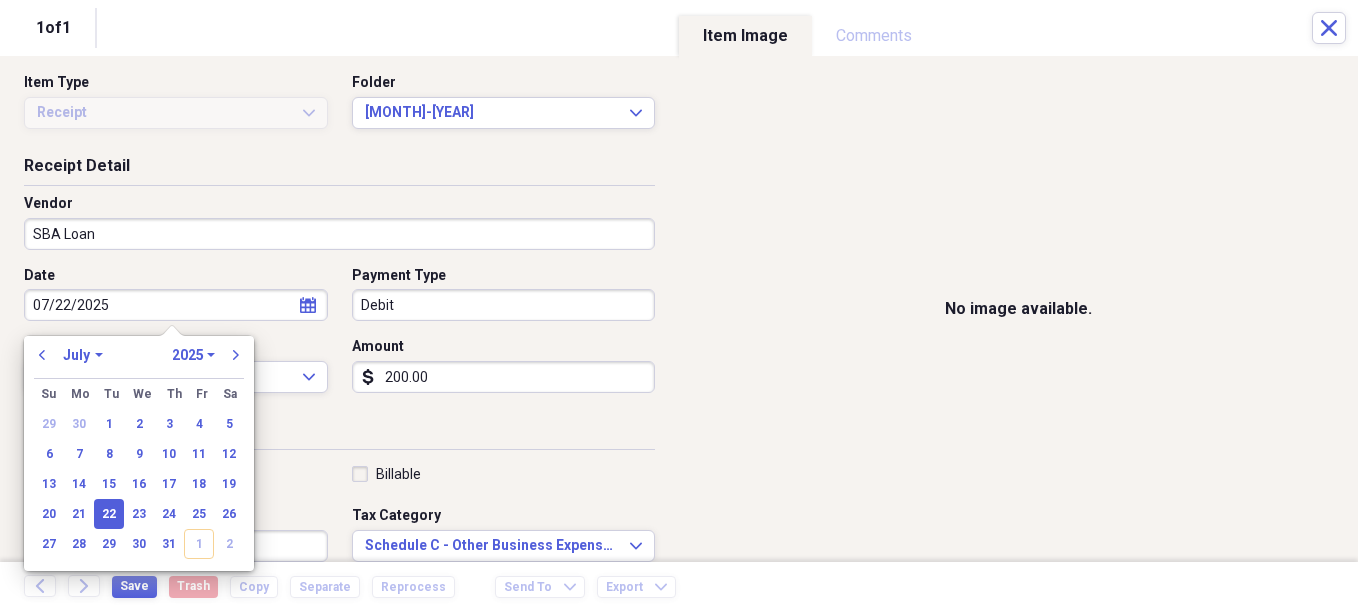 click on "Receipt Classification Reimbursable Billable Category Business Loan Tax Category Schedule C - Other Business Expenses Expand Customer Project Product Location Class" at bounding box center [339, 611] 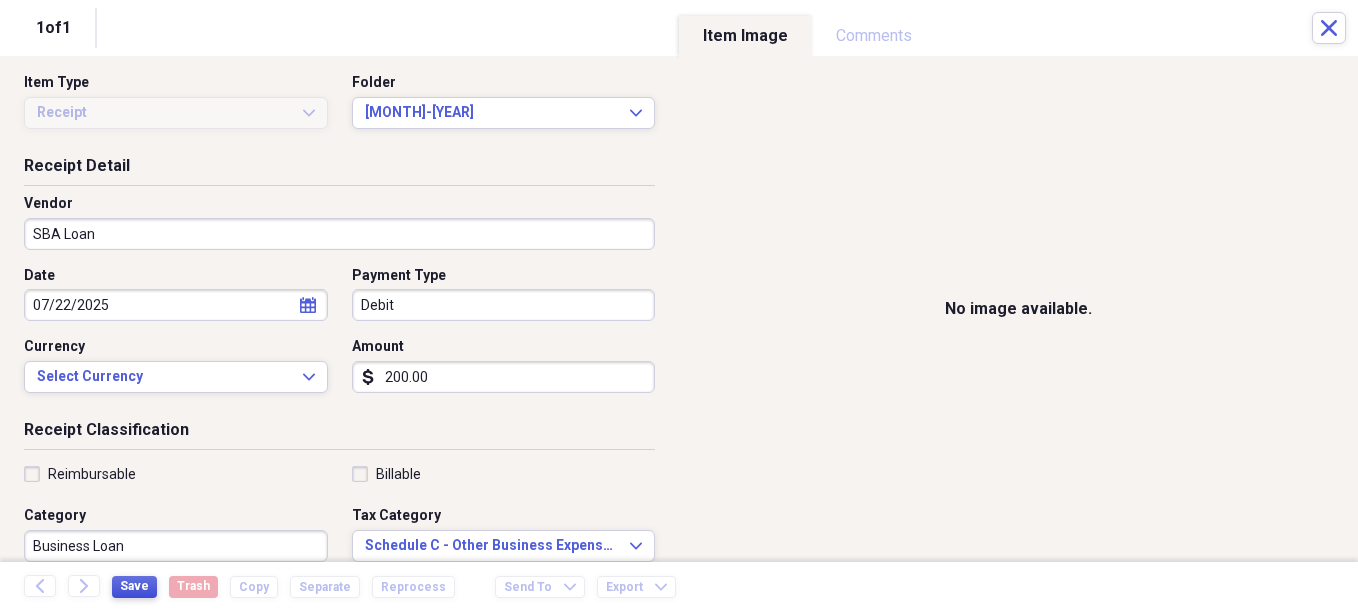 click on "Save" at bounding box center (134, 586) 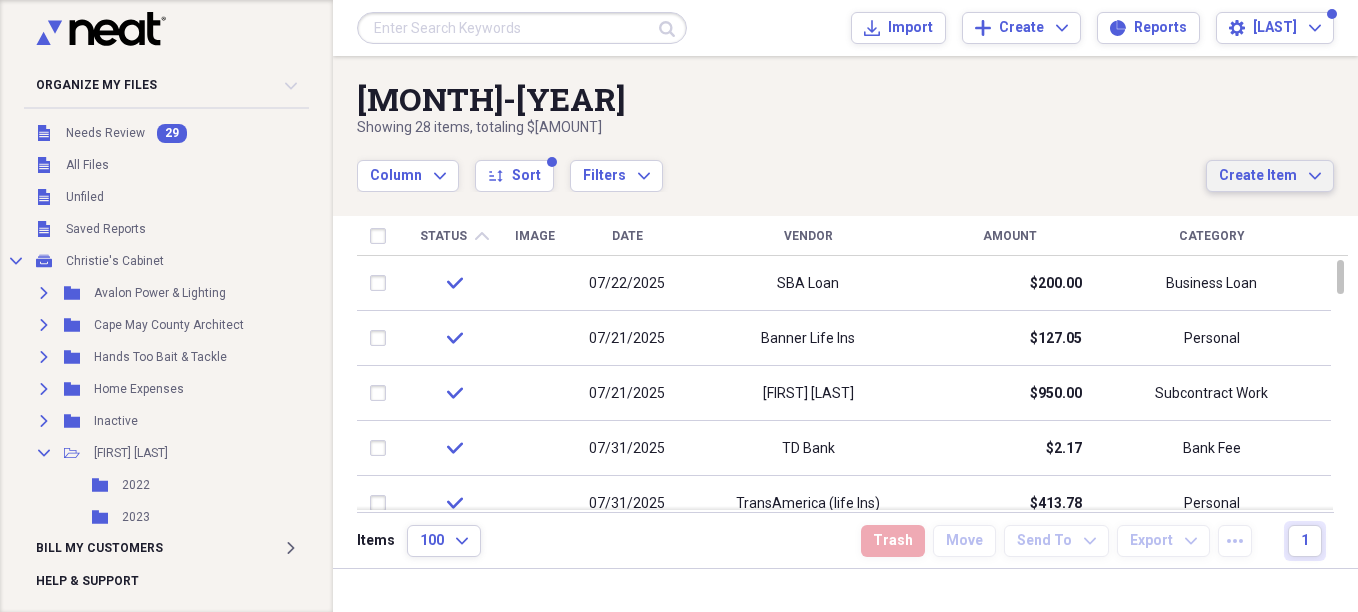 click on "Create Item" at bounding box center [1258, 176] 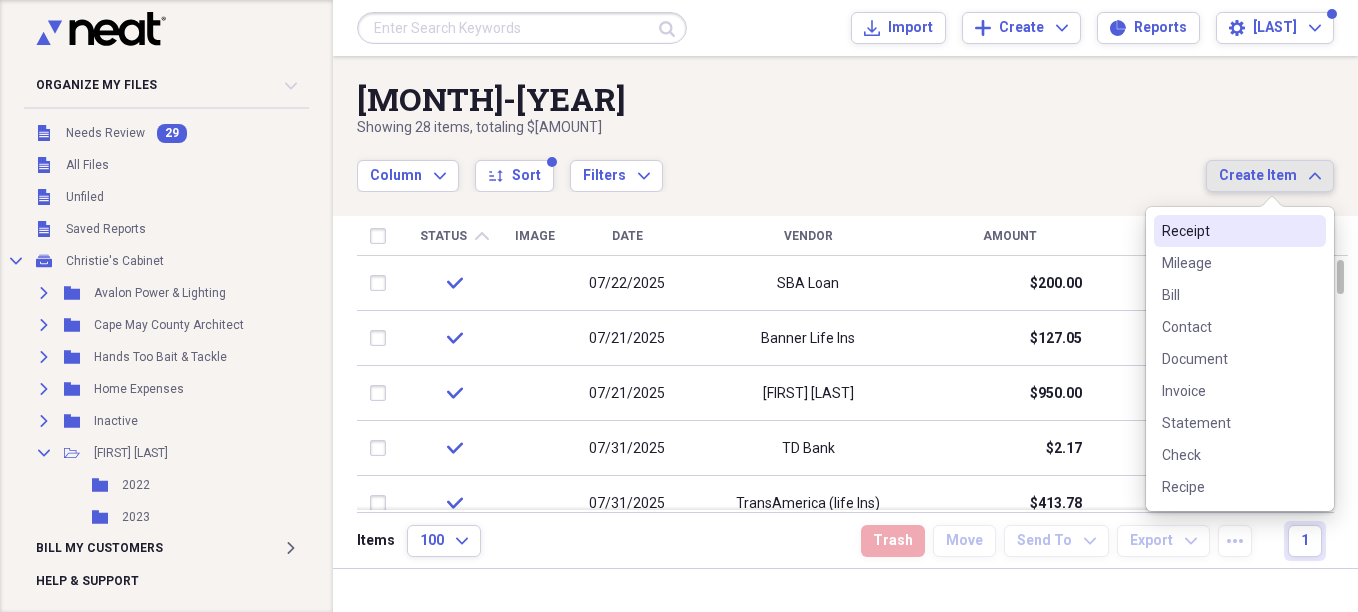 click on "Receipt" at bounding box center [1228, 231] 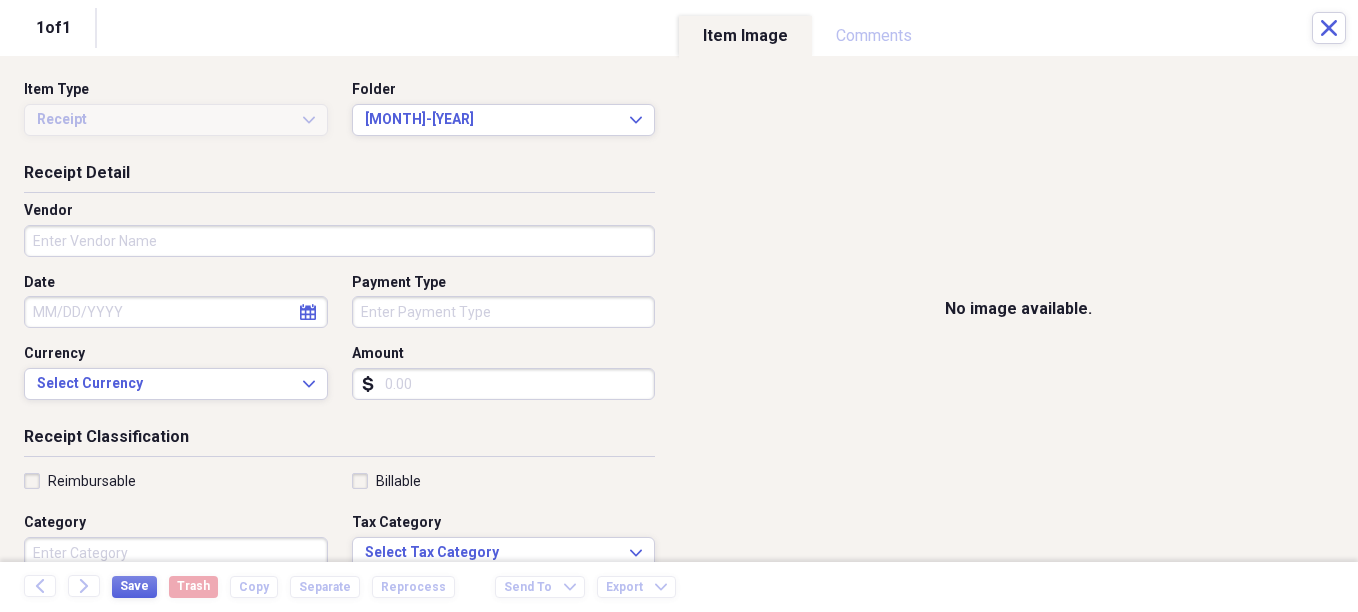 click on "Vendor" at bounding box center (339, 241) 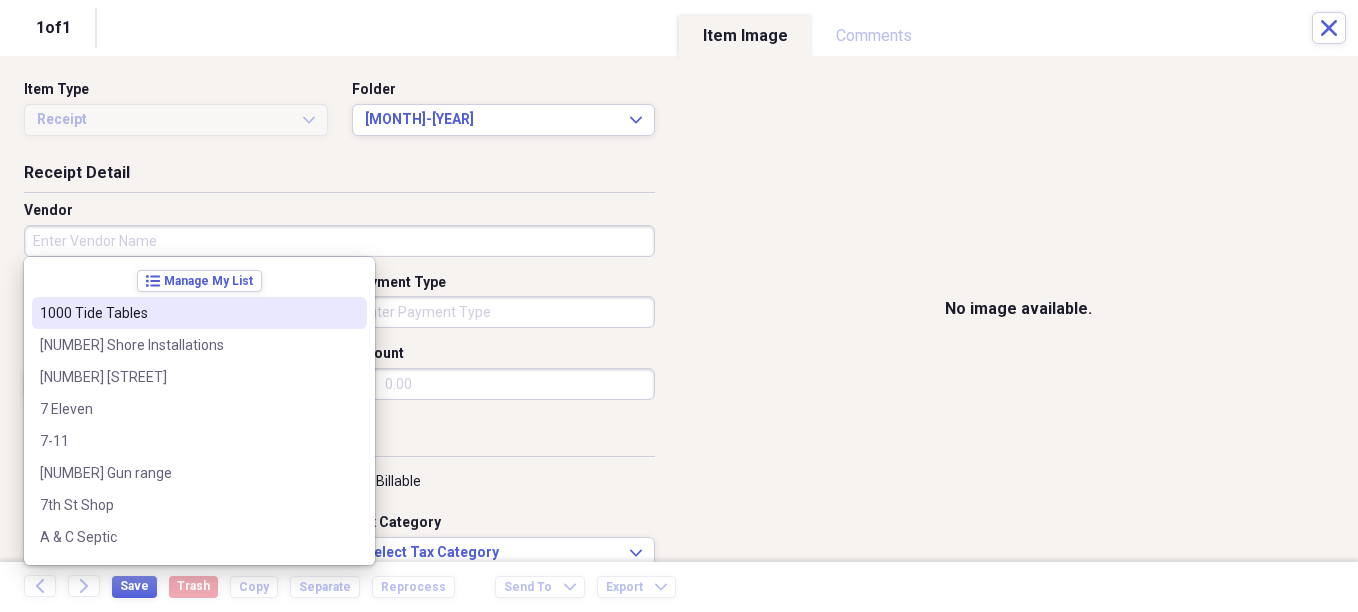 click on "1000 Tide Tables" at bounding box center (199, 313) 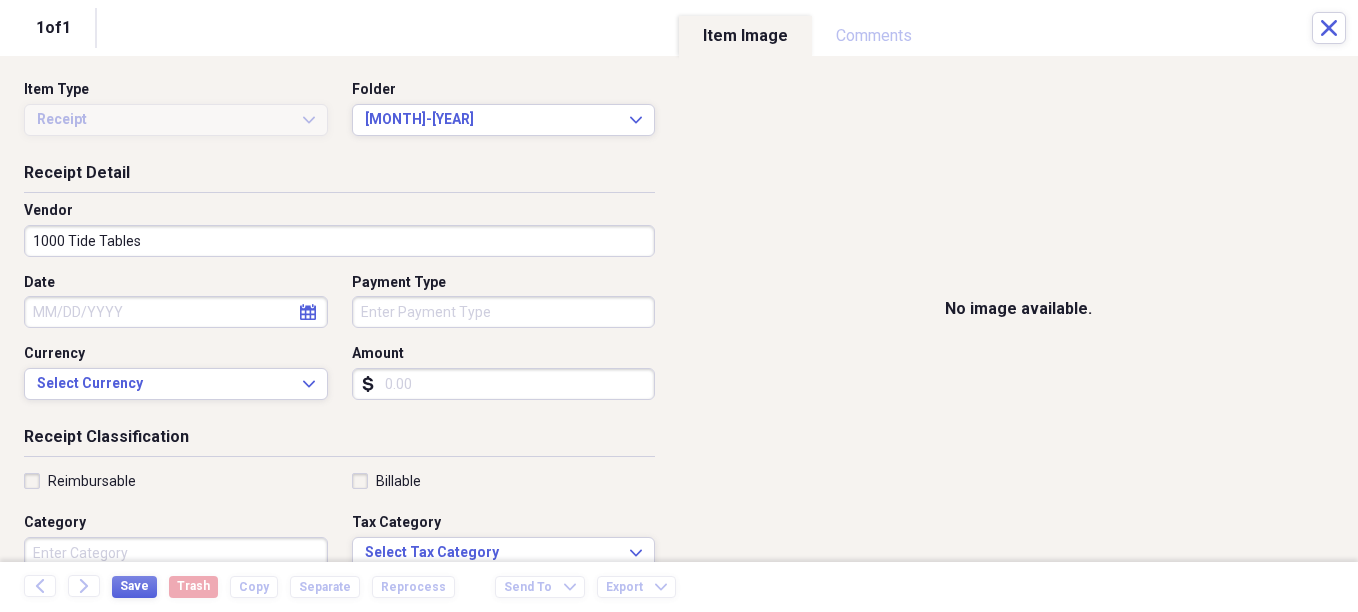 drag, startPoint x: 215, startPoint y: 236, endPoint x: -4, endPoint y: 236, distance: 219 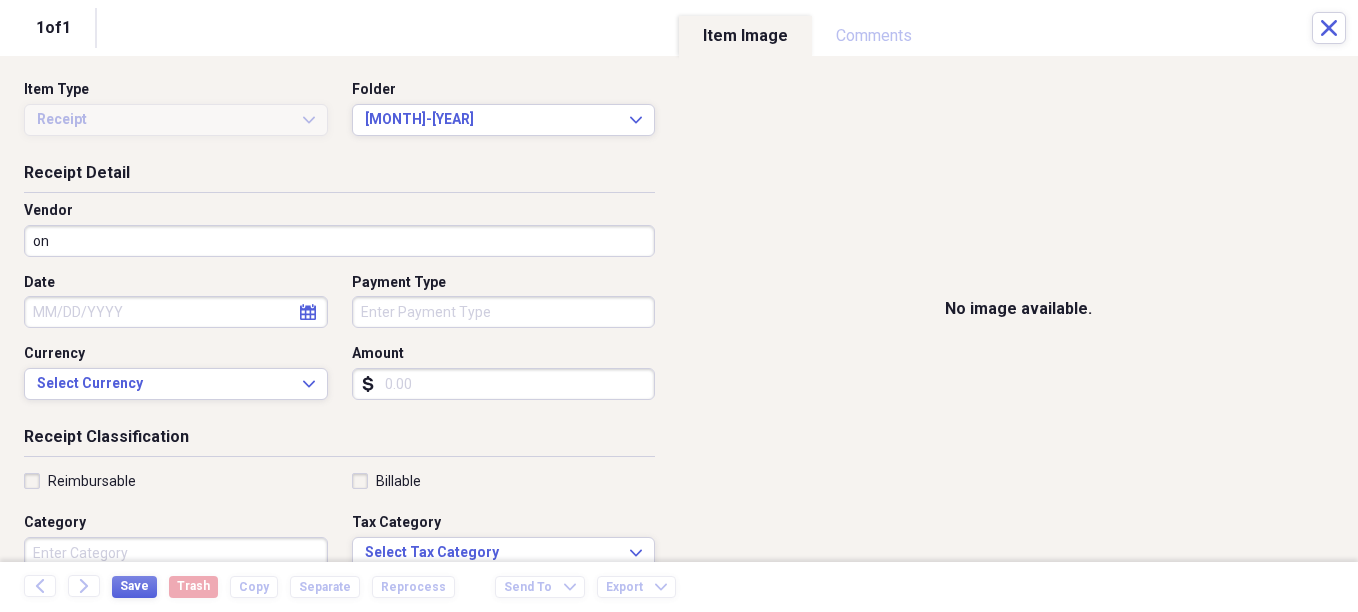 type on "o" 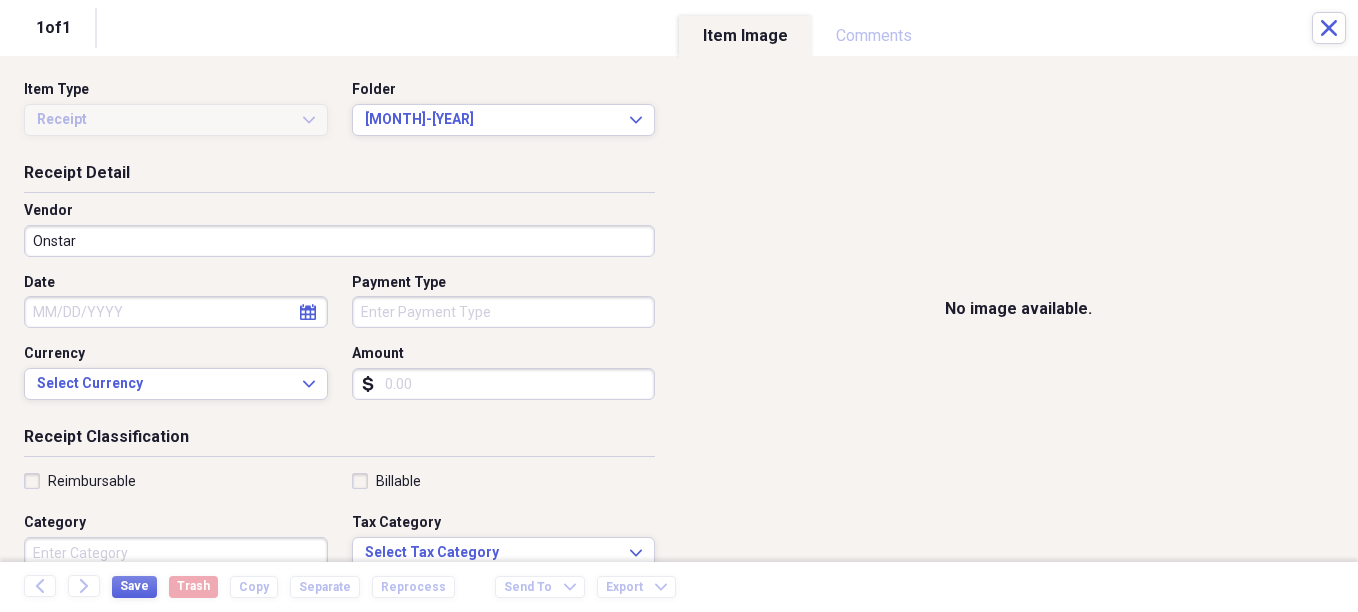 type on "Onstar" 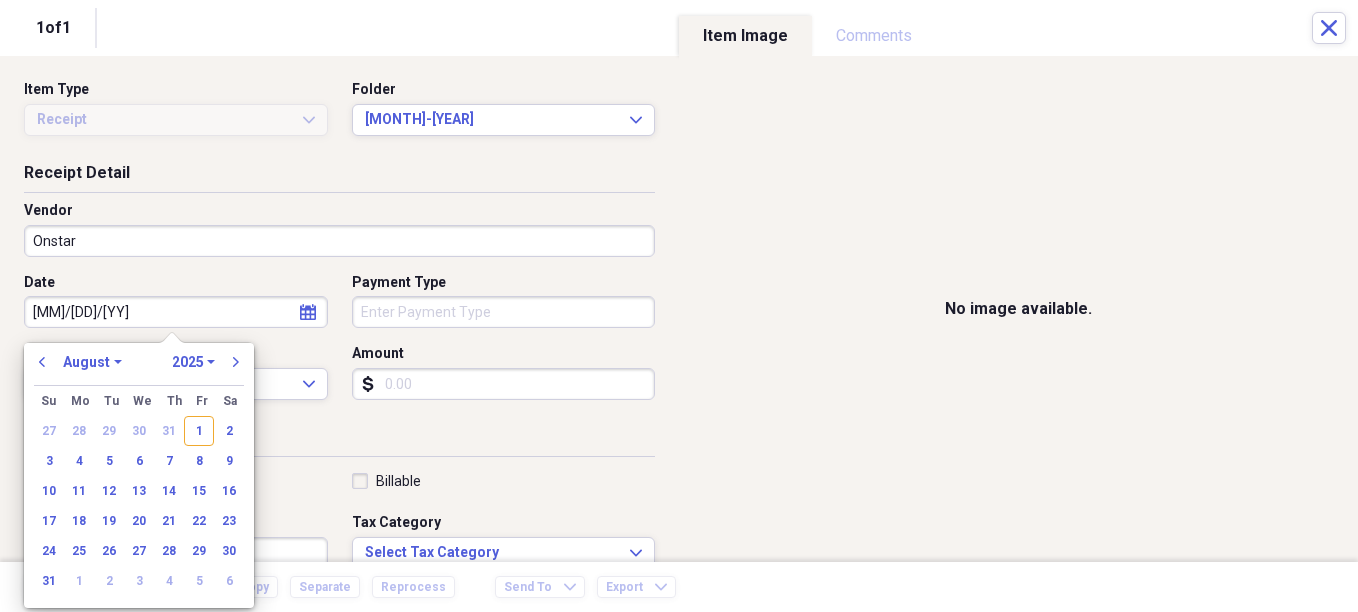 type on "[MM]/[DD]/[YY]" 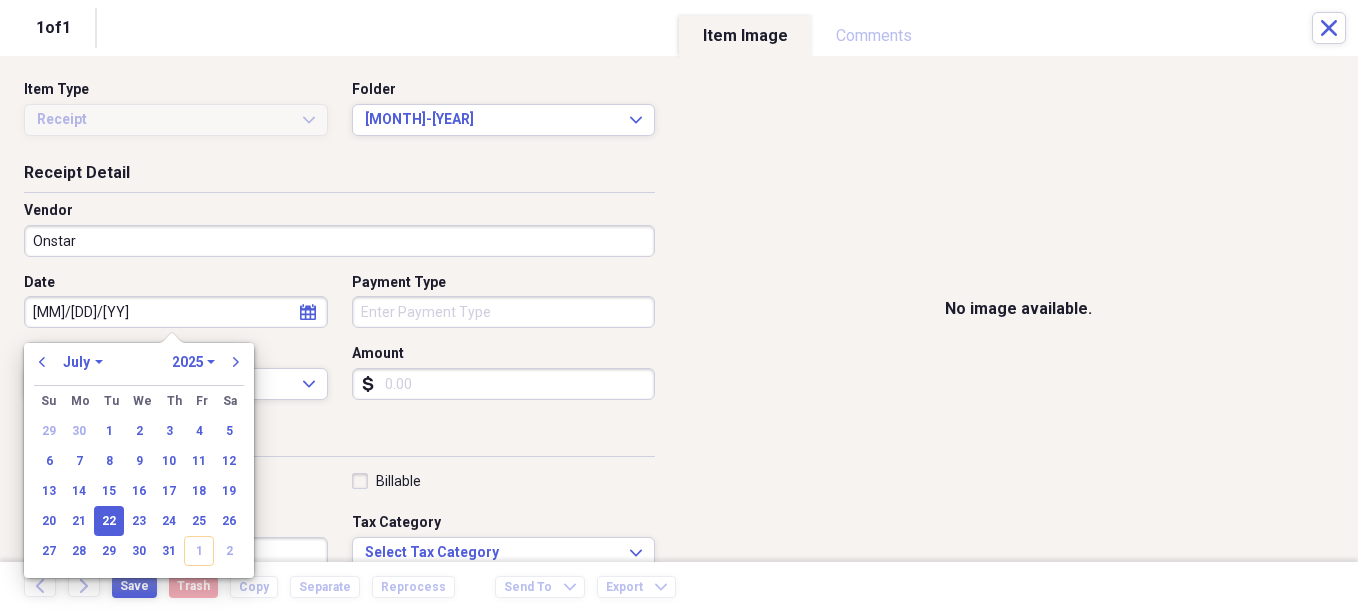 type on "07/22/2025" 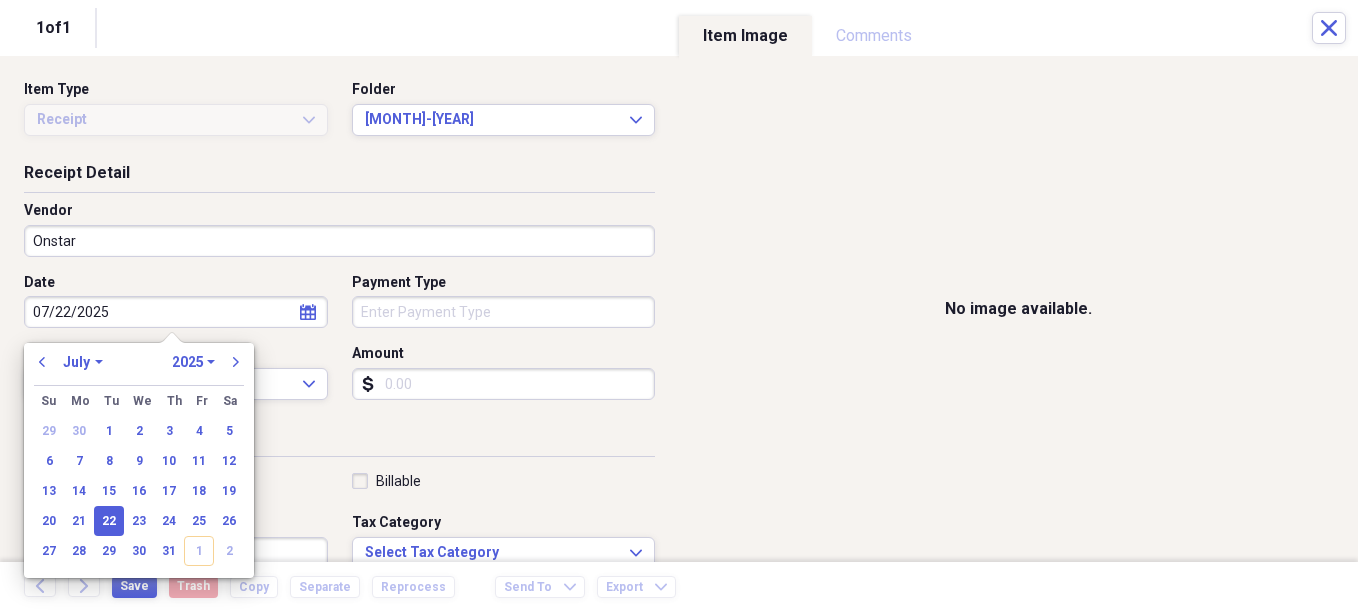 click on "Date 07/22/2025 calendar Calendar Payment Type Currency Select Currency Expand Amount dollar-sign" at bounding box center (339, 344) 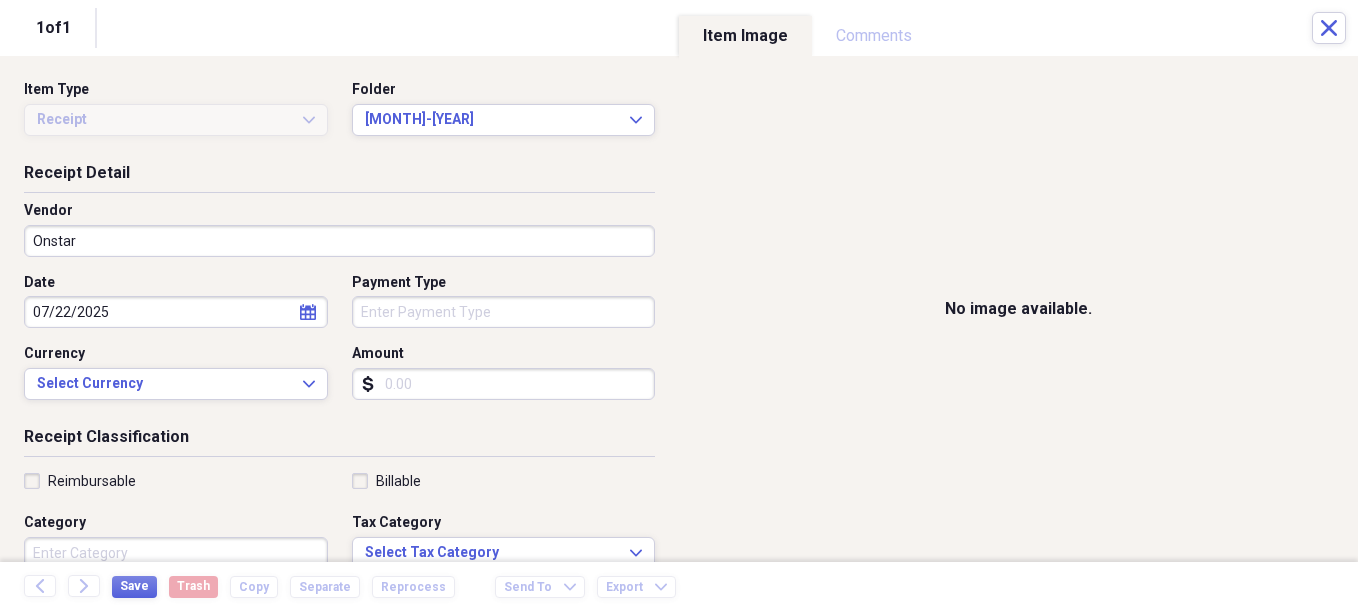 click on "Organize My Files 29 Collapse Unfiled Needs Review 29 Unfiled All Files Unfiled Unfiled Unfiled Saved Reports Collapse My Cabinet Christie's Cabinet Add Folder Expand Folder Avalon Power & Lighting Add Folder Expand Folder Cape May County Architect Add Folder Expand Folder Hands Too Bait & Tackle Add Folder Expand Folder Home Expenses Add Folder Expand Folder Inactive Add Folder Collapse Open Folder JMM Studios Add Folder Folder 2022 Add Folder Folder 2023 Add Folder Folder 2024 Add Folder Collapse Open Folder 2025 Add Folder Folder 1-2025 Add Folder Folder 10-2025 Add Folder Folder 11-2025 Add Folder Folder 12-2025 Add Folder Folder 2-2025 Add Folder Folder 3-2025 Add Folder Folder 4-2025 Add Folder Folder 5-2025 Add Folder Folder 6-2025 Add Folder Folder 7-2025 Add Folder Folder 8-2025 Add Folder Folder 9-2025 Add Folder Folder Kevin Clifford 2024 Add Folder Expand Folder Pandemonium Fiberglass Add Folder Trash Trash Bill My Customers Expand Help & Support Submit Import Import Add Create Expand Reports sort" at bounding box center [679, 306] 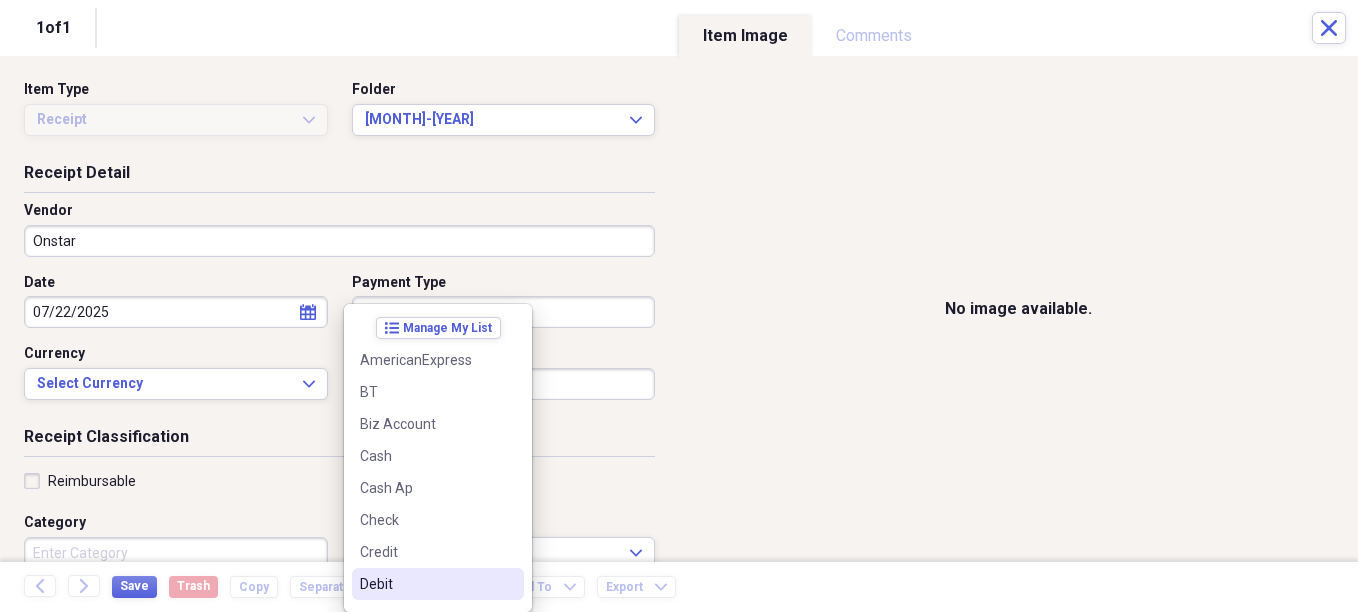 click on "Debit" at bounding box center (426, 584) 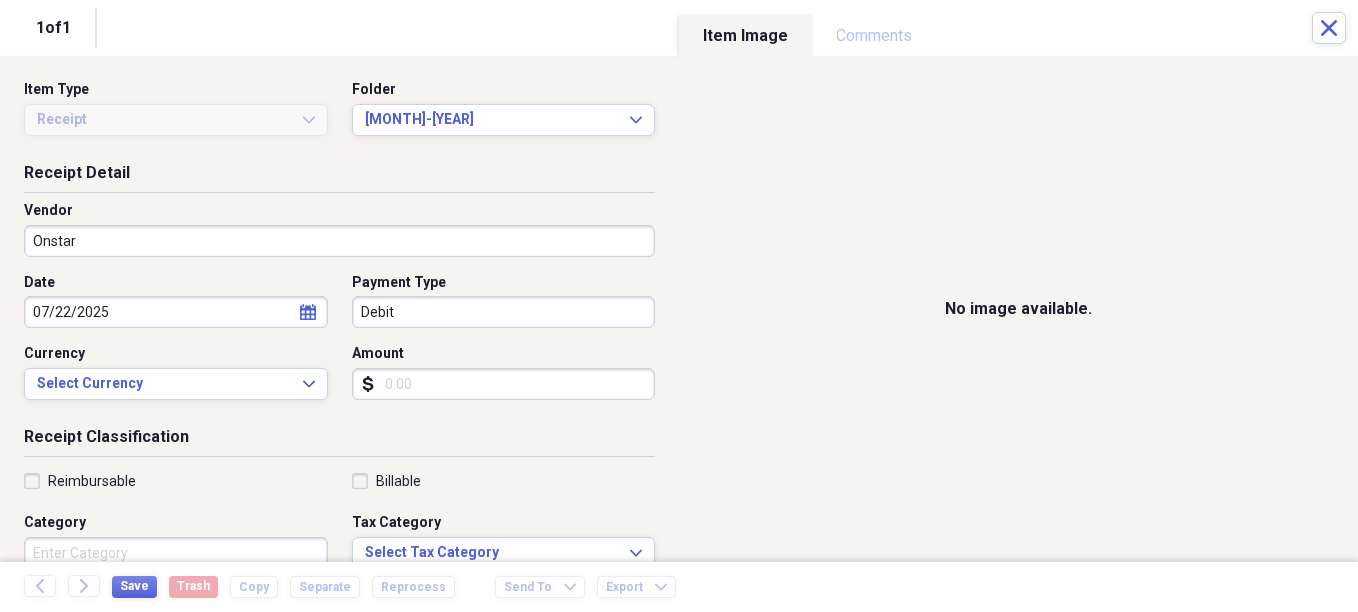 click on "Amount" at bounding box center (504, 384) 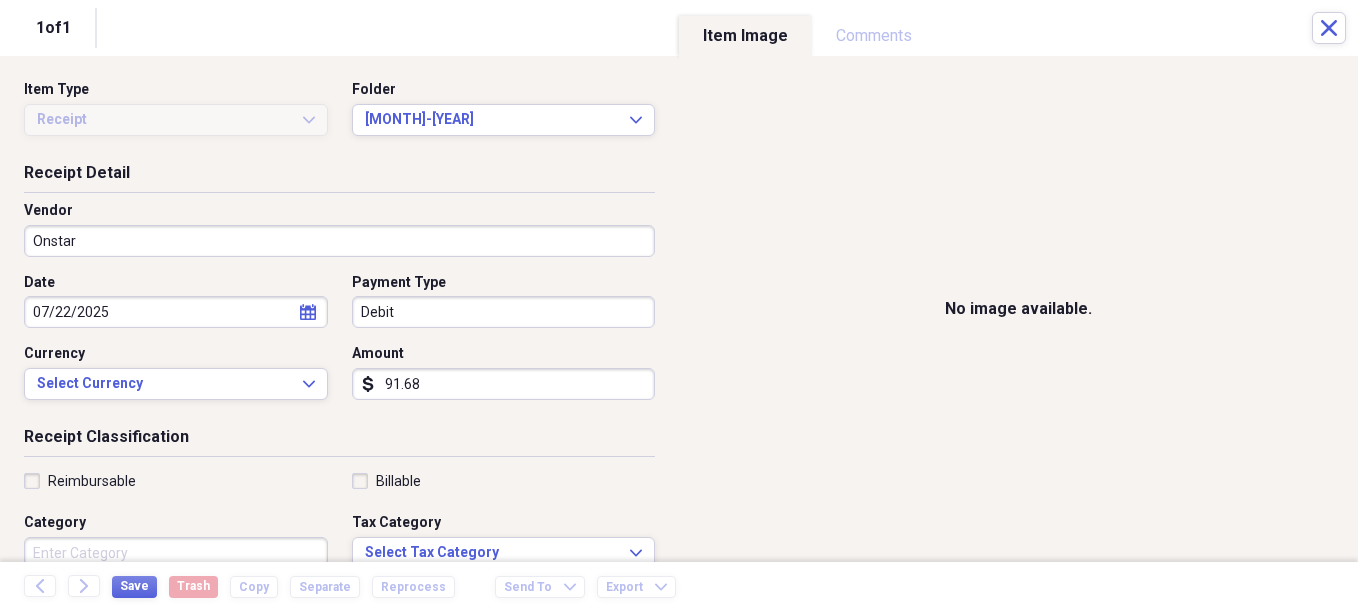 type on "91.68" 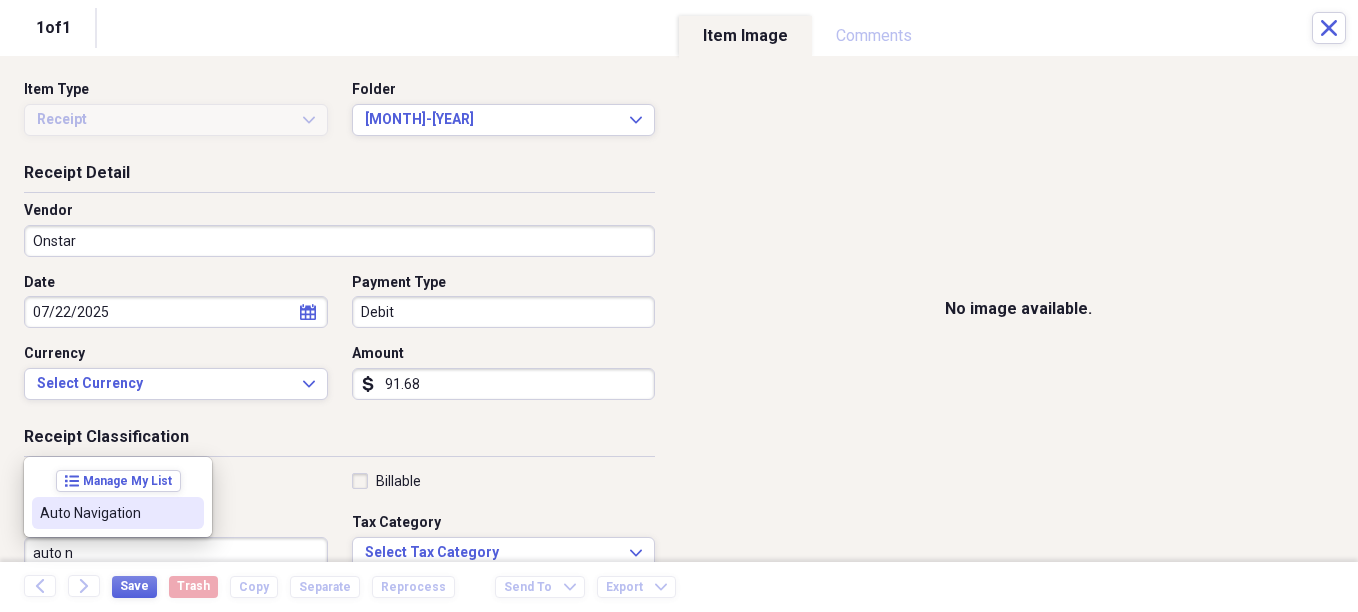 click on "Auto Navigation" at bounding box center [106, 513] 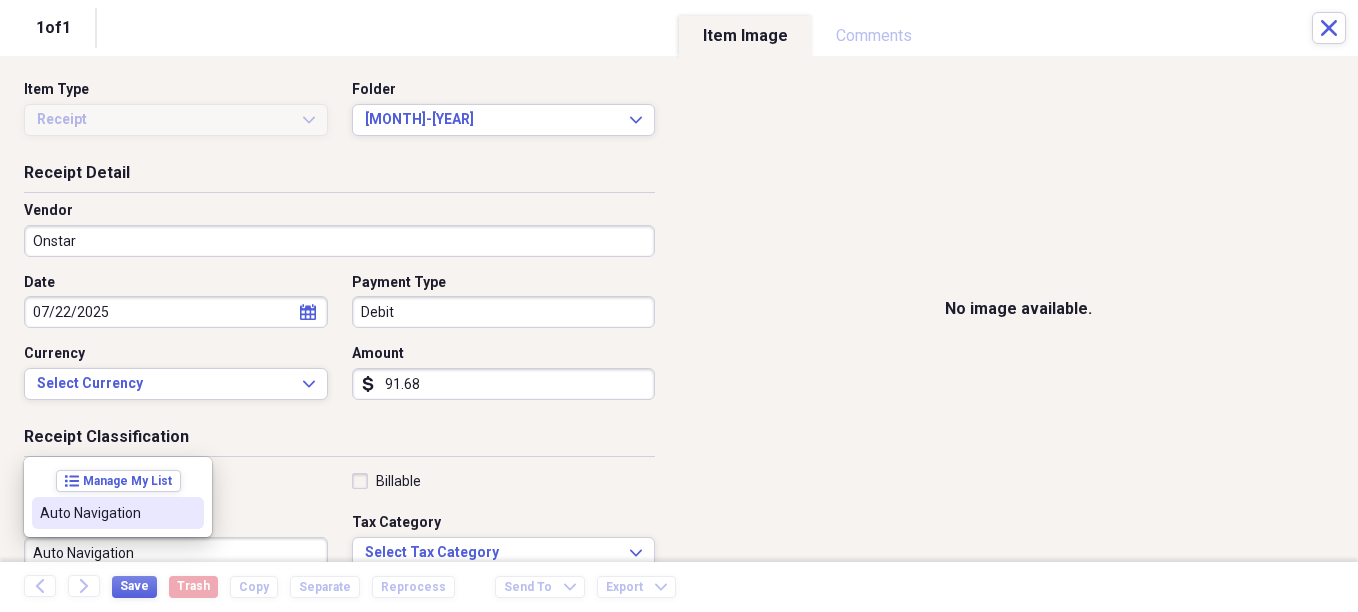 scroll, scrollTop: 7, scrollLeft: 0, axis: vertical 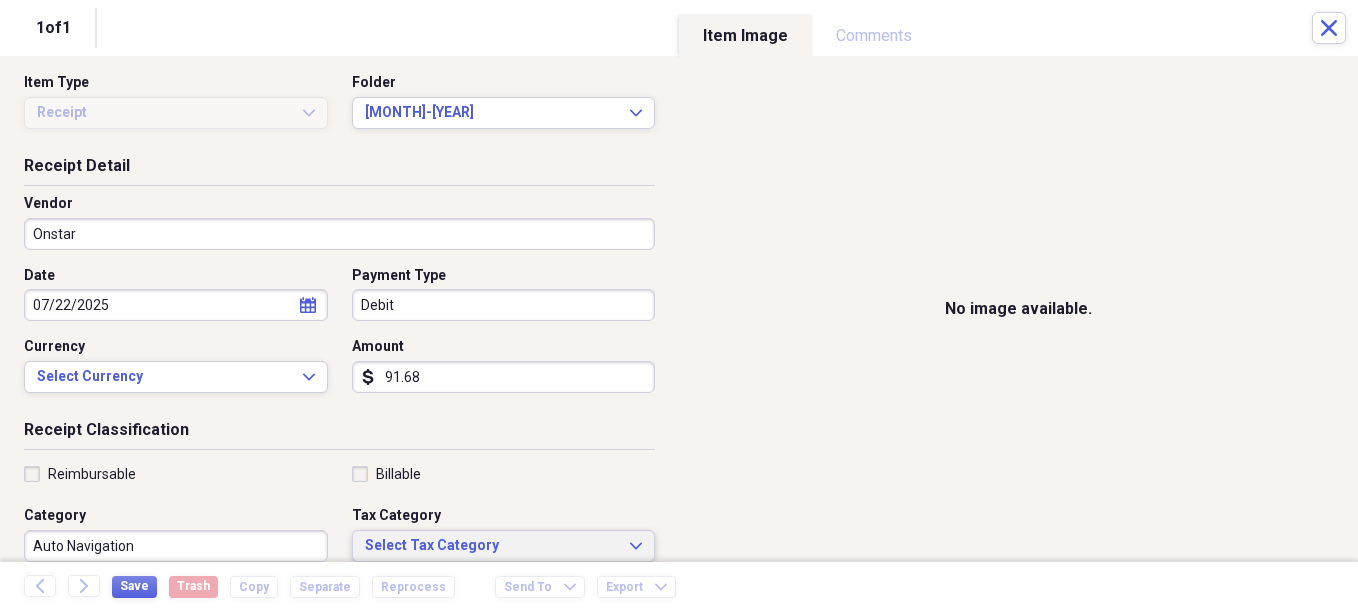 click on "Select Tax Category" at bounding box center (492, 546) 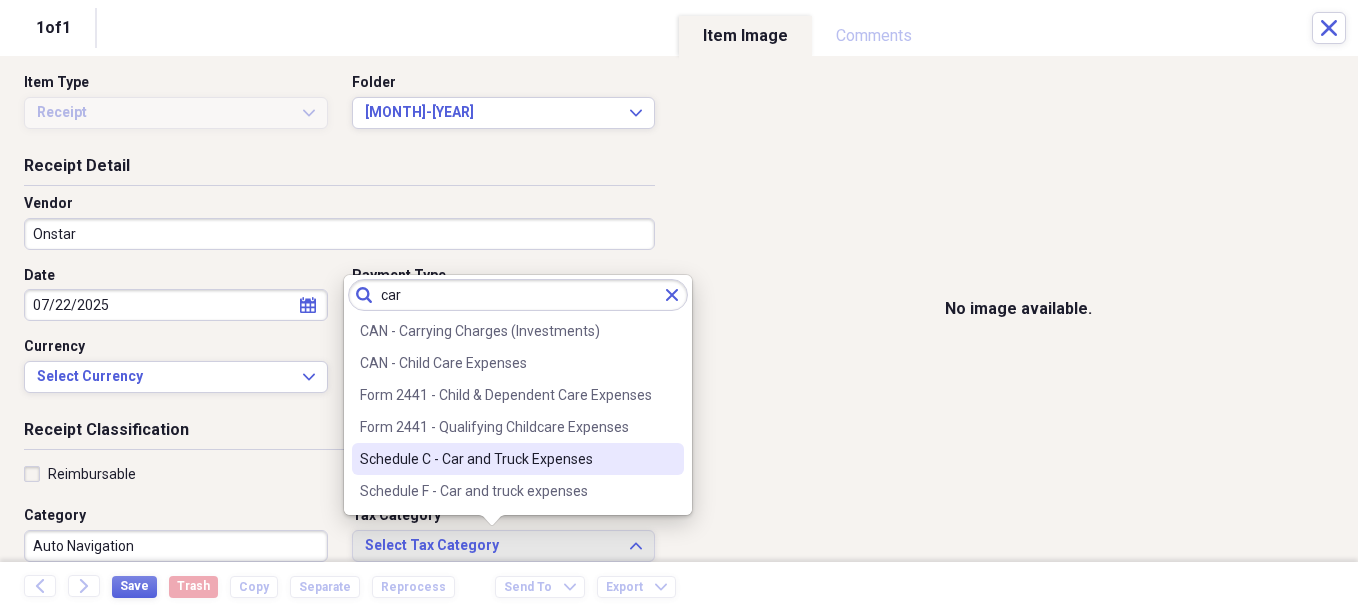 type on "car" 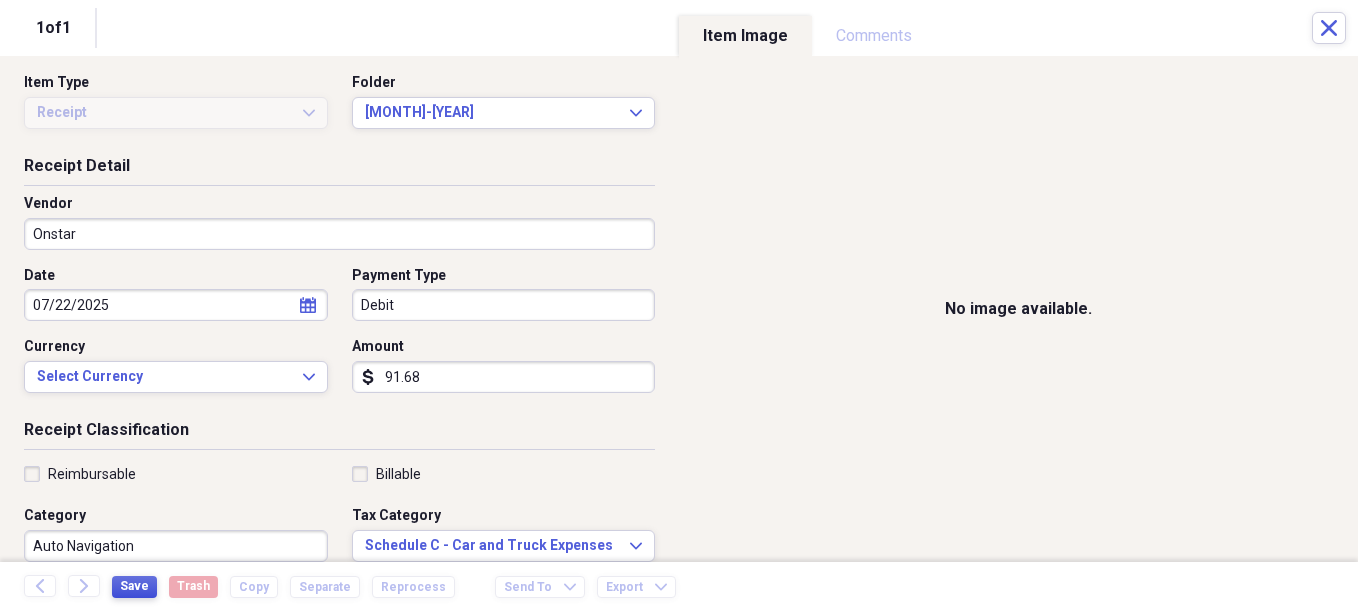 click on "Save" at bounding box center [134, 586] 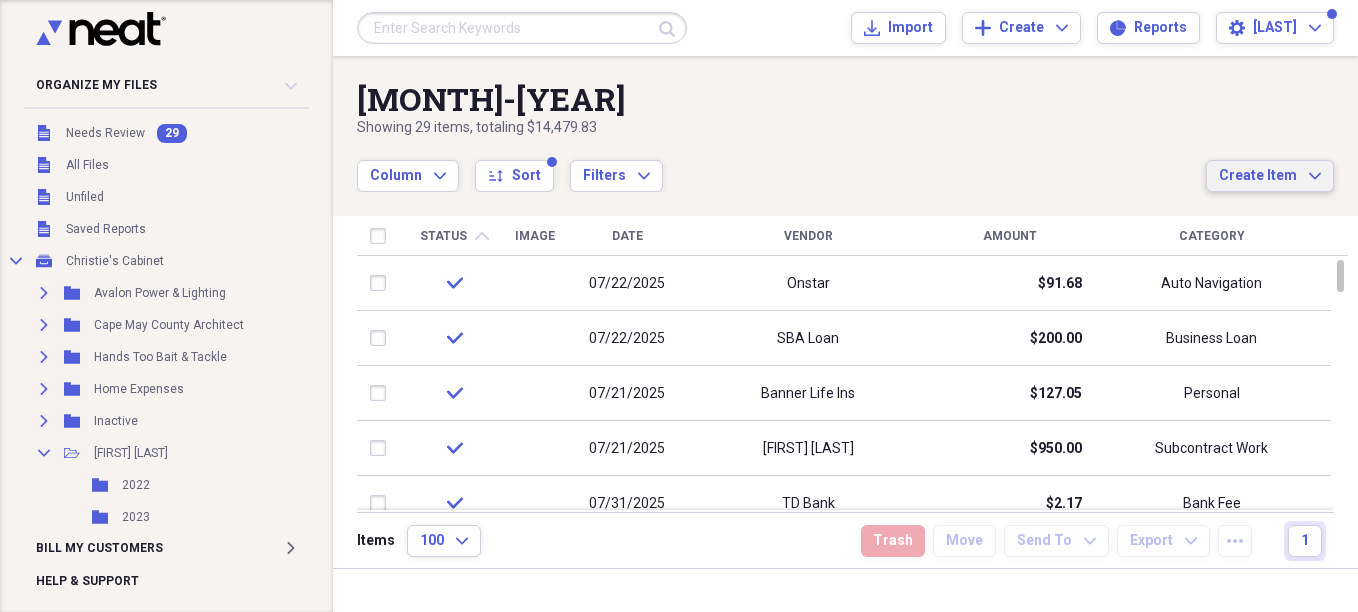 click on "Create Item" at bounding box center (1258, 176) 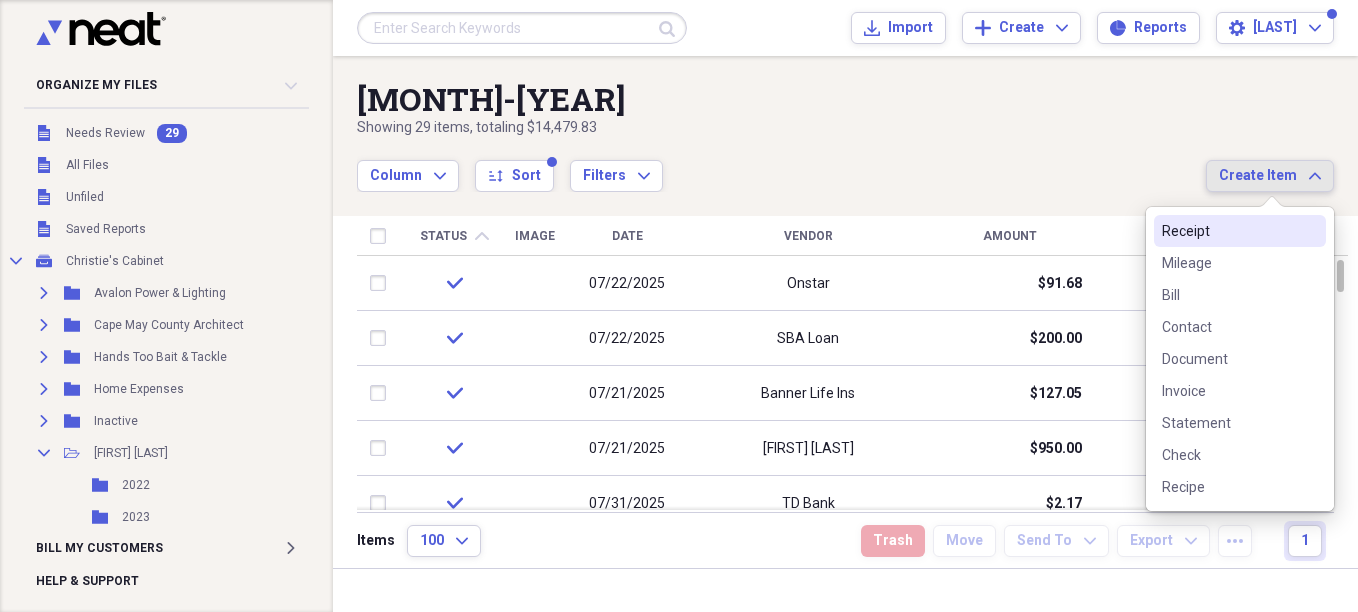 click on "Receipt" at bounding box center (1228, 231) 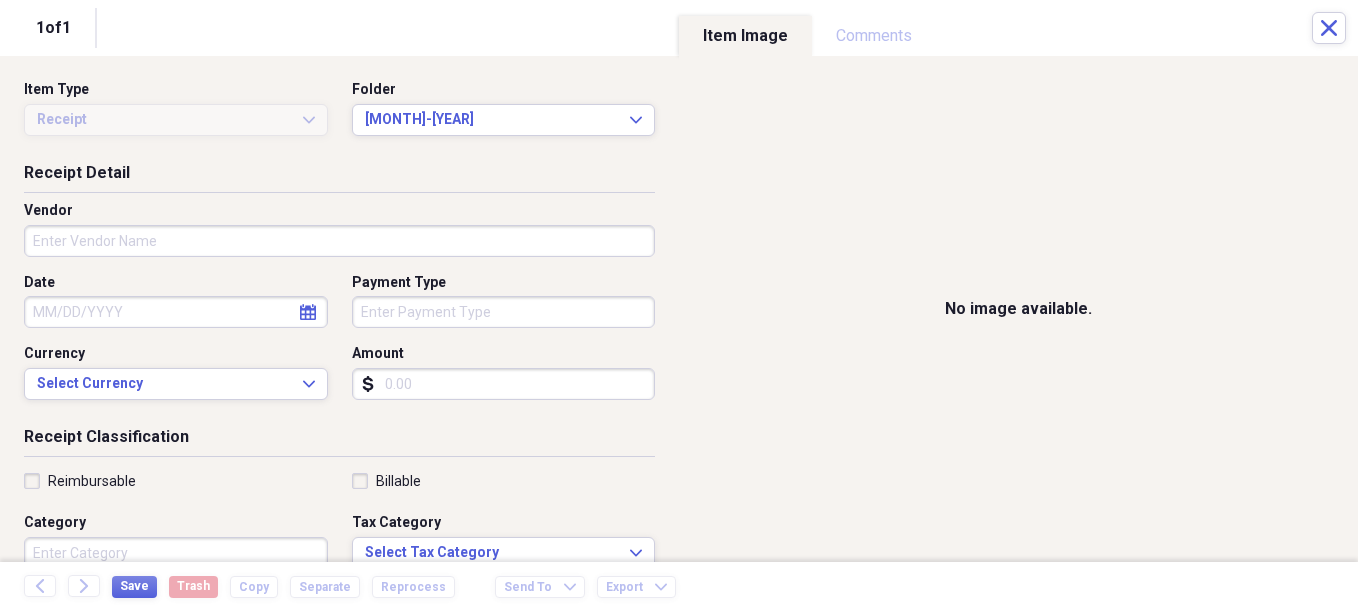 click on "Vendor" at bounding box center [339, 241] 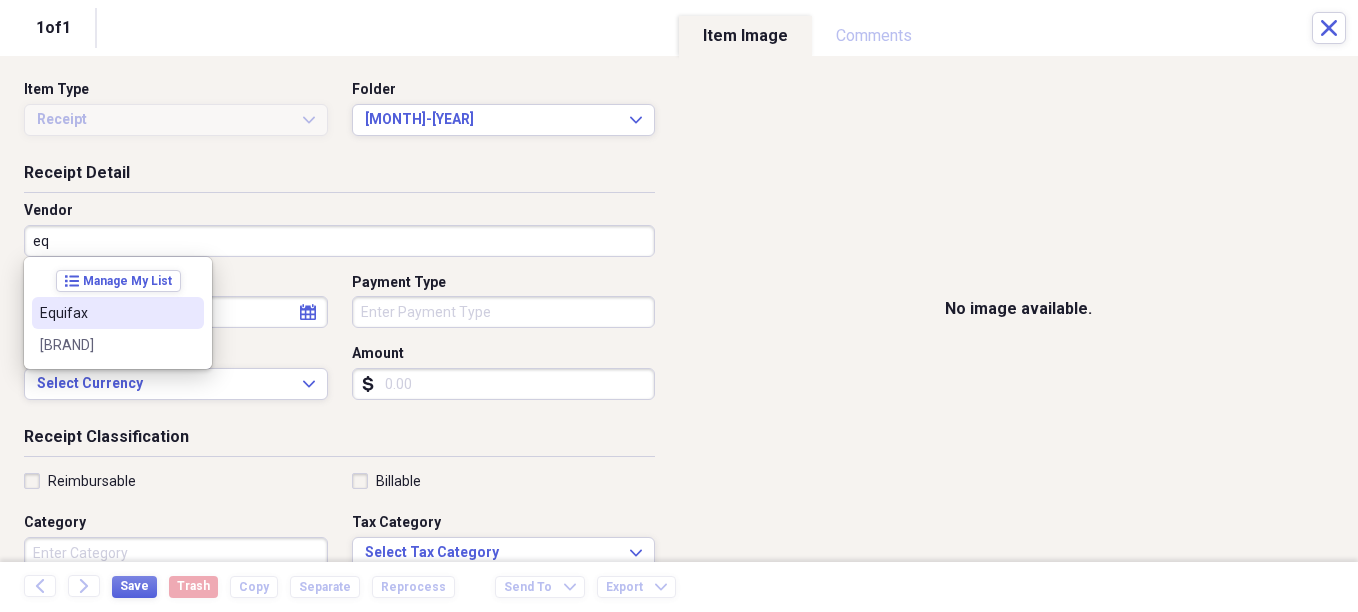 click on "Equifax" at bounding box center [106, 313] 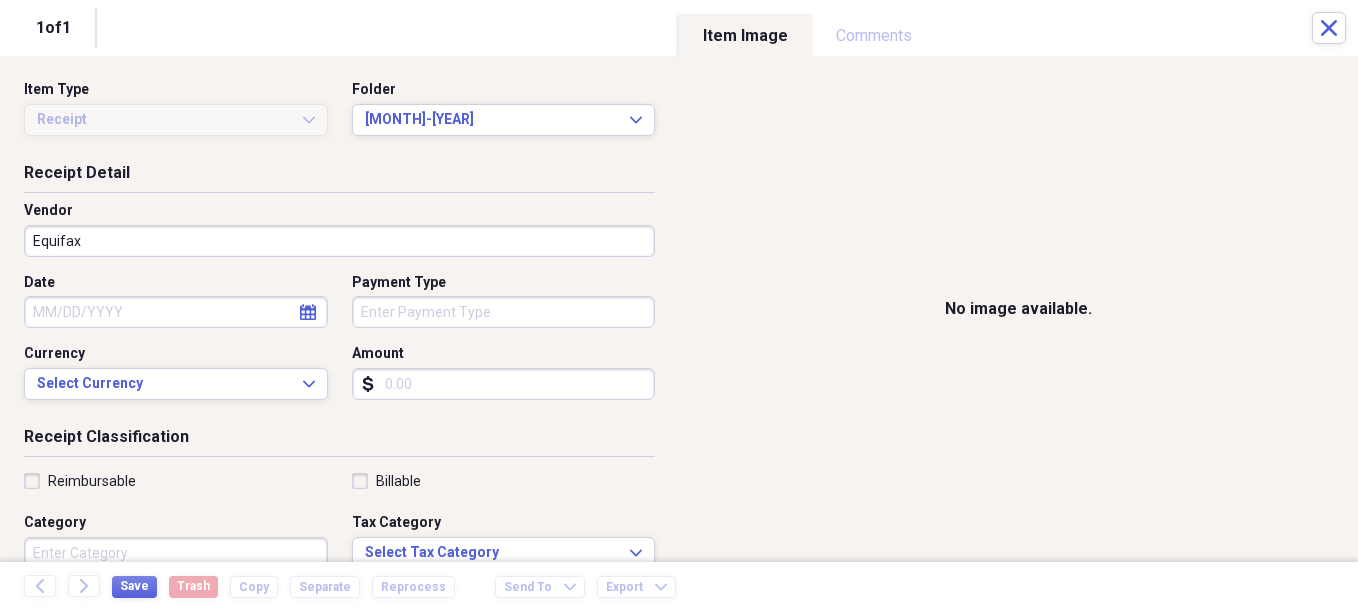 click on "Date" at bounding box center (176, 312) 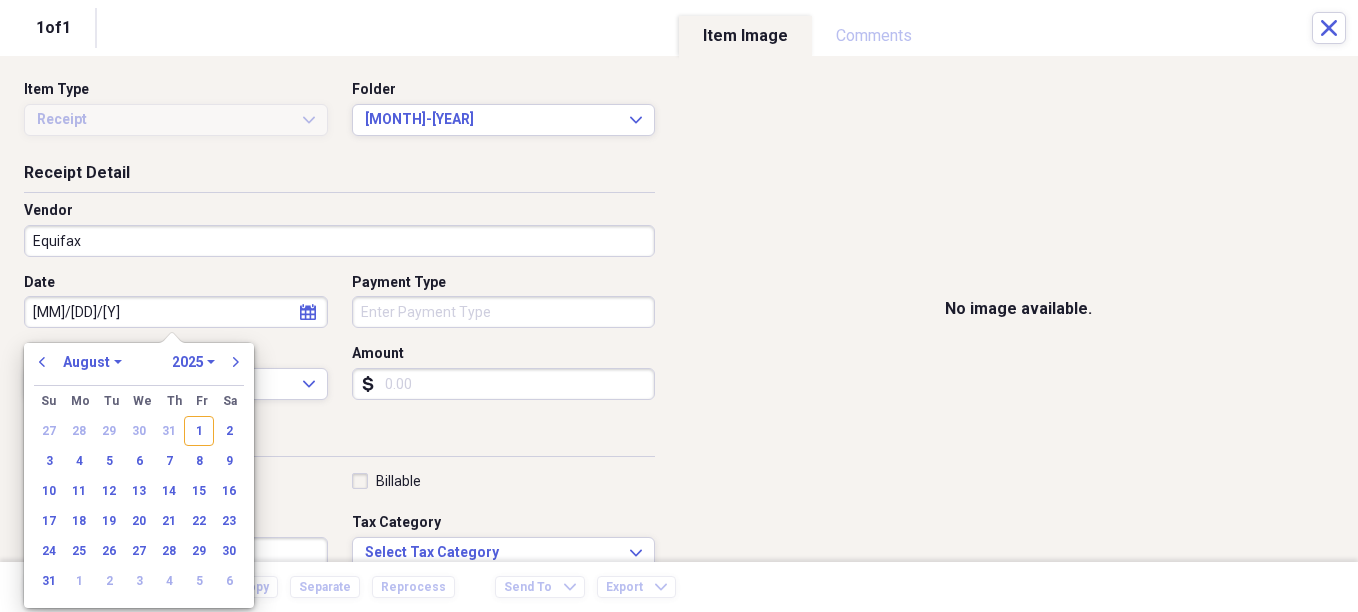 type on "[MM]/[DD]/[YY]" 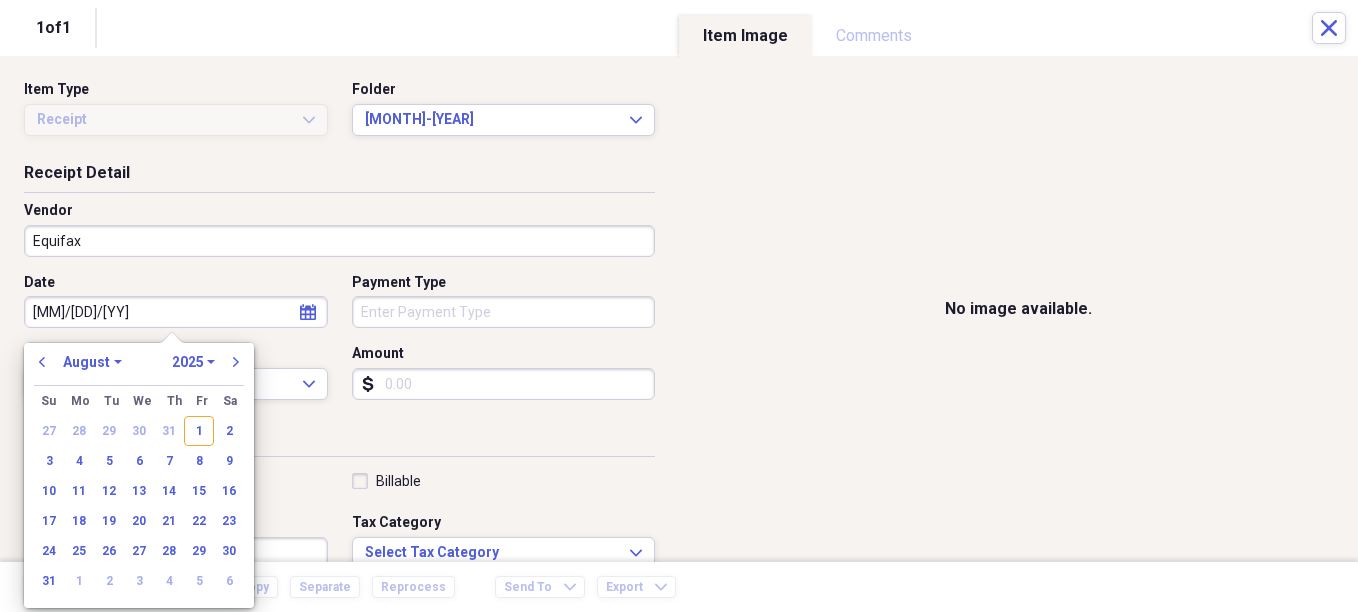 select on "6" 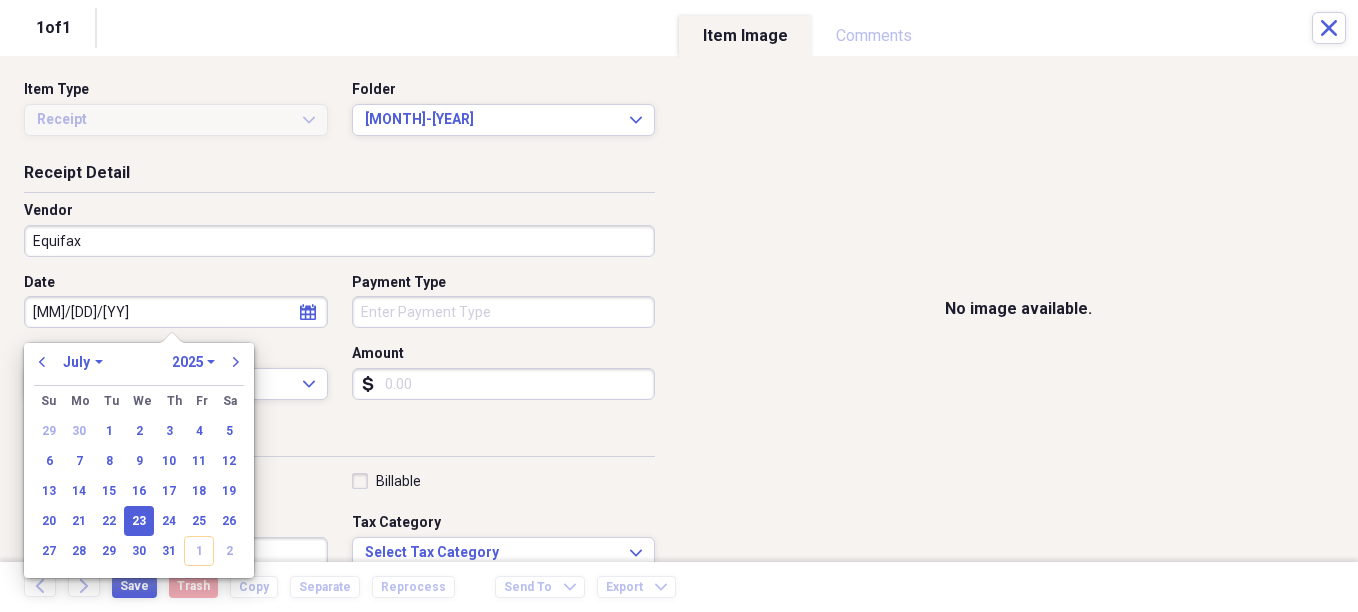 type on "07/23/2025" 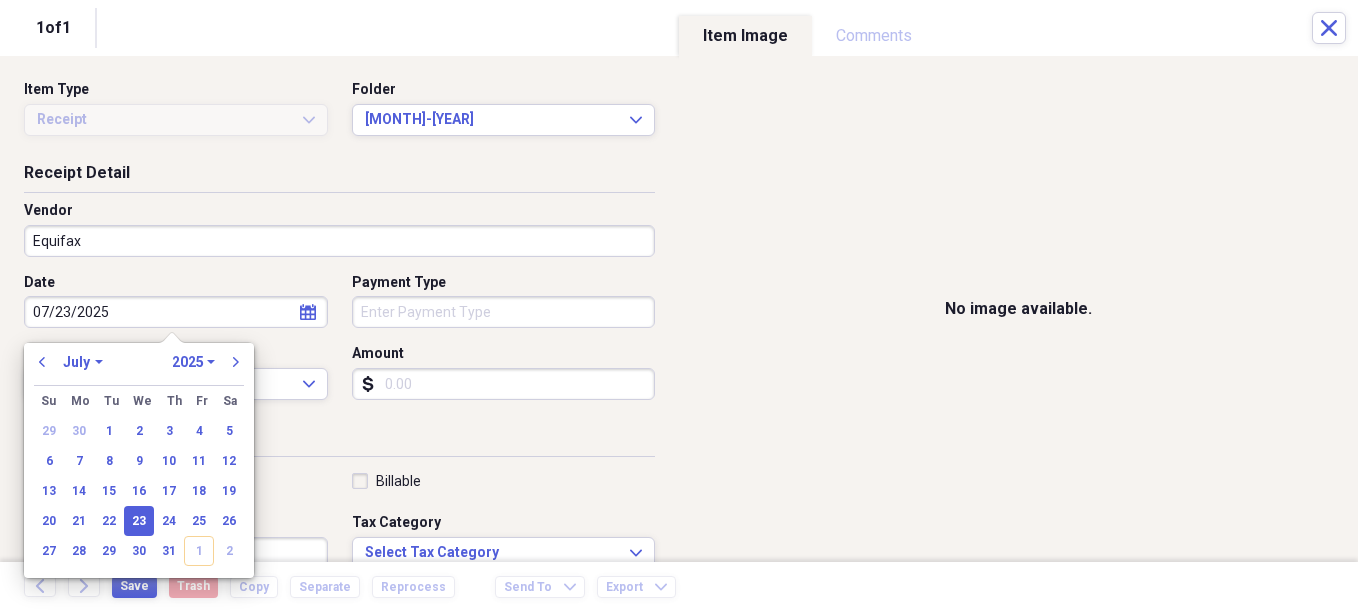 click on "Organize My Files 29 Collapse Unfiled Needs Review 29 Unfiled All Files Unfiled Unfiled Unfiled Saved Reports Collapse My Cabinet Christie's Cabinet Add Folder Expand Folder Avalon Power & Lighting Add Folder Expand Folder Cape May County Architect Add Folder Expand Folder Hands Too Bait & Tackle Add Folder Expand Folder Home Expenses Add Folder Expand Folder Inactive Add Folder Collapse Open Folder JMM Studios Add Folder Folder 2022 Add Folder Folder 2023 Add Folder Folder 2024 Add Folder Collapse Open Folder 2025 Add Folder Folder 1-2025 Add Folder Folder 10-2025 Add Folder Folder 11-2025 Add Folder Folder 12-2025 Add Folder Folder 2-2025 Add Folder Folder 3-2025 Add Folder Folder 4-2025 Add Folder Folder 5-2025 Add Folder Folder 6-2025 Add Folder Folder 7-2025 Add Folder Folder 8-2025 Add Folder Folder 9-2025 Add Folder Folder Kevin Clifford 2024 Add Folder Expand Folder Pandemonium Fiberglass Add Folder Trash Trash Bill My Customers Expand Help & Support Submit Import Import Add Create Expand Reports sort" at bounding box center (679, 306) 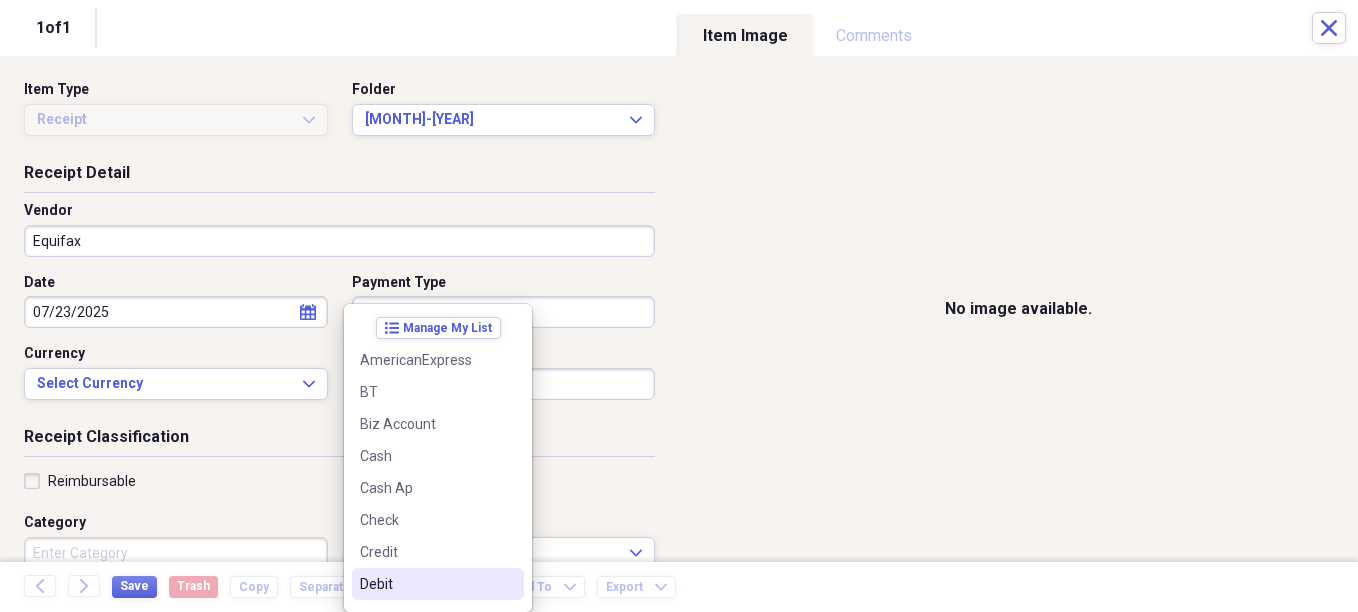 click on "Debit" at bounding box center [426, 584] 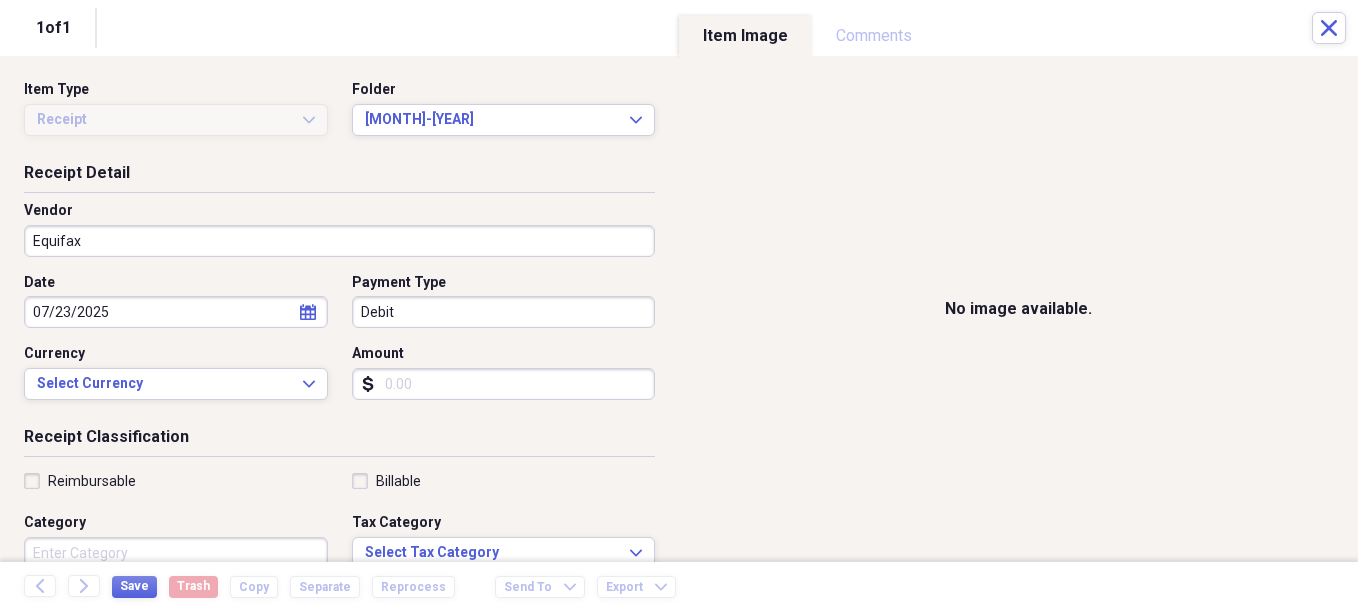click on "Amount" at bounding box center [504, 384] 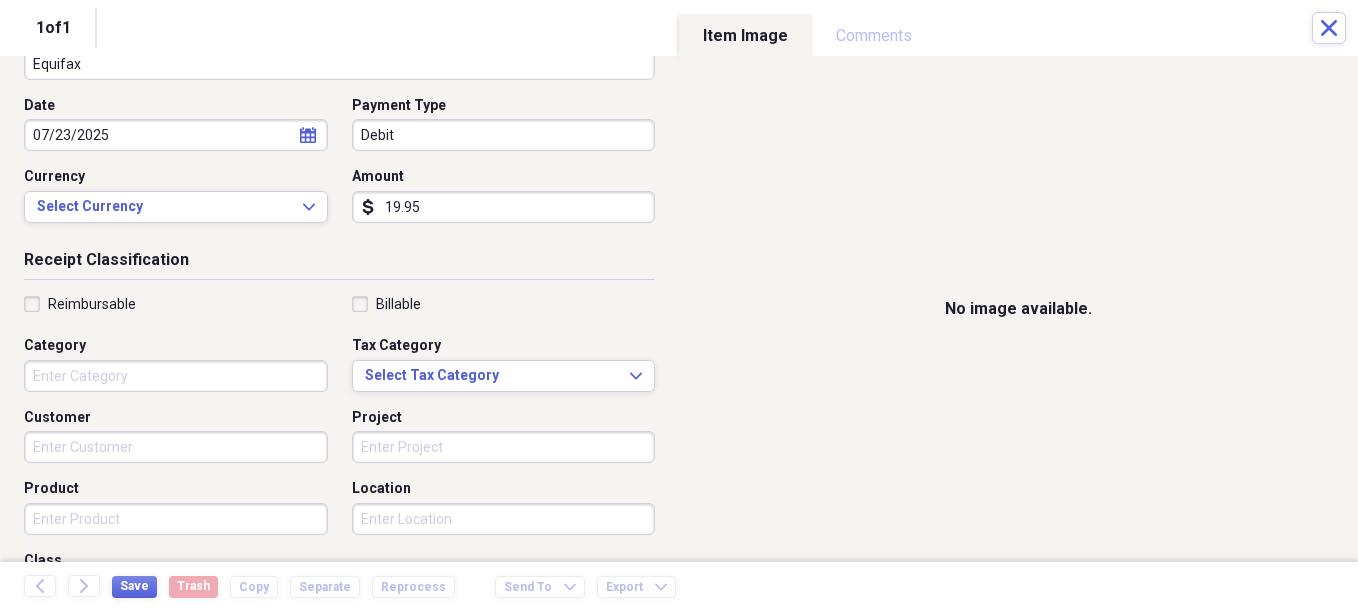 scroll, scrollTop: 200, scrollLeft: 0, axis: vertical 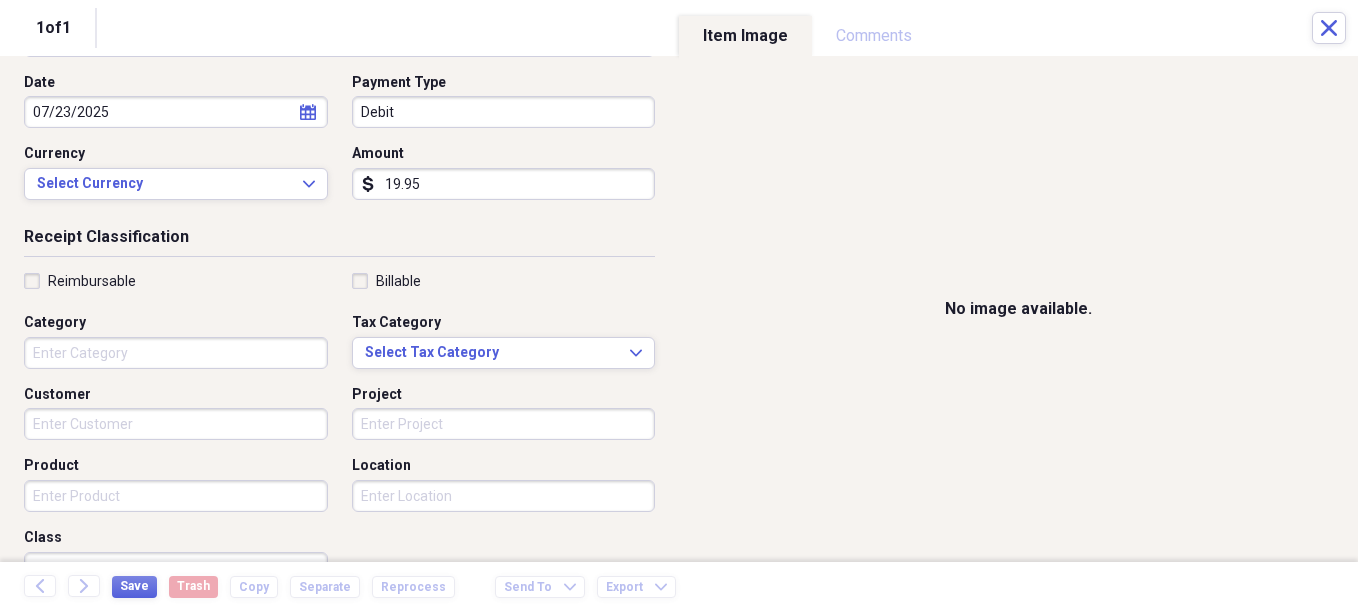 type on "19.95" 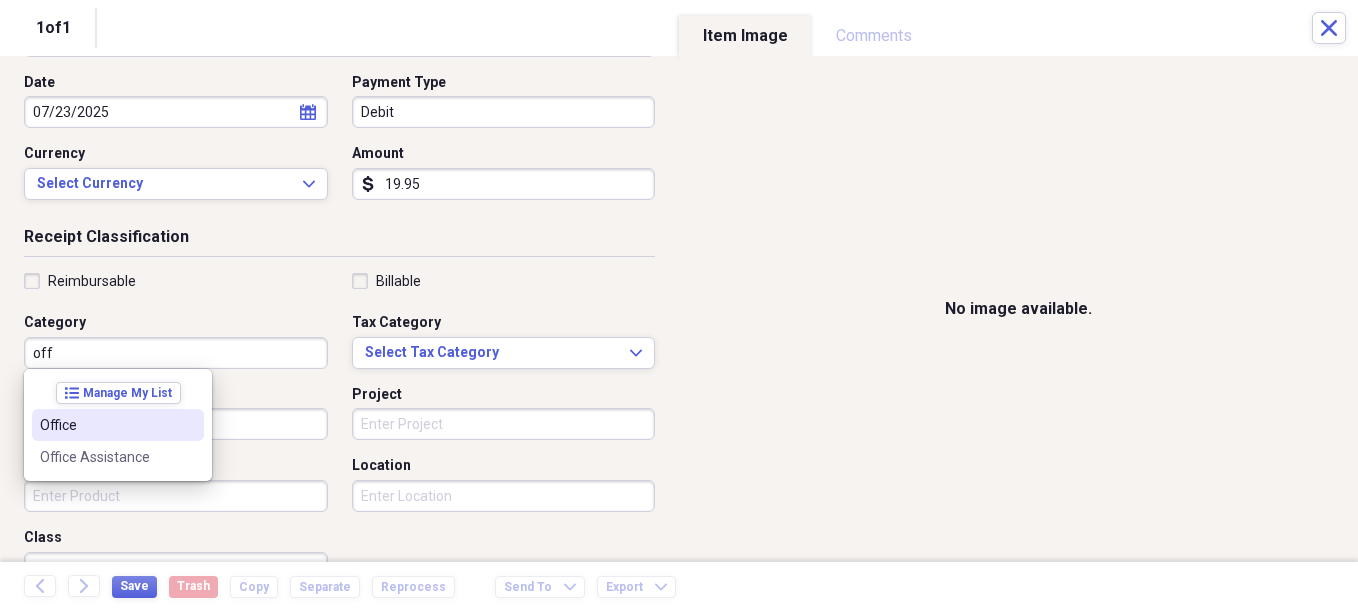 click on "Office" at bounding box center [118, 425] 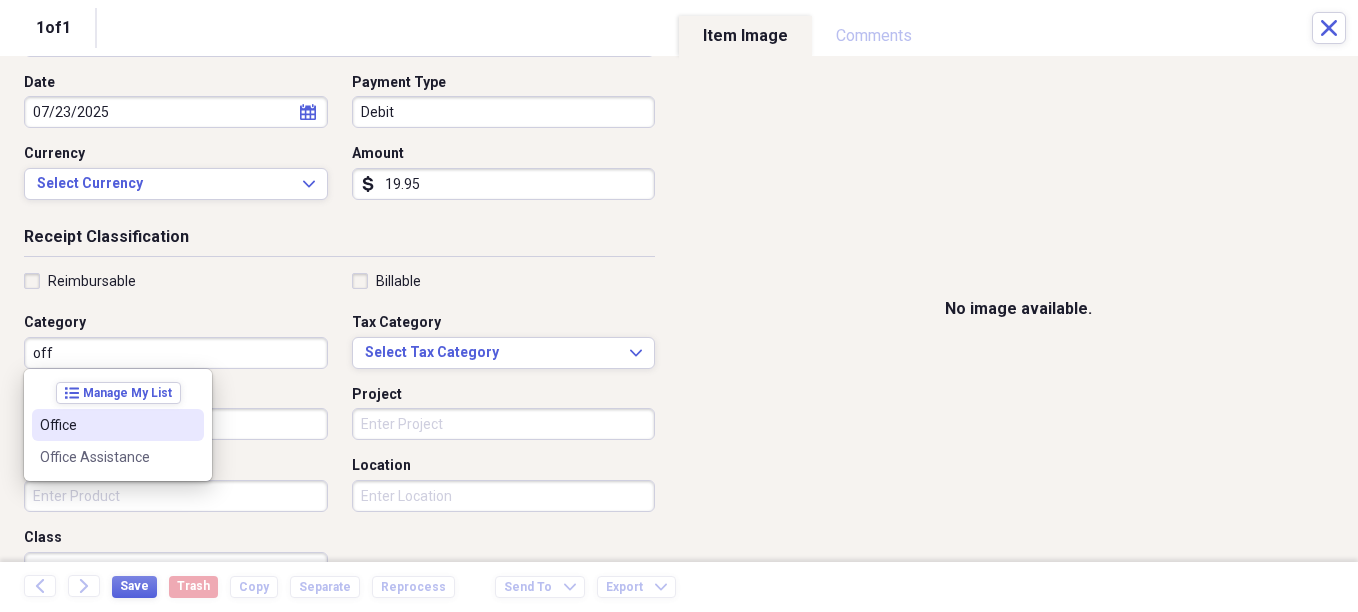 type on "Office" 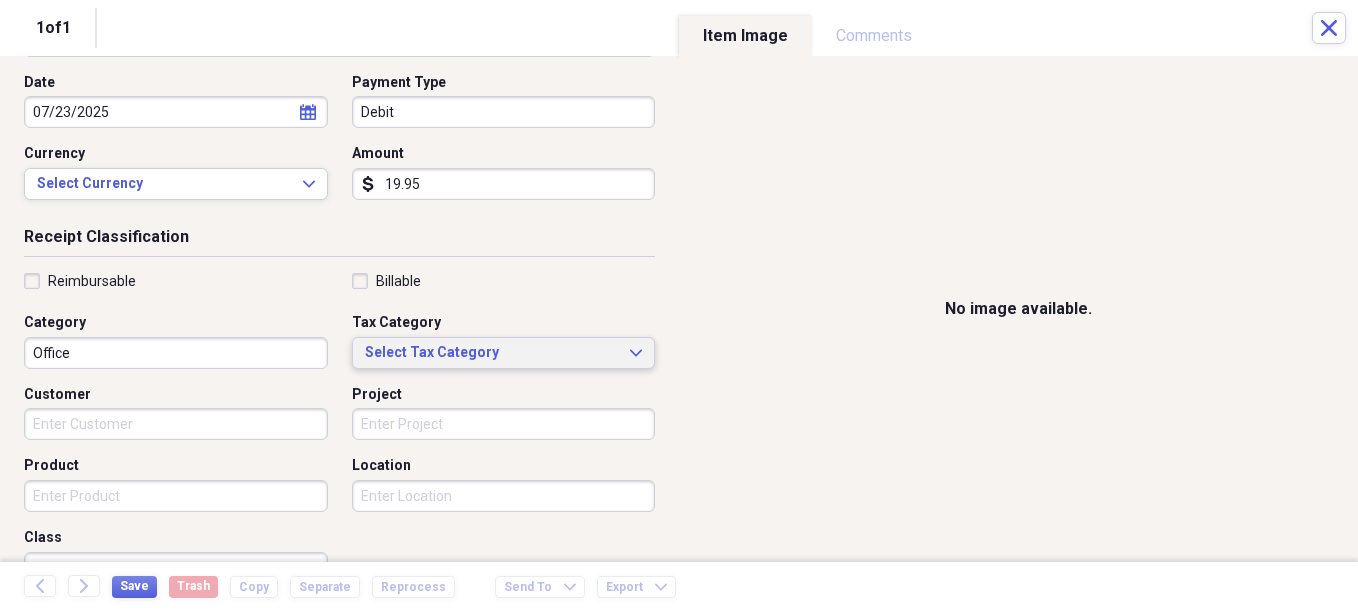 click on "Select Tax Category" at bounding box center [492, 353] 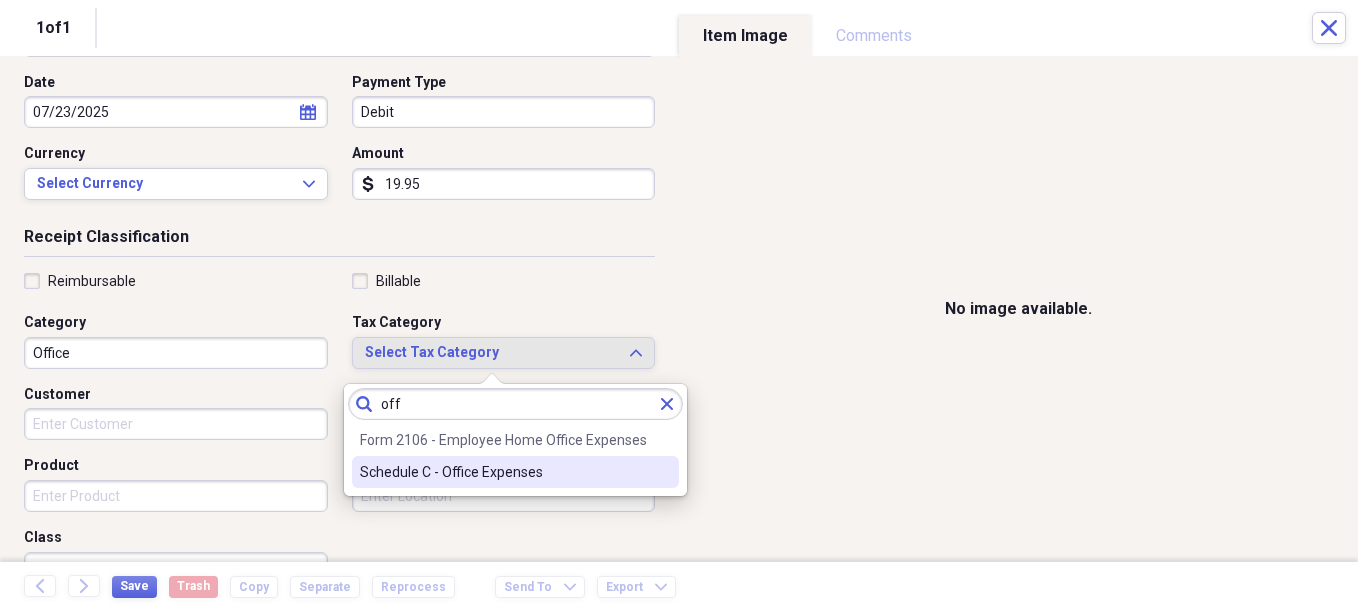 type on "off" 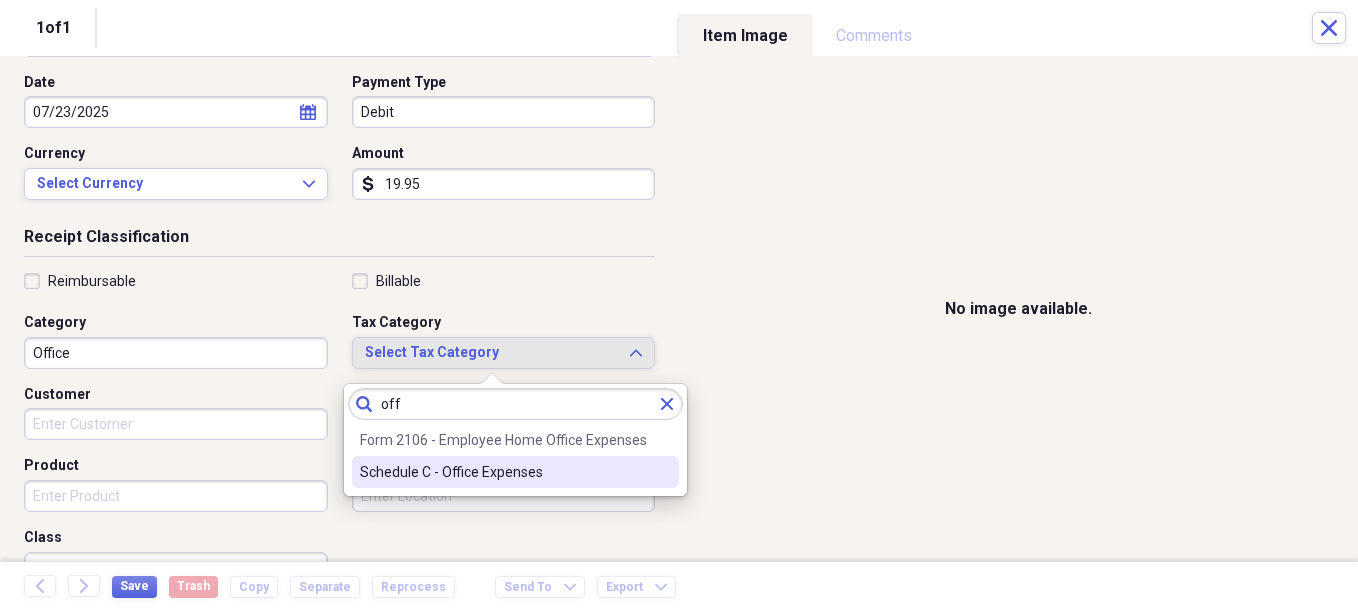 click on "Schedule C - Office Expenses" at bounding box center (515, 472) 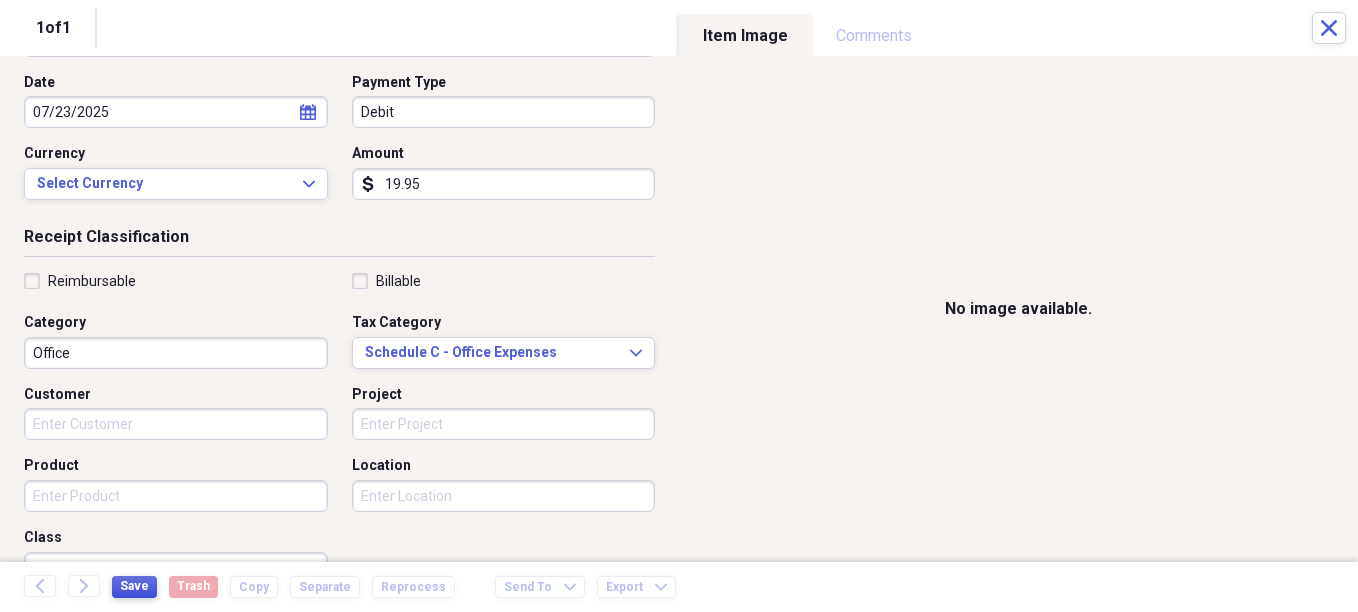 click on "Save" at bounding box center (134, 586) 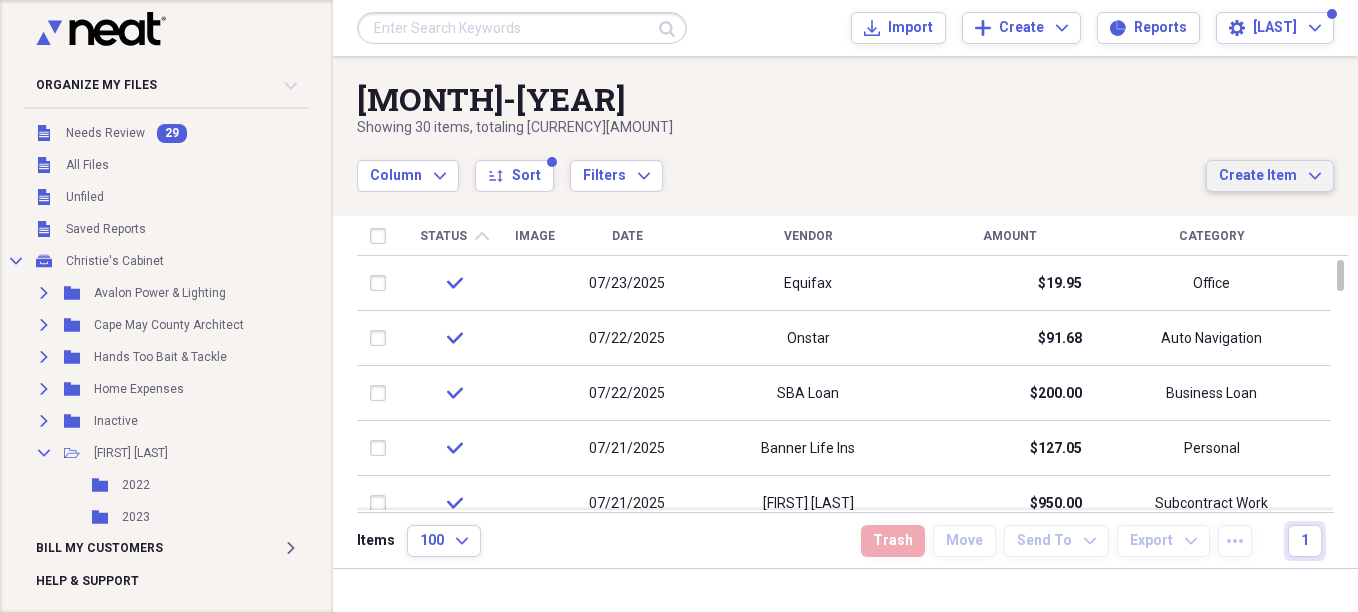 click on "Create Item" at bounding box center [1258, 176] 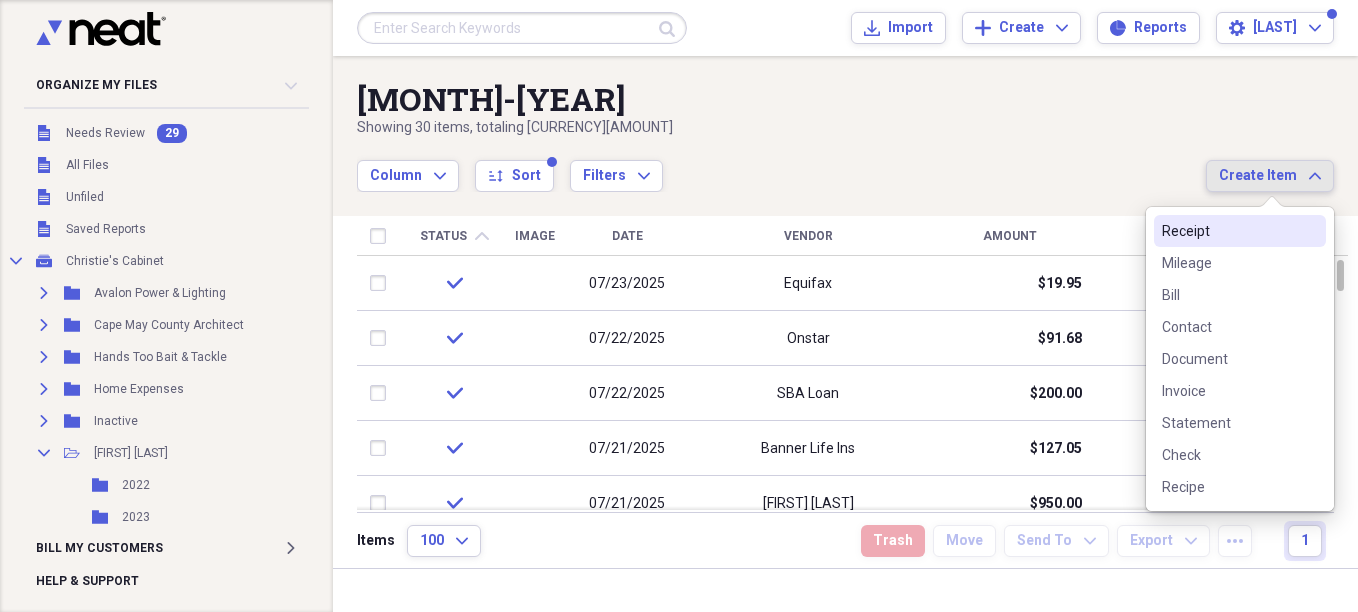 click on "Receipt" at bounding box center (1228, 231) 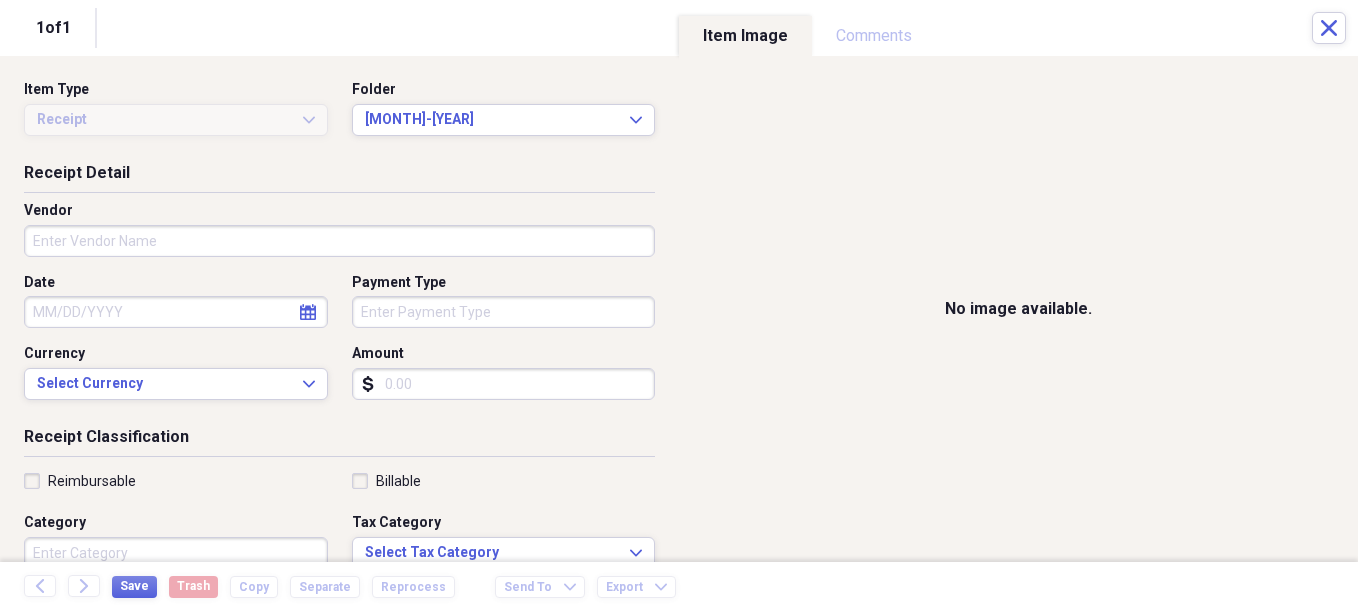 click on "Vendor" at bounding box center (339, 241) 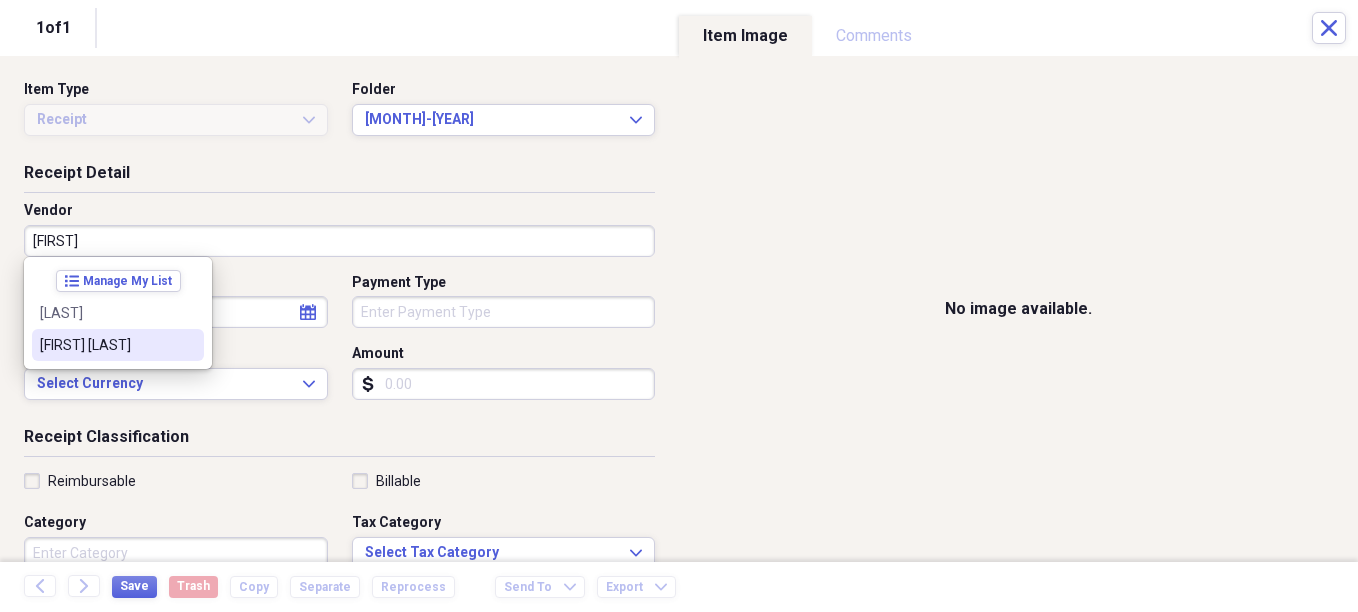 click on "[FIRST] [LAST]" at bounding box center [106, 345] 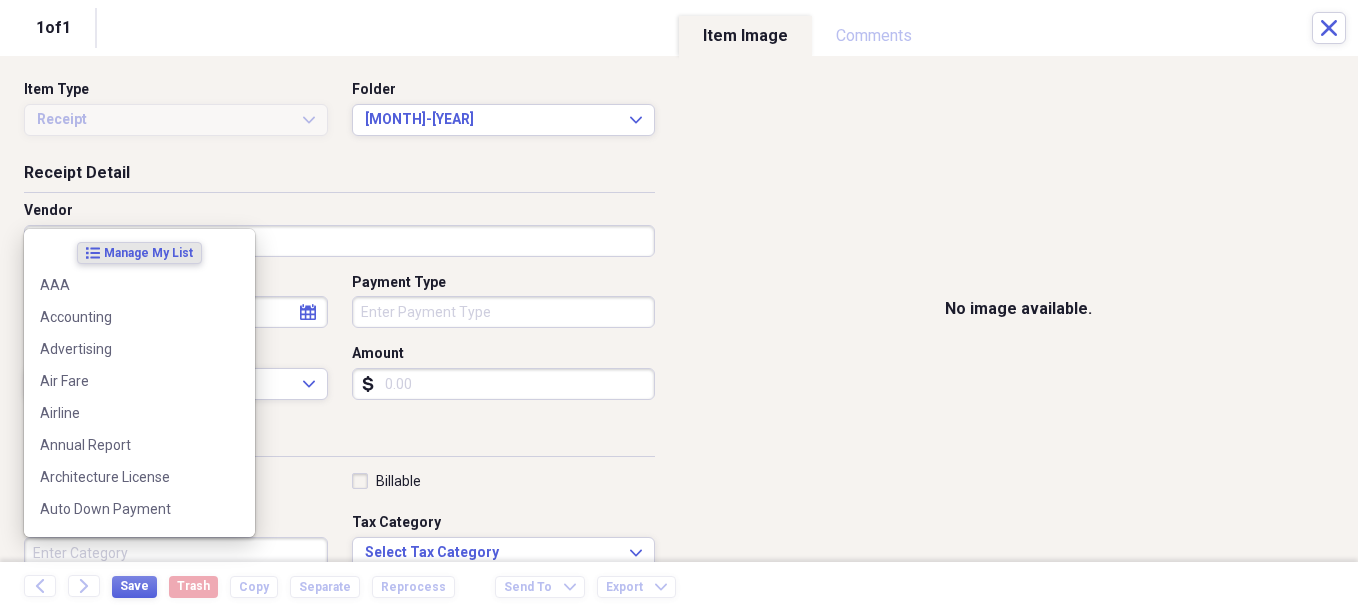click on "Category" at bounding box center (176, 553) 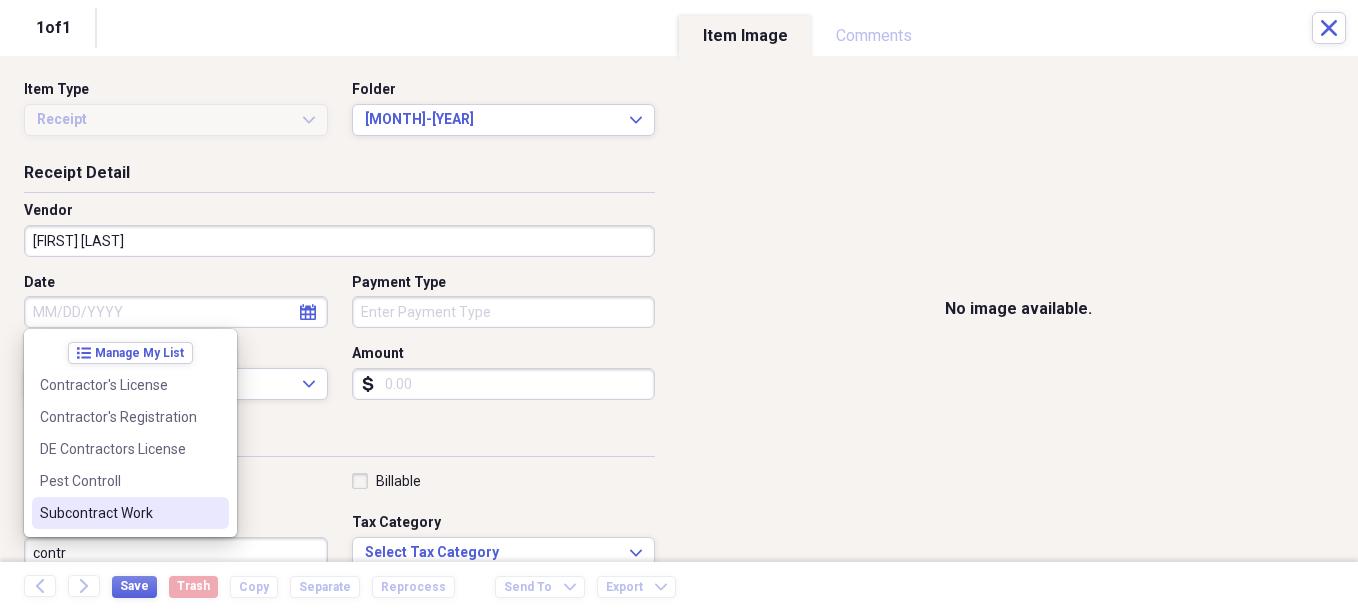 click on "Subcontract Work" at bounding box center [118, 513] 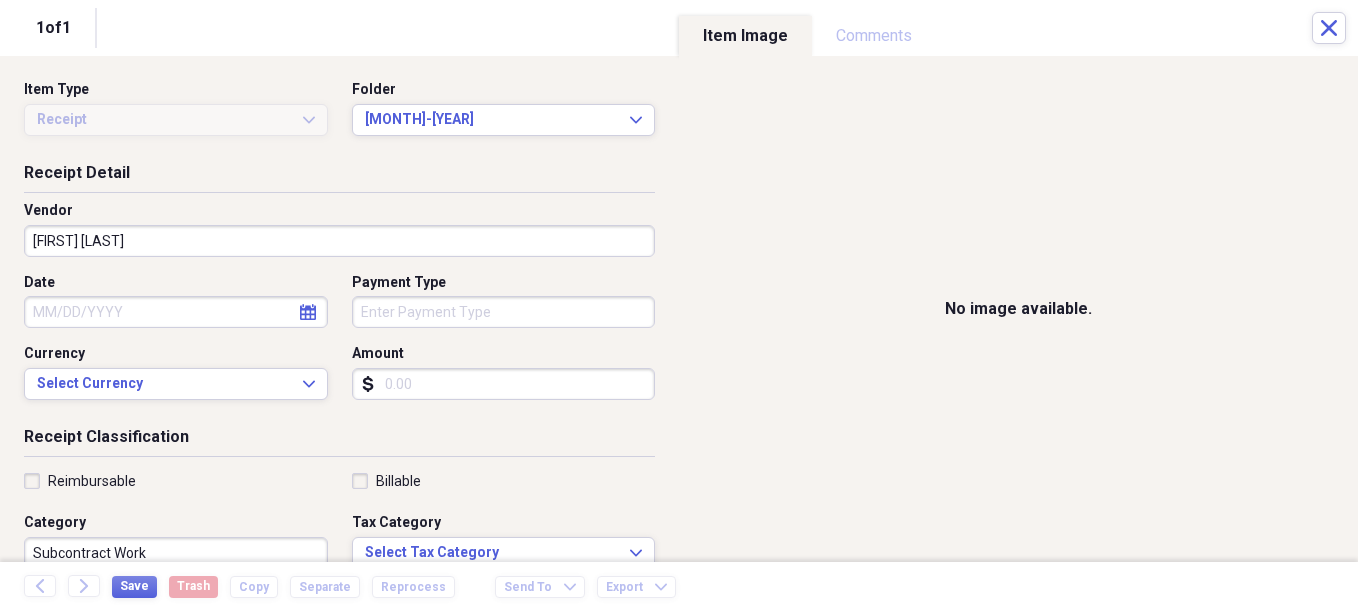 scroll, scrollTop: 7, scrollLeft: 0, axis: vertical 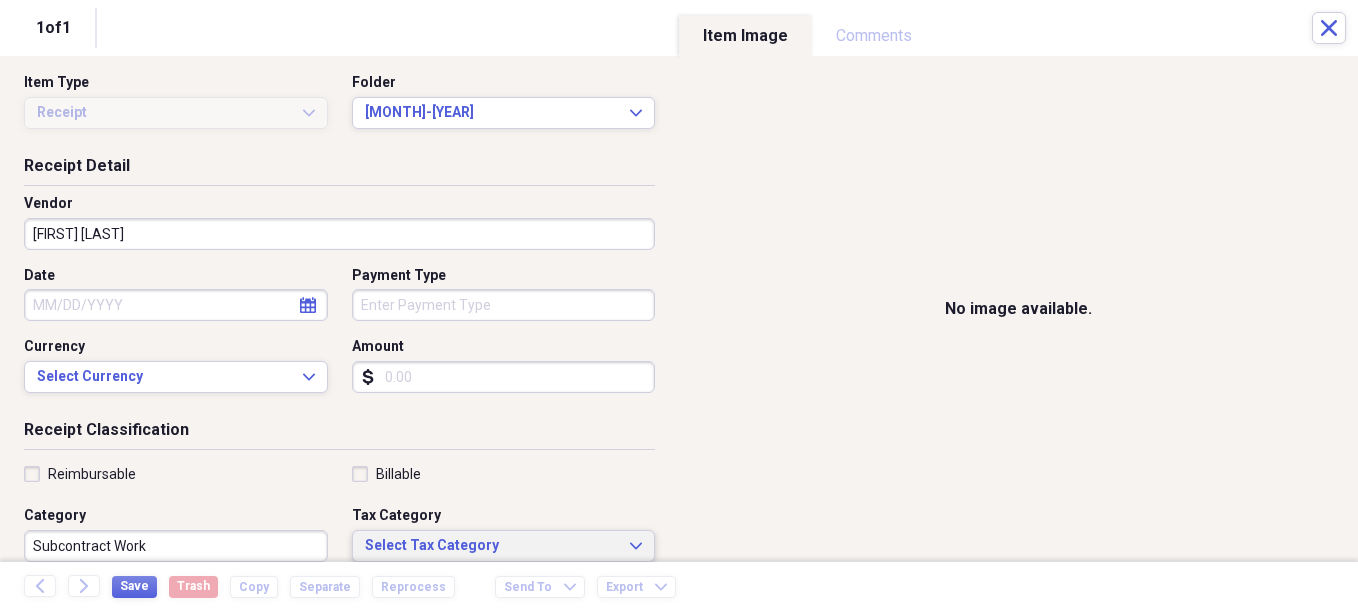 click on "Select Tax Category" at bounding box center [492, 546] 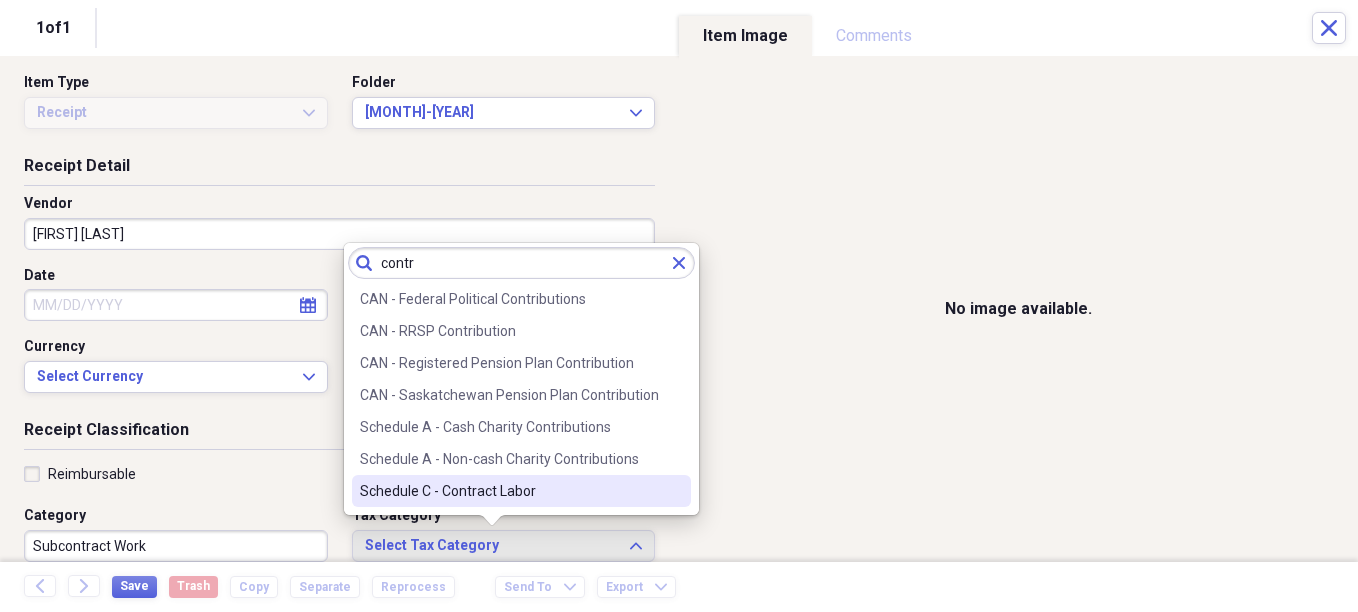 type on "contr" 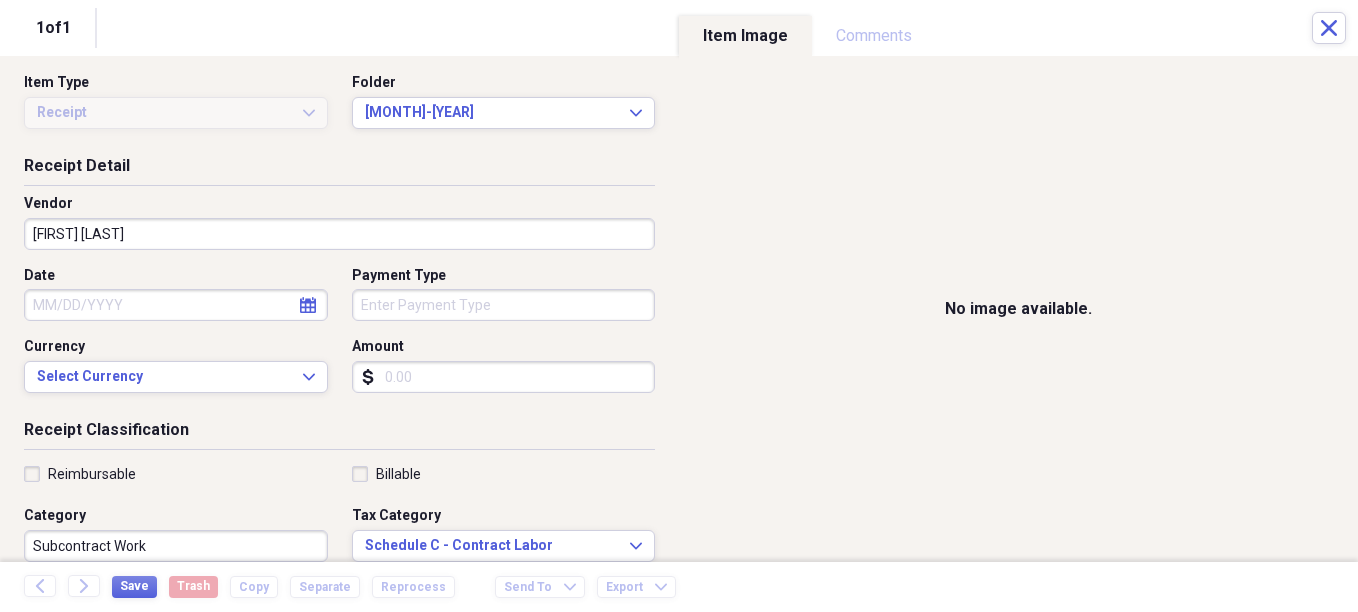 click on "Payment Type" at bounding box center (504, 305) 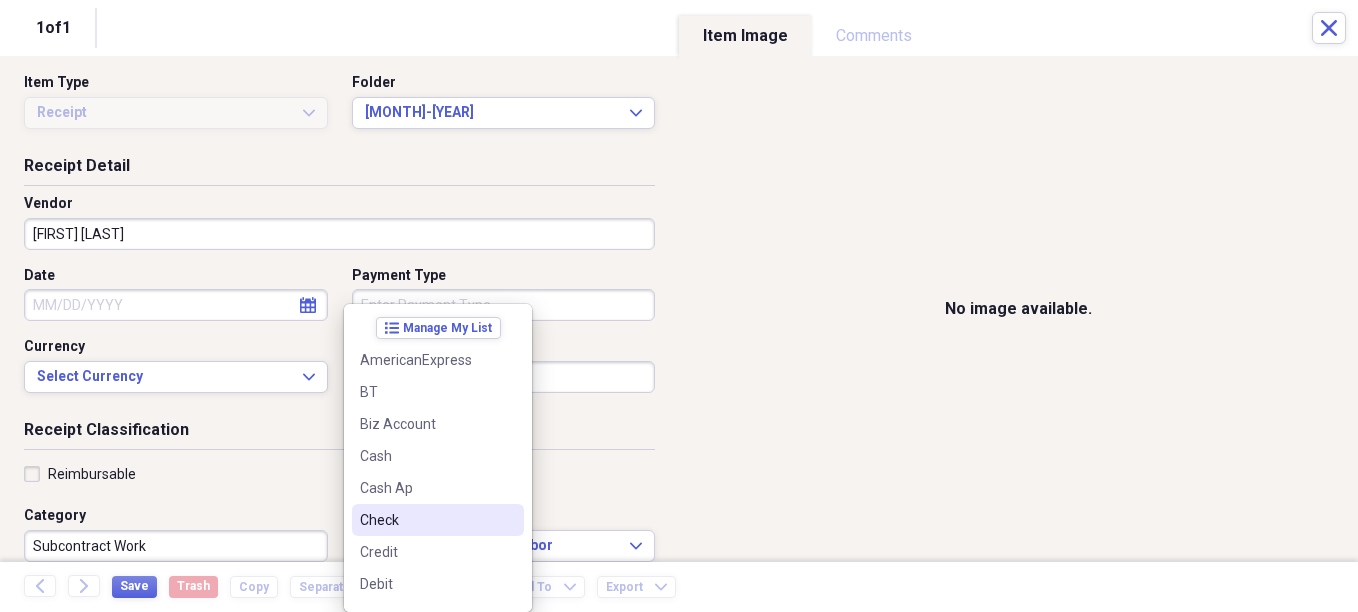 click on "Check" at bounding box center [426, 520] 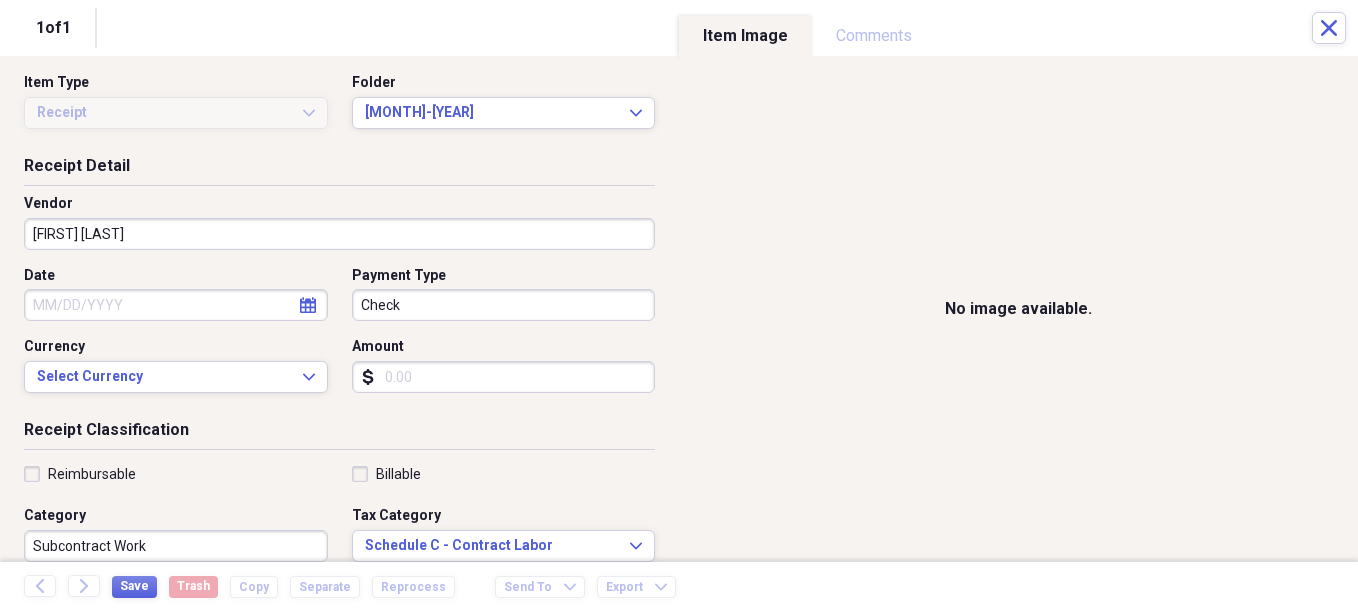 click on "Date" at bounding box center [176, 305] 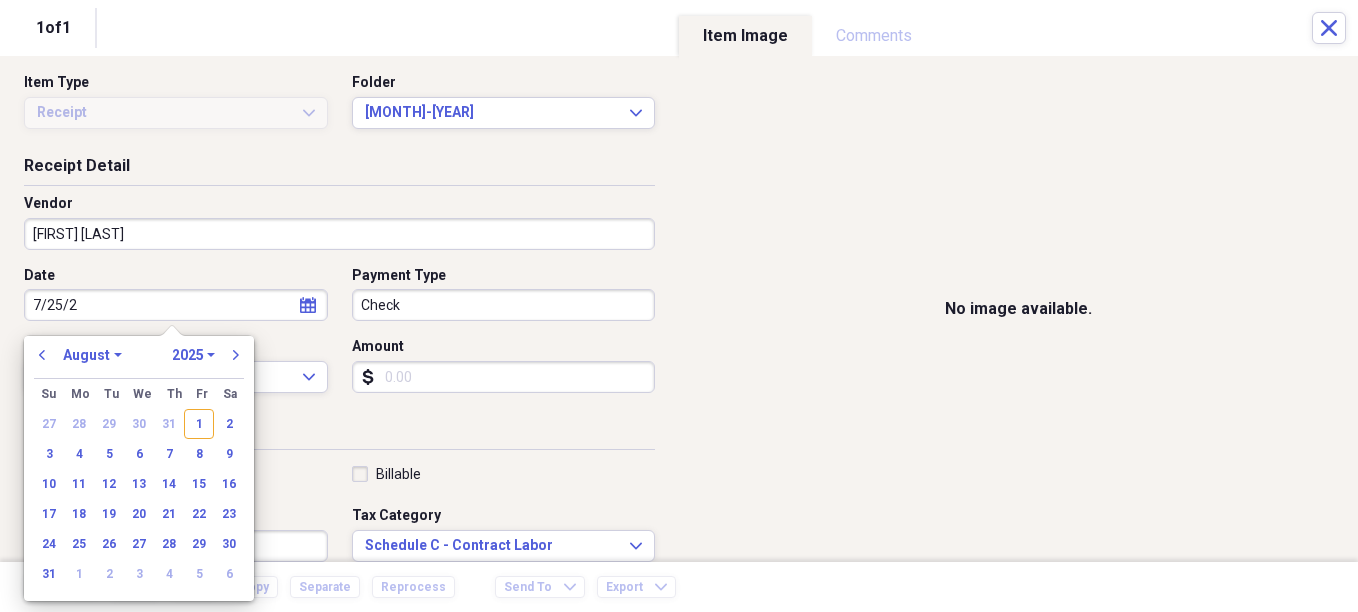 type on "7/25/25" 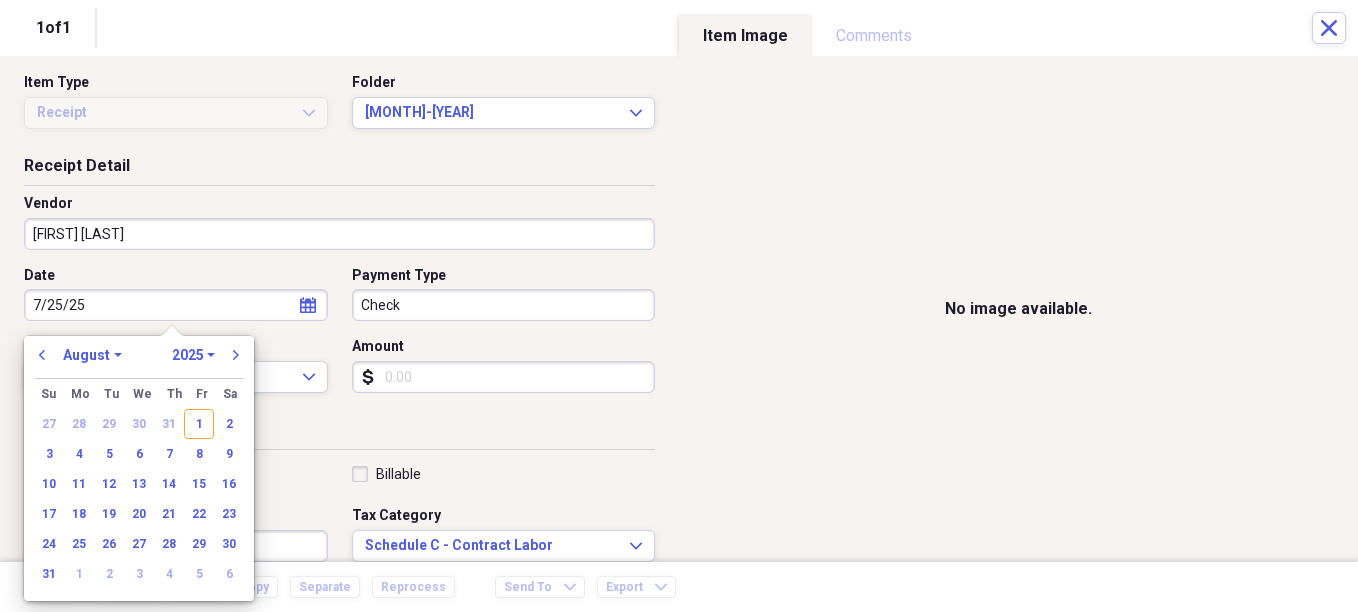 select on "6" 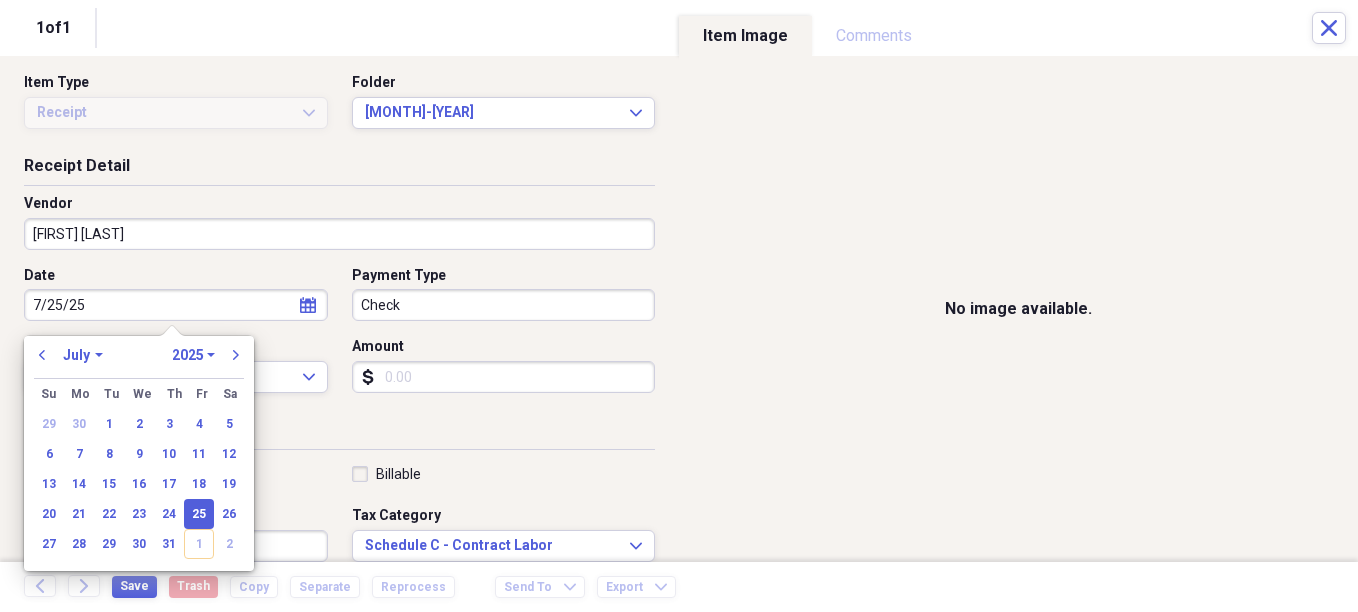 type on "07/25/2025" 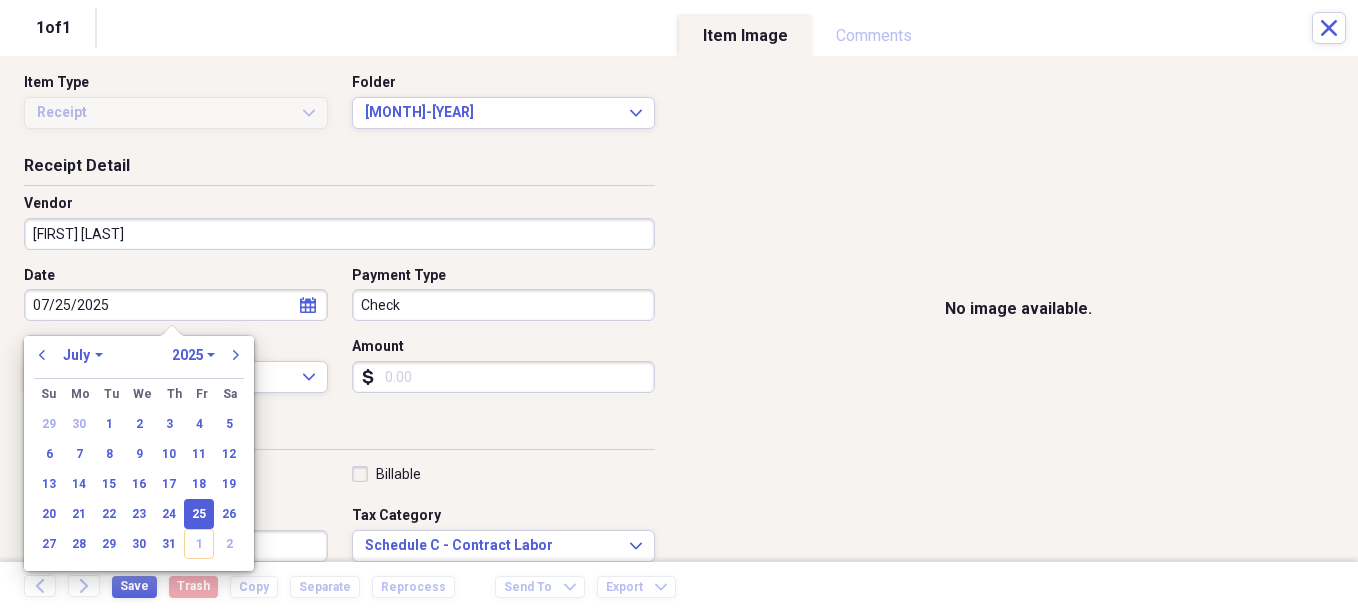 click on "Amount" at bounding box center [504, 377] 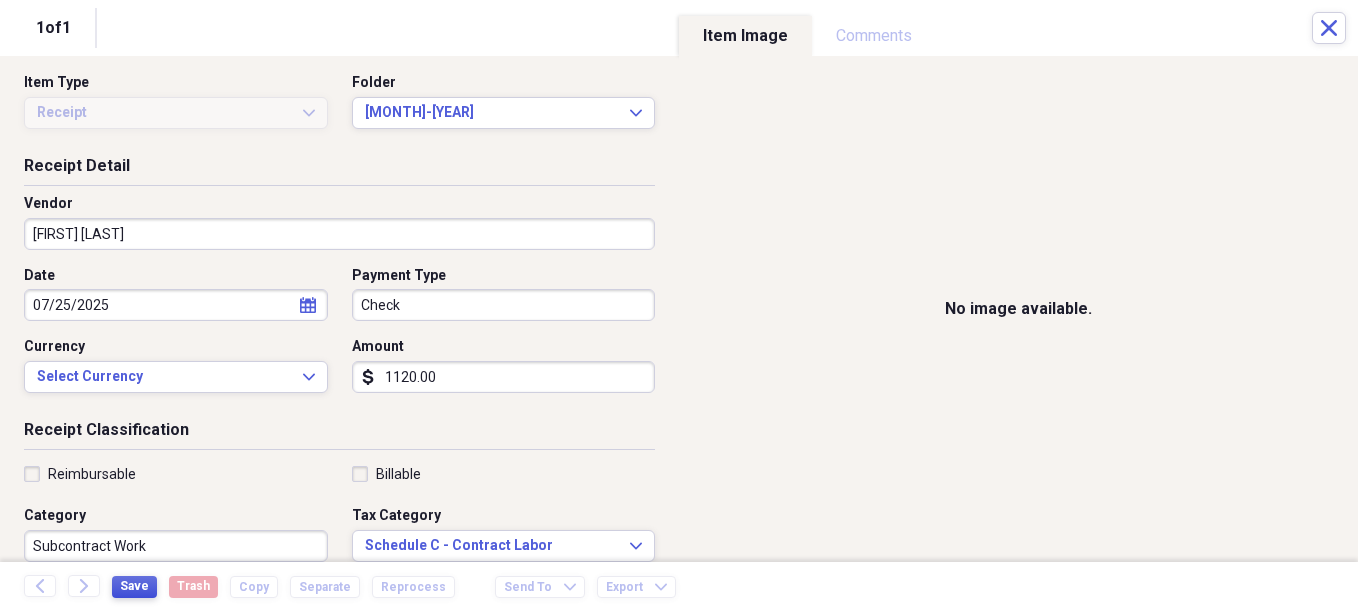 type on "1120.00" 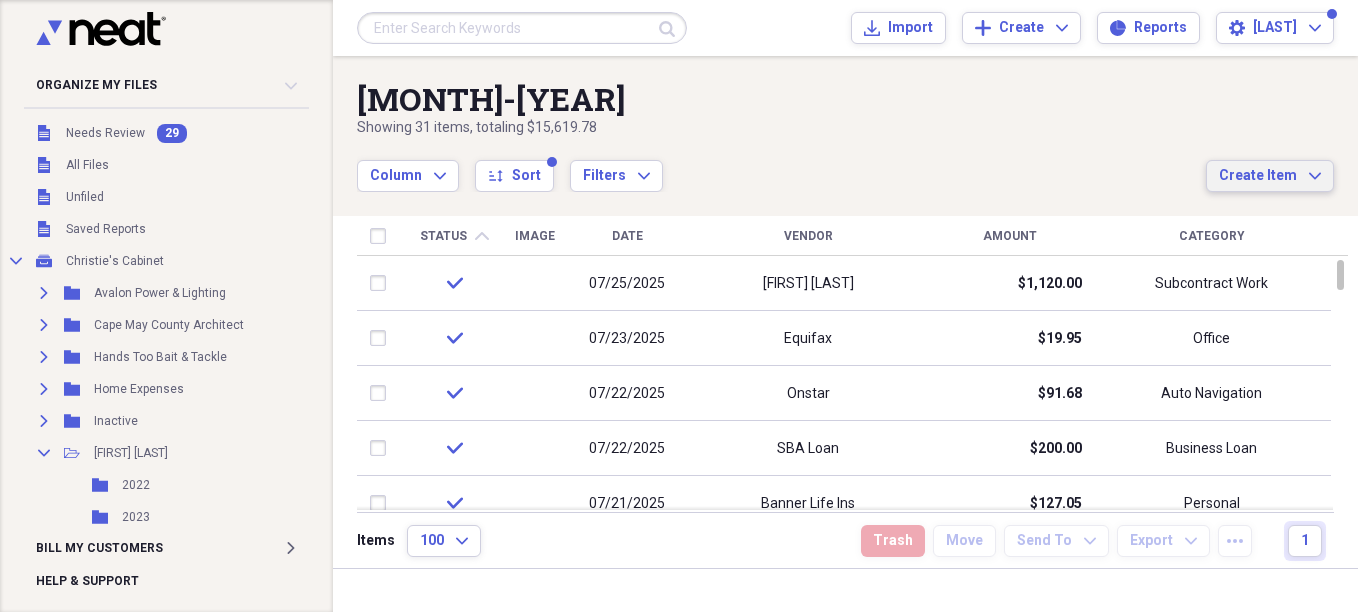 click on "Create Item" at bounding box center [1258, 176] 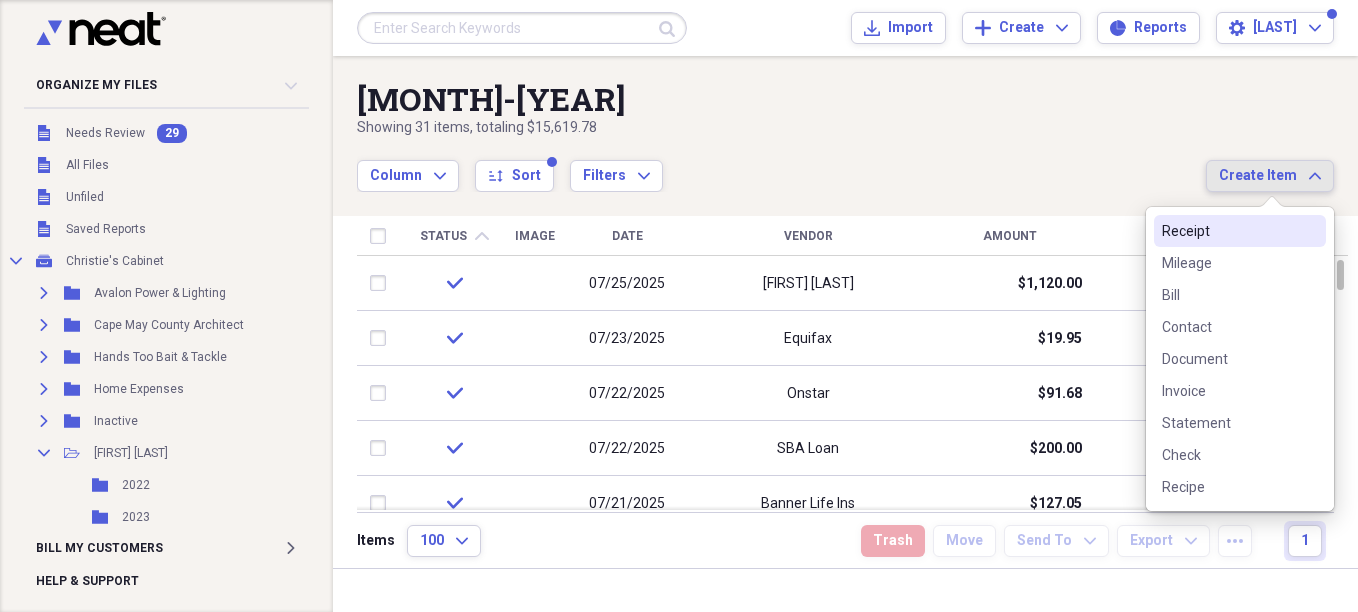 click on "Receipt" at bounding box center [1228, 231] 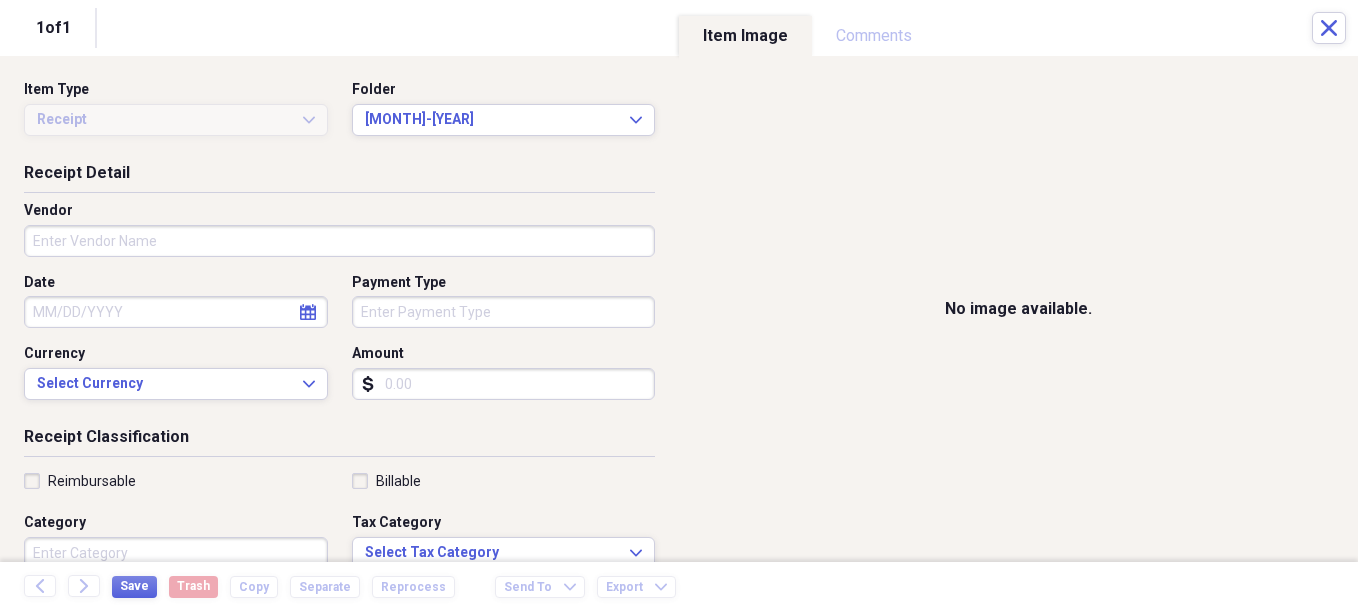click on "Vendor" at bounding box center [339, 241] 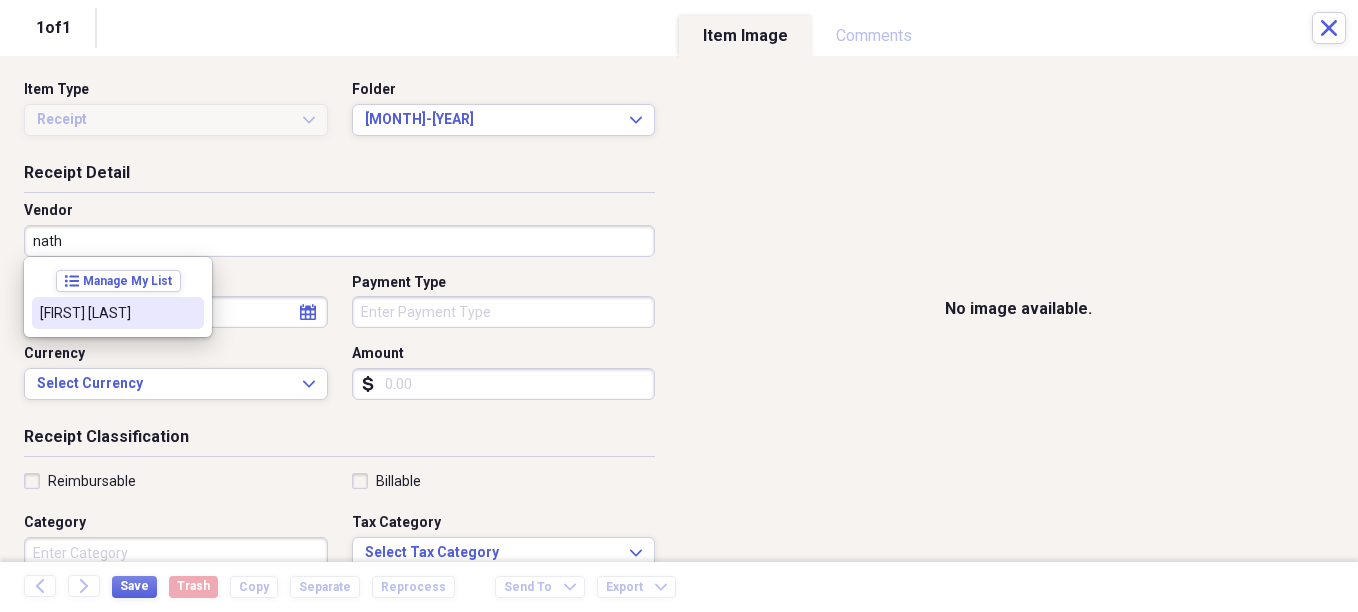 click on "[FIRST] [LAST]" at bounding box center [106, 313] 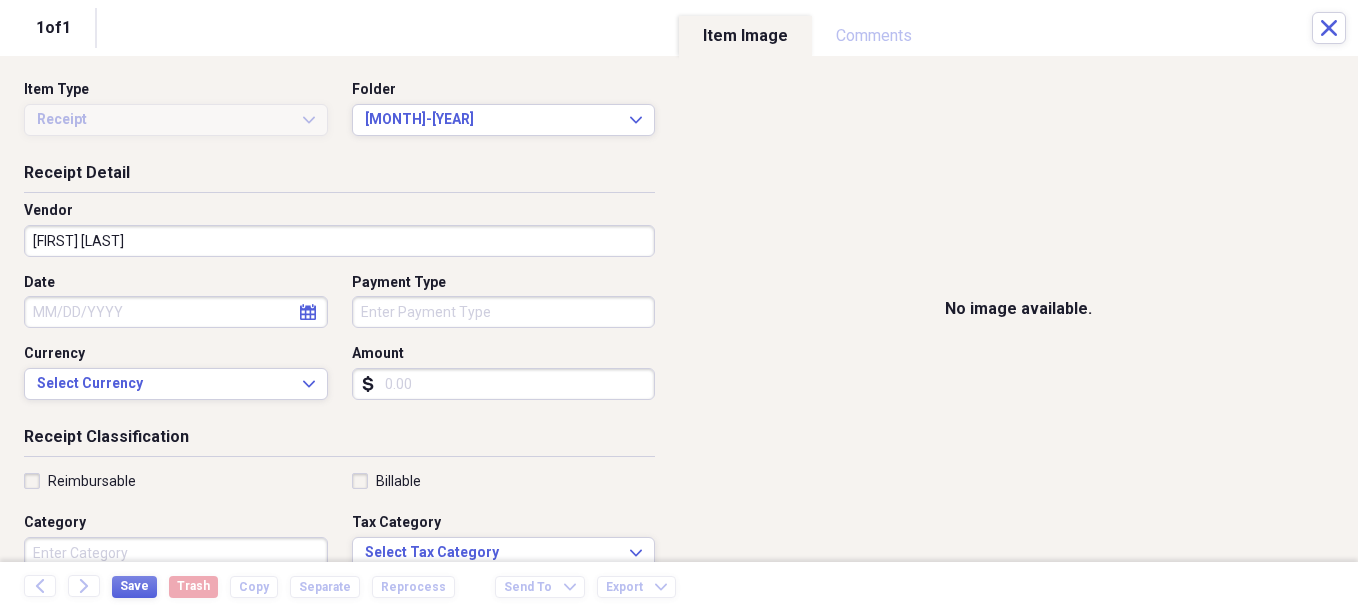 click on "Category" at bounding box center (176, 553) 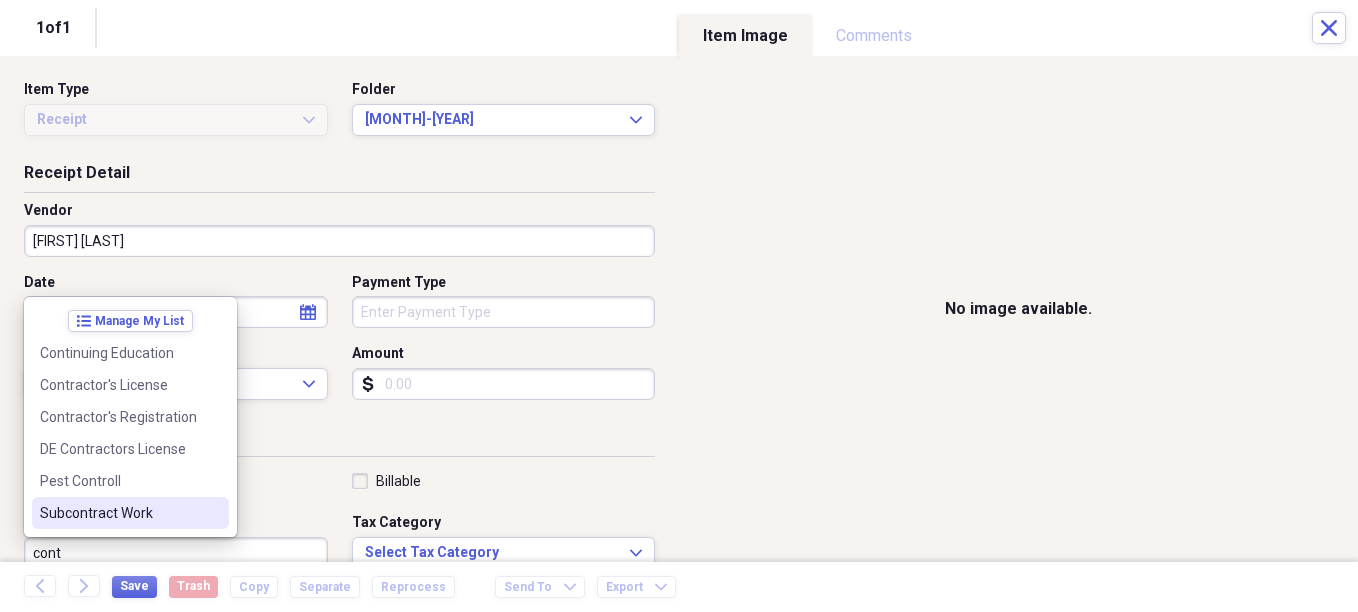 click on "Subcontract Work" at bounding box center [118, 513] 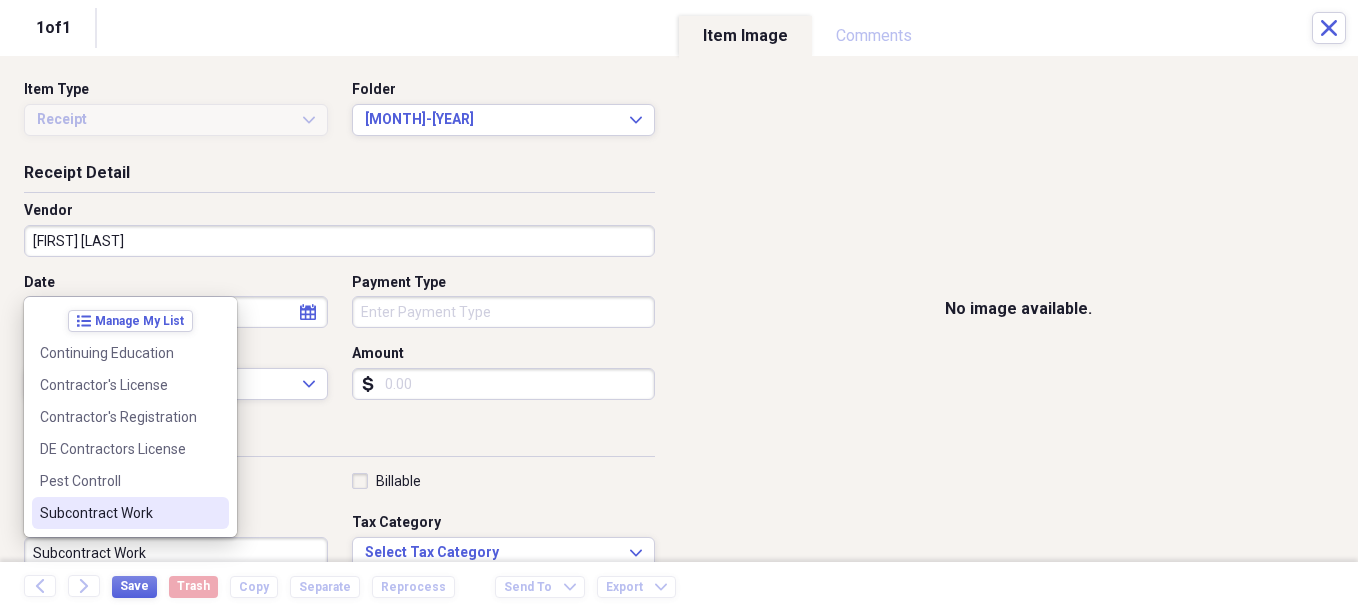 scroll, scrollTop: 7, scrollLeft: 0, axis: vertical 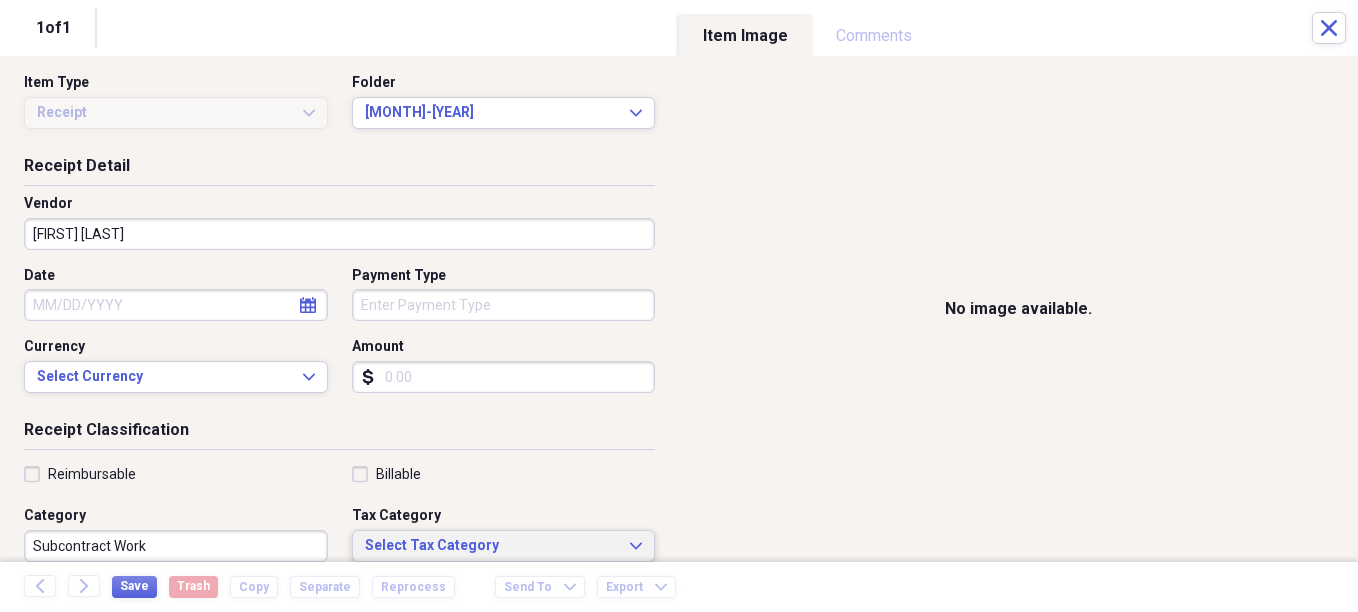 click on "Select Tax Category" at bounding box center (492, 546) 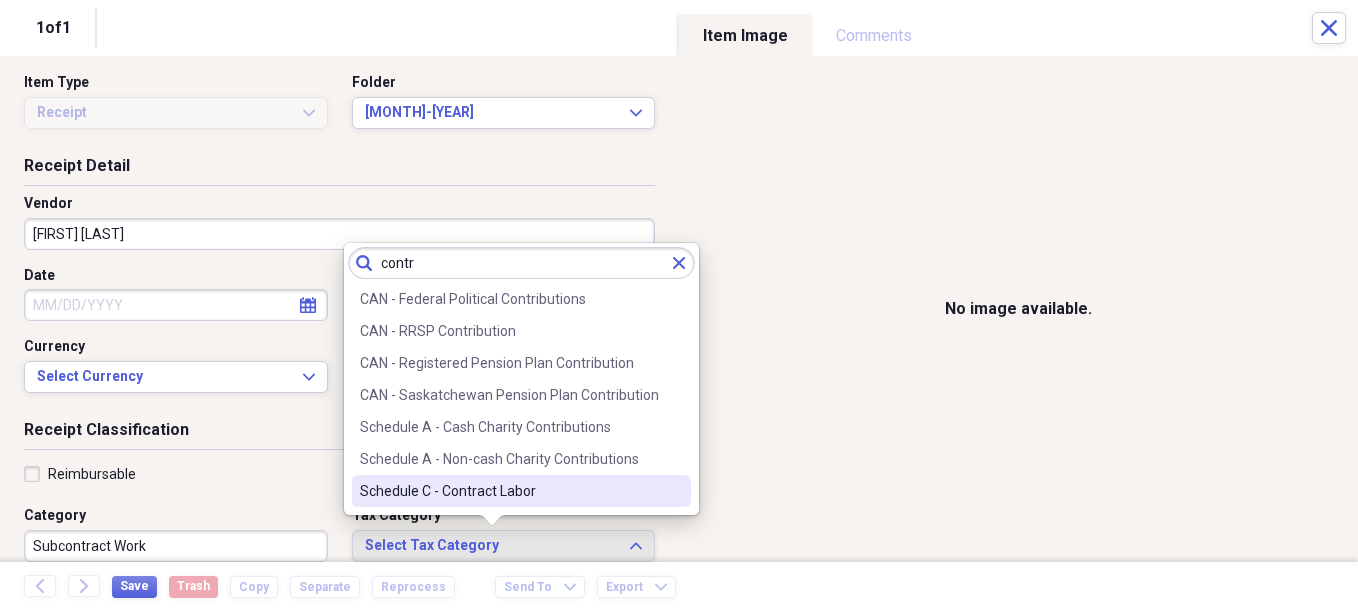 type on "contr" 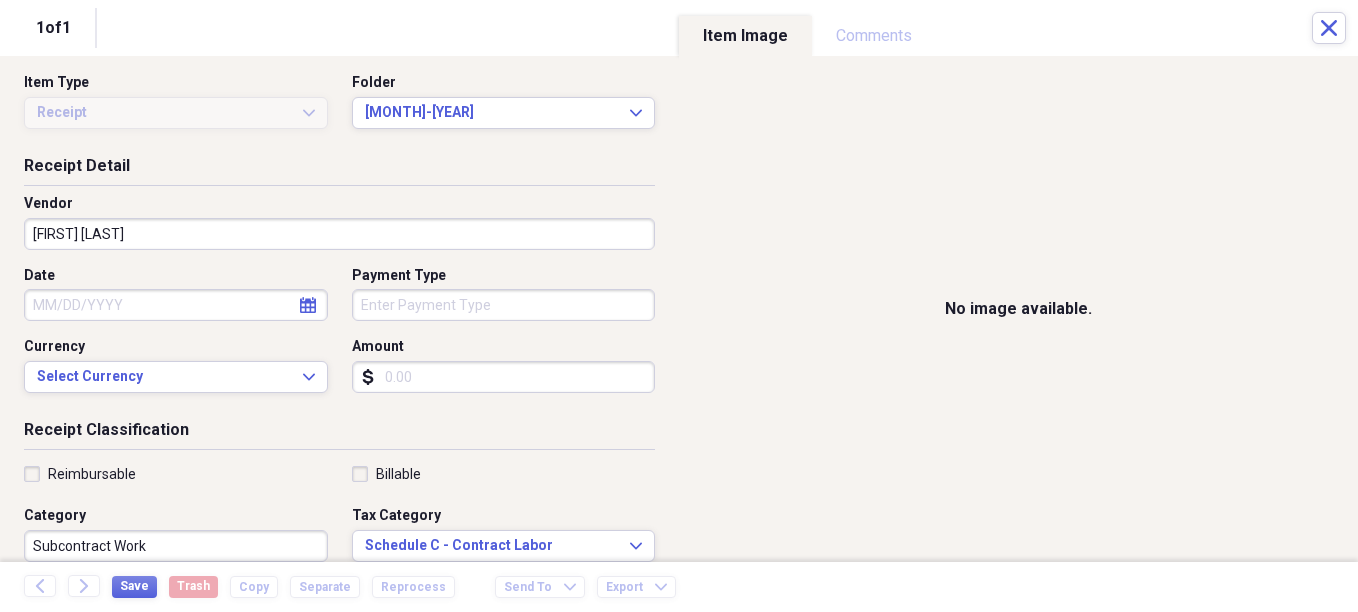 click on "Amount" at bounding box center [504, 377] 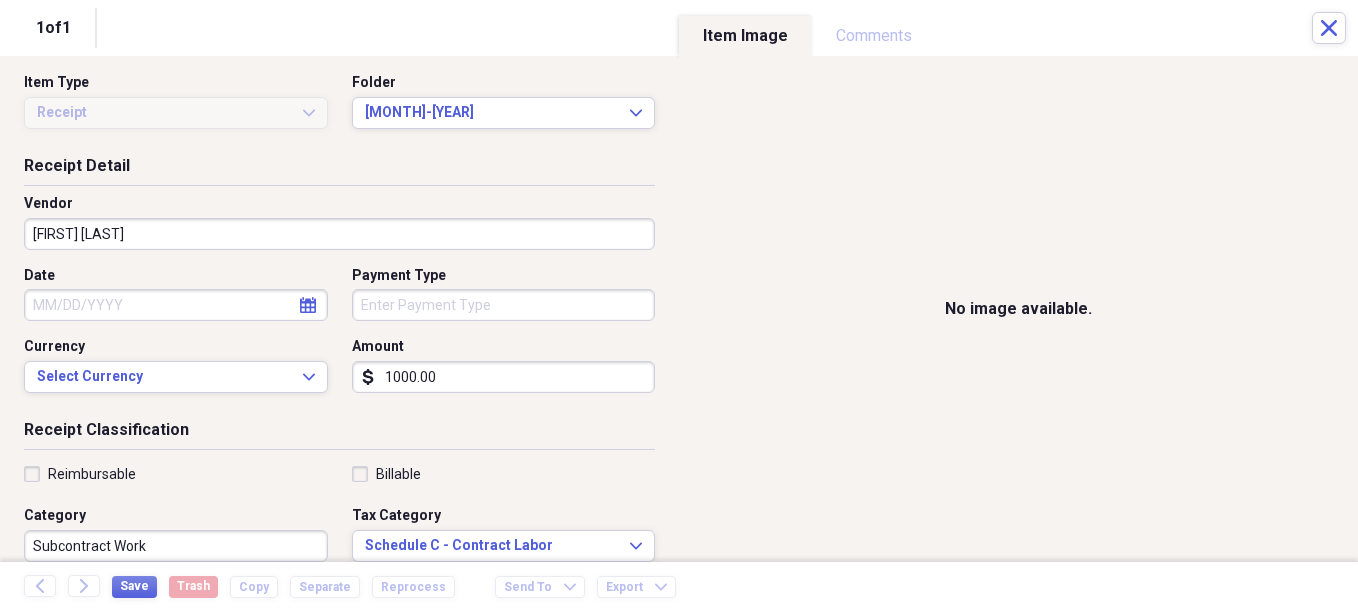 type on "1000.00" 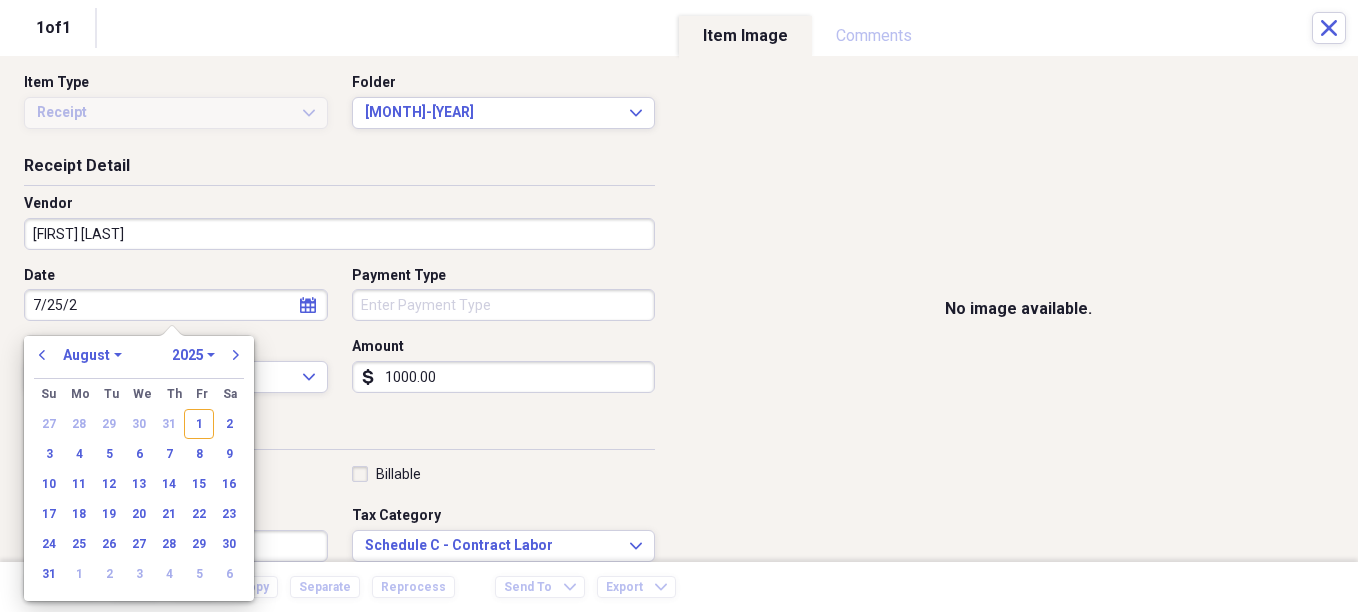 type on "7/25/25" 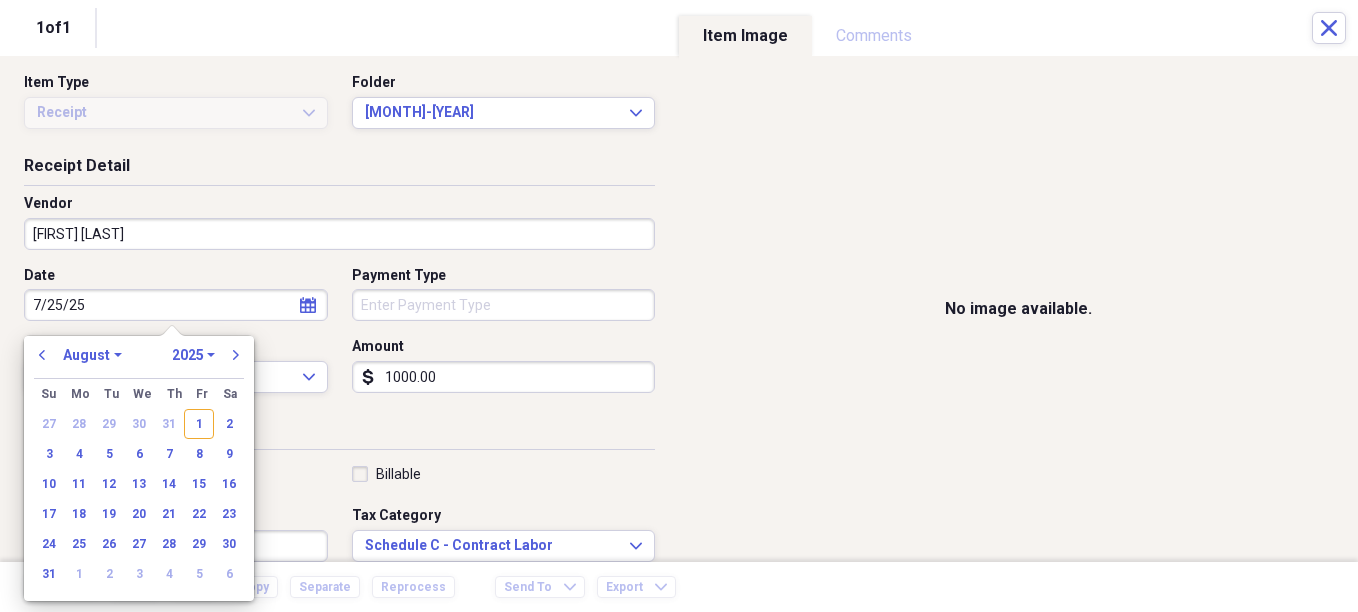 select on "6" 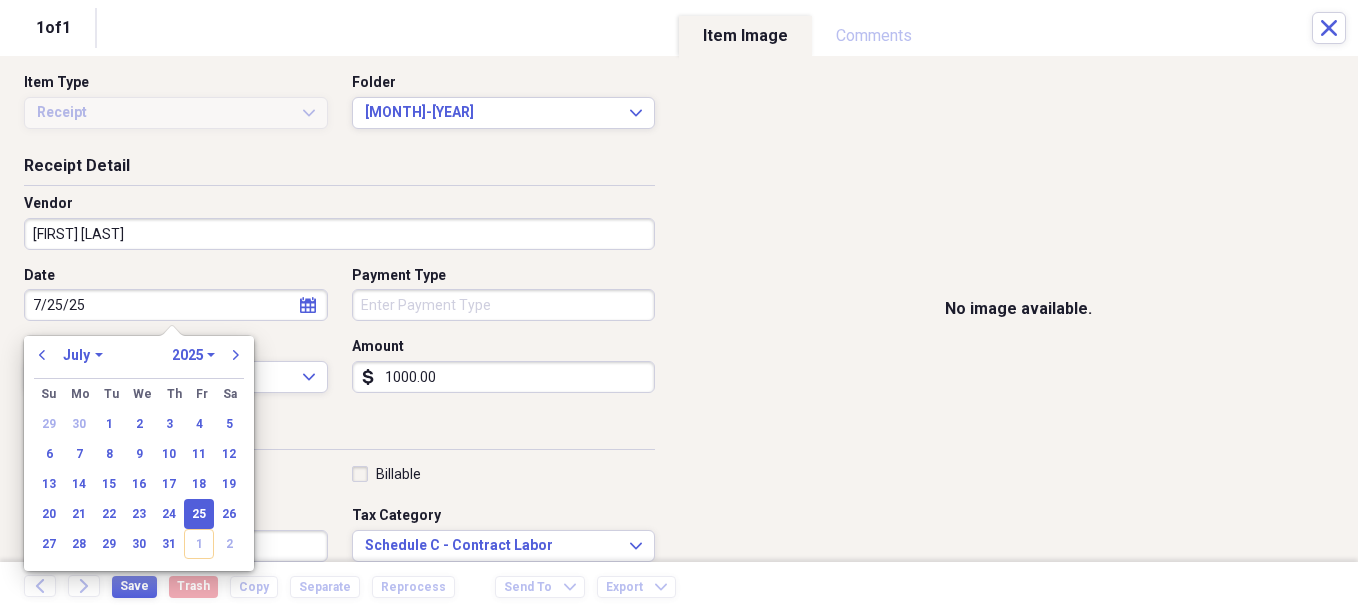 click on "Payment Type" at bounding box center [504, 305] 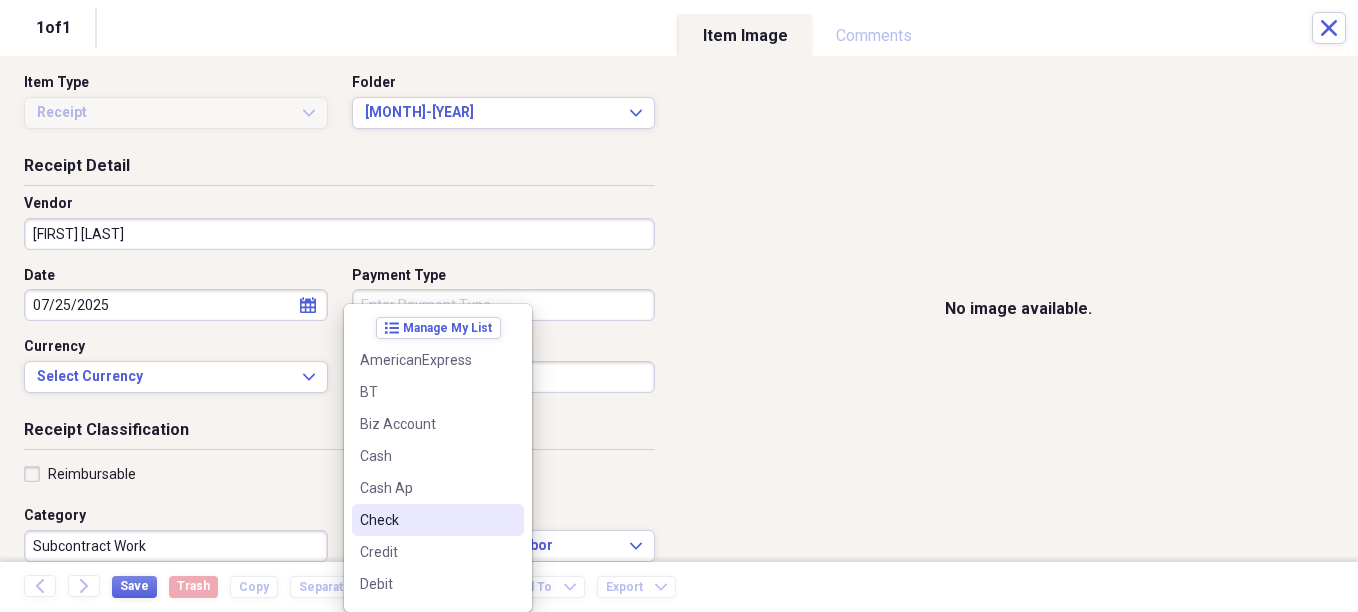 click on "Check" at bounding box center (426, 520) 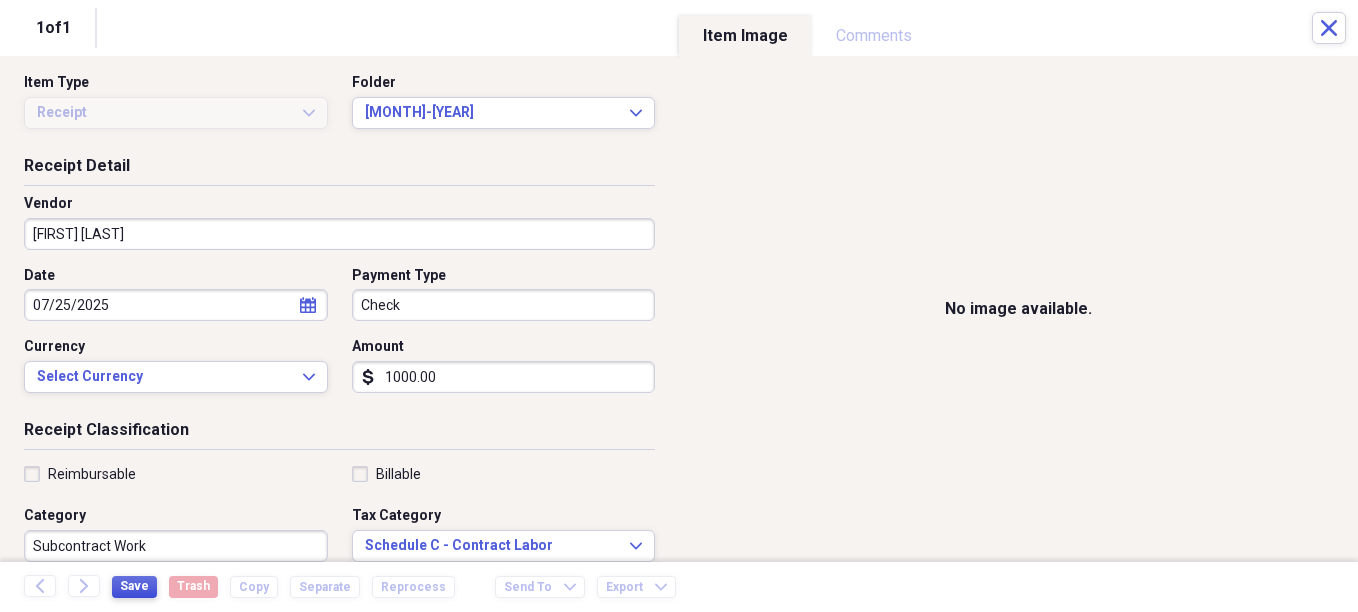 click on "Save" at bounding box center (134, 586) 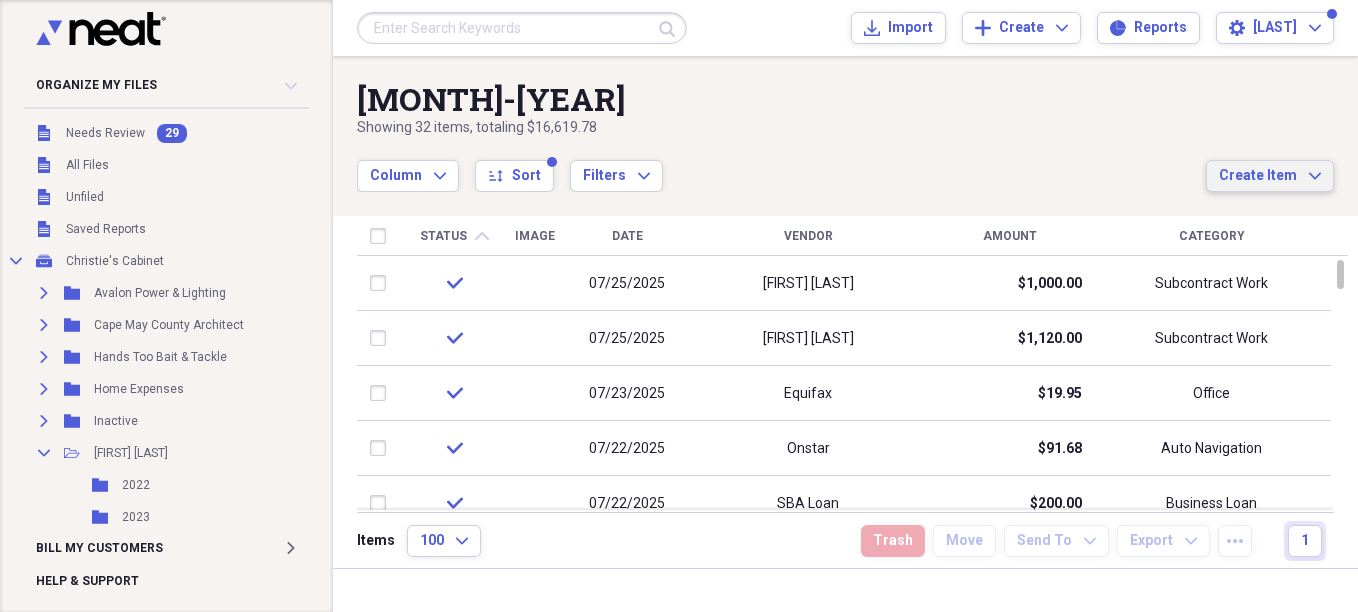 click on "Create Item Expand" at bounding box center (1270, 176) 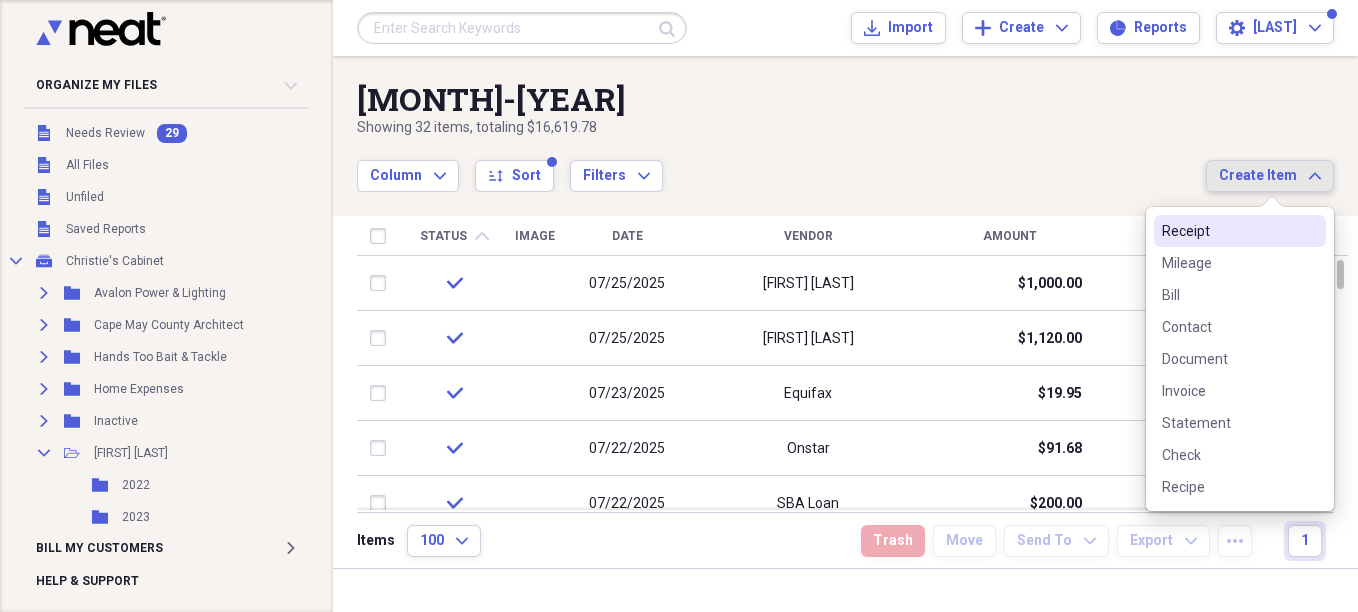 click on "Receipt" at bounding box center [1228, 231] 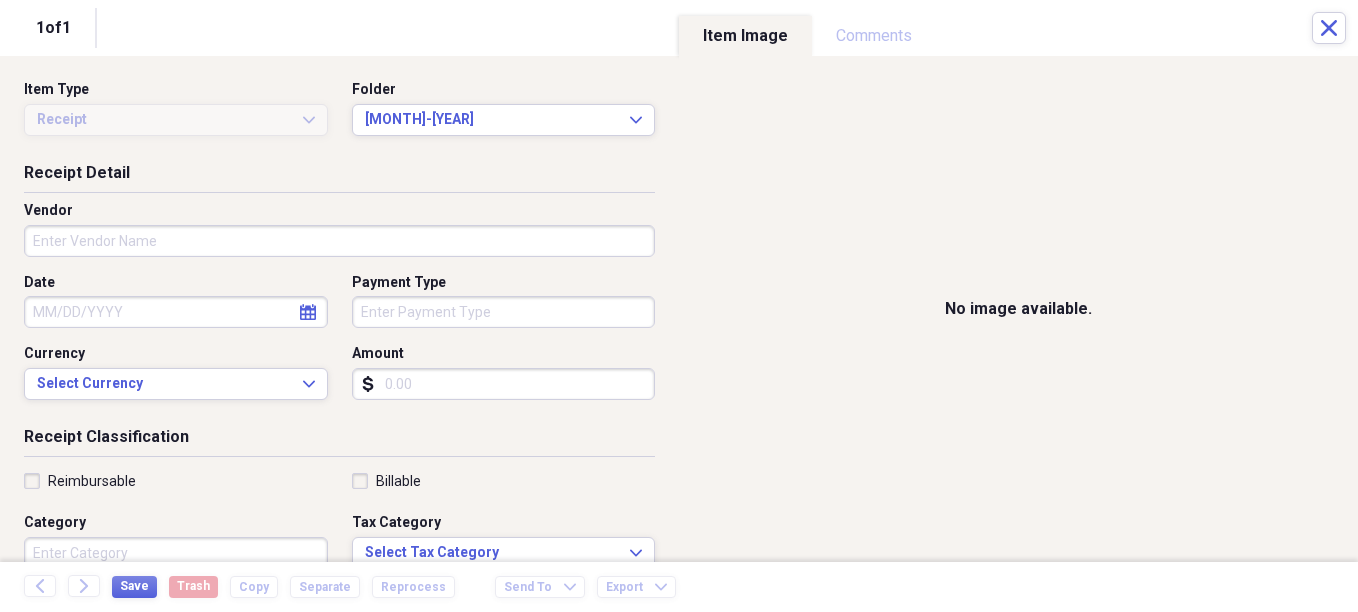 click on "Vendor" at bounding box center (339, 241) 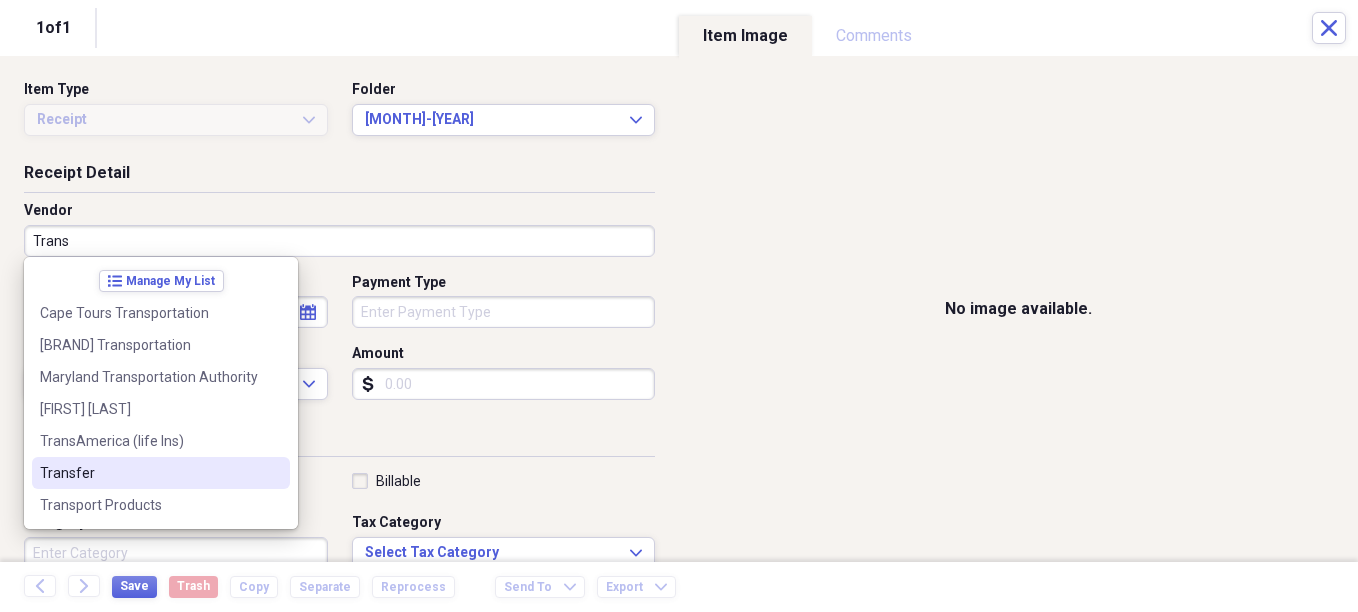 click on "Transfer" at bounding box center (149, 473) 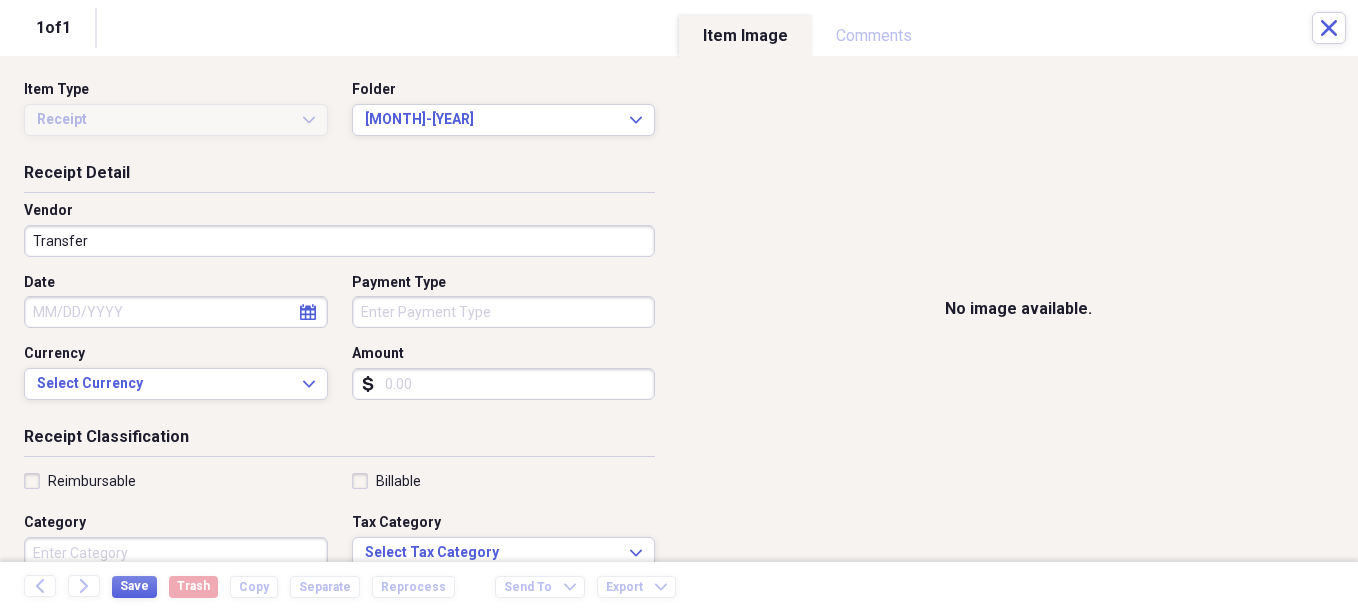 click on "Date" at bounding box center (176, 312) 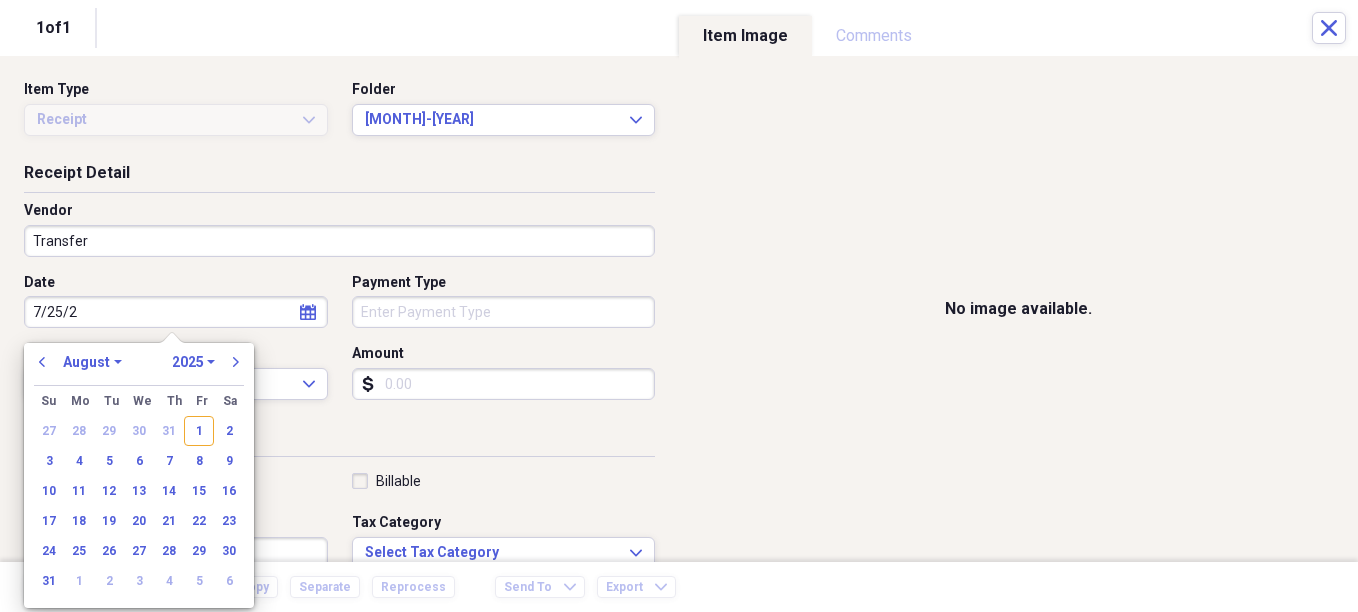 type on "7/25/25" 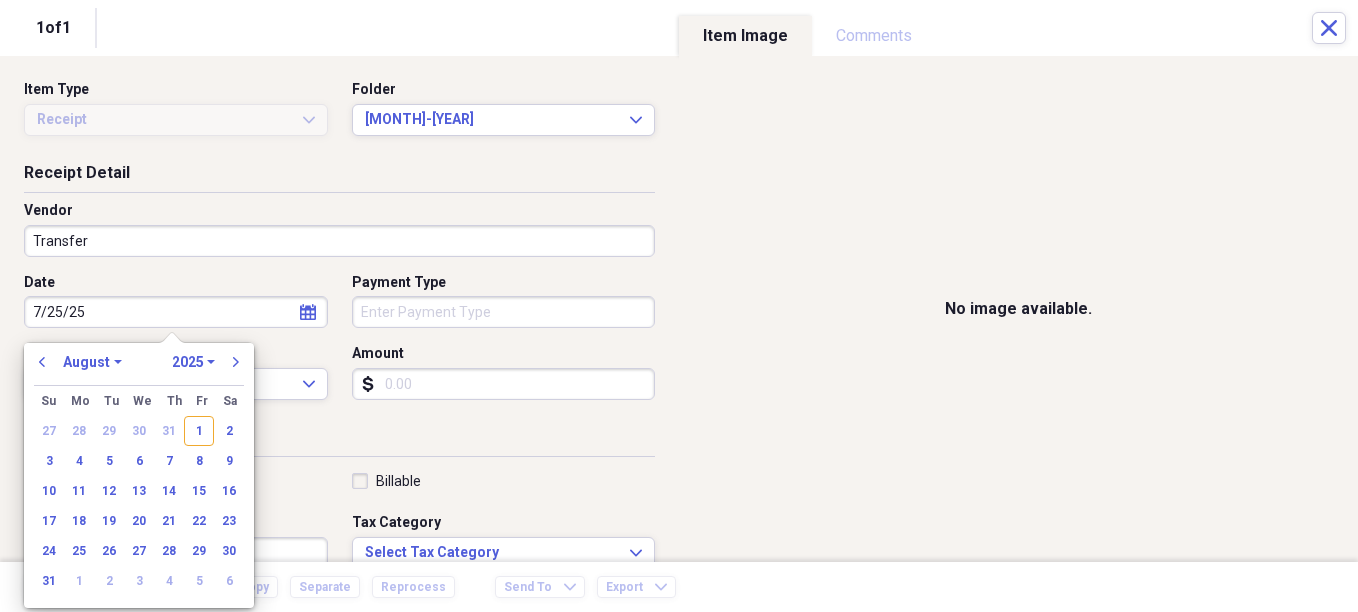 select on "6" 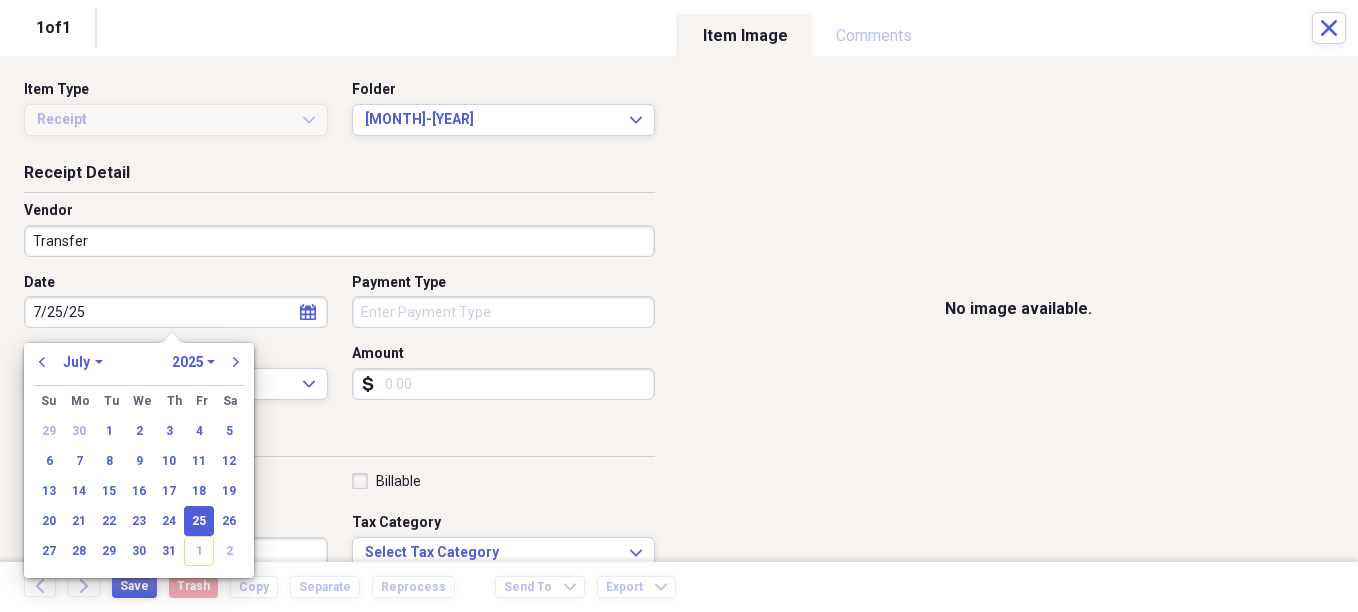 type on "07/25/2025" 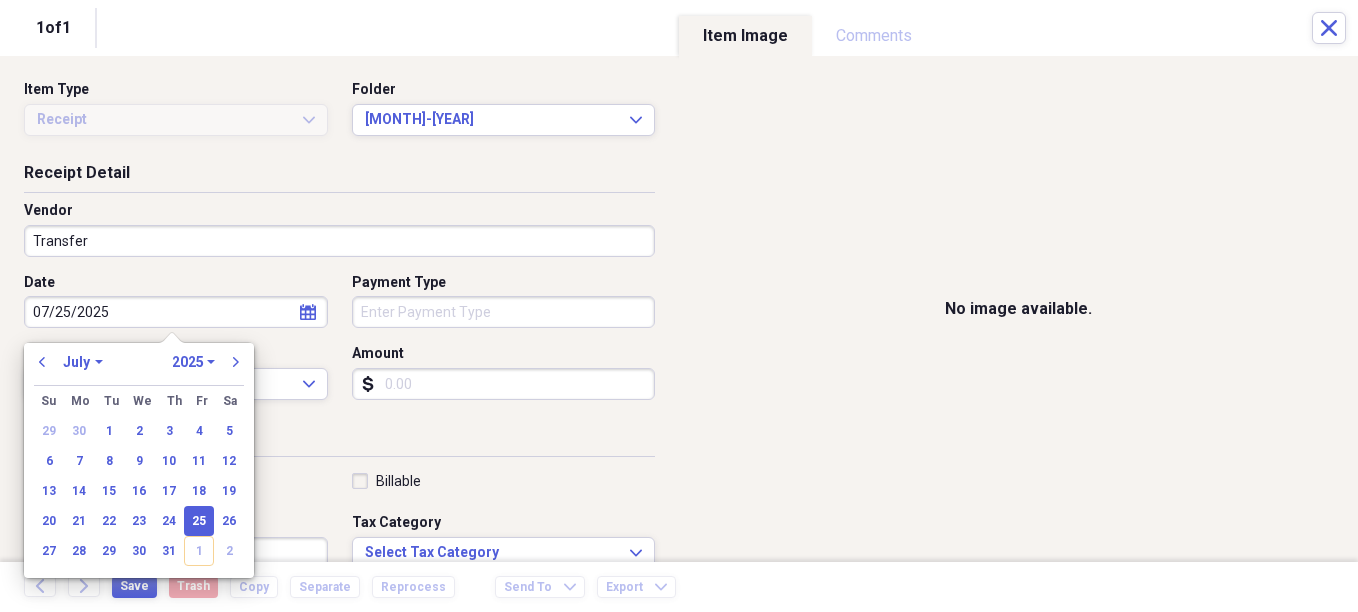click on "Organize My Files 29 Collapse Unfiled Needs Review 29 Unfiled All Files Unfiled Unfiled Unfiled Saved Reports Collapse My Cabinet Christie's Cabinet Add Folder Expand Folder Avalon Power & Lighting Add Folder Expand Folder Cape May County Architect Add Folder Expand Folder Hands Too Bait & Tackle Add Folder Expand Folder Home Expenses Add Folder Expand Folder Inactive Add Folder Collapse Open Folder JMM Studios Add Folder Folder 2022 Add Folder Folder 2023 Add Folder Folder 2024 Add Folder Collapse Open Folder 2025 Add Folder Folder 1-2025 Add Folder Folder 10-2025 Add Folder Folder 11-2025 Add Folder Folder 12-2025 Add Folder Folder 2-2025 Add Folder Folder 3-2025 Add Folder Folder 4-2025 Add Folder Folder 5-2025 Add Folder Folder 6-2025 Add Folder Folder 7-2025 Add Folder Folder 8-2025 Add Folder Folder 9-2025 Add Folder Folder Kevin Clifford 2024 Add Folder Expand Folder Pandemonium Fiberglass Add Folder Trash Trash Bill My Customers Expand Help & Support Submit Import Import Add Create Expand Reports sort" at bounding box center [679, 306] 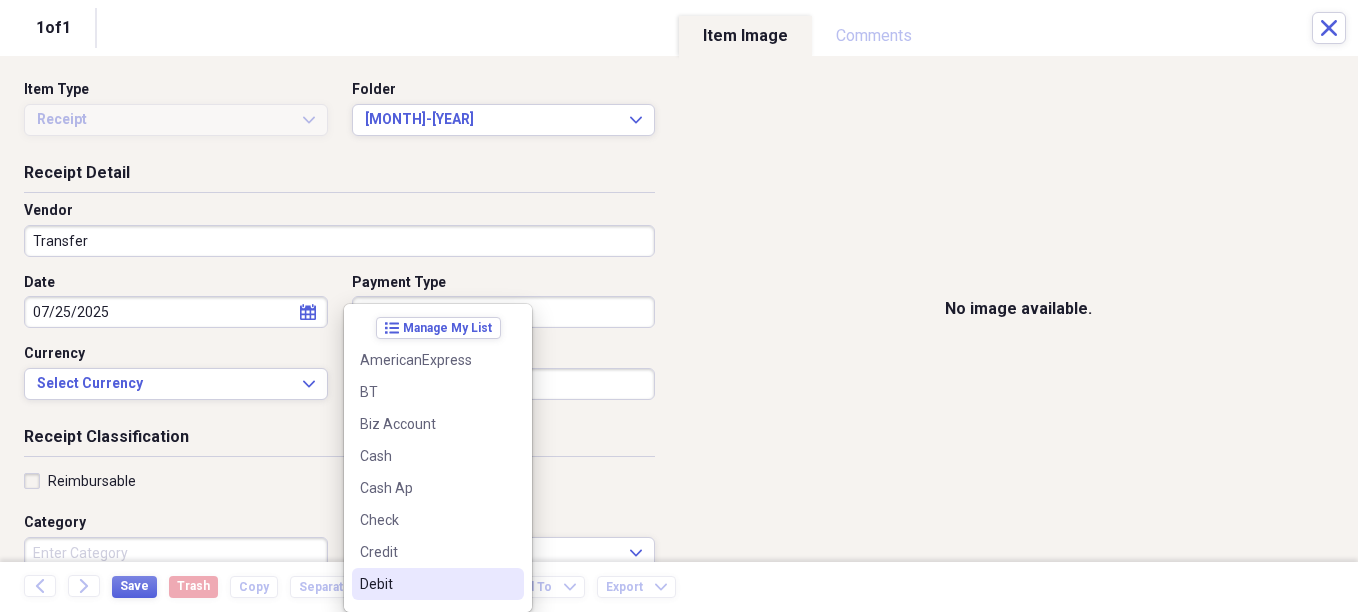 click on "Debit" at bounding box center [426, 584] 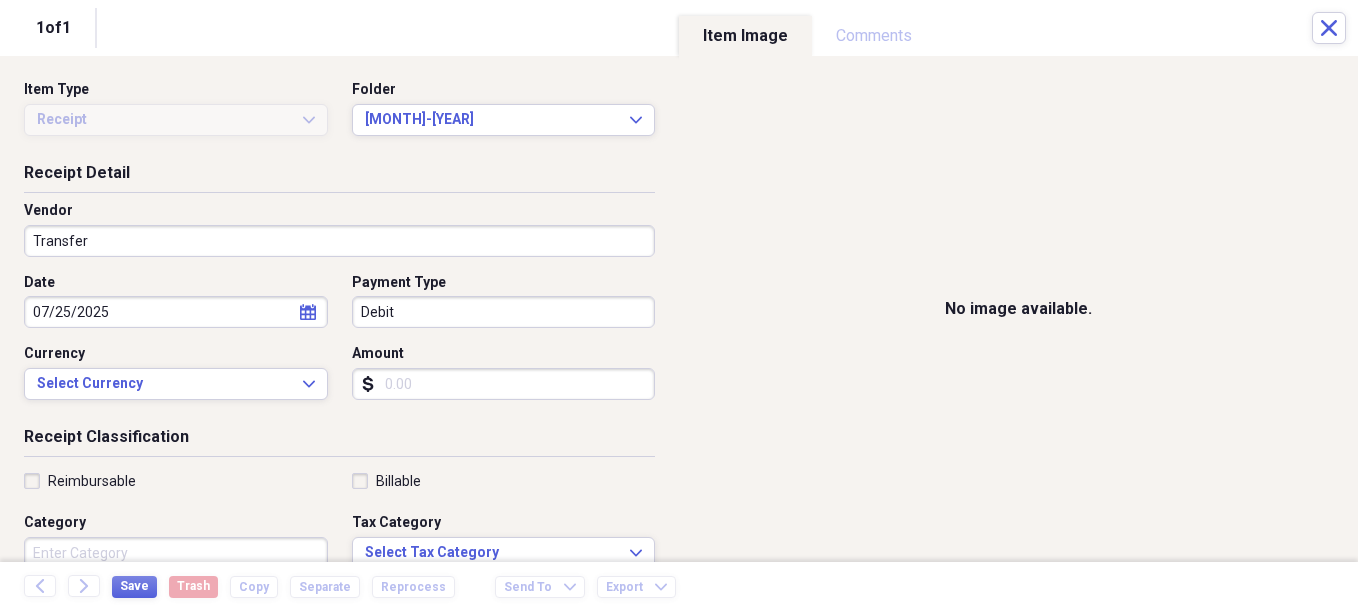 click on "Amount" at bounding box center (504, 384) 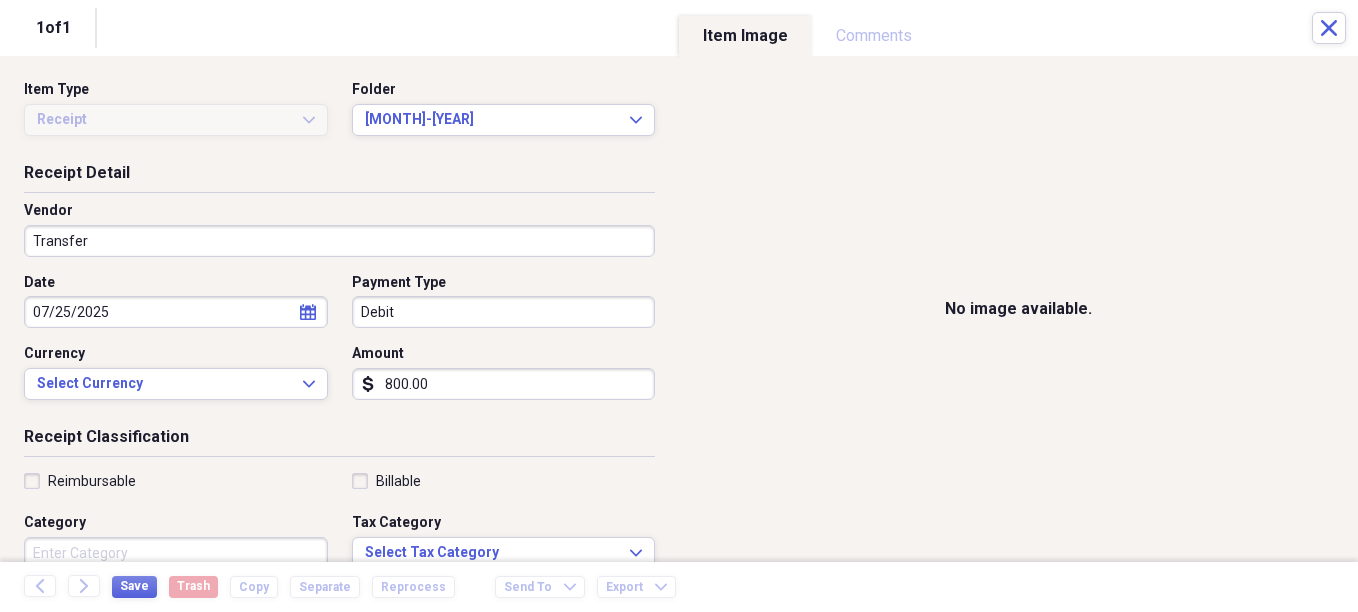 type on "800.00" 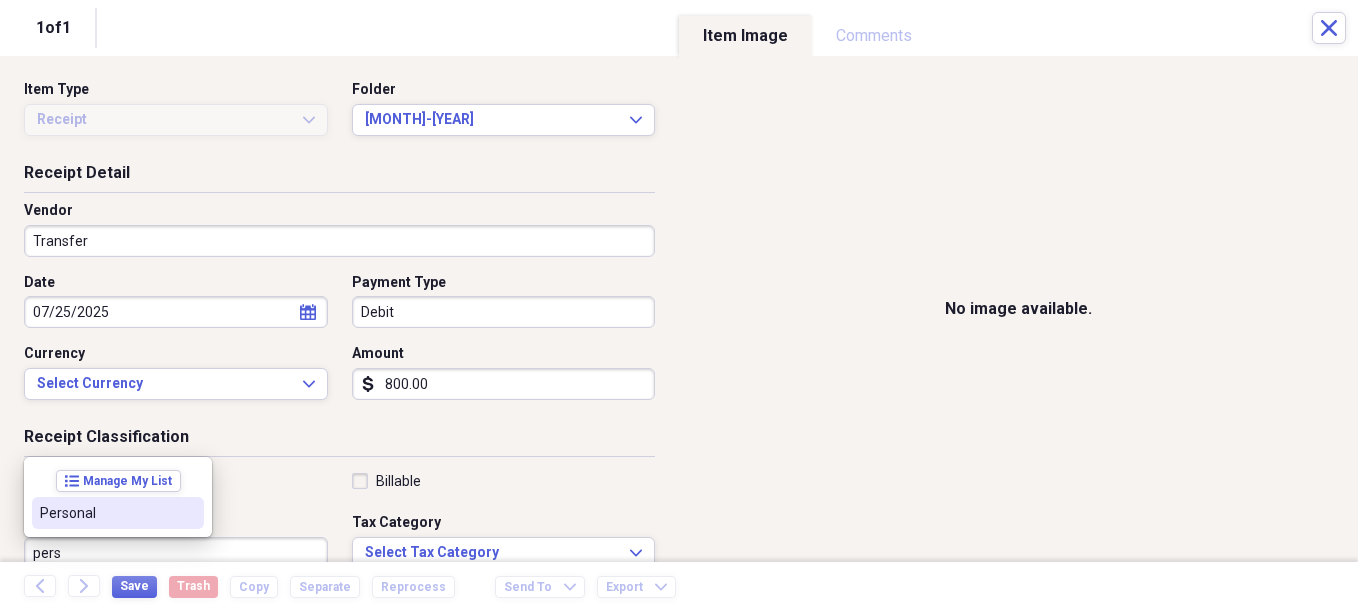 click on "Personal" at bounding box center [106, 513] 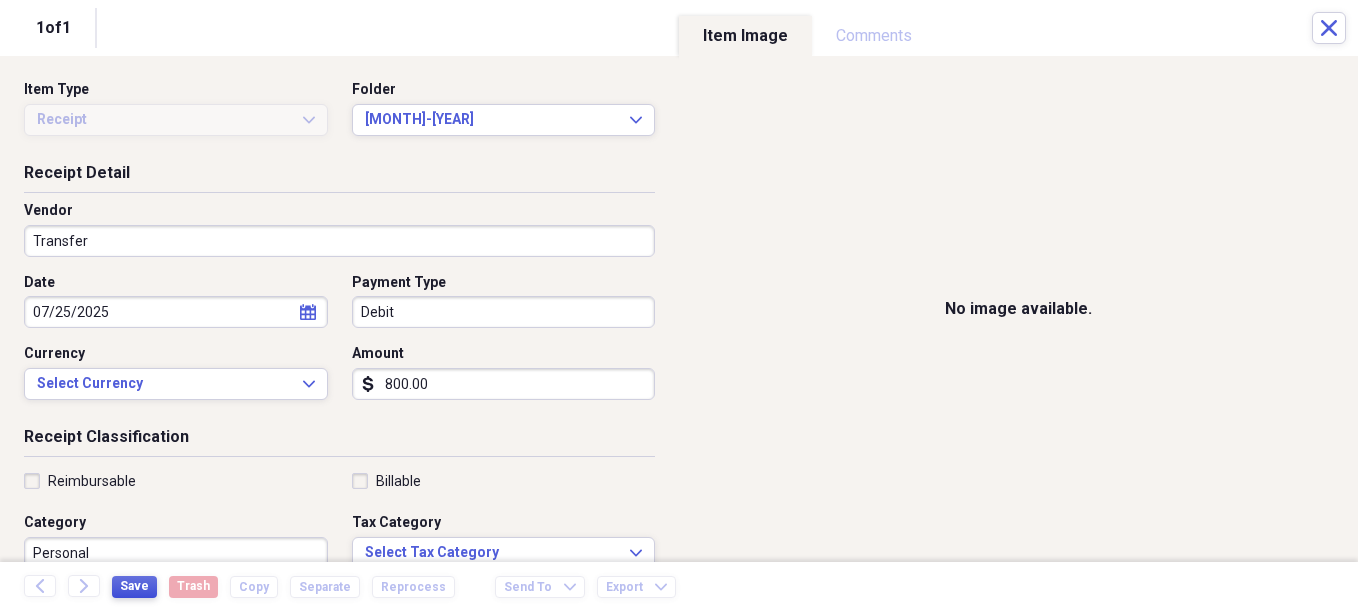 scroll, scrollTop: 7, scrollLeft: 0, axis: vertical 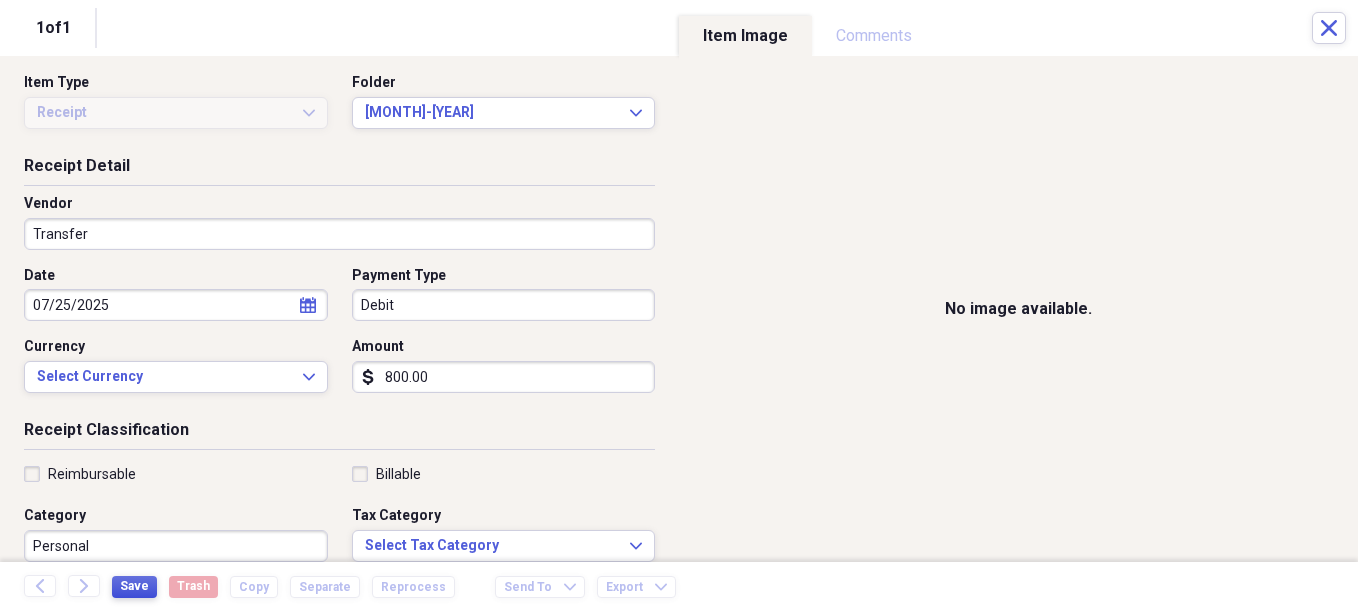 click on "Save" at bounding box center [134, 586] 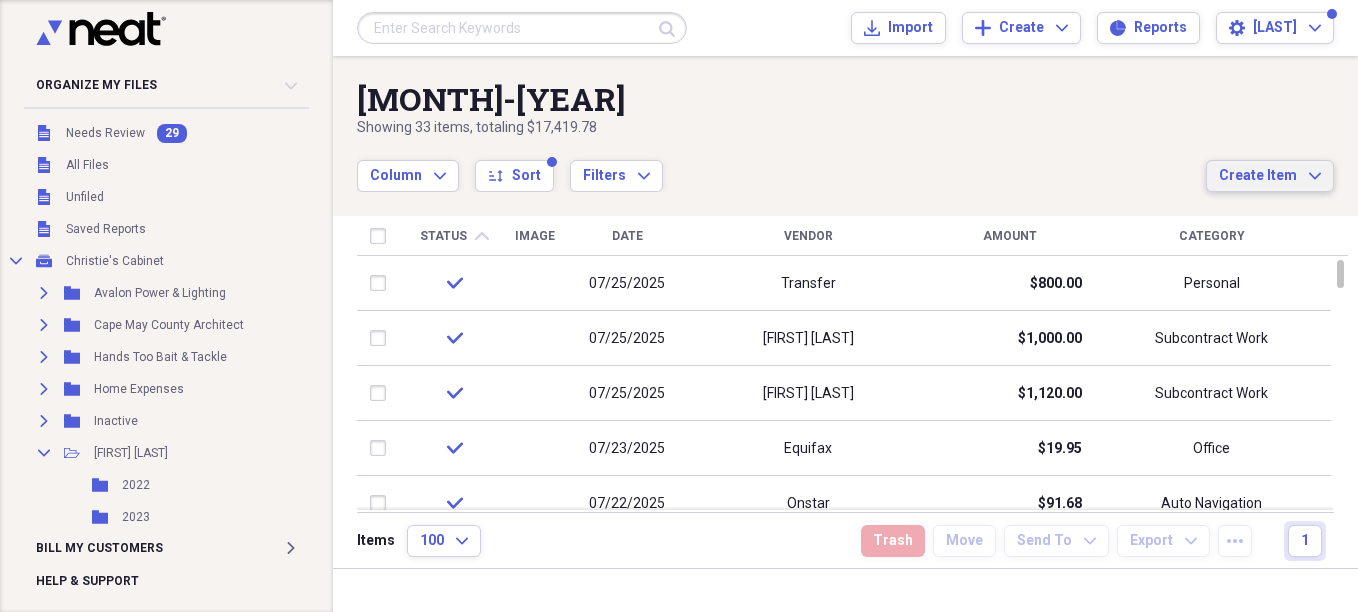 click on "Create Item" at bounding box center [1258, 176] 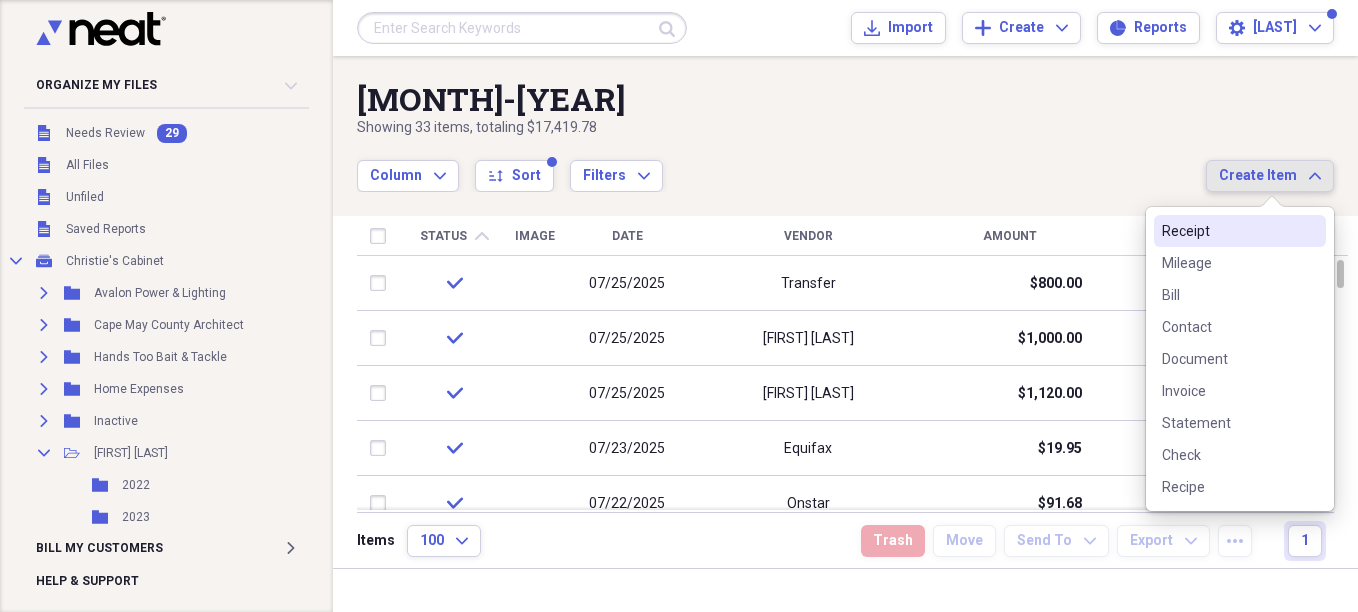click on "Receipt" at bounding box center (1228, 231) 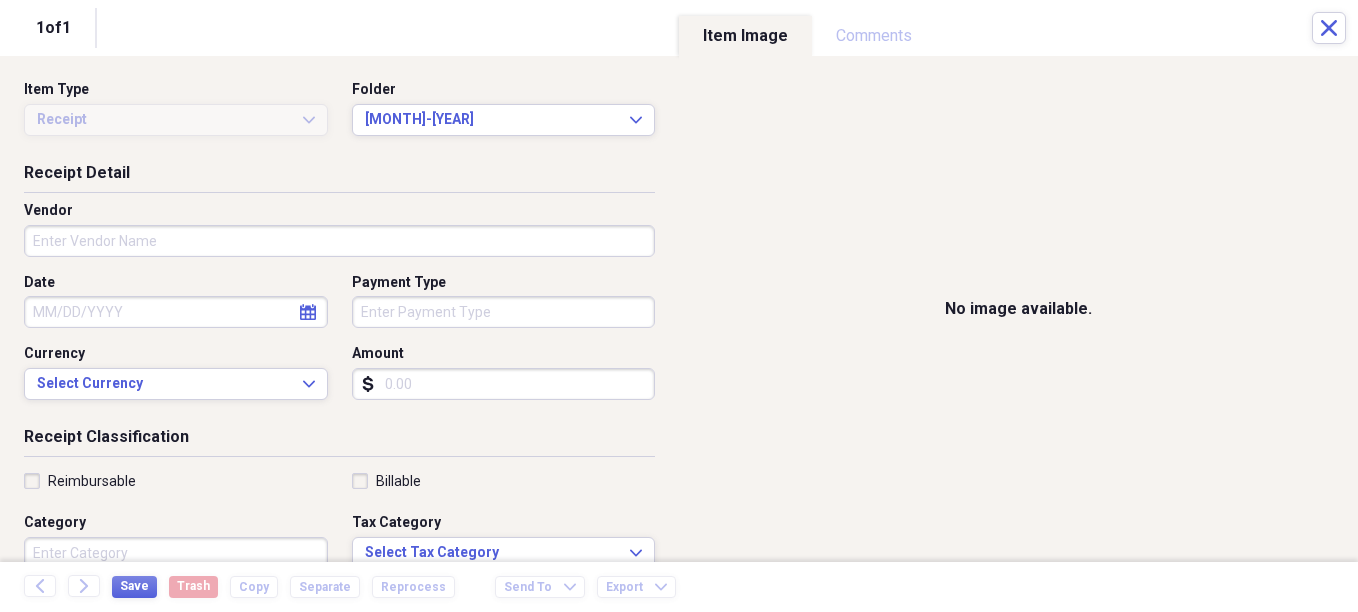 click on "Vendor" at bounding box center [339, 241] 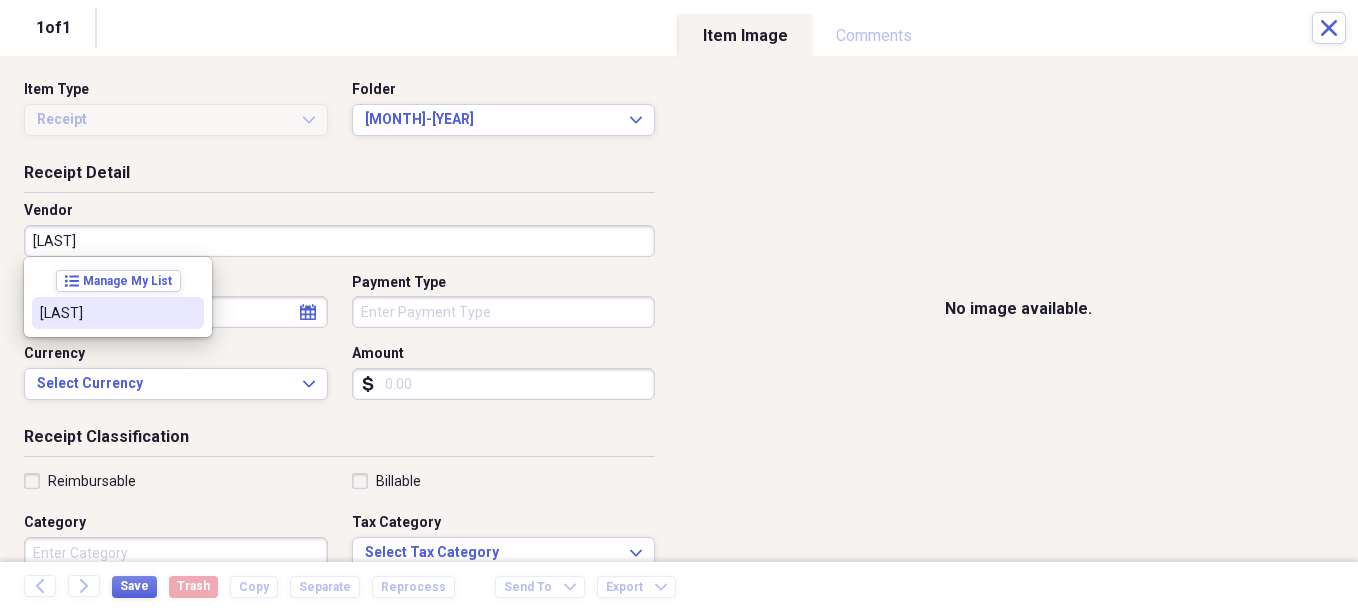 click on "[LAST]" at bounding box center [118, 313] 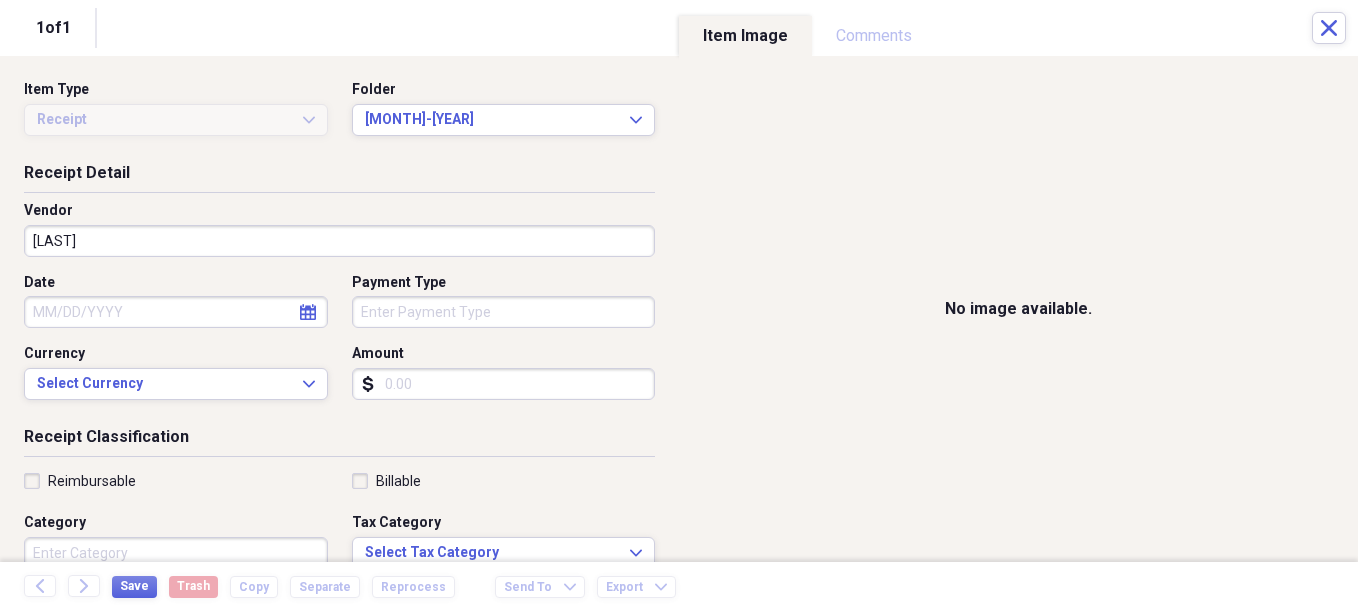 click on "Amount" at bounding box center (504, 384) 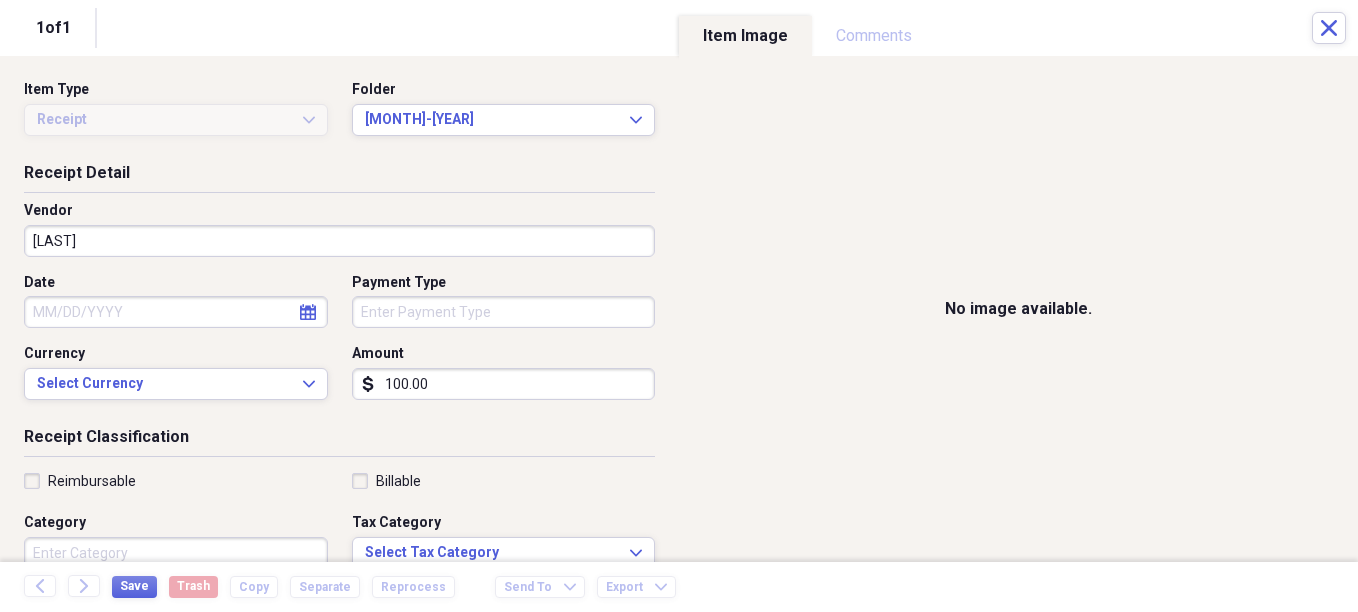 type on "100.00" 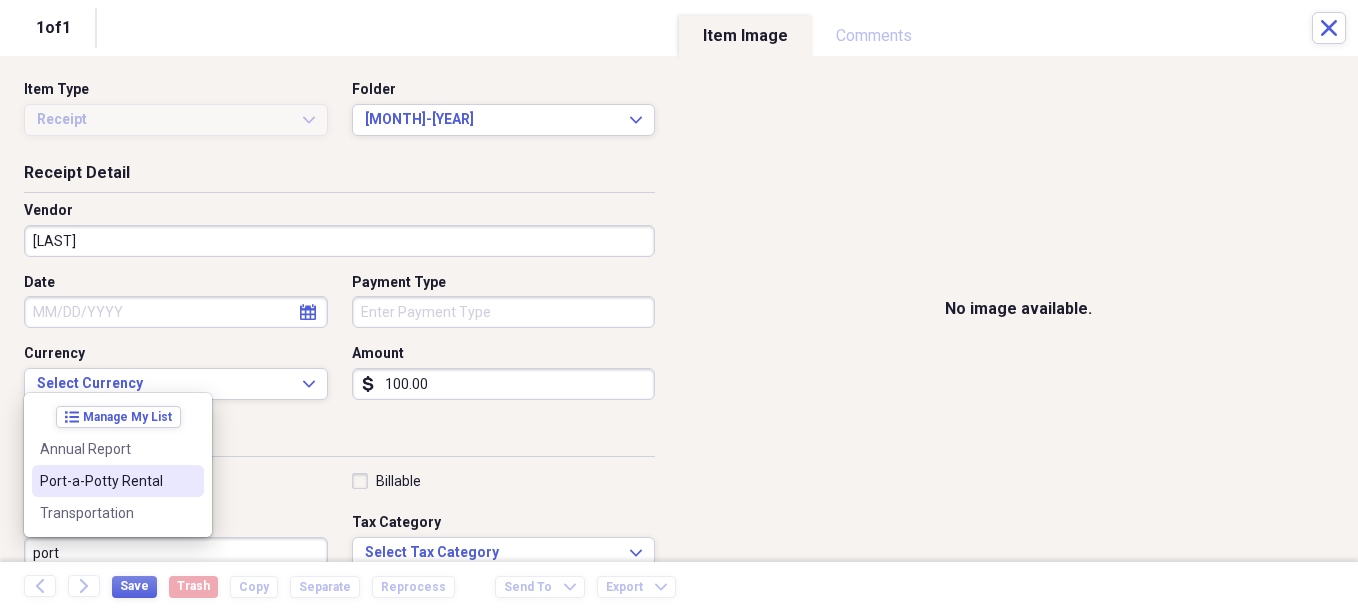 click on "Port-a-Potty Rental" at bounding box center [106, 481] 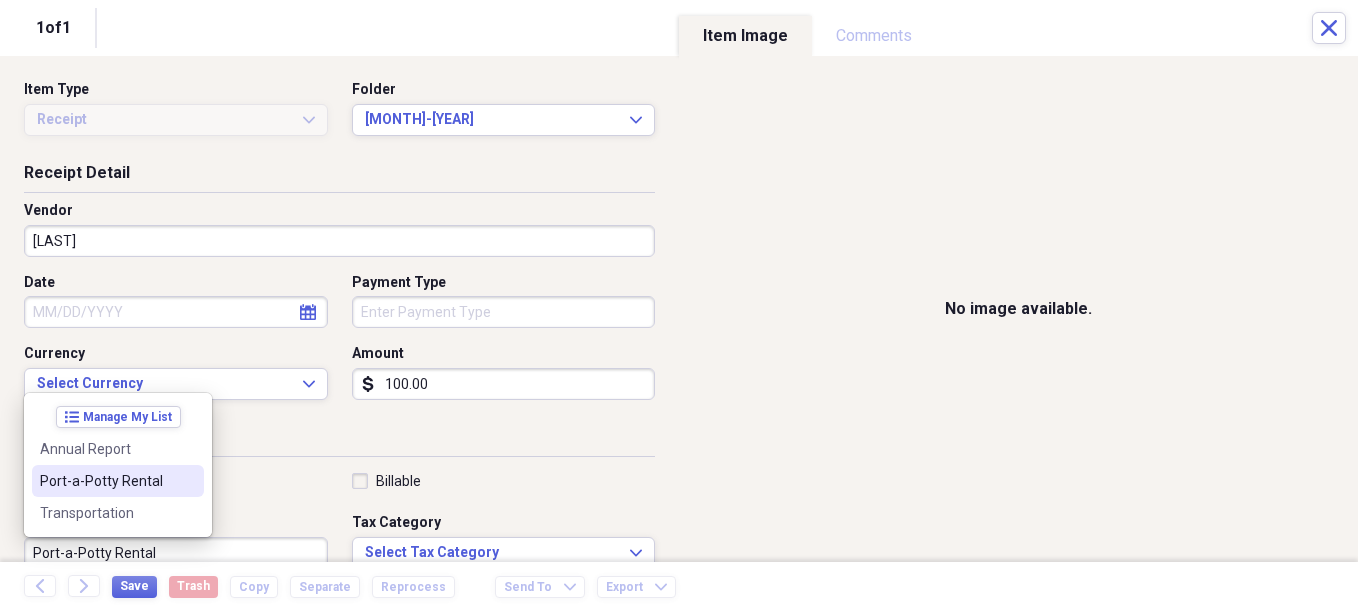 scroll, scrollTop: 7, scrollLeft: 0, axis: vertical 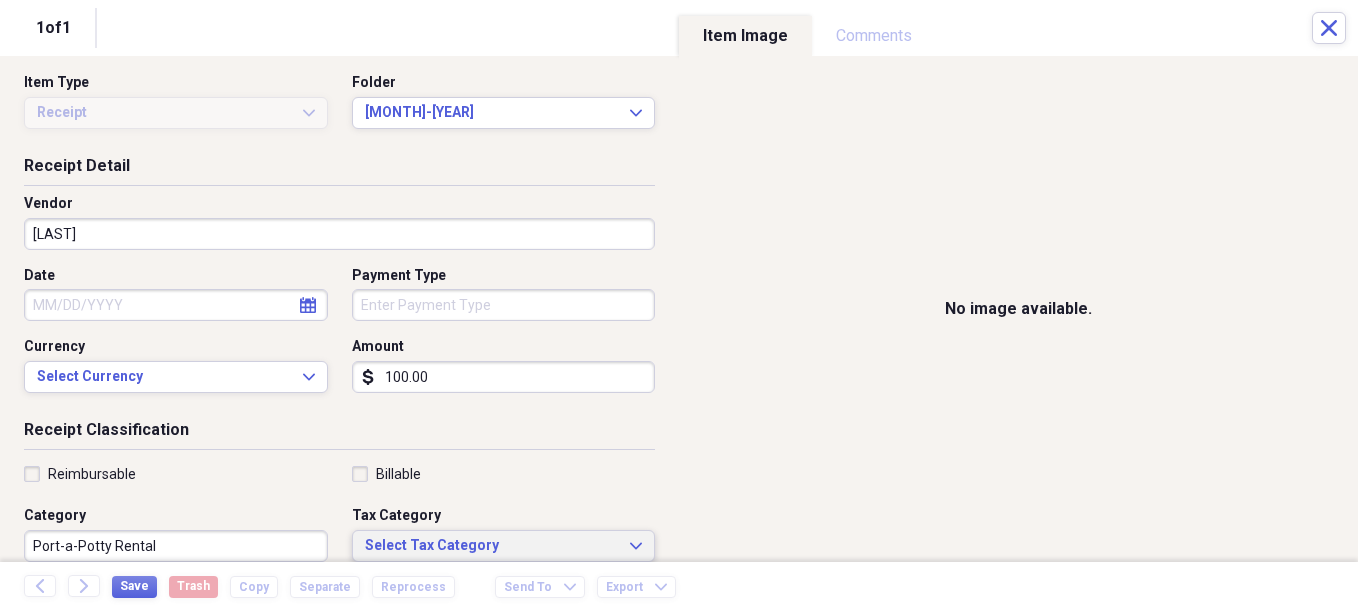 click on "Select Tax Category" at bounding box center (492, 546) 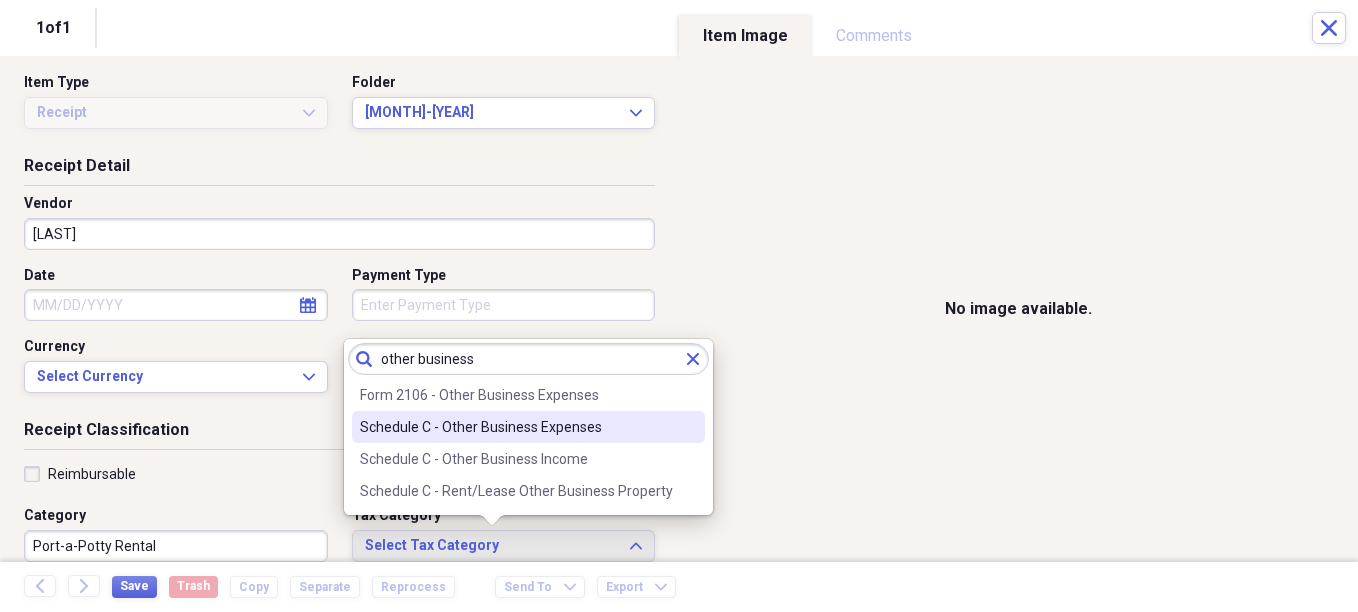 type on "other business" 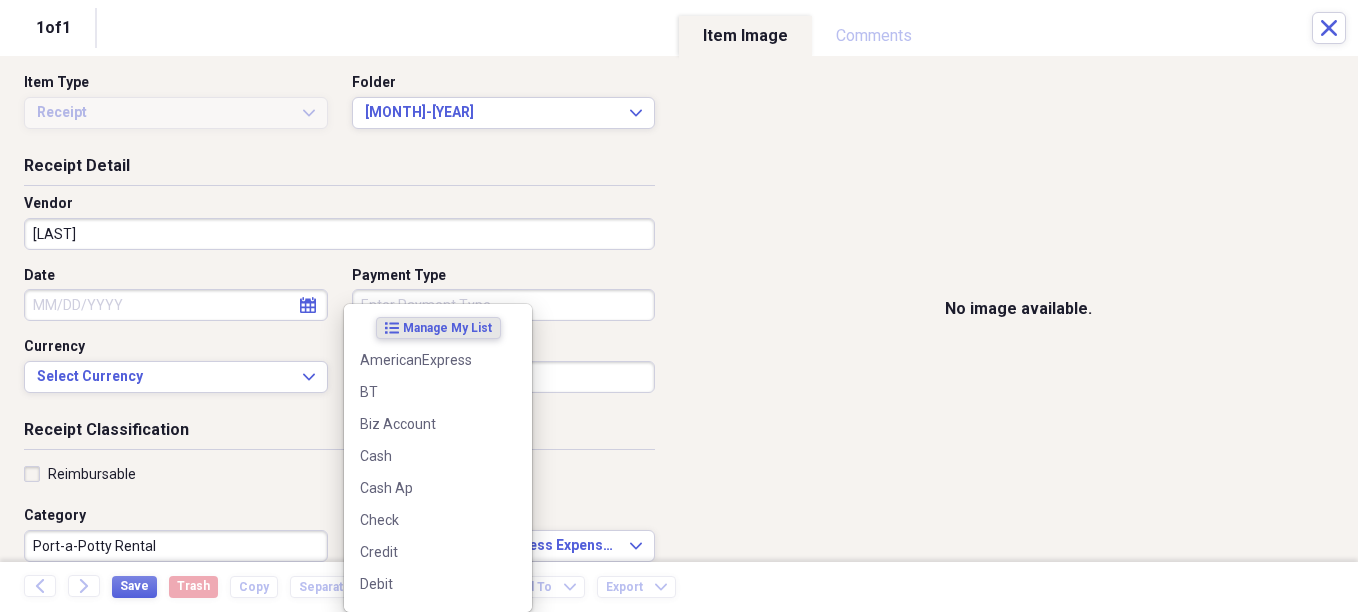 click on "Organize My Files 29 Collapse Unfiled Needs Review 29 Unfiled All Files Unfiled Unfiled Unfiled Saved Reports Collapse My Cabinet Christie's Cabinet Add Folder Expand Folder Avalon Power & Lighting Add Folder Expand Folder Cape May County Architect Add Folder Expand Folder Hands Too Bait & Tackle Add Folder Expand Folder Home Expenses Add Folder Expand Folder Inactive Add Folder Collapse Open Folder JMM Studios Add Folder Folder 2022 Add Folder Folder 2023 Add Folder Folder 2024 Add Folder Collapse Open Folder 2025 Add Folder Folder 1-2025 Add Folder Folder 10-2025 Add Folder Folder 11-2025 Add Folder Folder 12-2025 Add Folder Folder 2-2025 Add Folder Folder 3-2025 Add Folder Folder 4-2025 Add Folder Folder 5-2025 Add Folder Folder 6-2025 Add Folder Folder 7-2025 Add Folder Folder 8-2025 Add Folder Folder 9-2025 Add Folder Folder Kevin Clifford 2024 Add Folder Expand Folder Pandemonium Fiberglass Add Folder Trash Trash Bill My Customers Expand Help & Support Submit Import Import Add Create Expand Reports sort" at bounding box center (679, 306) 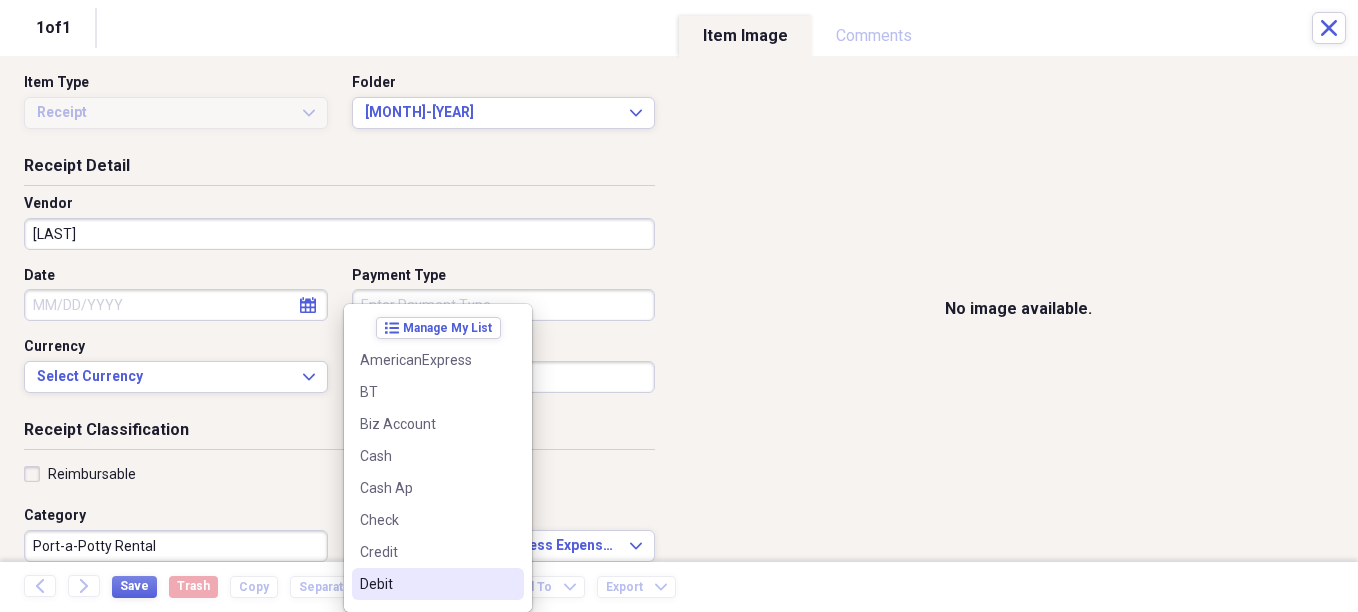 drag, startPoint x: 415, startPoint y: 581, endPoint x: 411, endPoint y: 569, distance: 12.649111 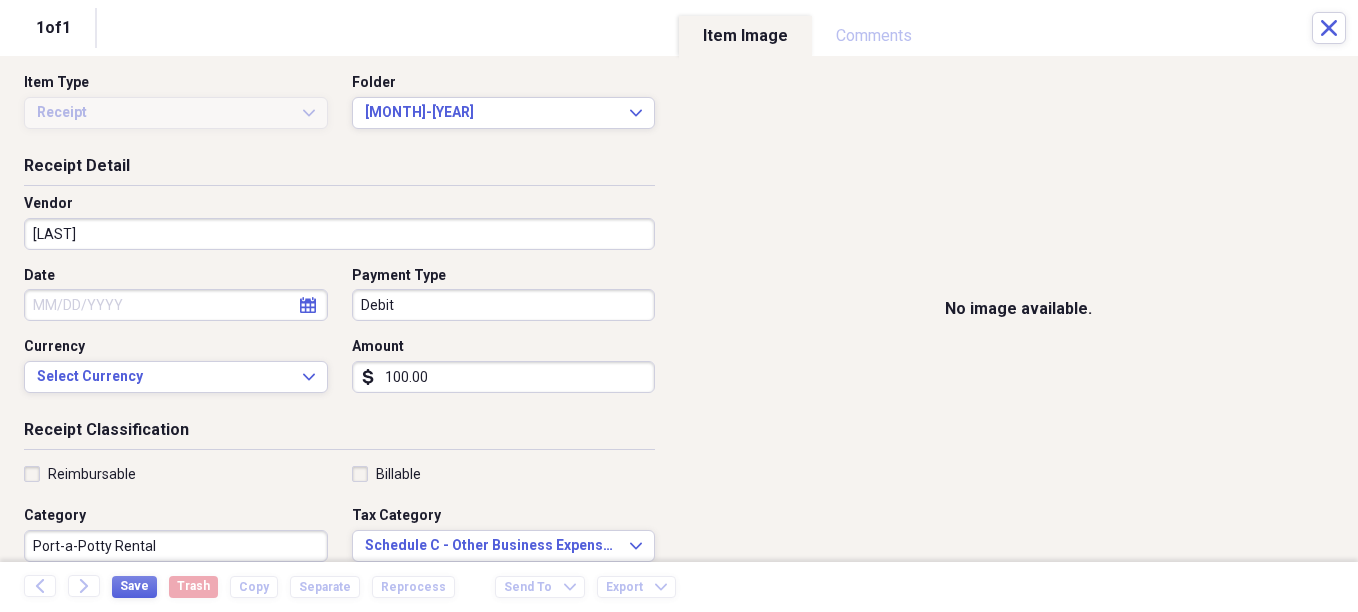 select on "7" 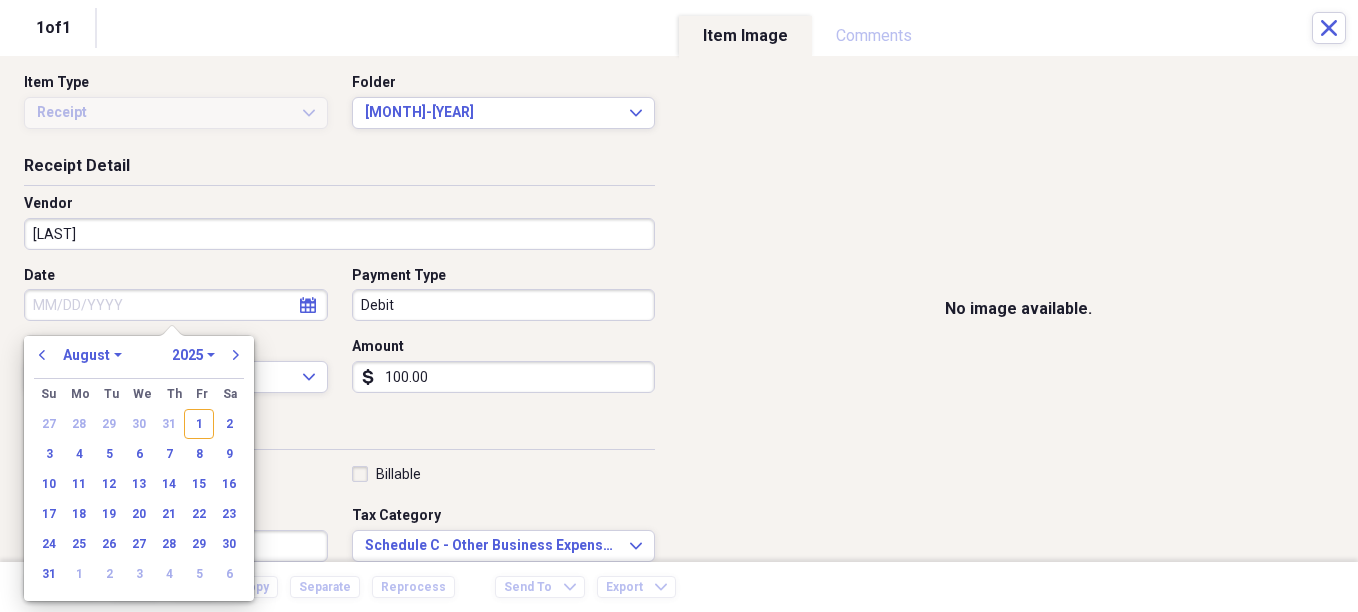 click on "Date" at bounding box center [176, 305] 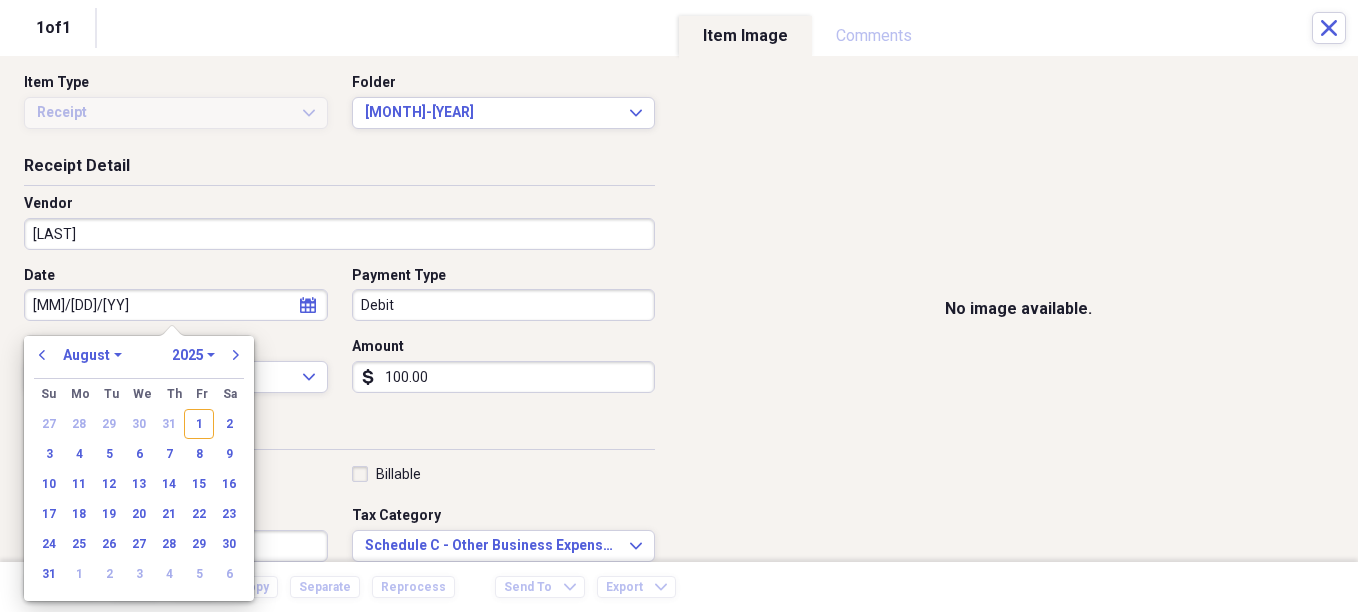 type on "[MM]/[DD]/[YY]" 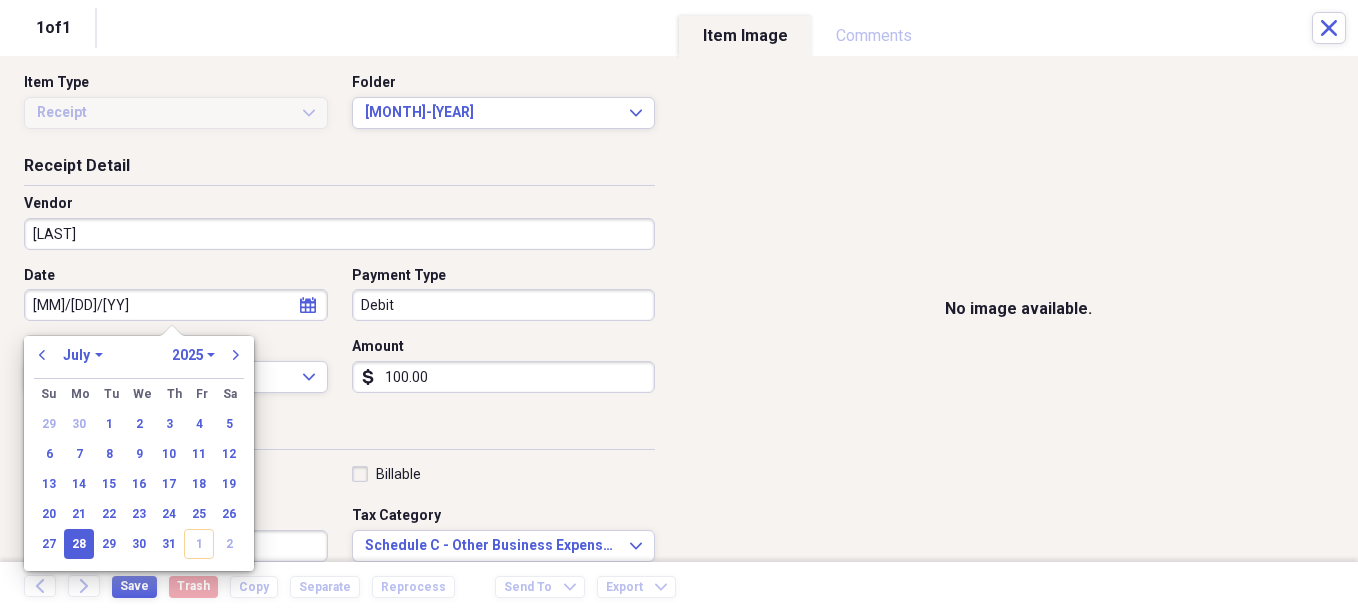 type on "07/28/2025" 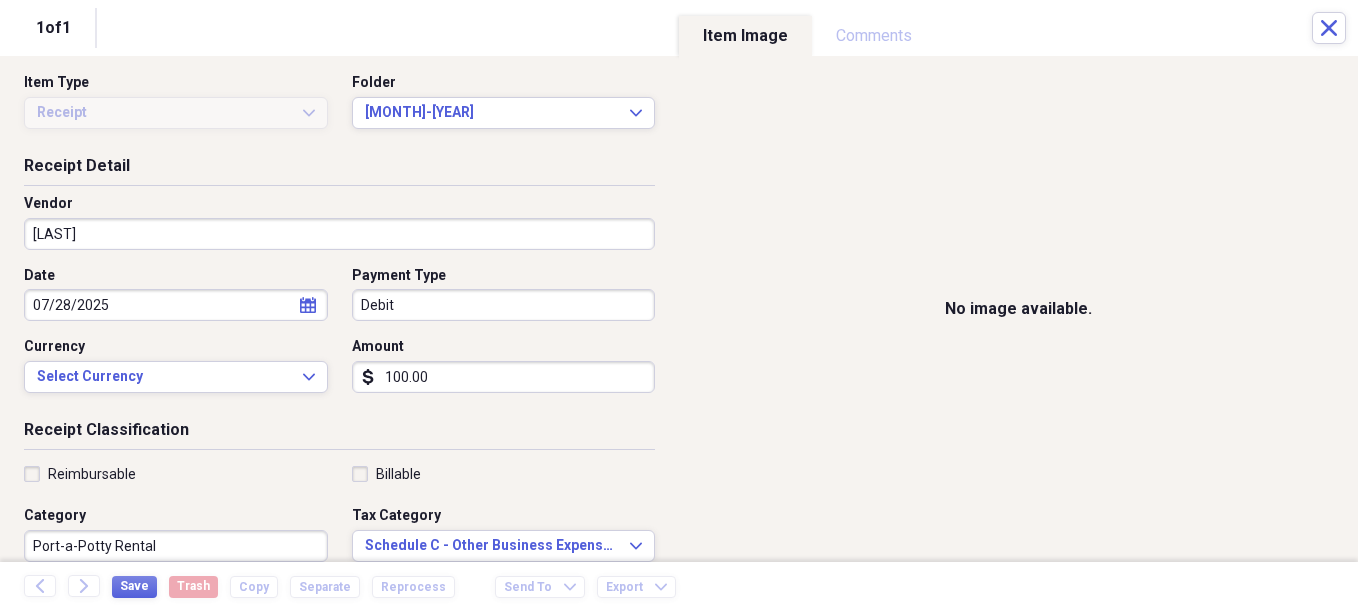 click on "Receipt Classification" at bounding box center (339, 434) 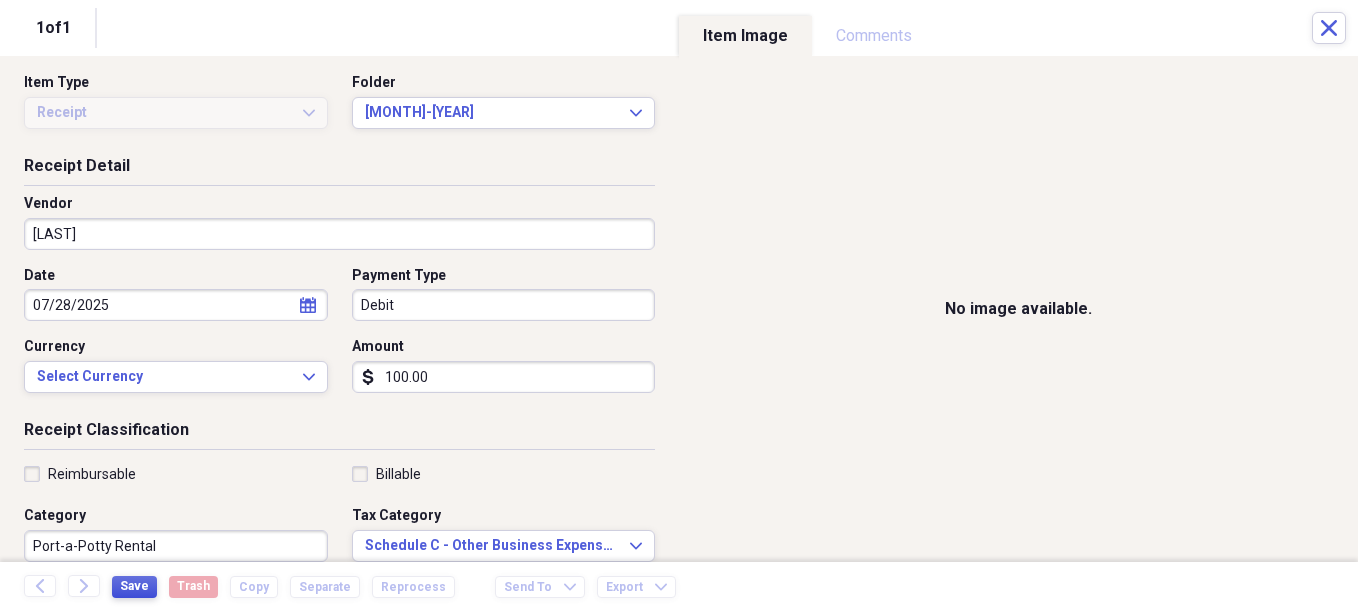 click on "Save" at bounding box center [134, 586] 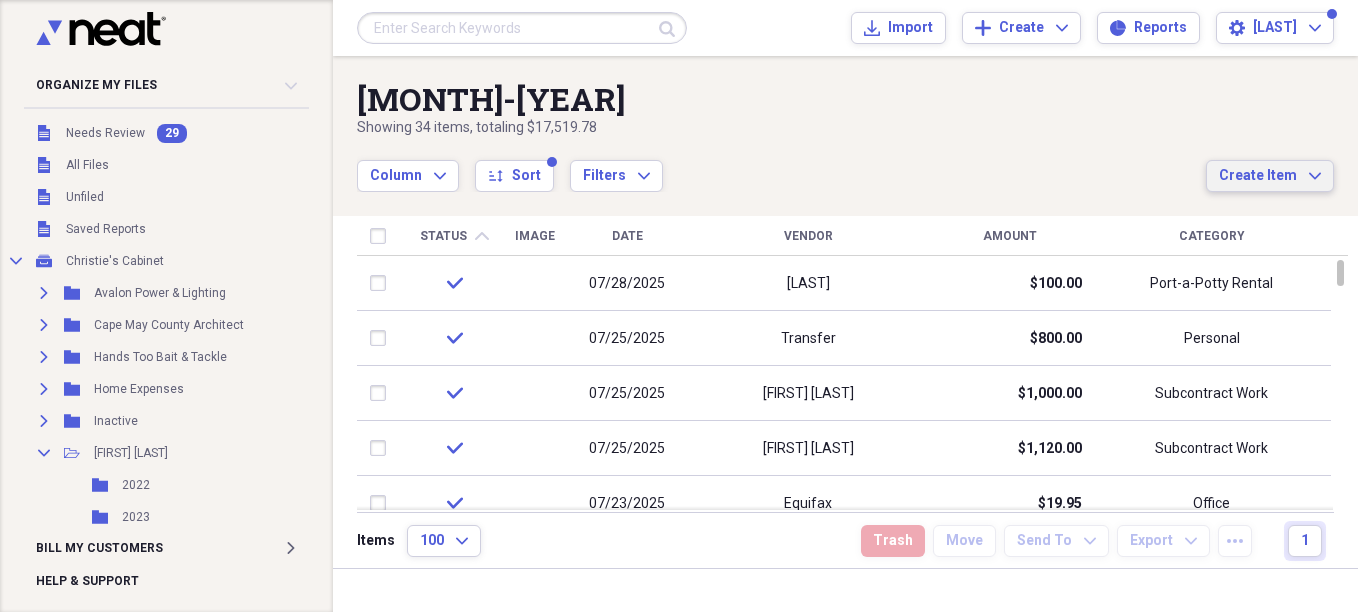 click on "Create Item" at bounding box center [1258, 176] 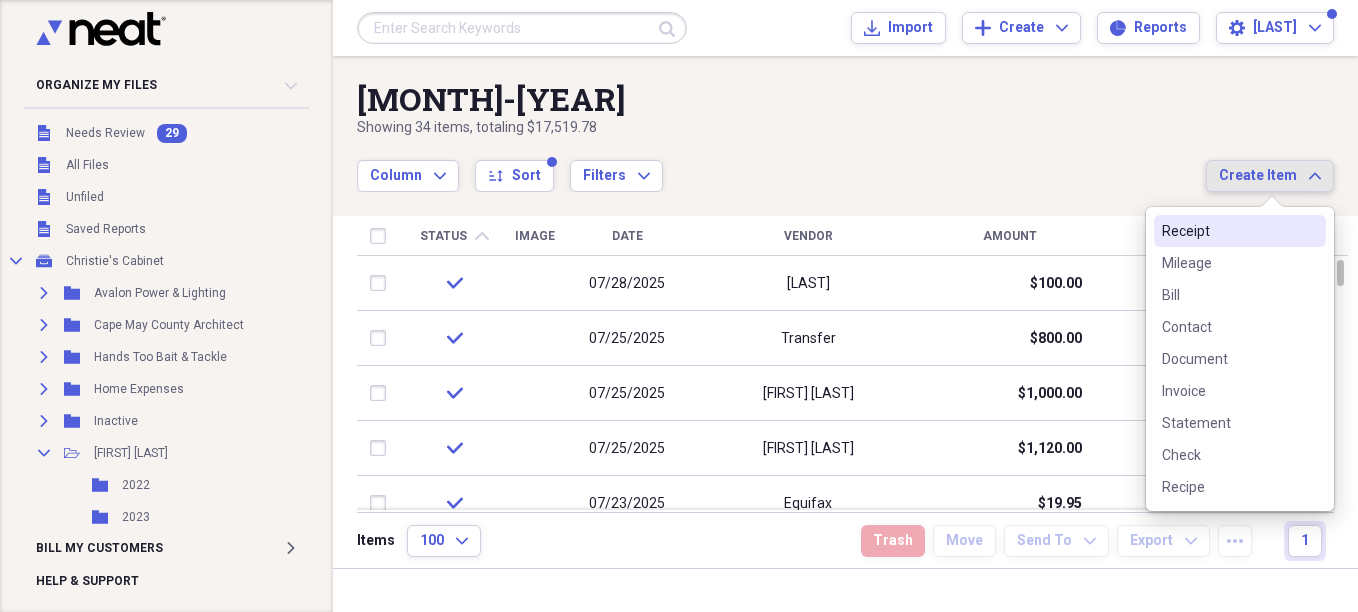 click on "Receipt" at bounding box center [1240, 231] 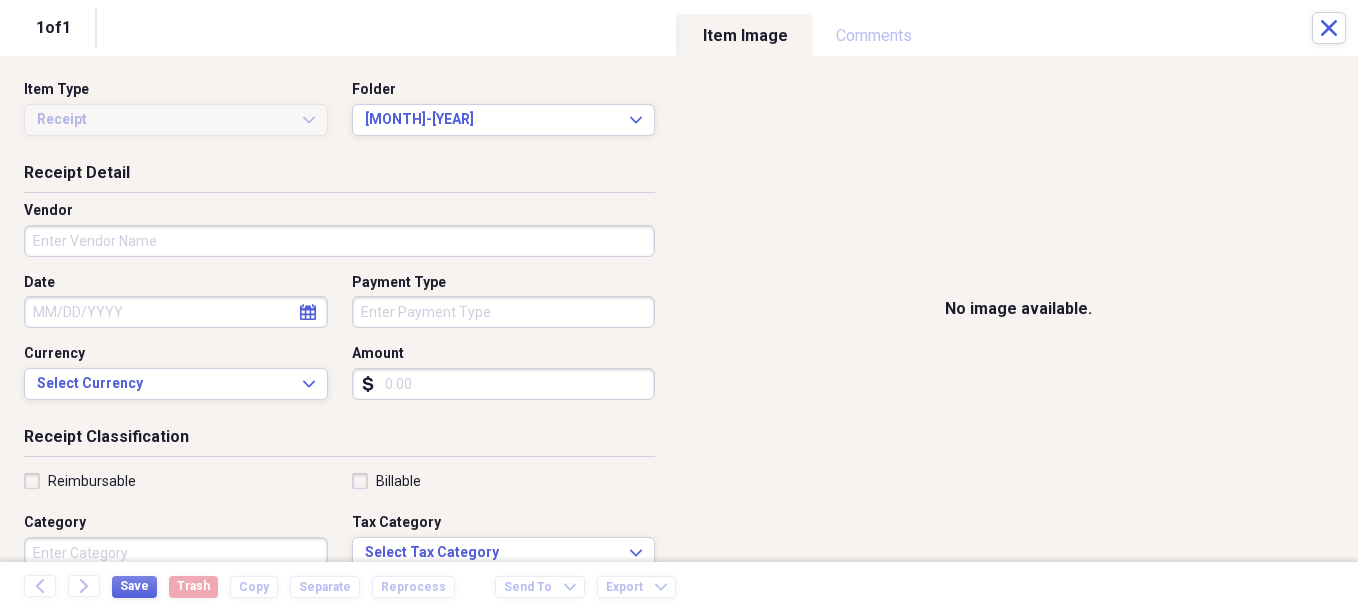 click on "Vendor" at bounding box center [339, 241] 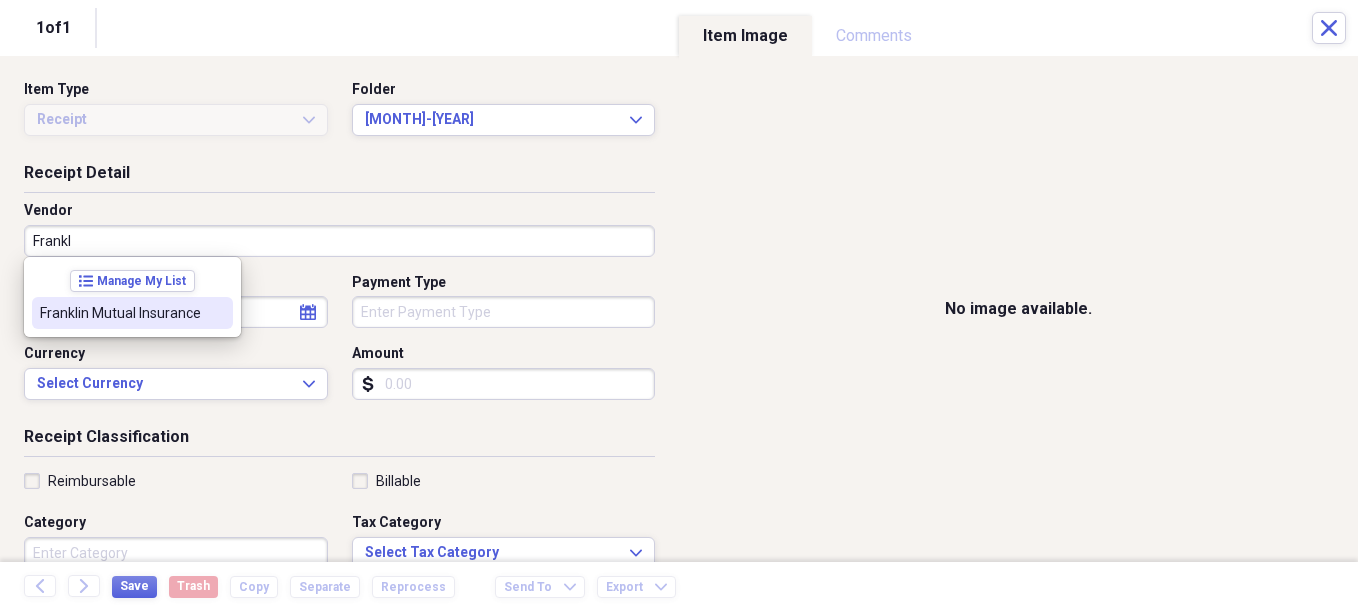 click on "Franklin Mutual Insurance" at bounding box center (132, 313) 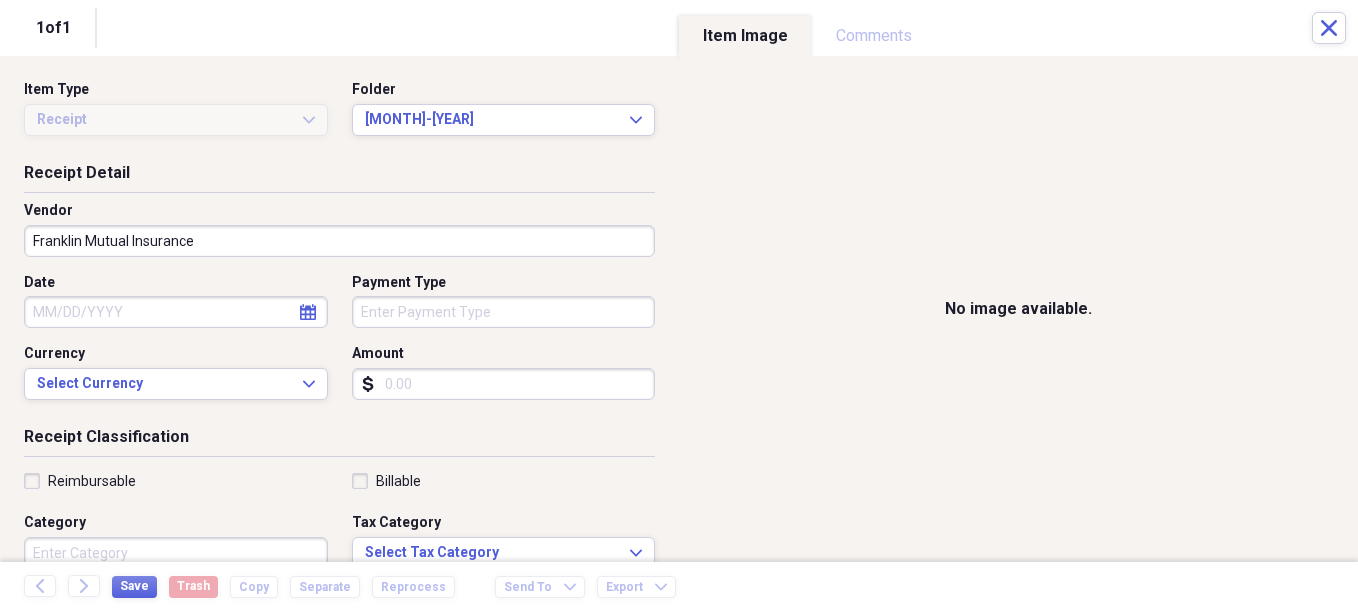 click on "Category" at bounding box center [176, 553] 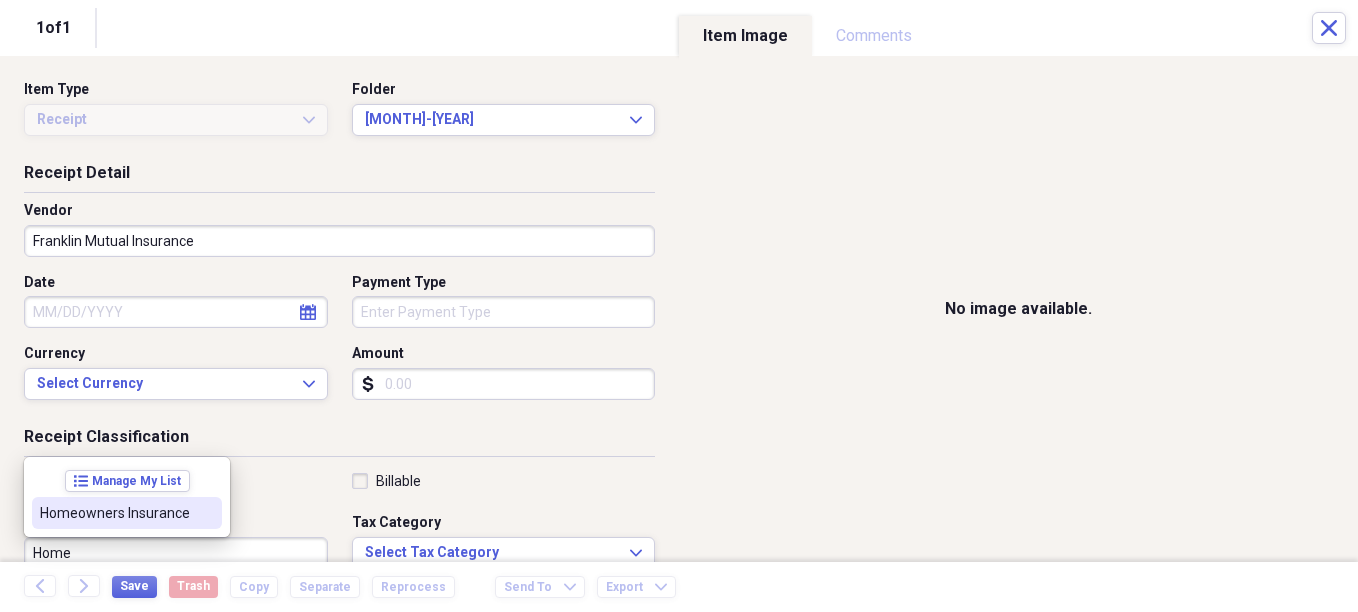 click on "Homeowners Insurance" at bounding box center [115, 513] 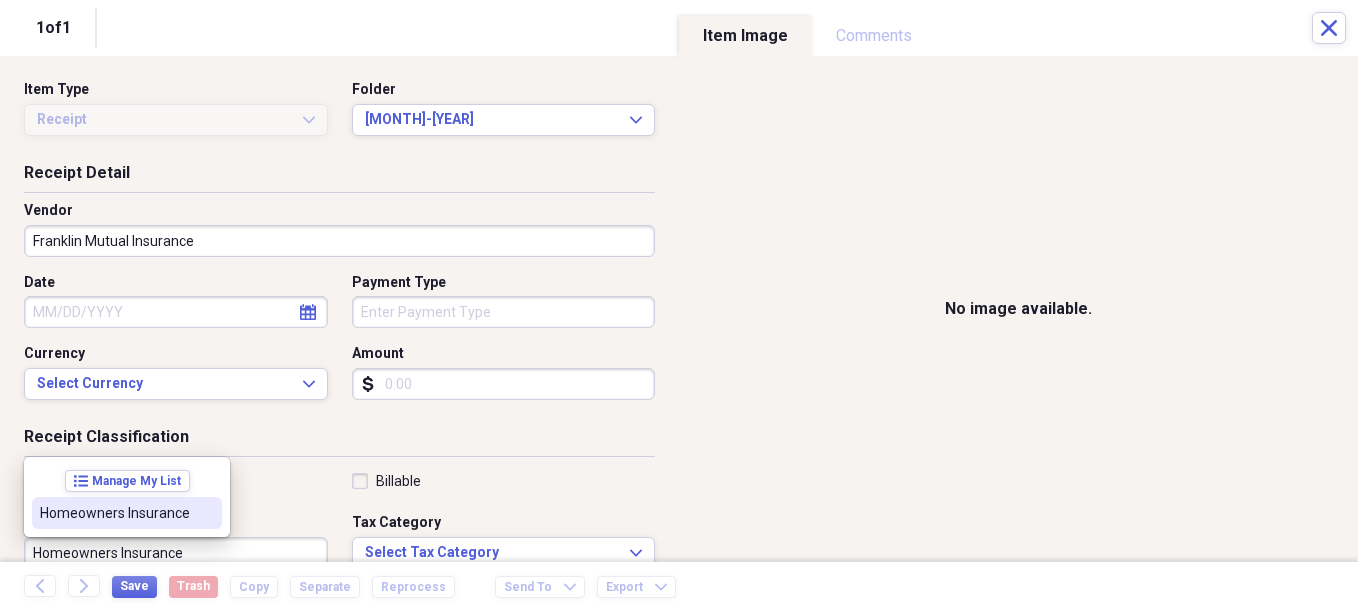 scroll, scrollTop: 7, scrollLeft: 0, axis: vertical 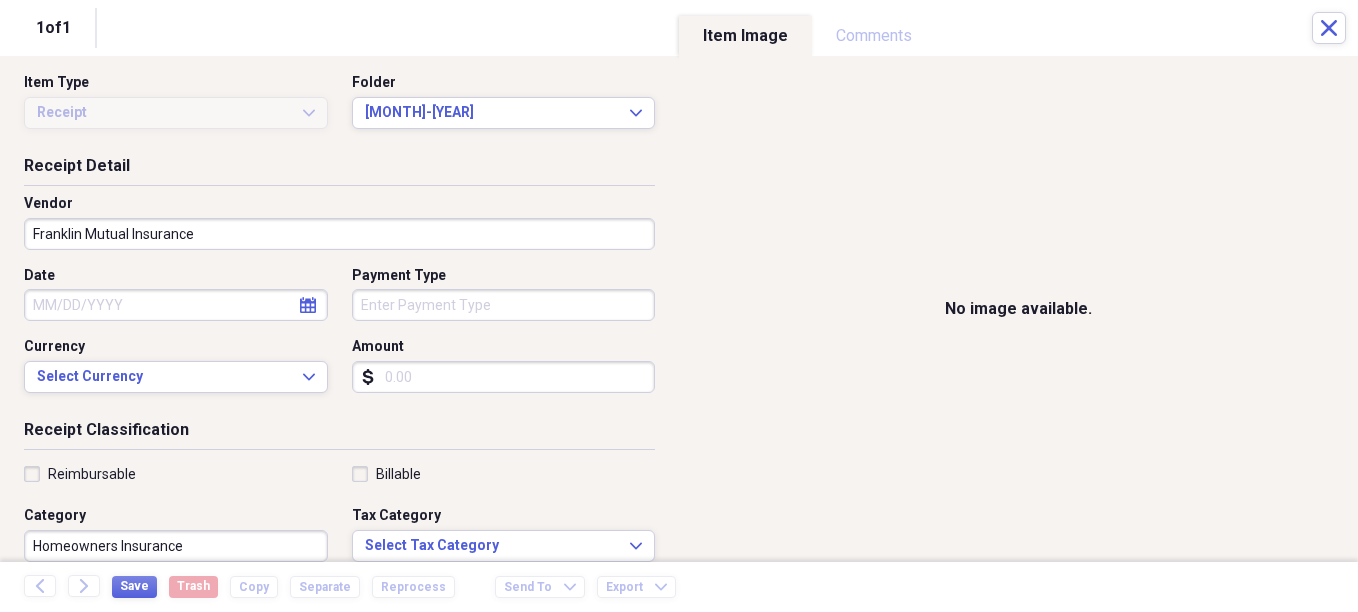 click on "Amount" at bounding box center (504, 377) 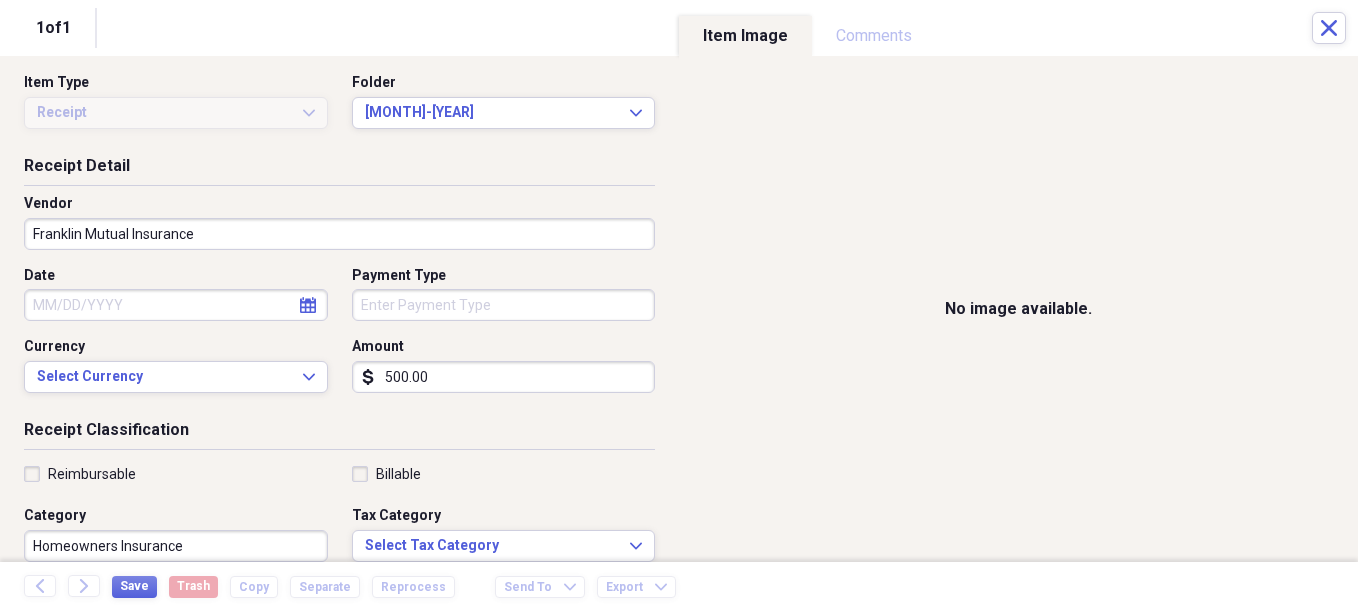 type on "500.00" 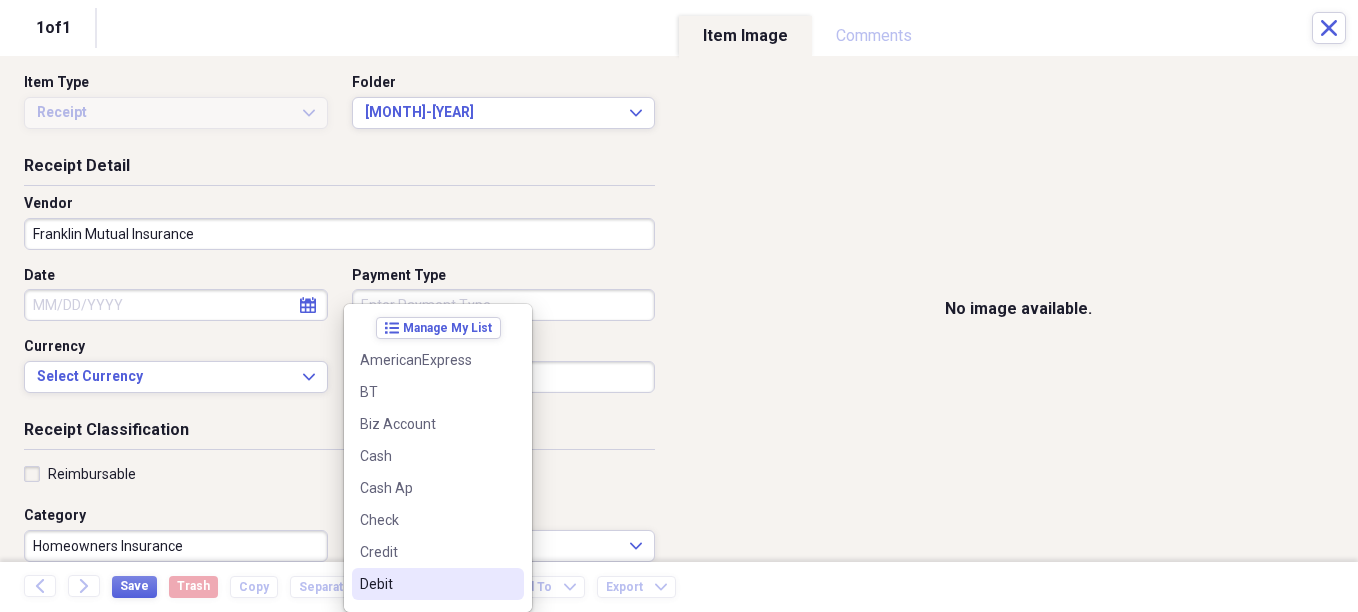 click on "Debit" at bounding box center (426, 584) 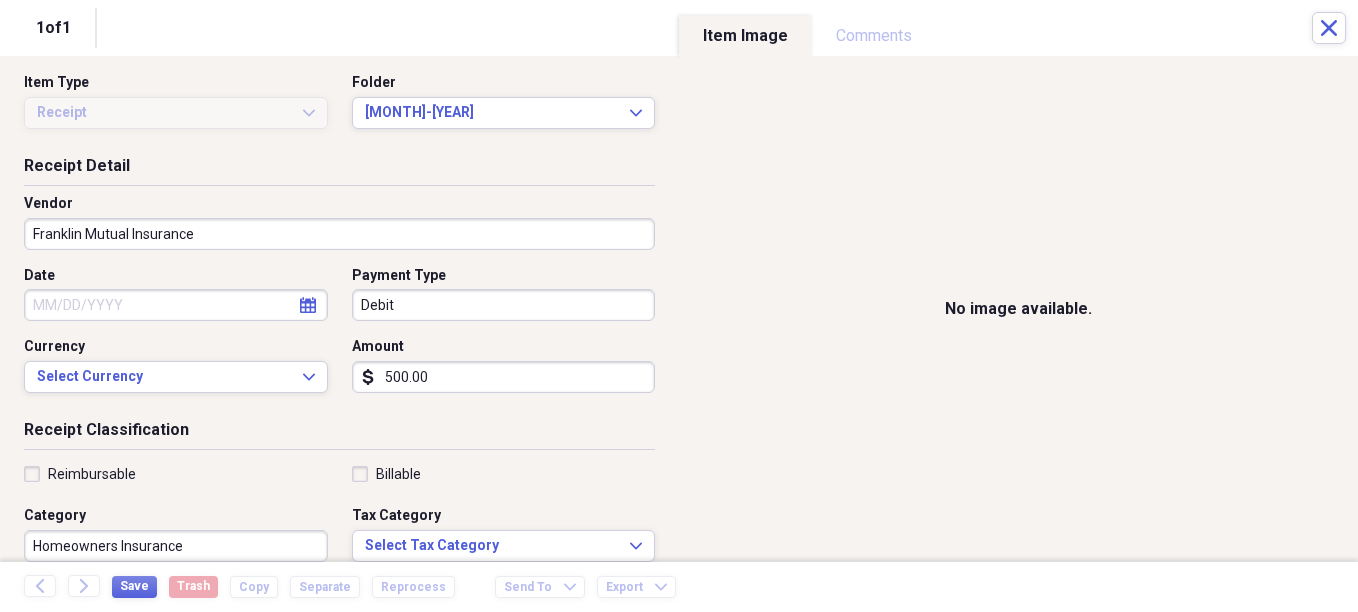 select on "7" 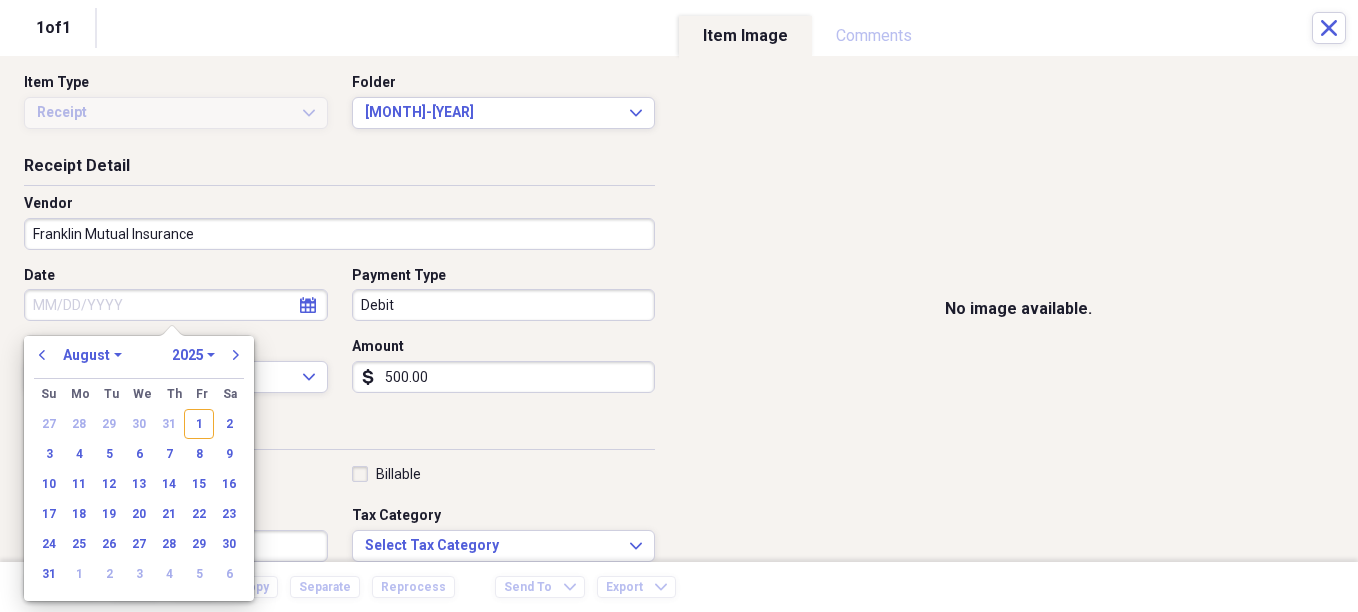 click on "Date" at bounding box center [176, 305] 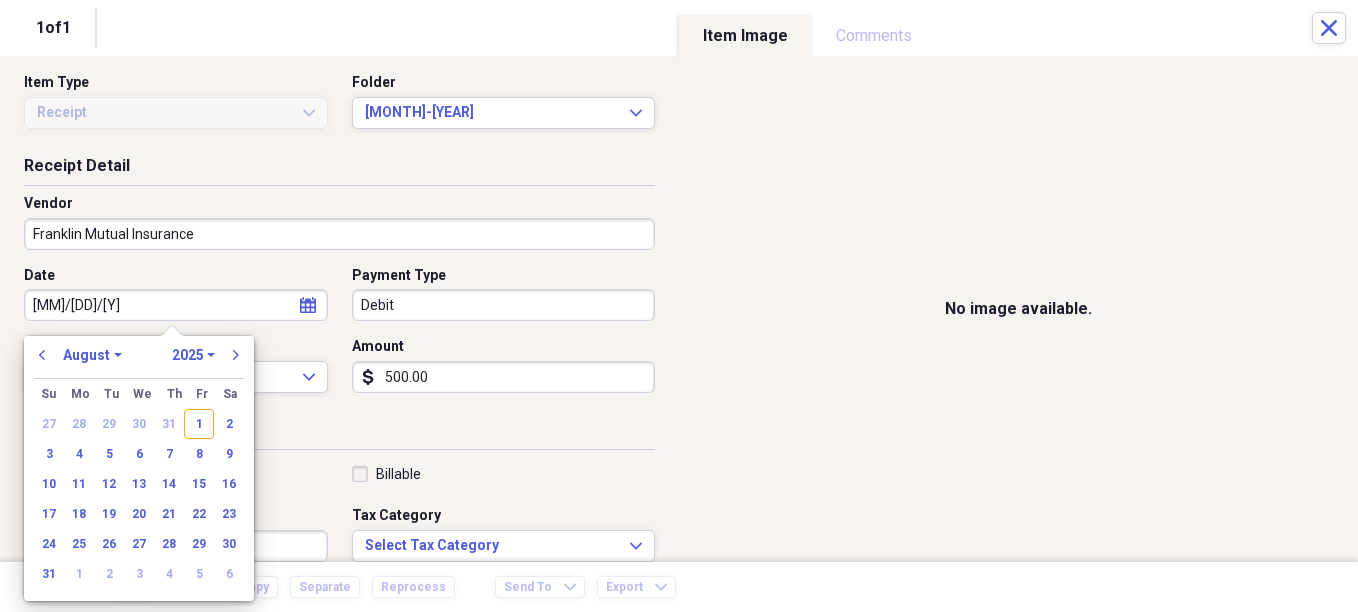 type on "[MM]/[DD]/[YY]" 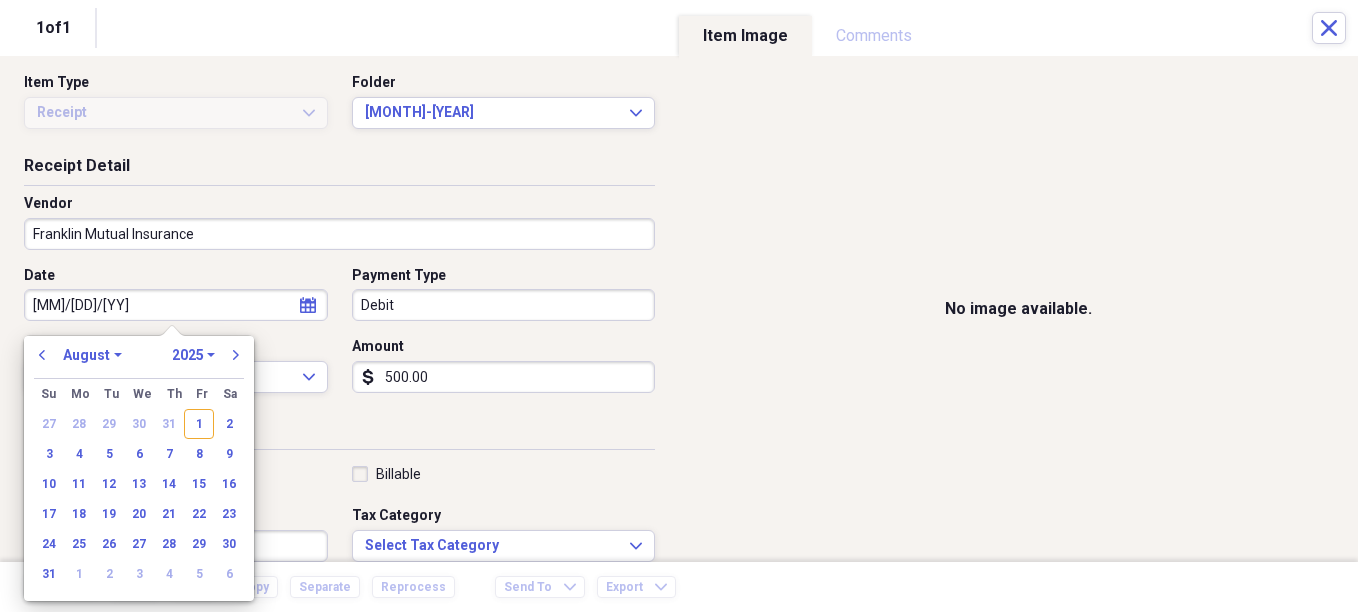 select on "6" 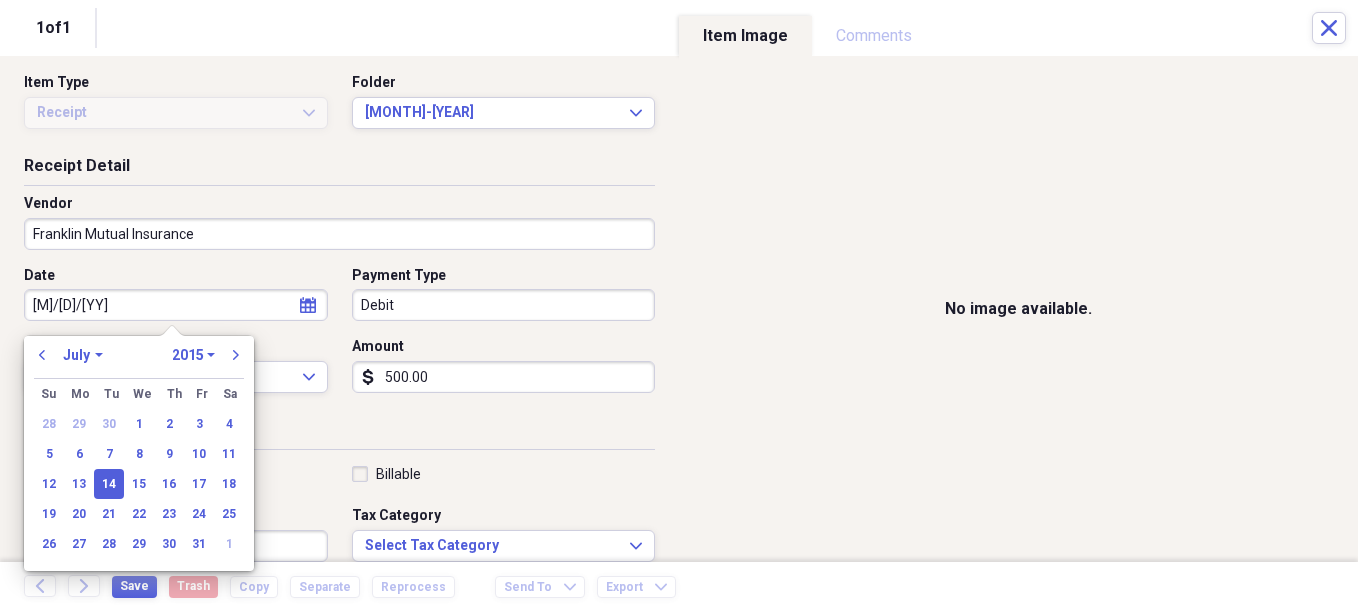 type on "[DATE]" 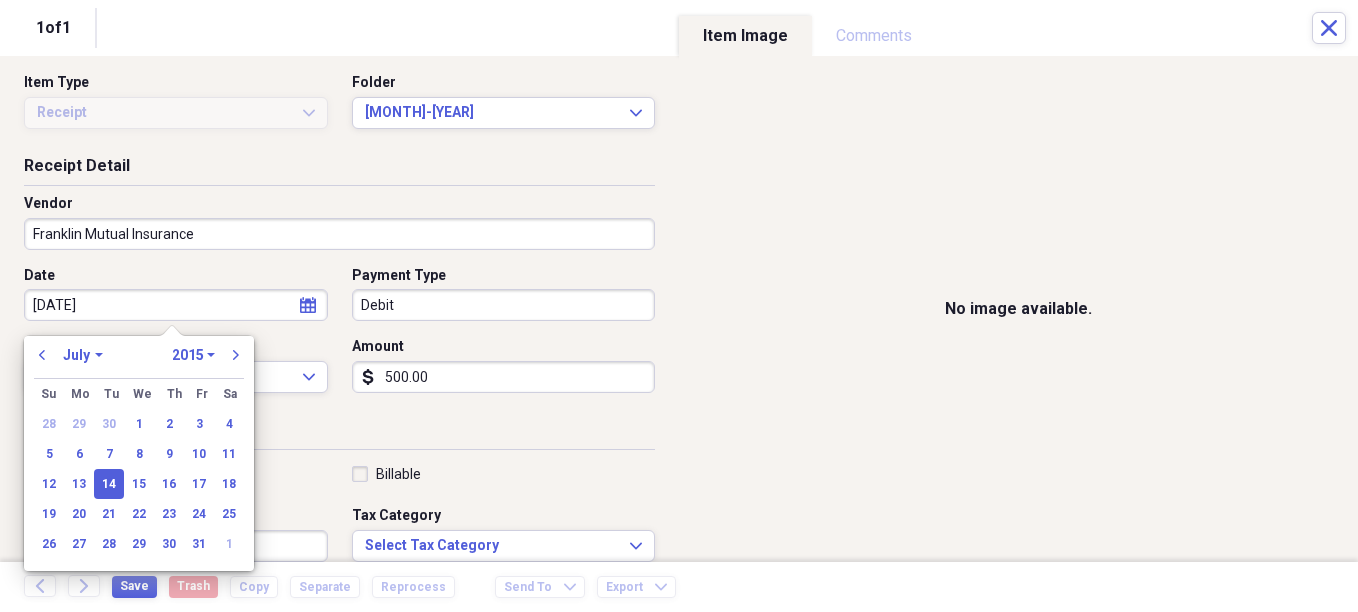 select on "2025" 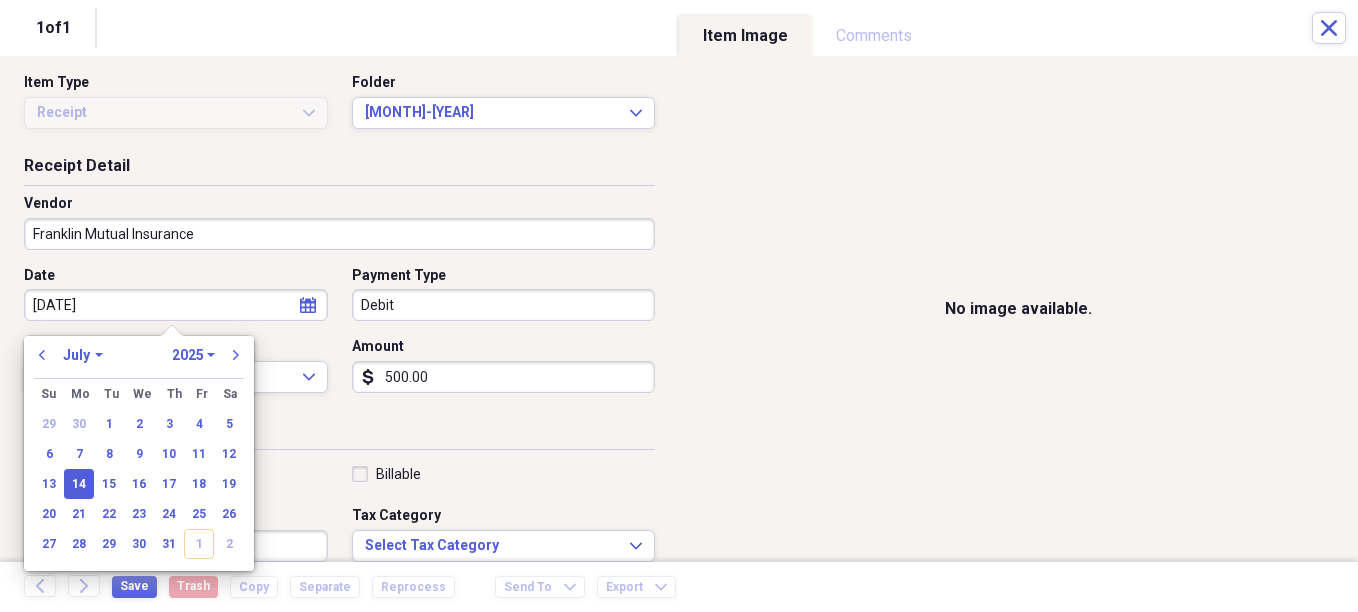 type on "07/14/2025" 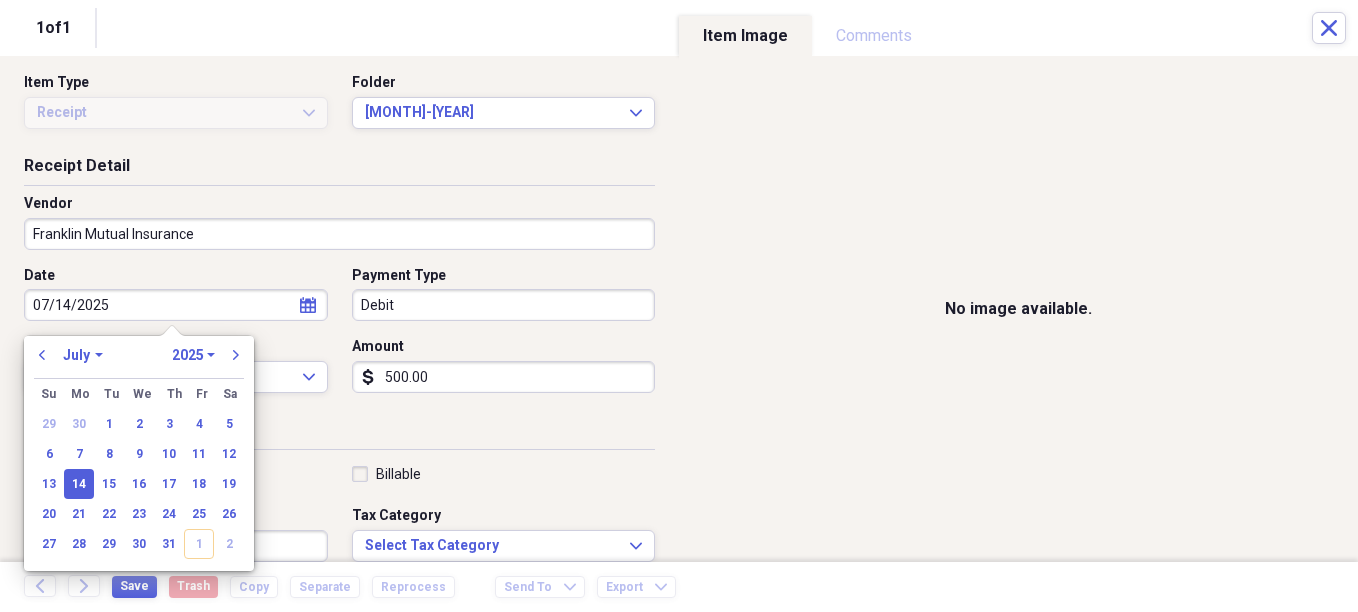 click on "No image available." at bounding box center [1018, 309] 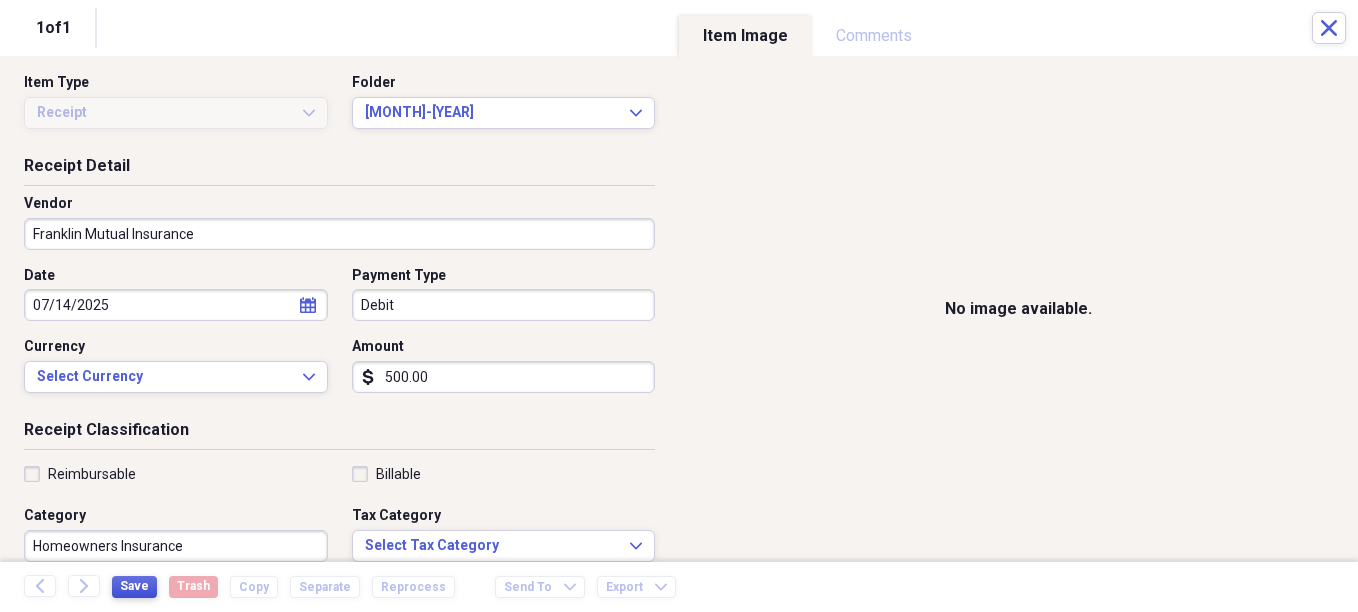 click on "Save" at bounding box center (134, 586) 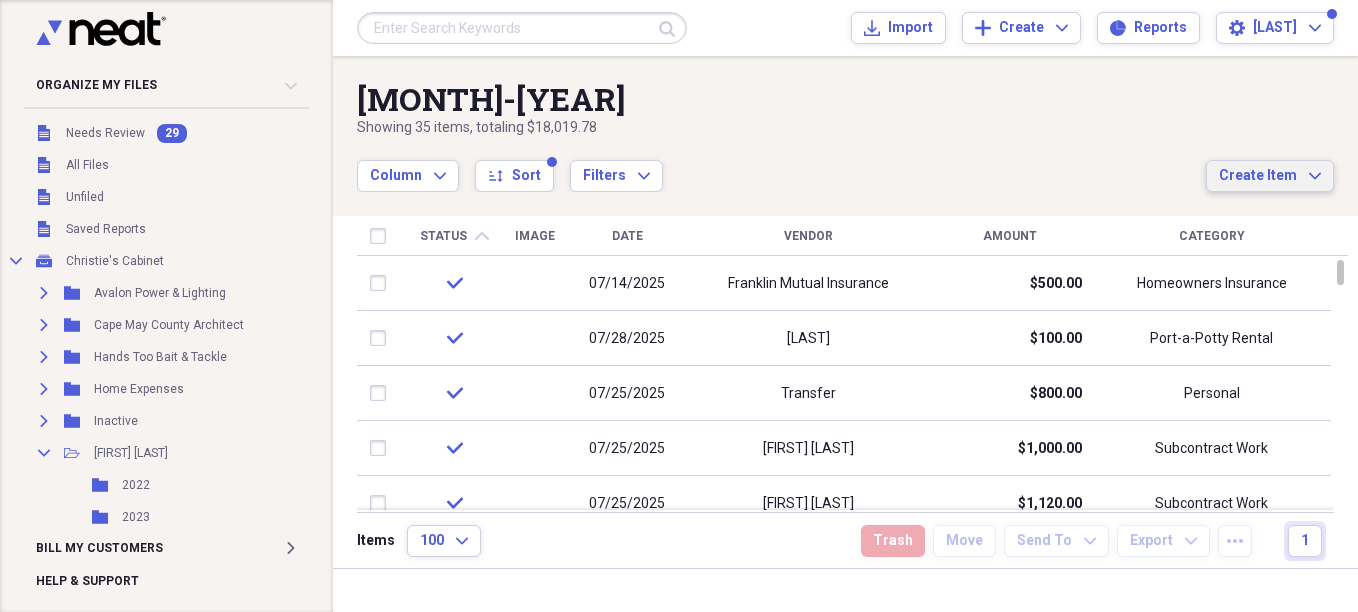click on "Create Item" at bounding box center (1258, 176) 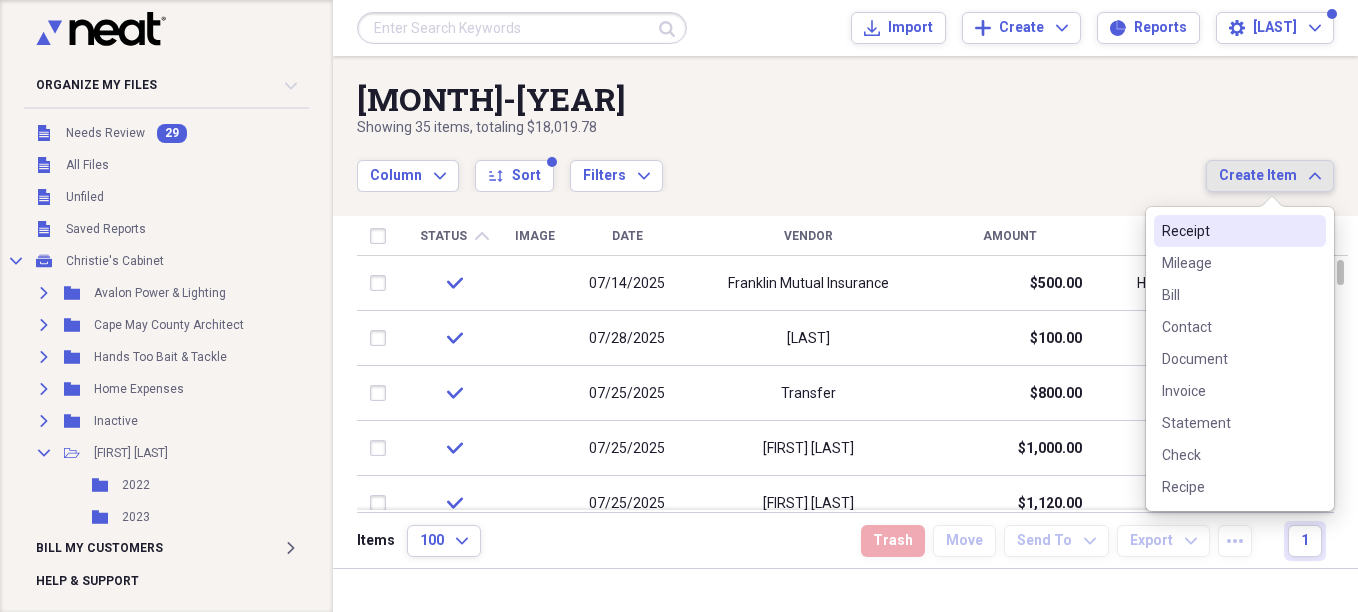 click on "Receipt" at bounding box center [1228, 231] 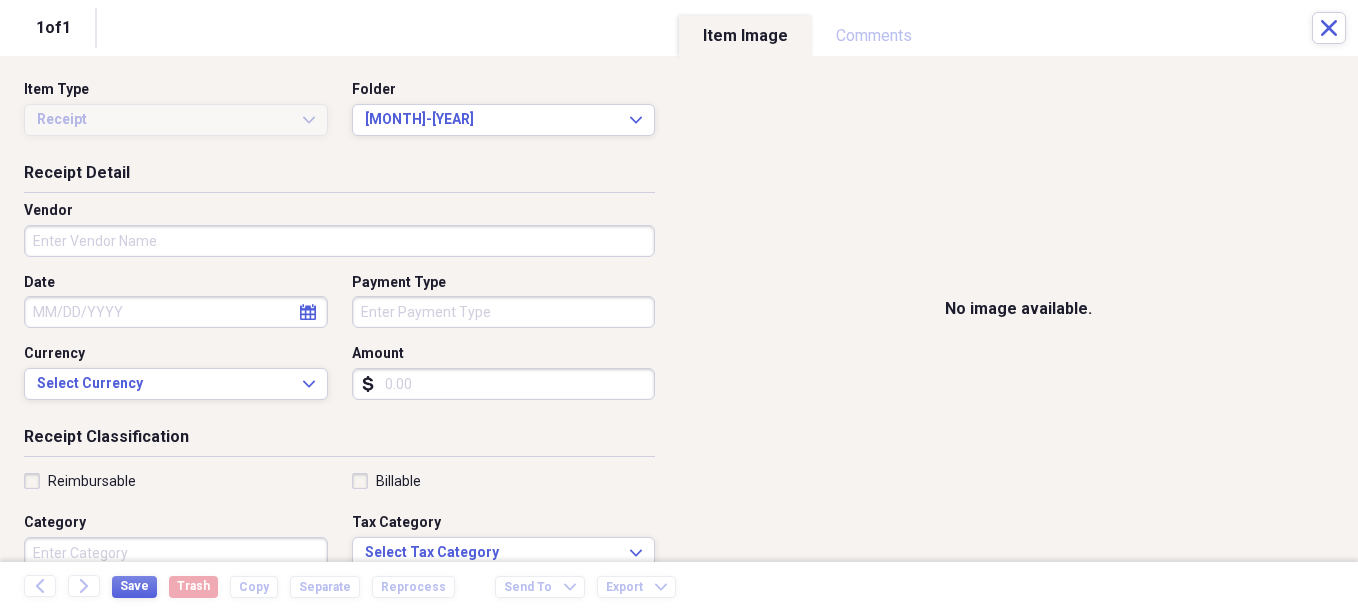click on "Vendor" at bounding box center [339, 241] 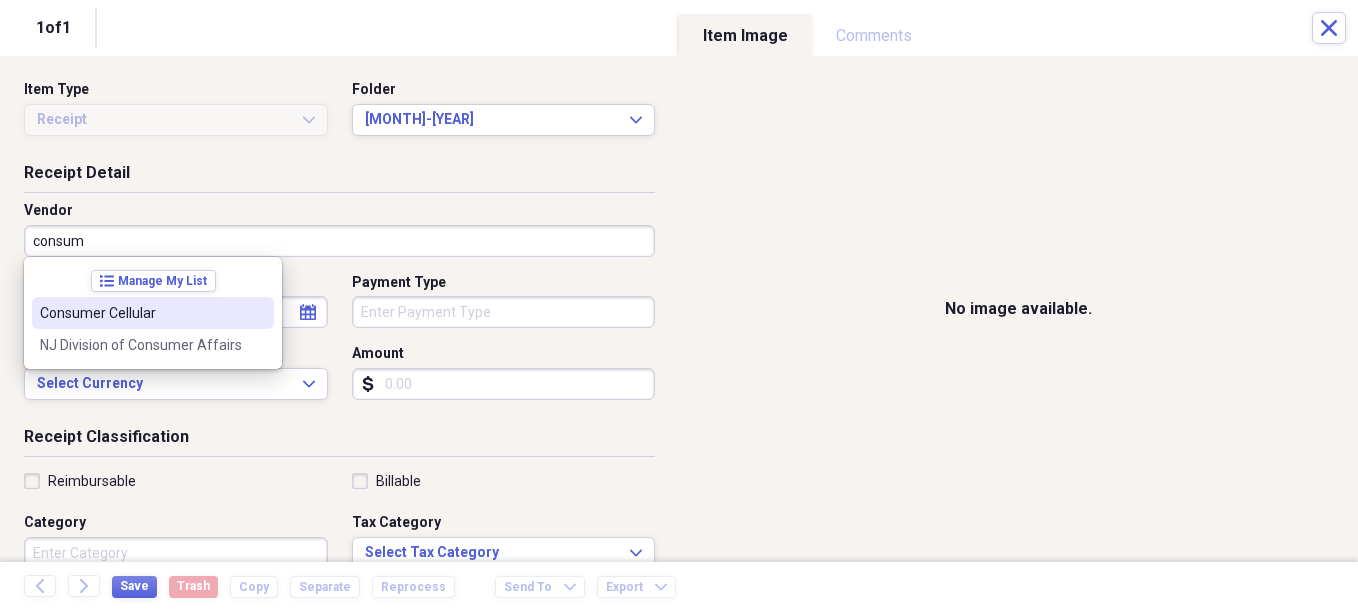 click on "Consumer Cellular" at bounding box center [141, 313] 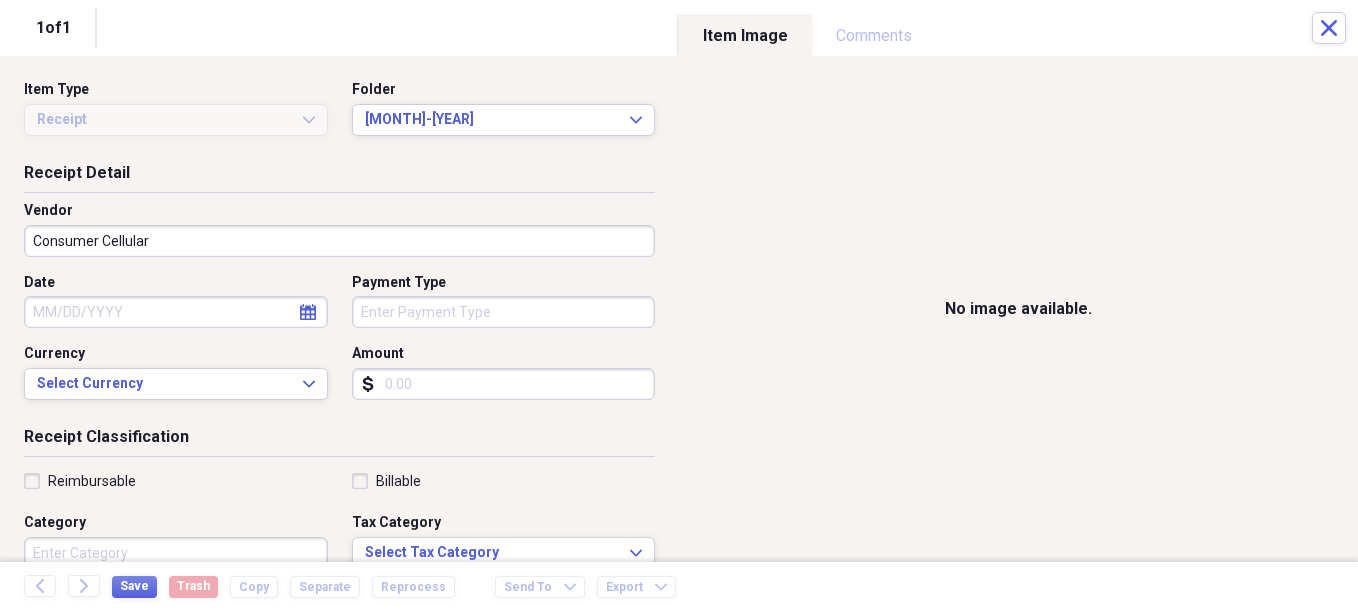 select on "7" 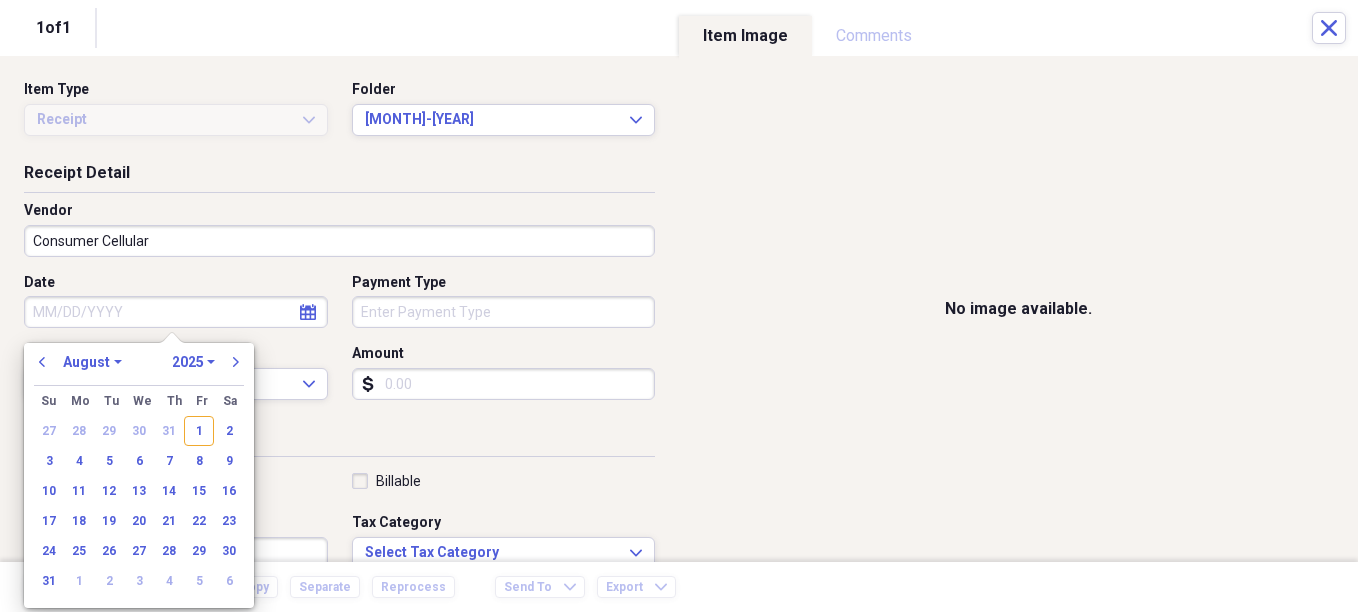 click on "Date" at bounding box center (176, 312) 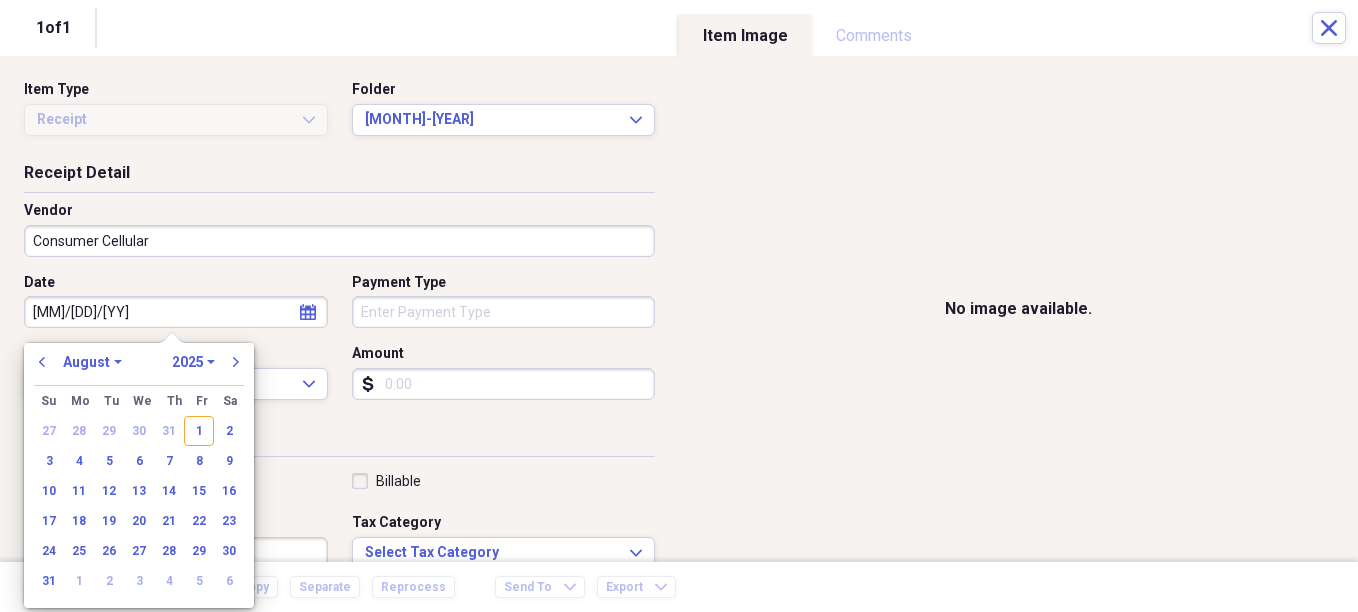 type on "[M]/[D]/[YY]" 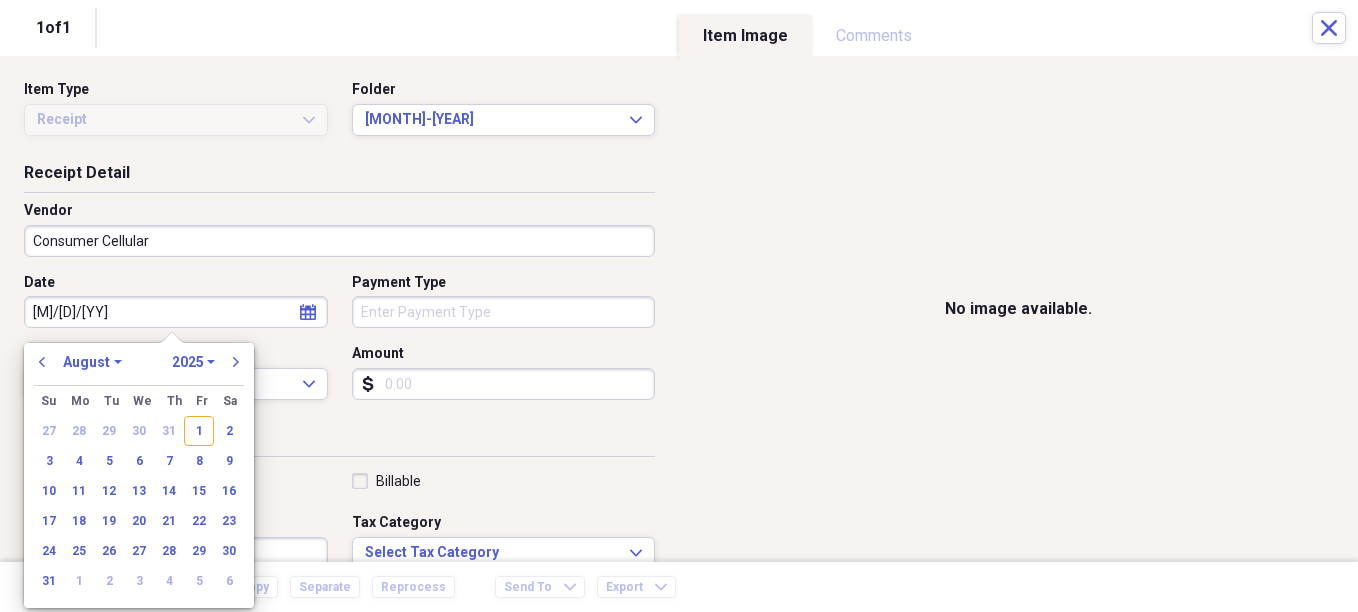 select on "6" 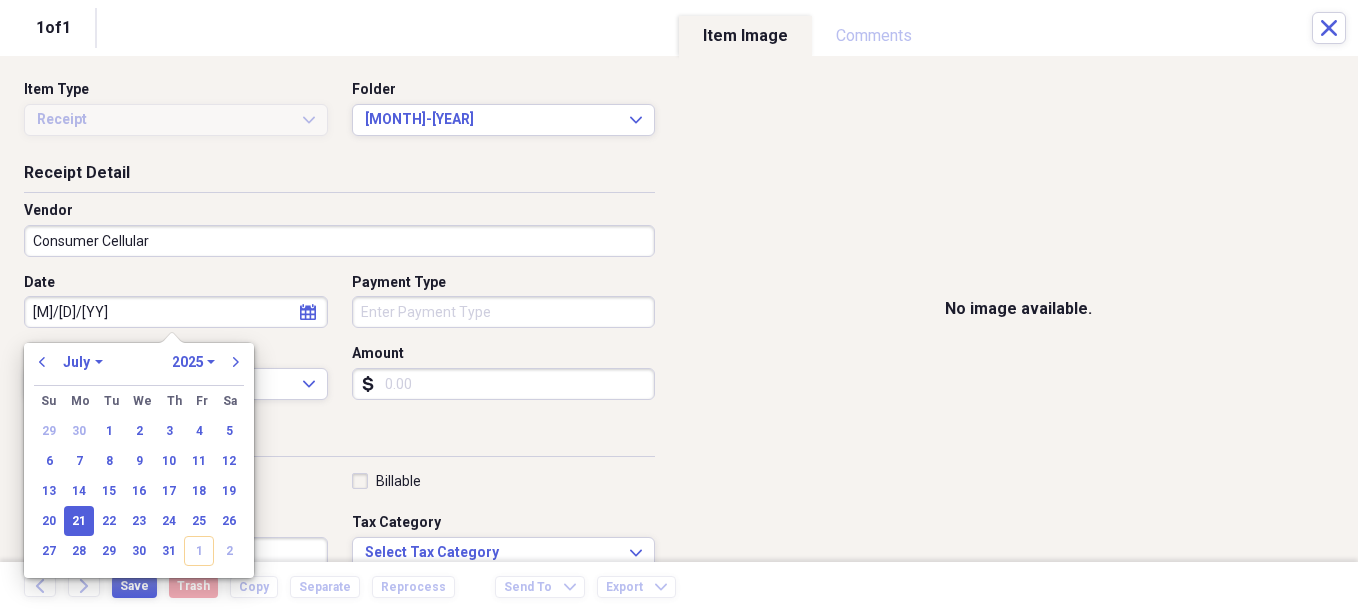 type on "07/21/2025" 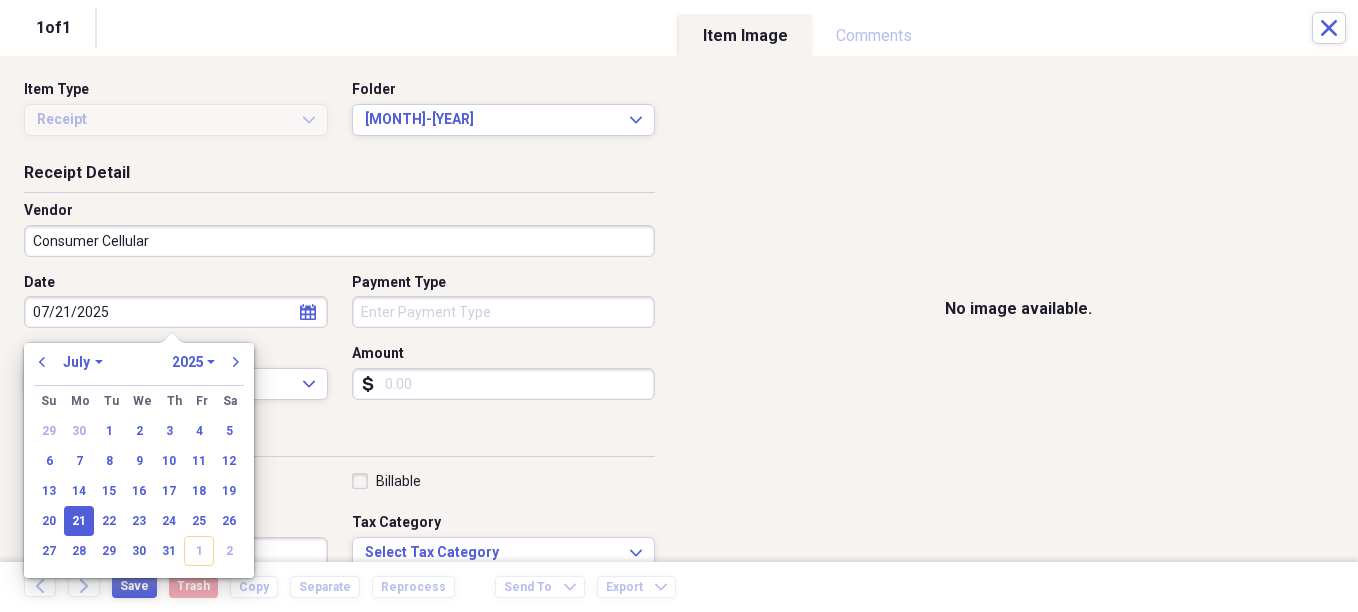 click on "Payment Type" at bounding box center [504, 283] 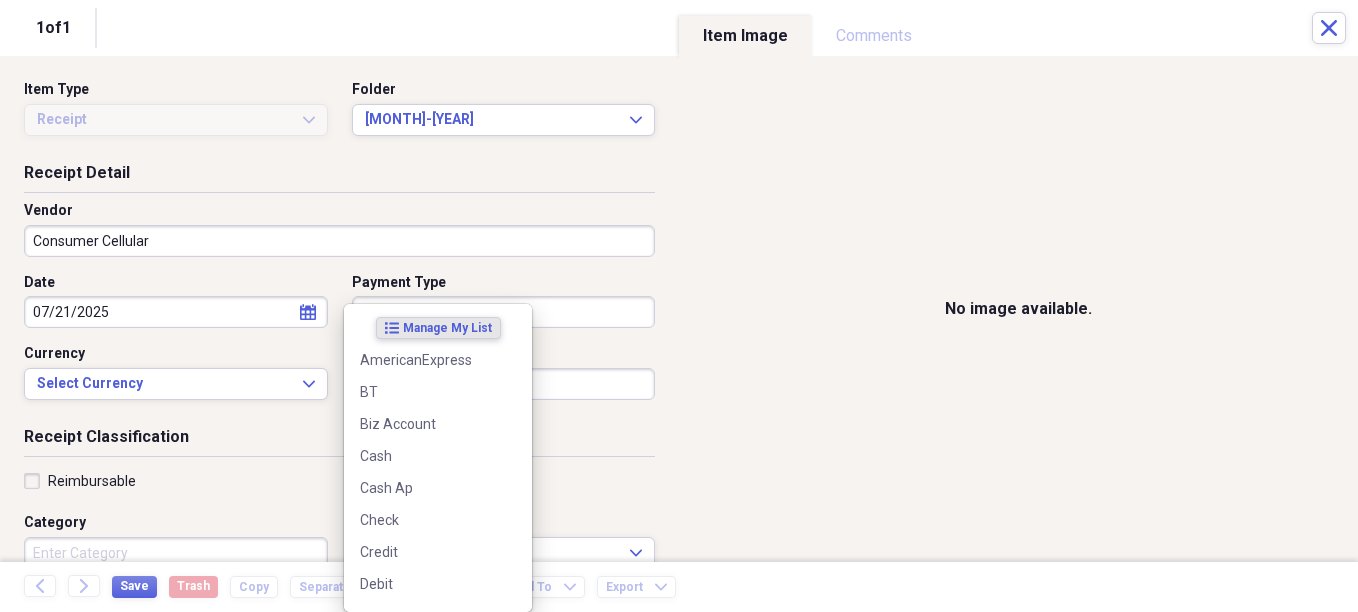 click on "Organize My Files 29 Collapse Unfiled Needs Review 29 Unfiled All Files Unfiled Unfiled Unfiled Saved Reports Collapse My Cabinet Christie's Cabinet Add Folder Expand Folder Avalon Power & Lighting Add Folder Expand Folder Cape May County Architect Add Folder Expand Folder Hands Too Bait & Tackle Add Folder Expand Folder Home Expenses Add Folder Expand Folder Inactive Add Folder Collapse Open Folder JMM Studios Add Folder Folder 2022 Add Folder Folder 2023 Add Folder Folder 2024 Add Folder Collapse Open Folder 2025 Add Folder Folder 1-2025 Add Folder Folder 10-2025 Add Folder Folder 11-2025 Add Folder Folder 12-2025 Add Folder Folder 2-2025 Add Folder Folder 3-2025 Add Folder Folder 4-2025 Add Folder Folder 5-2025 Add Folder Folder 6-2025 Add Folder Folder 7-2025 Add Folder Folder 8-2025 Add Folder Folder 9-2025 Add Folder Folder Kevin Clifford 2024 Add Folder Expand Folder Pandemonium Fiberglass Add Folder Trash Trash Bill My Customers Expand Help & Support Submit Import Import Add Create Expand Reports sort" at bounding box center [679, 306] 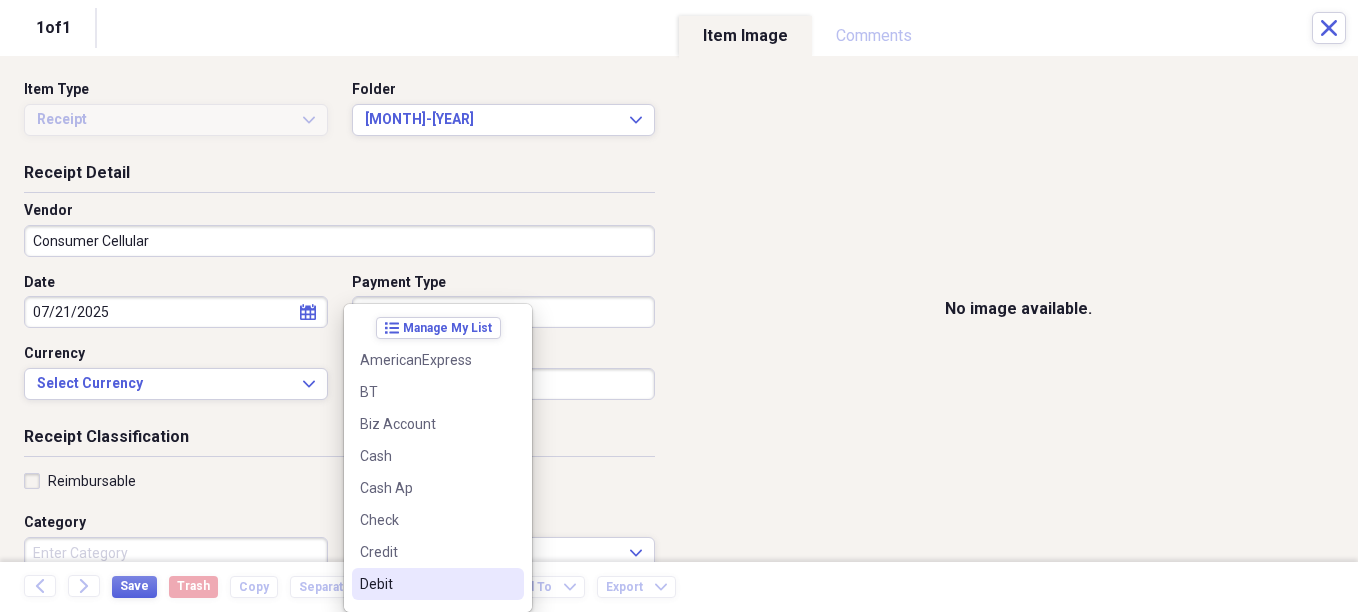 click on "Debit" at bounding box center (426, 584) 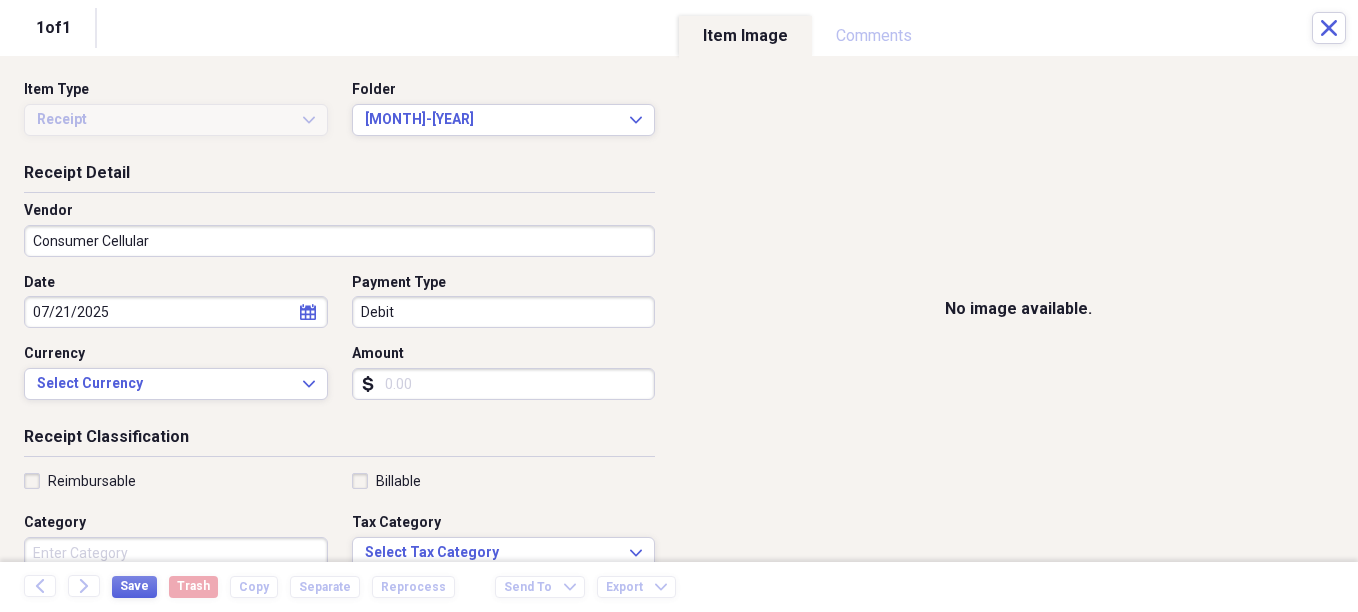 click on "Amount" at bounding box center (504, 384) 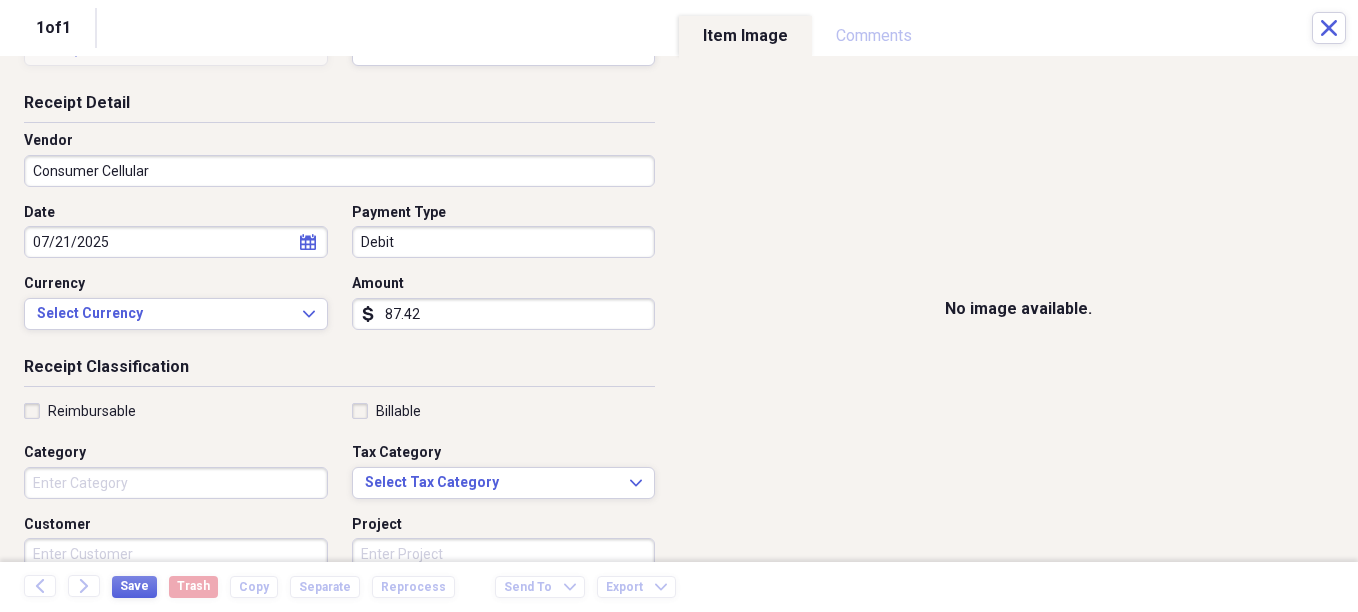 scroll, scrollTop: 100, scrollLeft: 0, axis: vertical 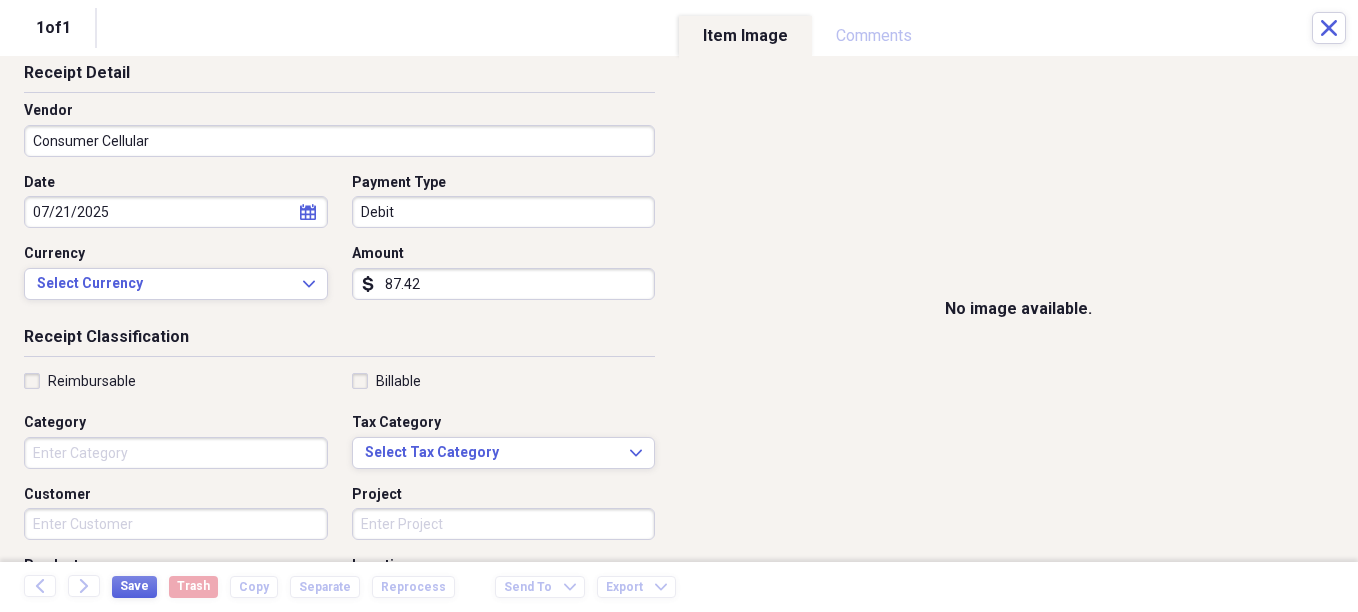 type on "87.42" 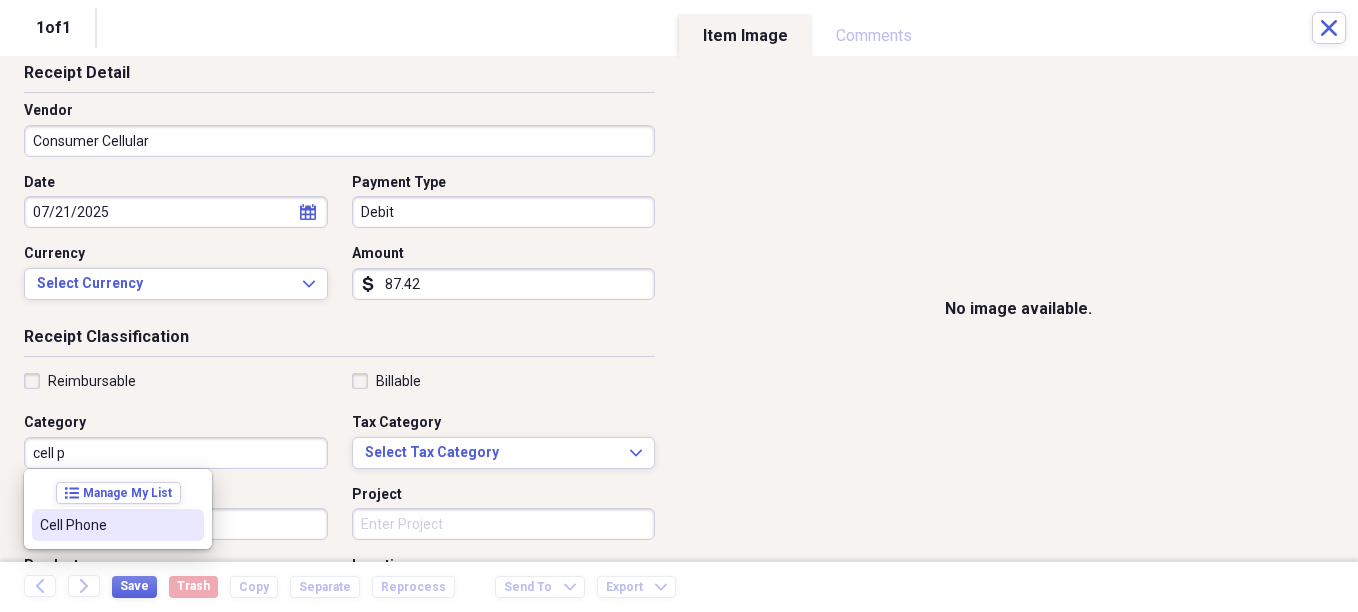click on "Cell Phone" at bounding box center [118, 525] 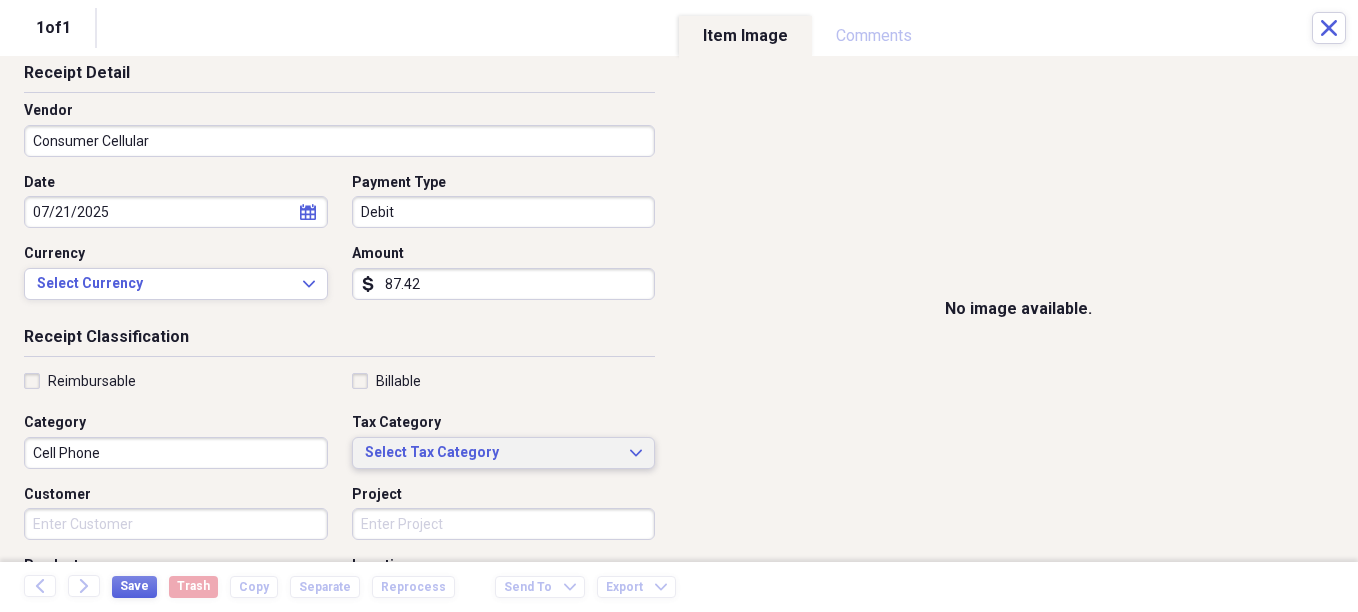 click on "Select Tax Category" at bounding box center [492, 453] 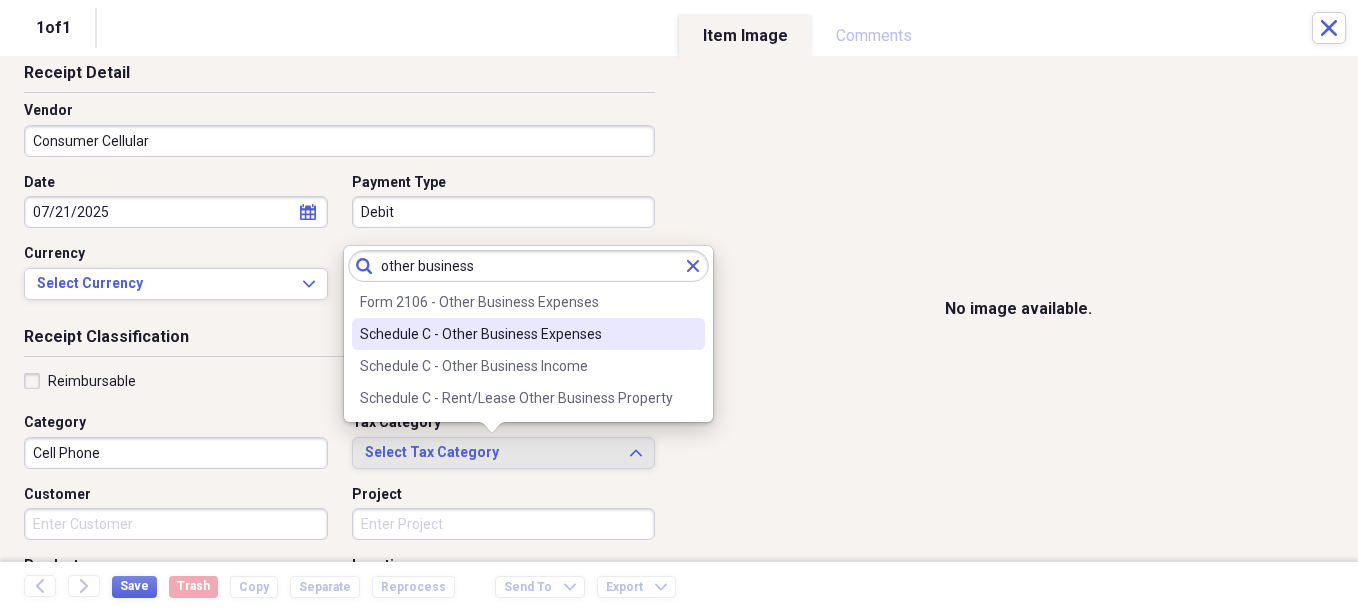 type on "other business" 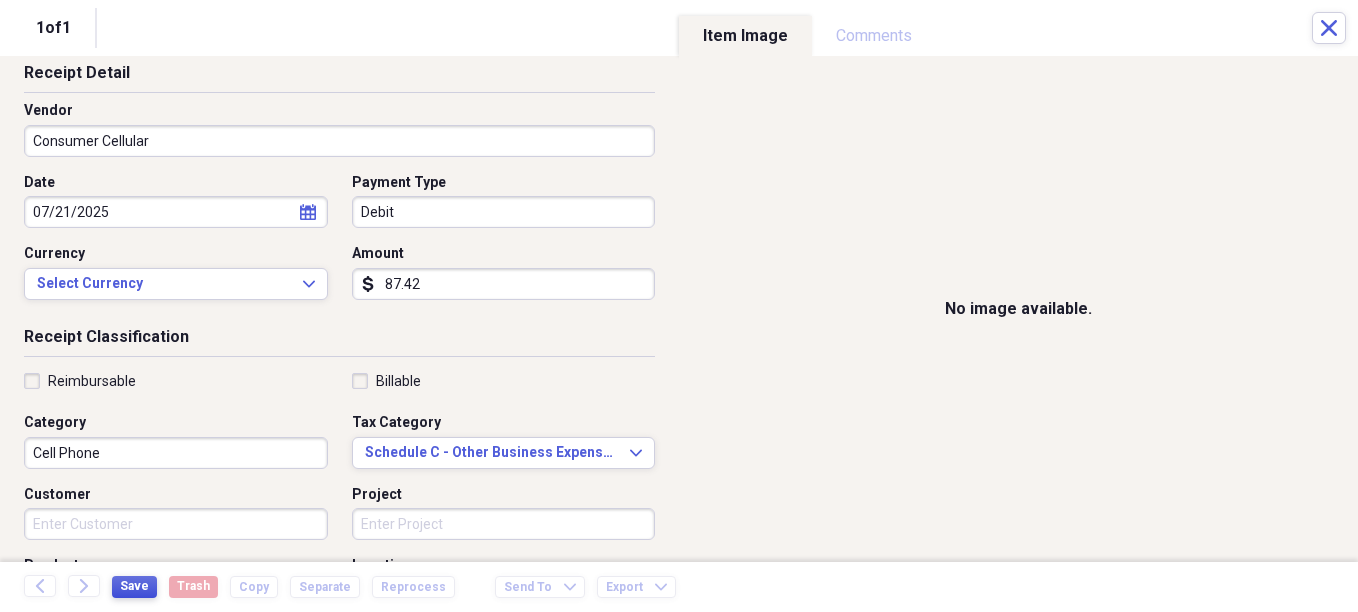 click on "Save" at bounding box center [134, 586] 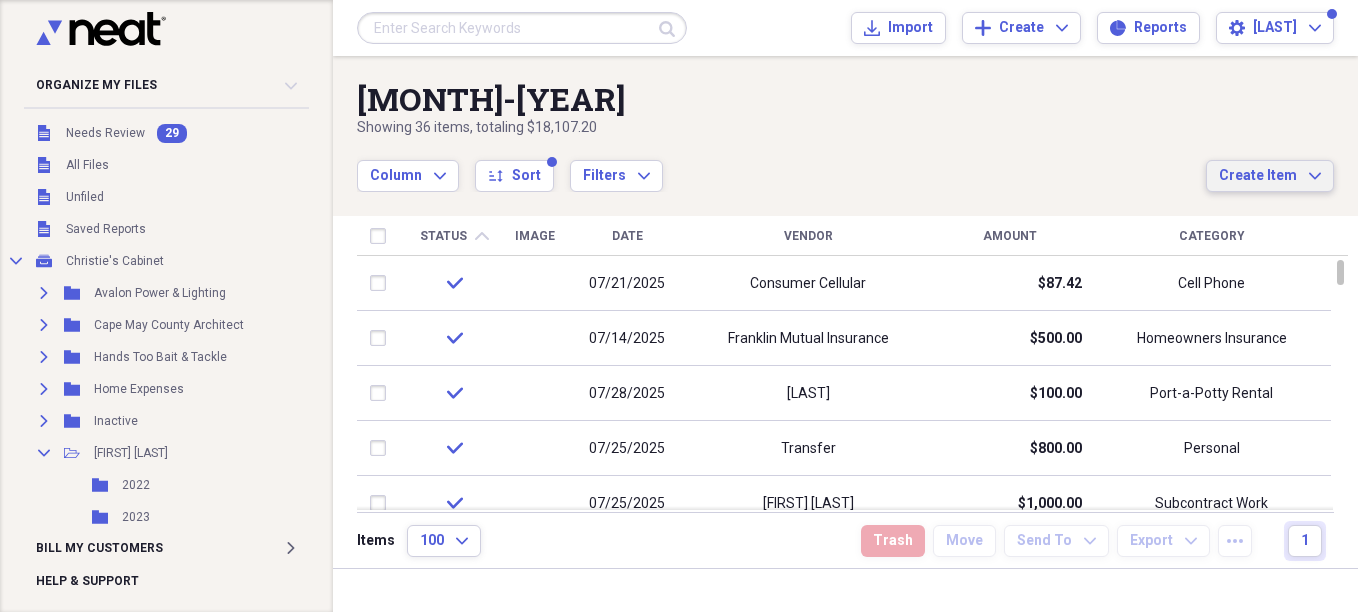 click on "Create Item" at bounding box center (1258, 176) 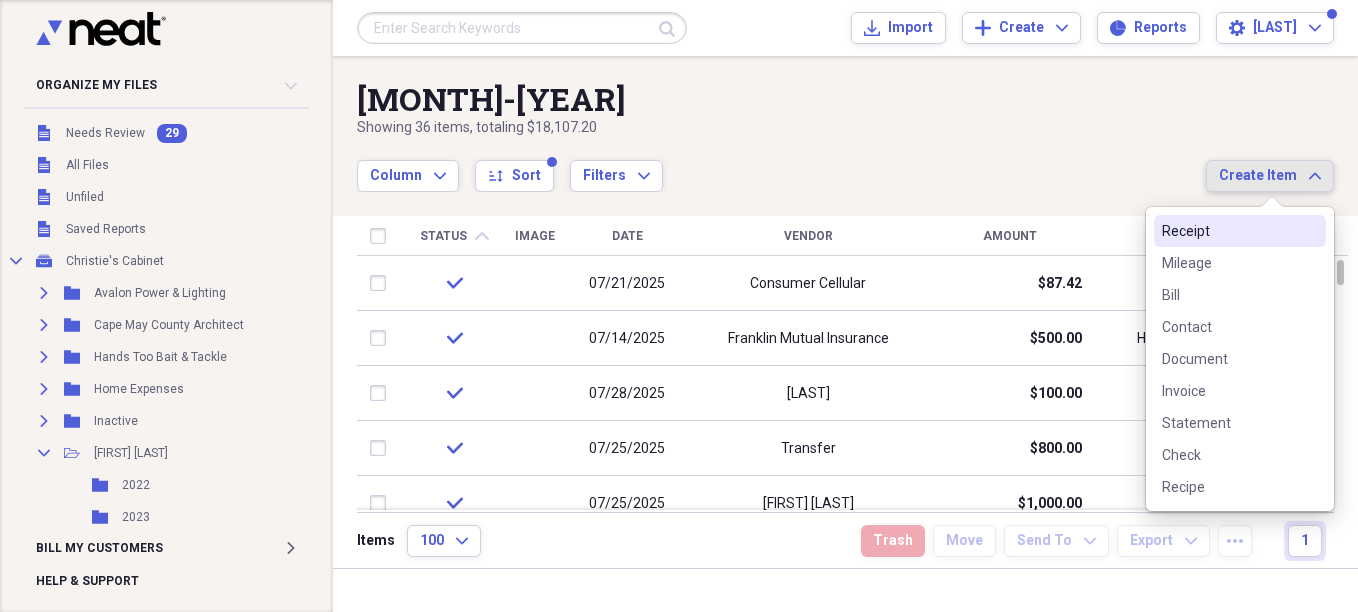 click on "Receipt" at bounding box center [1228, 231] 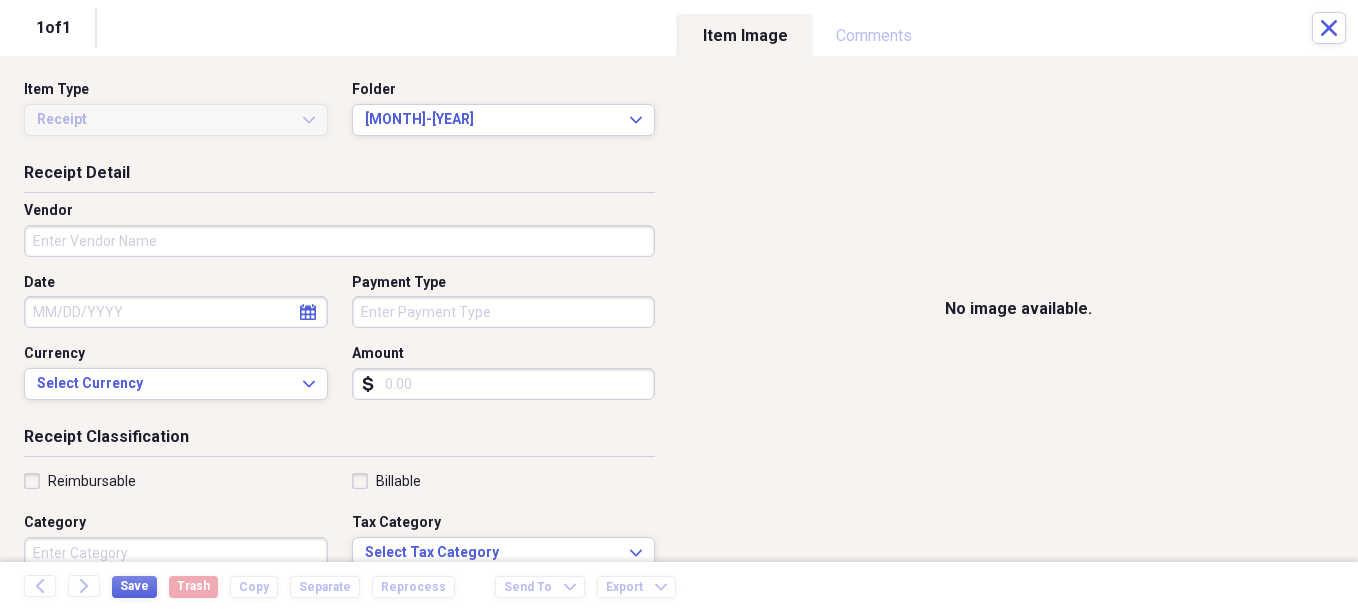 click on "Vendor" at bounding box center [339, 241] 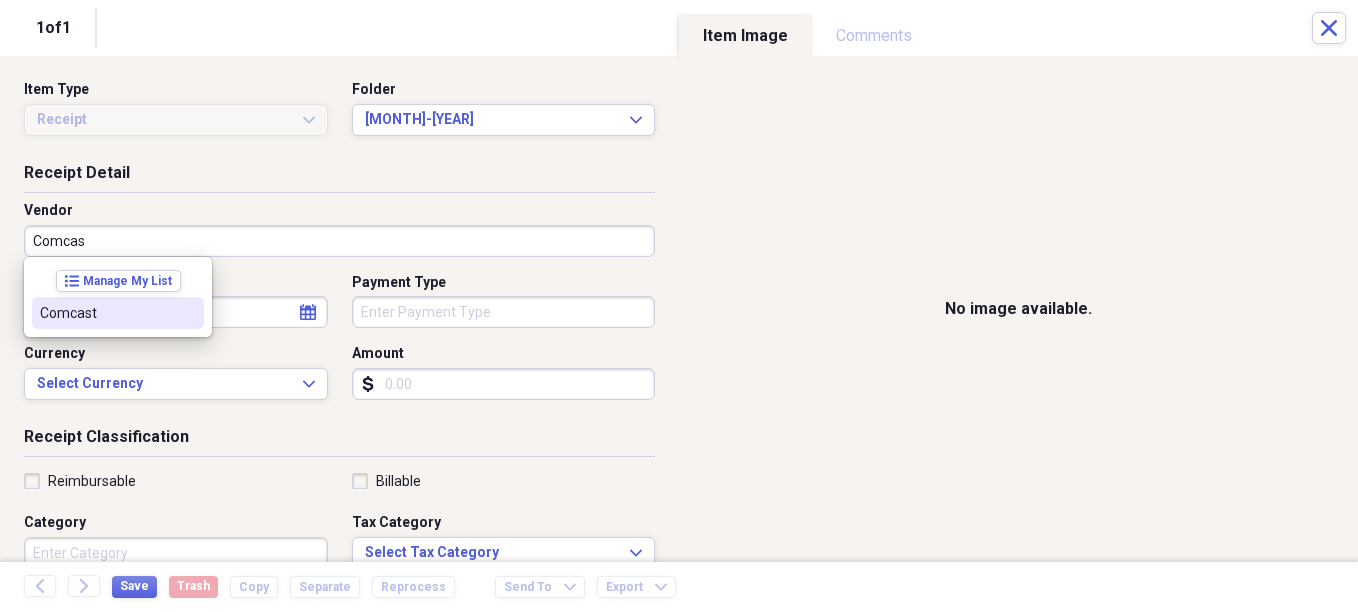 click on "Comcast" at bounding box center (118, 313) 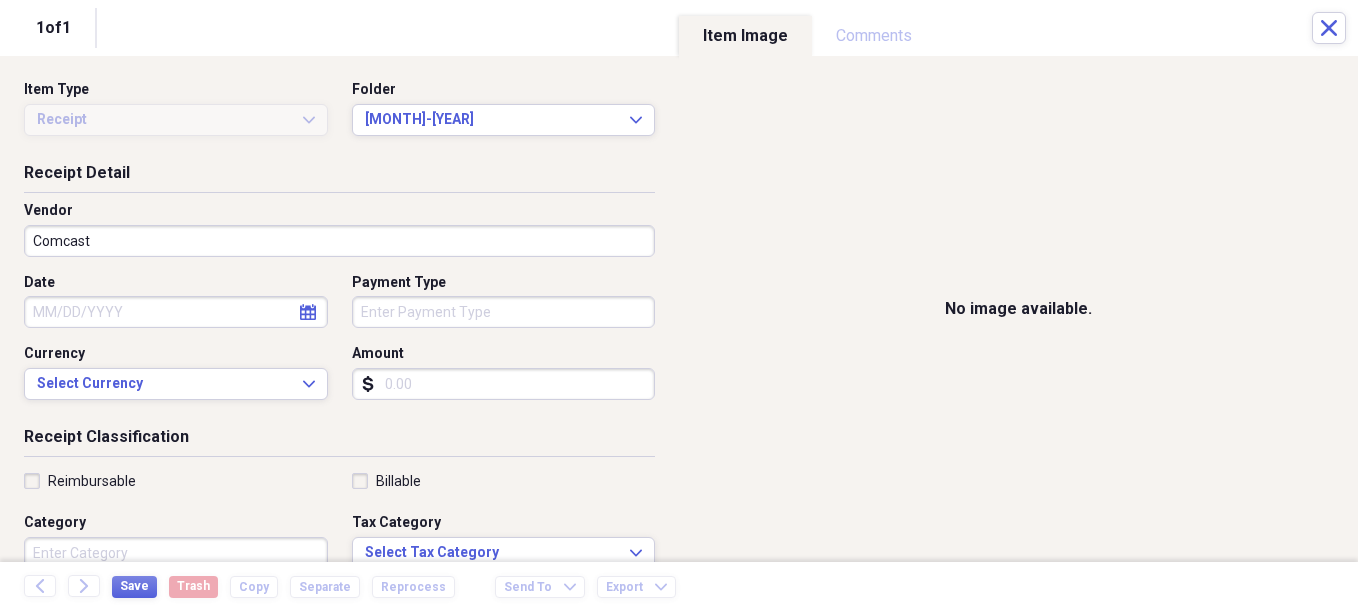 click on "Date" at bounding box center [176, 312] 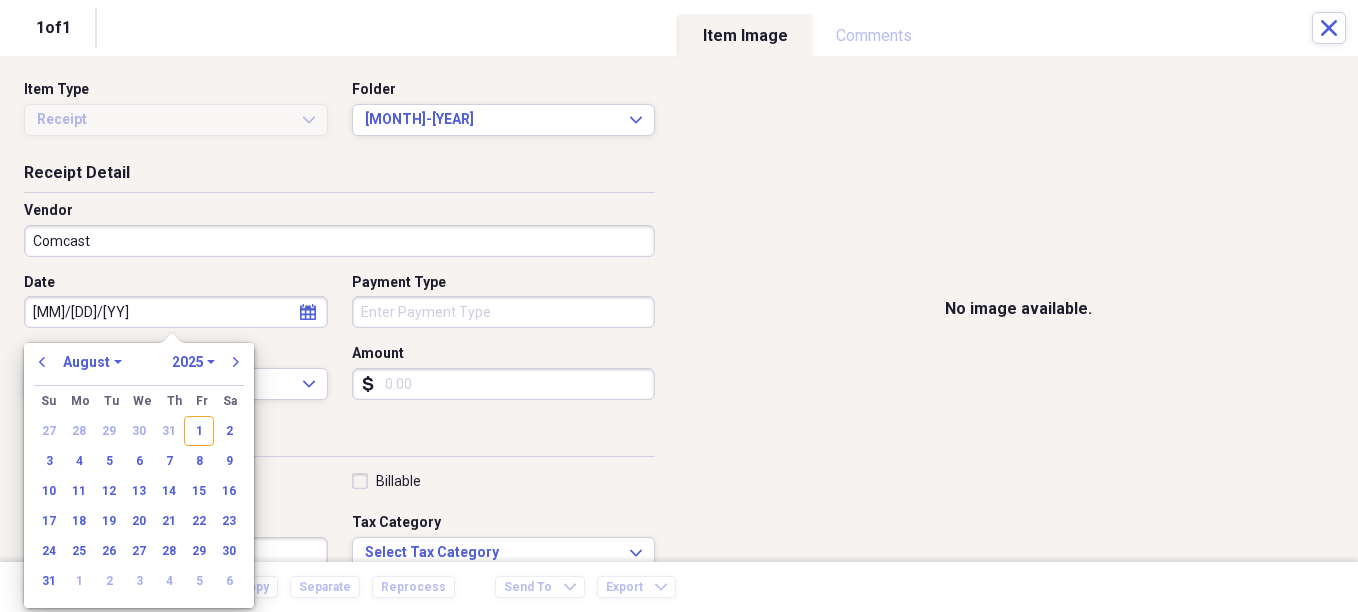 type on "[M]/[D]/[YY]" 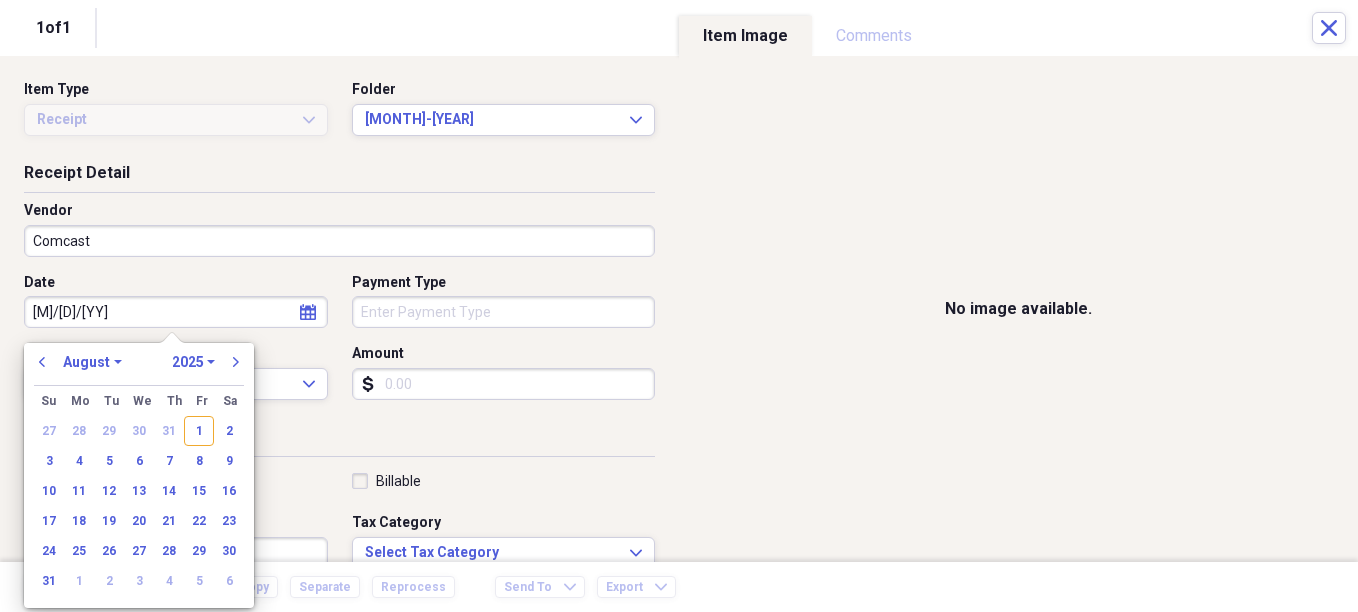 select on "6" 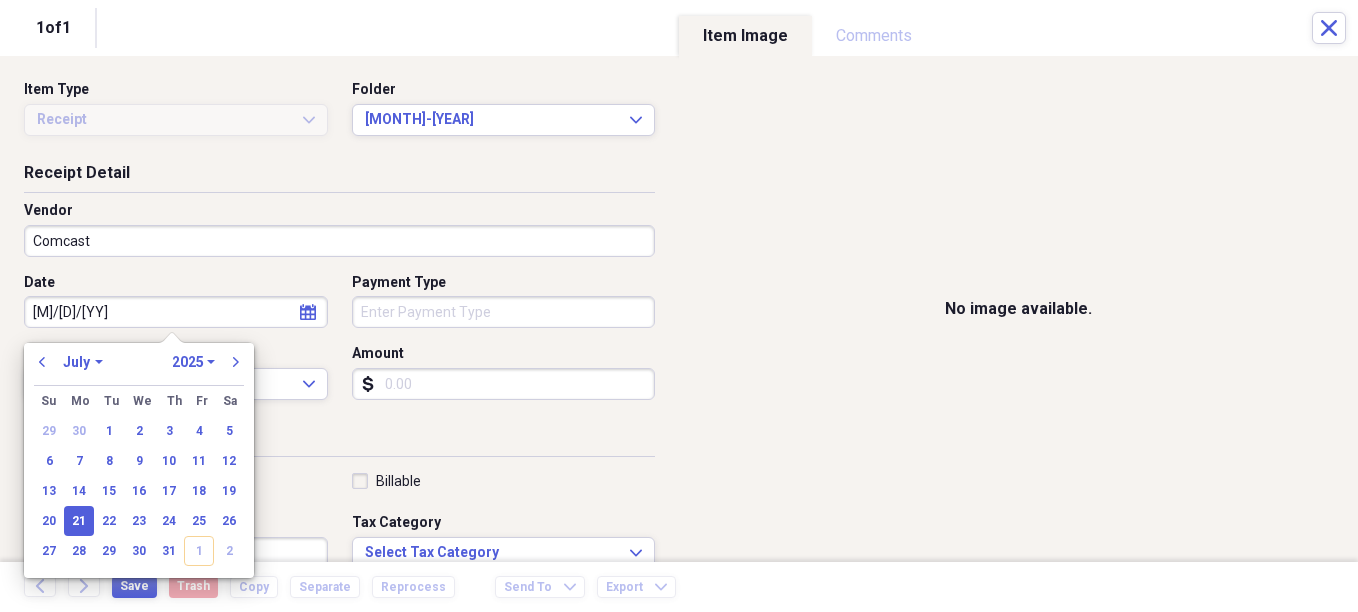 type on "07/21/2025" 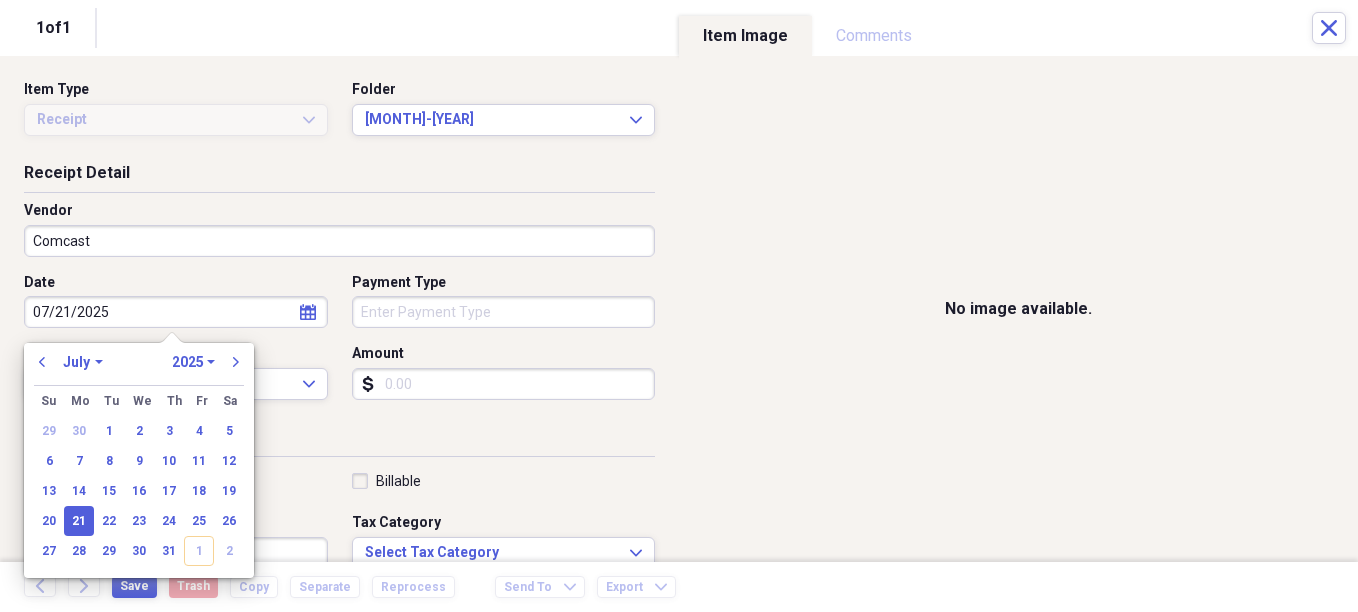 click on "Payment Type" at bounding box center (504, 312) 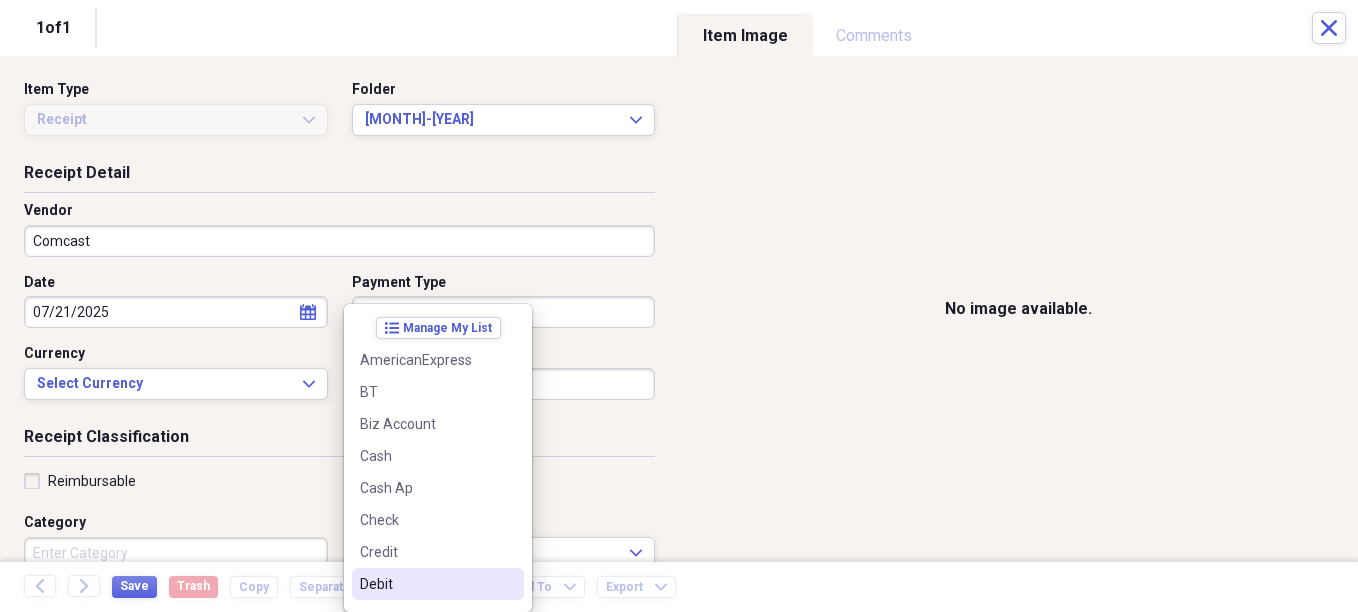 click on "Debit" at bounding box center [438, 584] 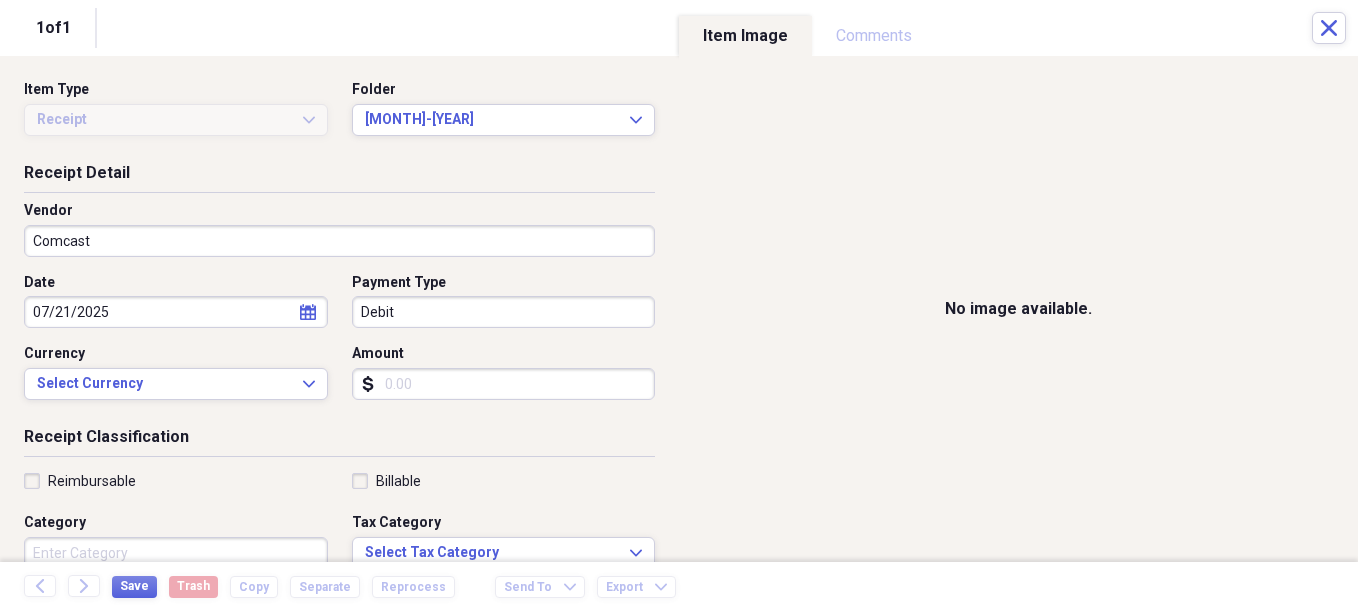 click on "Amount" at bounding box center (504, 384) 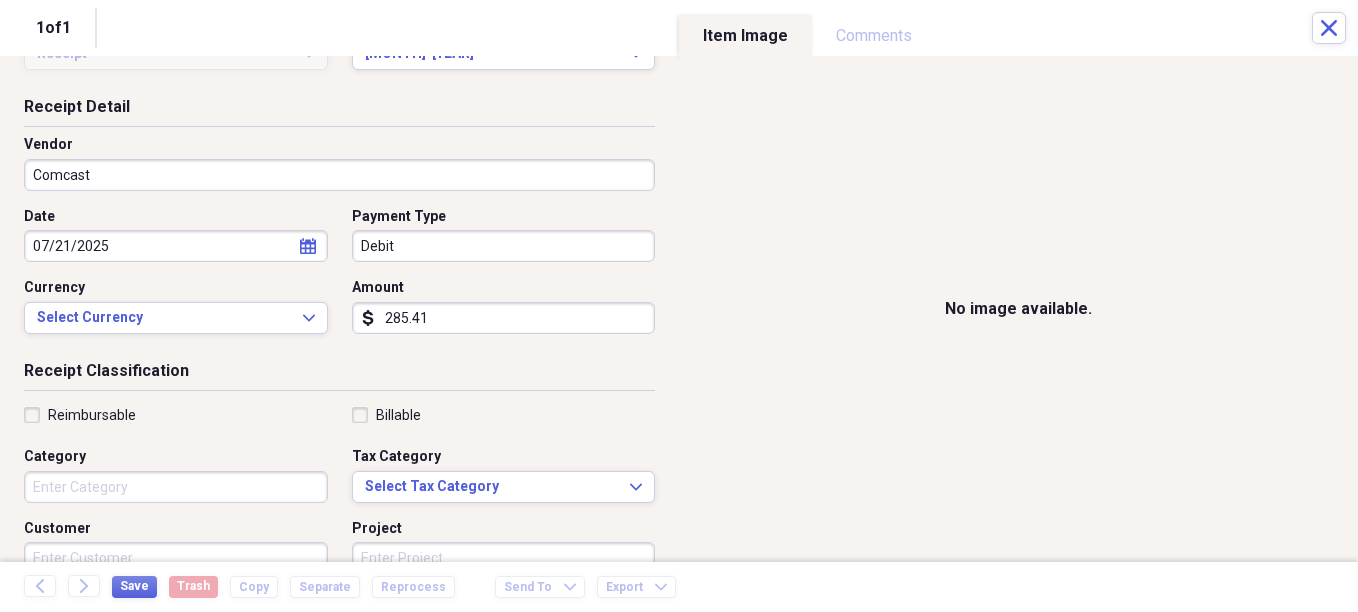 scroll, scrollTop: 100, scrollLeft: 0, axis: vertical 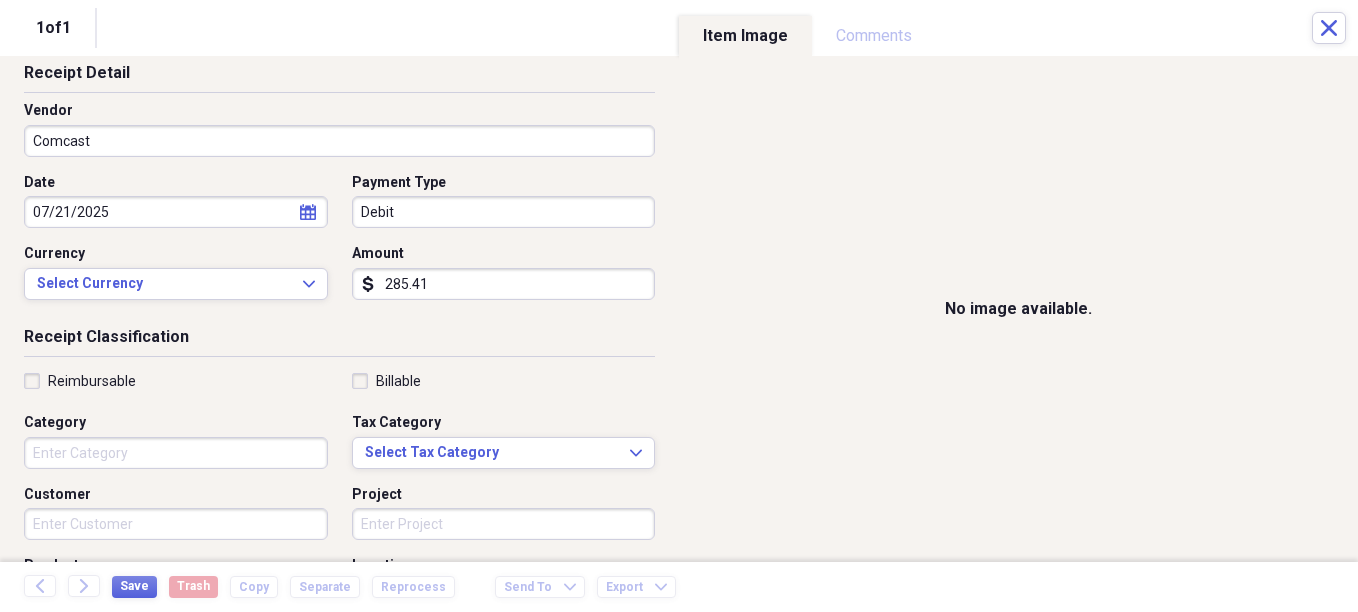 type on "285.41" 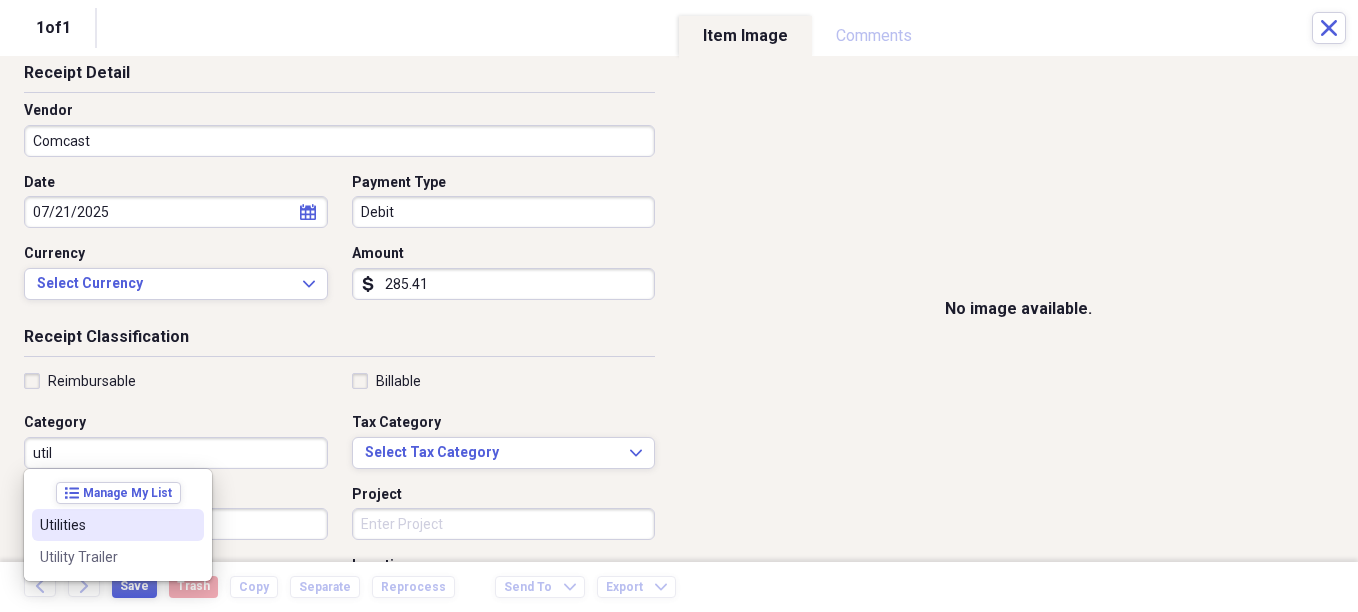 click on "Utilities" at bounding box center (106, 525) 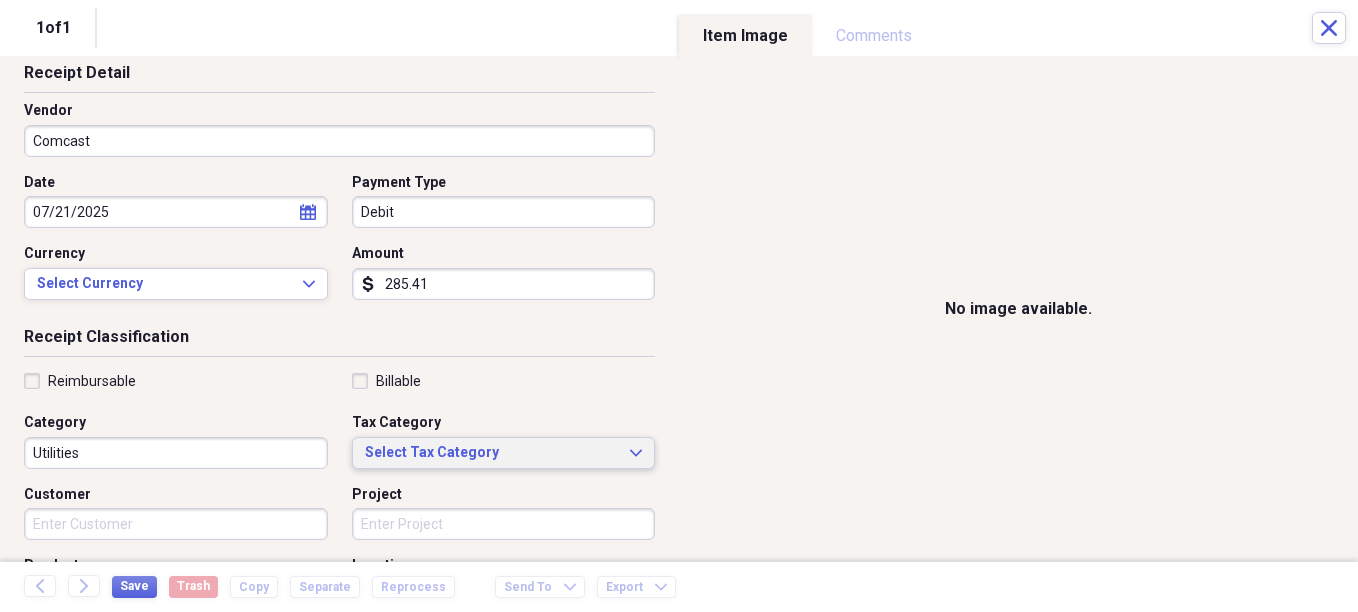 click on "Select Tax Category" at bounding box center (492, 453) 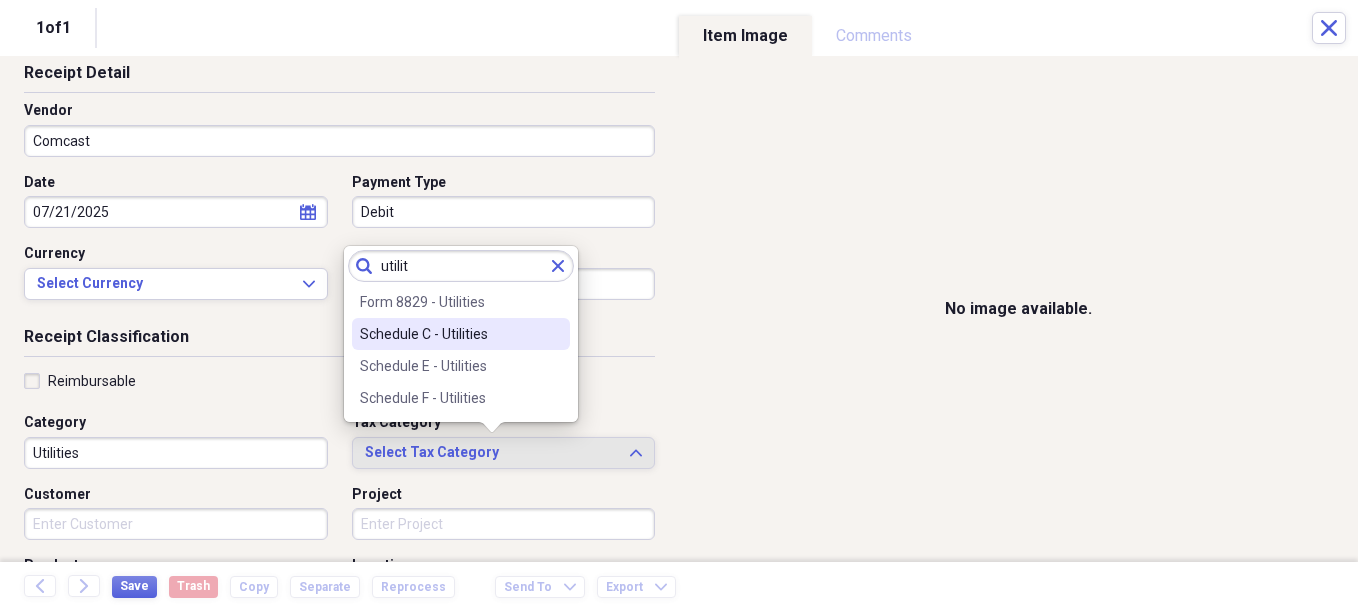 type on "utilit" 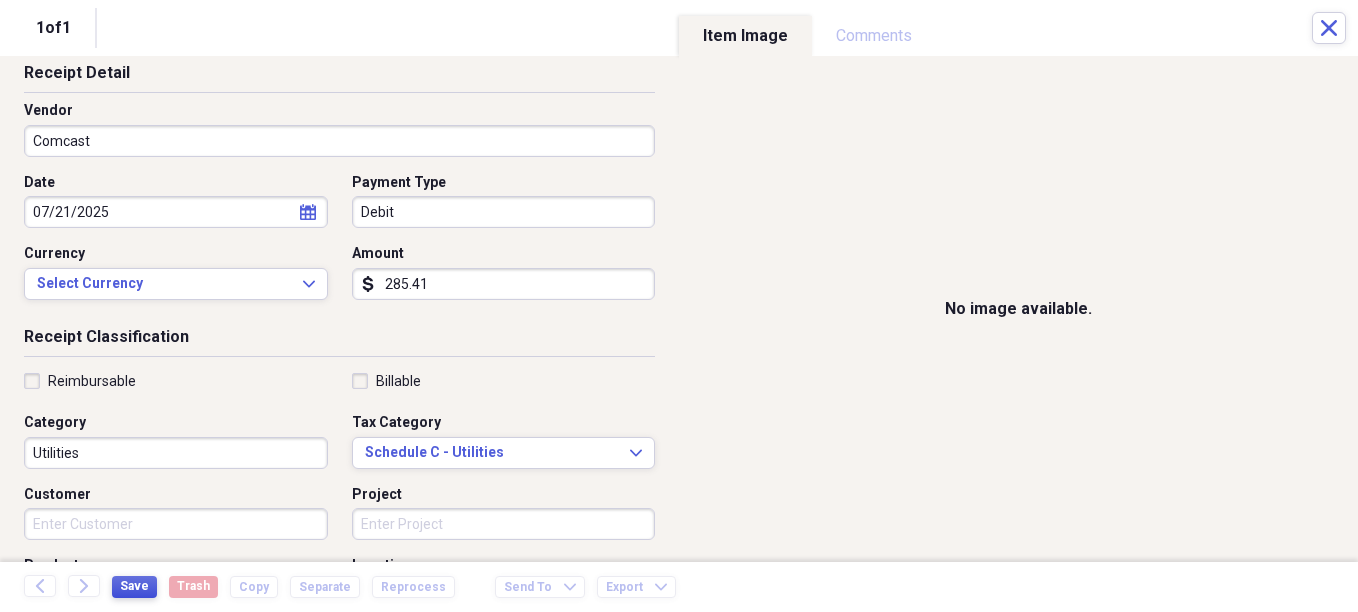 click on "Save" at bounding box center [134, 586] 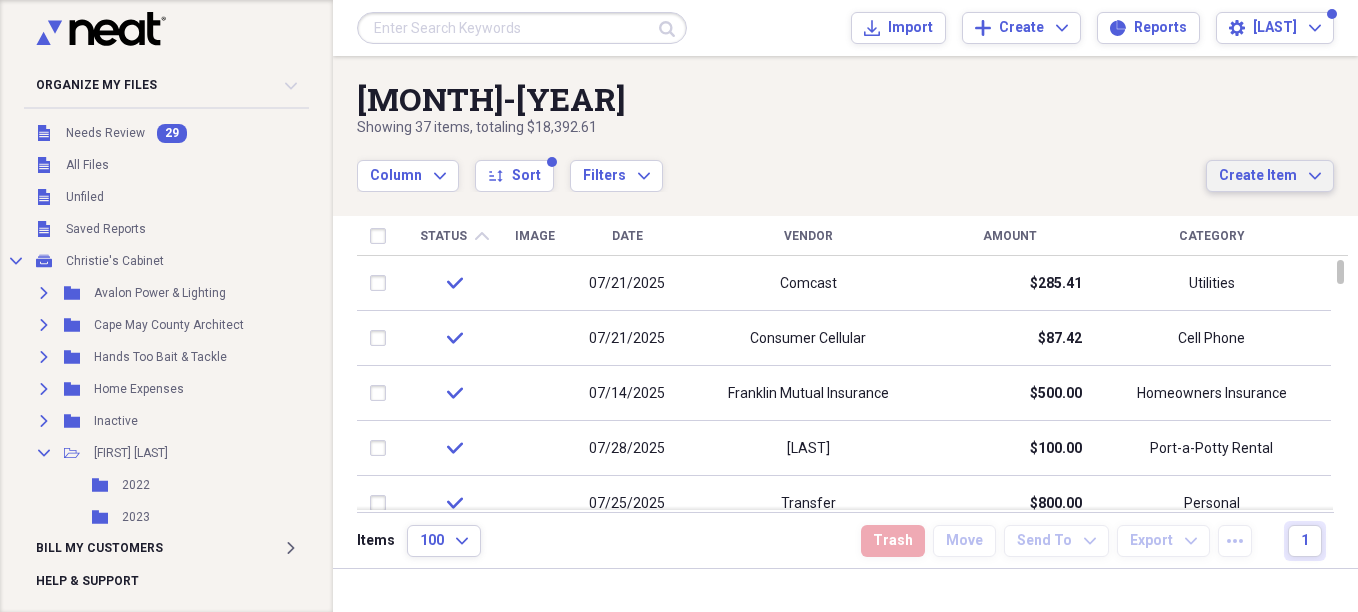 click on "Create Item Expand" at bounding box center [1270, 176] 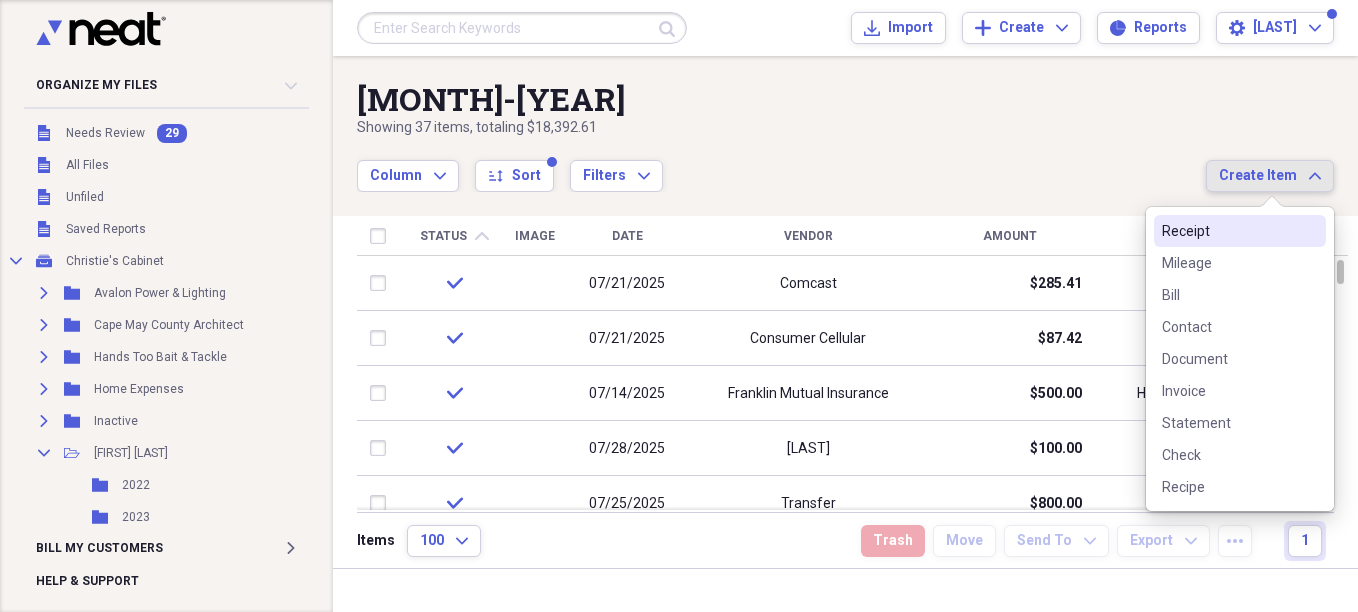 click on "Receipt" at bounding box center [1228, 231] 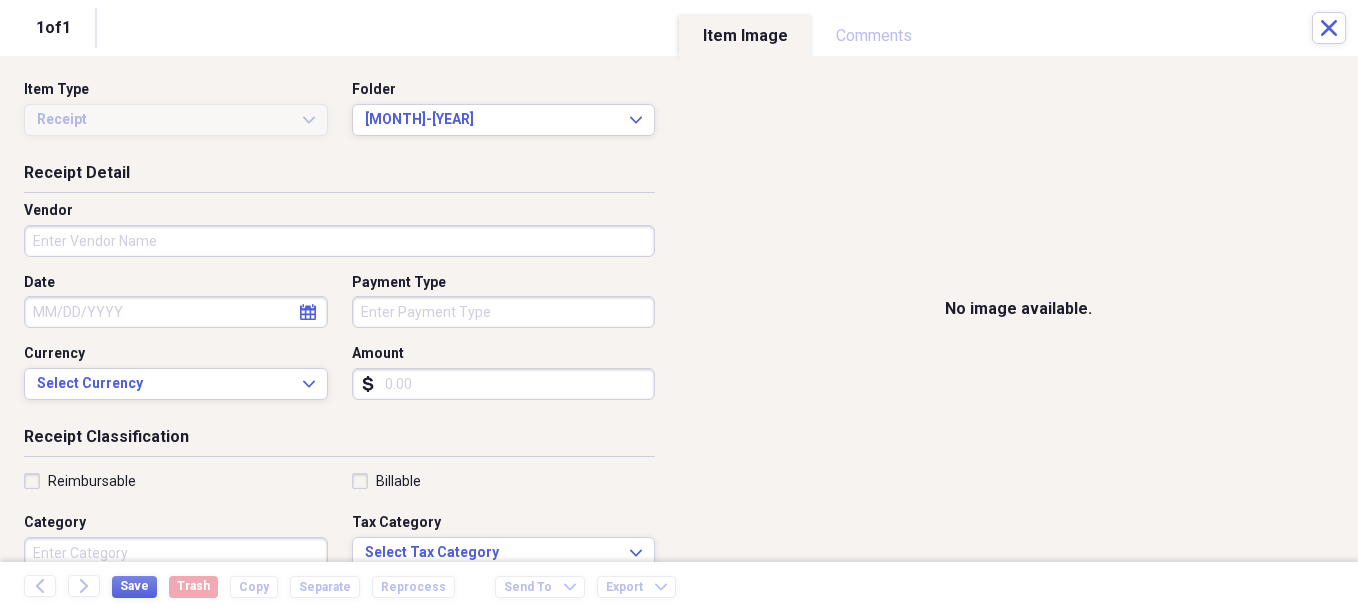 click on "Vendor" at bounding box center [339, 241] 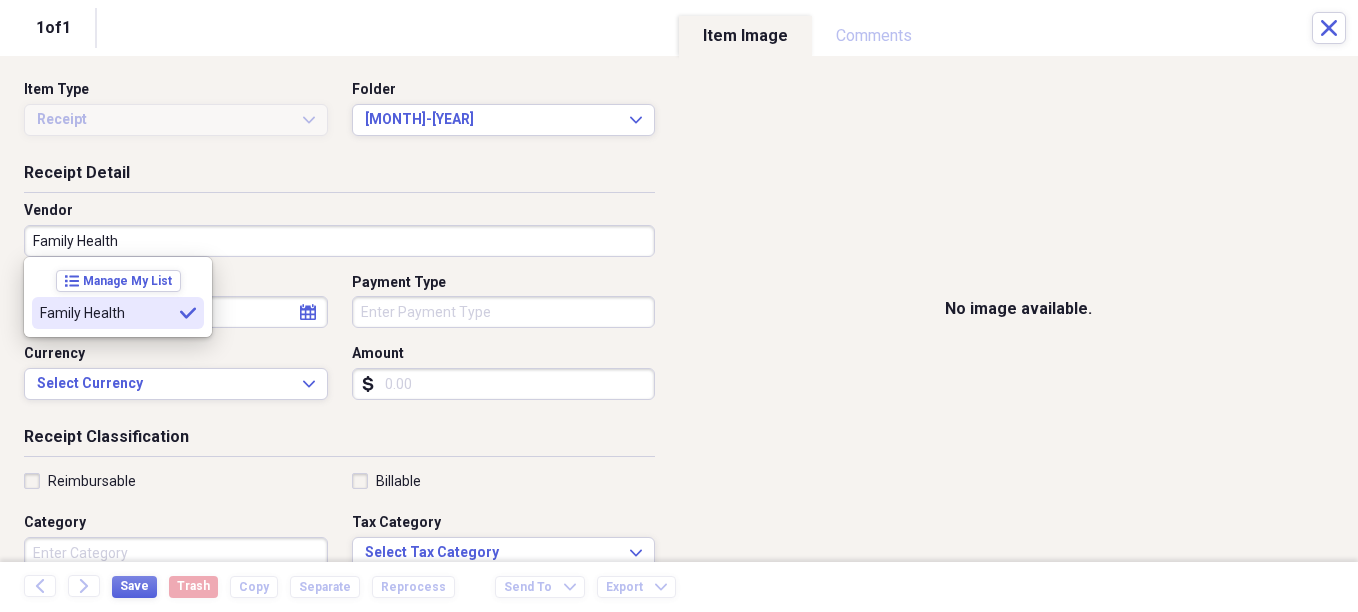 type on "Family Health" 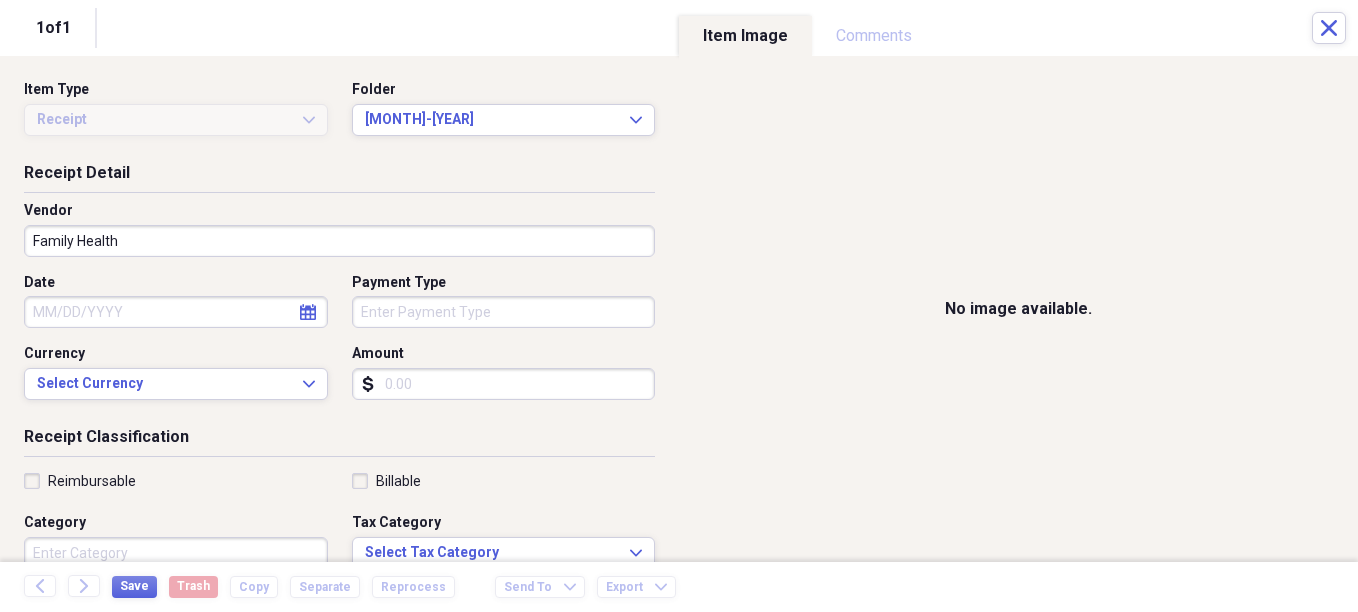 click on "Date" at bounding box center (176, 312) 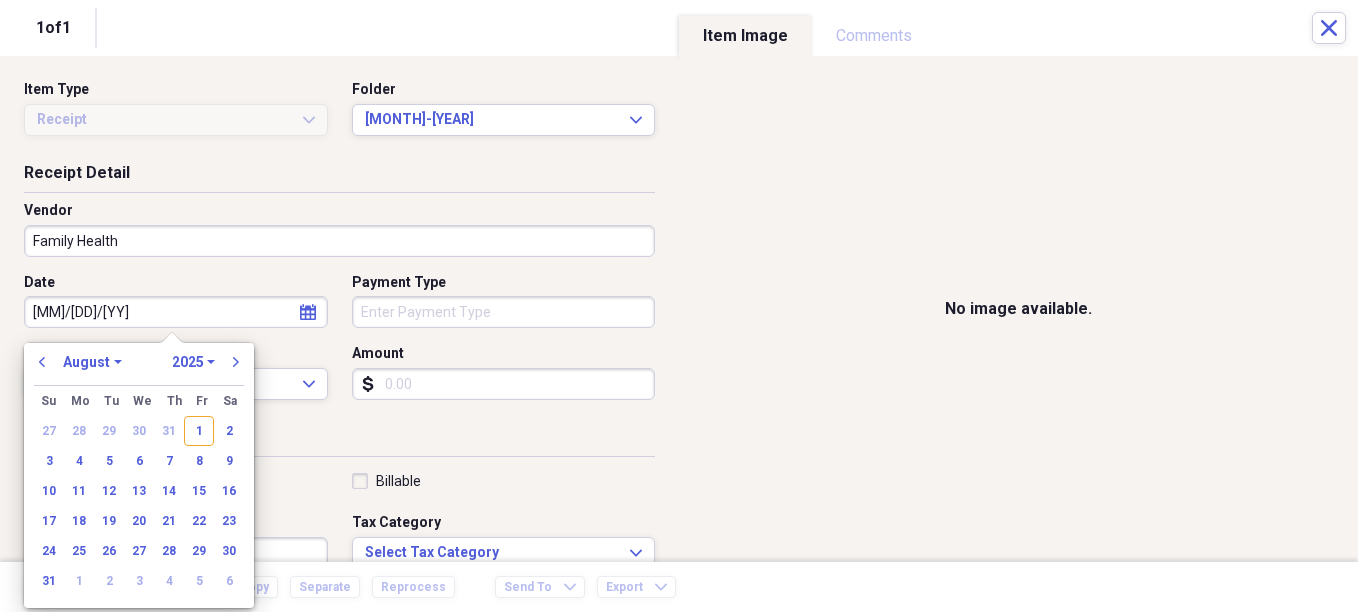 type on "[MM]/[DD]/[YY]" 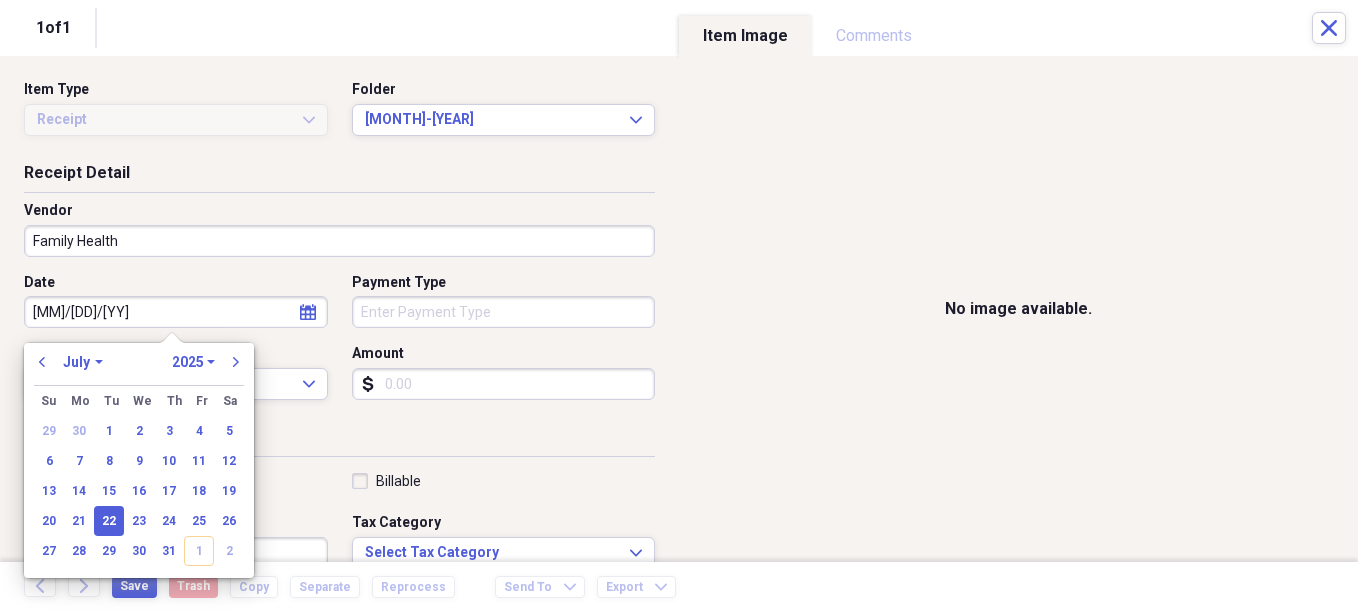 type on "07/22/2025" 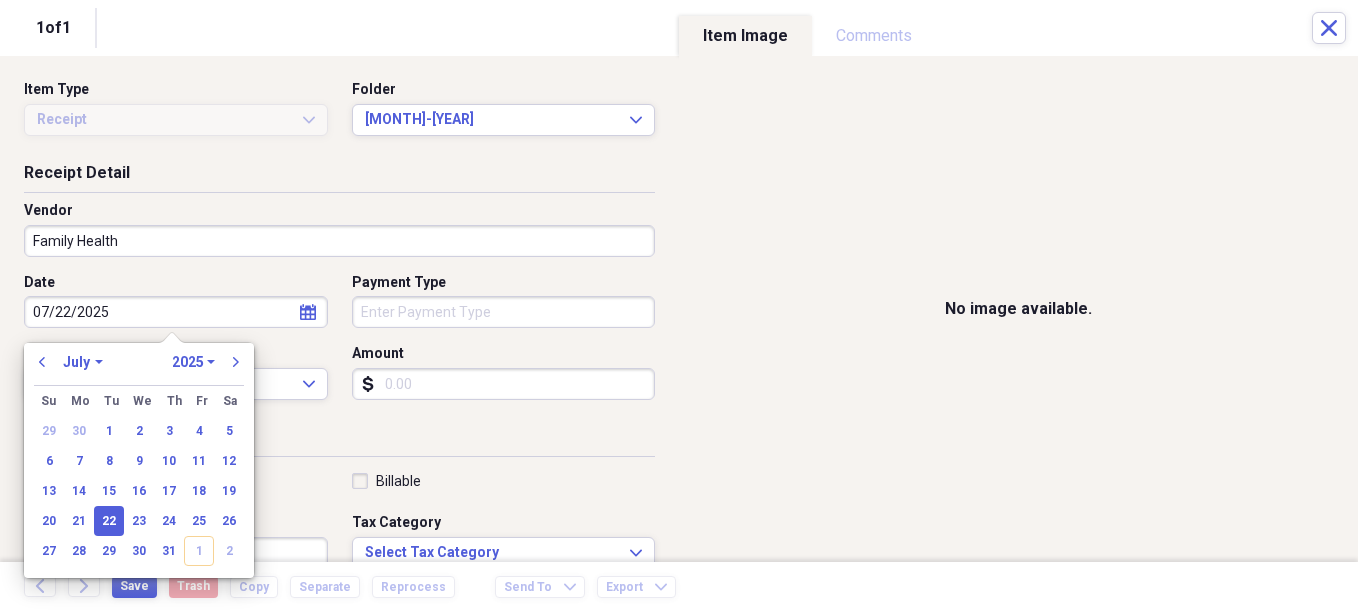 click on "Organize My Files 29 Collapse Unfiled Needs Review 29 Unfiled All Files Unfiled Unfiled Unfiled Saved Reports Collapse My Cabinet Christie's Cabinet Add Folder Expand Folder Avalon Power & Lighting Add Folder Expand Folder Cape May County Architect Add Folder Expand Folder Hands Too Bait & Tackle Add Folder Expand Folder Home Expenses Add Folder Expand Folder Inactive Add Folder Collapse Open Folder JMM Studios Add Folder Folder 2022 Add Folder Folder 2023 Add Folder Folder 2024 Add Folder Collapse Open Folder 2025 Add Folder Folder 1-2025 Add Folder Folder 10-2025 Add Folder Folder 11-2025 Add Folder Folder 12-2025 Add Folder Folder 2-2025 Add Folder Folder 3-2025 Add Folder Folder 4-2025 Add Folder Folder 5-2025 Add Folder Folder 6-2025 Add Folder Folder 7-2025 Add Folder Folder 8-2025 Add Folder Folder 9-2025 Add Folder Folder Kevin Clifford 2024 Add Folder Expand Folder Pandemonium Fiberglass Add Folder Trash Trash Bill My Customers Expand Help & Support Submit Import Import Add Create Expand Reports sort" at bounding box center [679, 306] 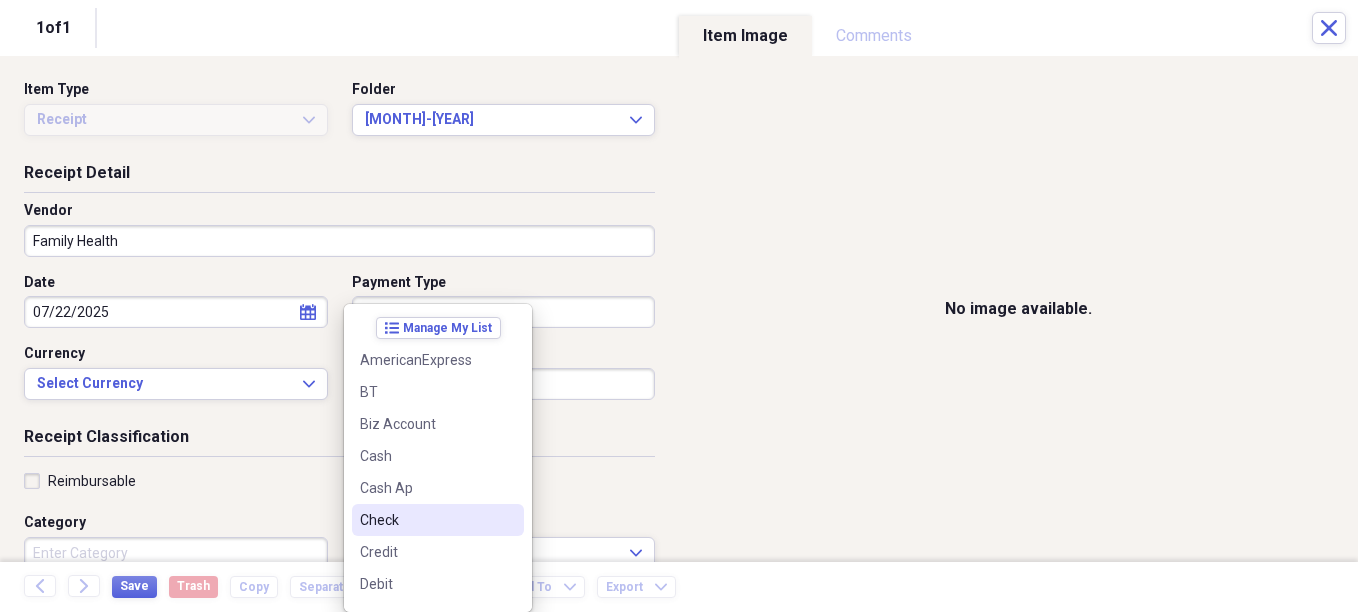 click on "Check" at bounding box center [426, 520] 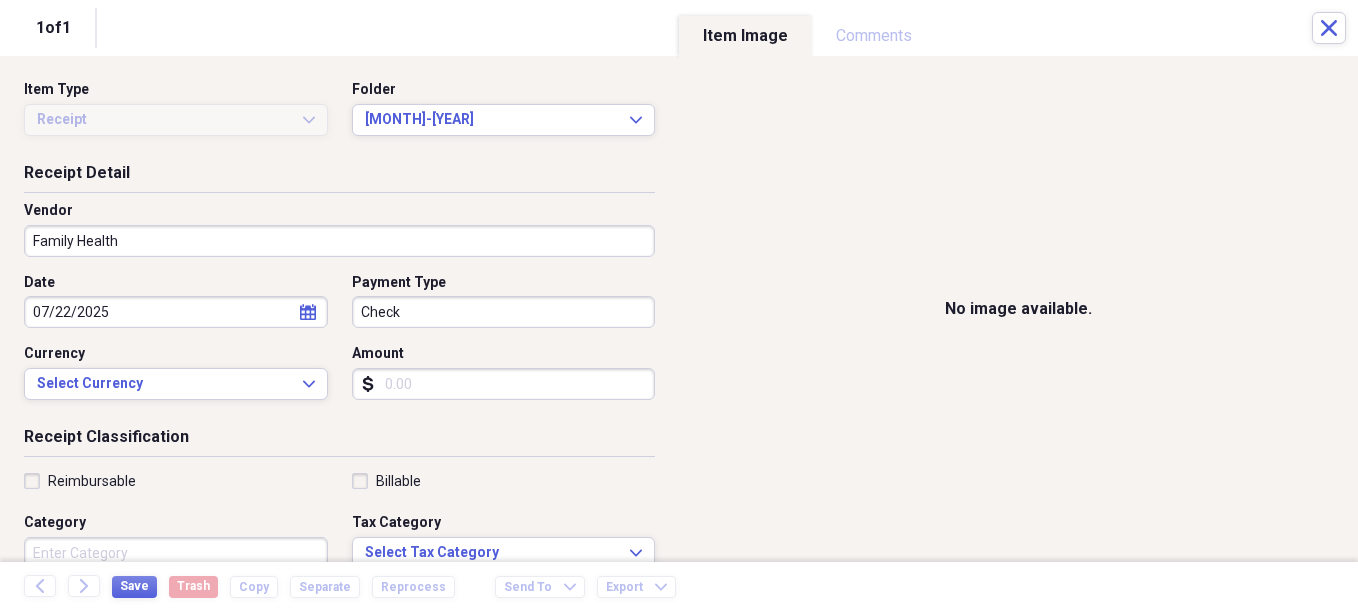 click on "Amount" at bounding box center (504, 384) 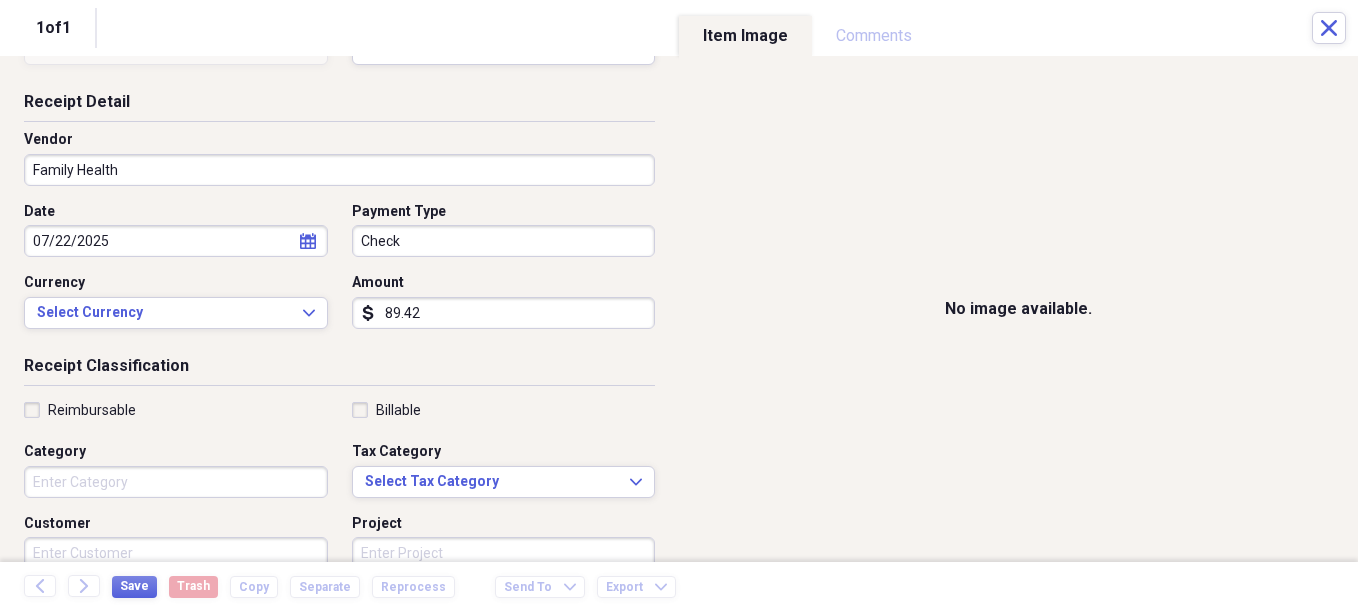 scroll, scrollTop: 100, scrollLeft: 0, axis: vertical 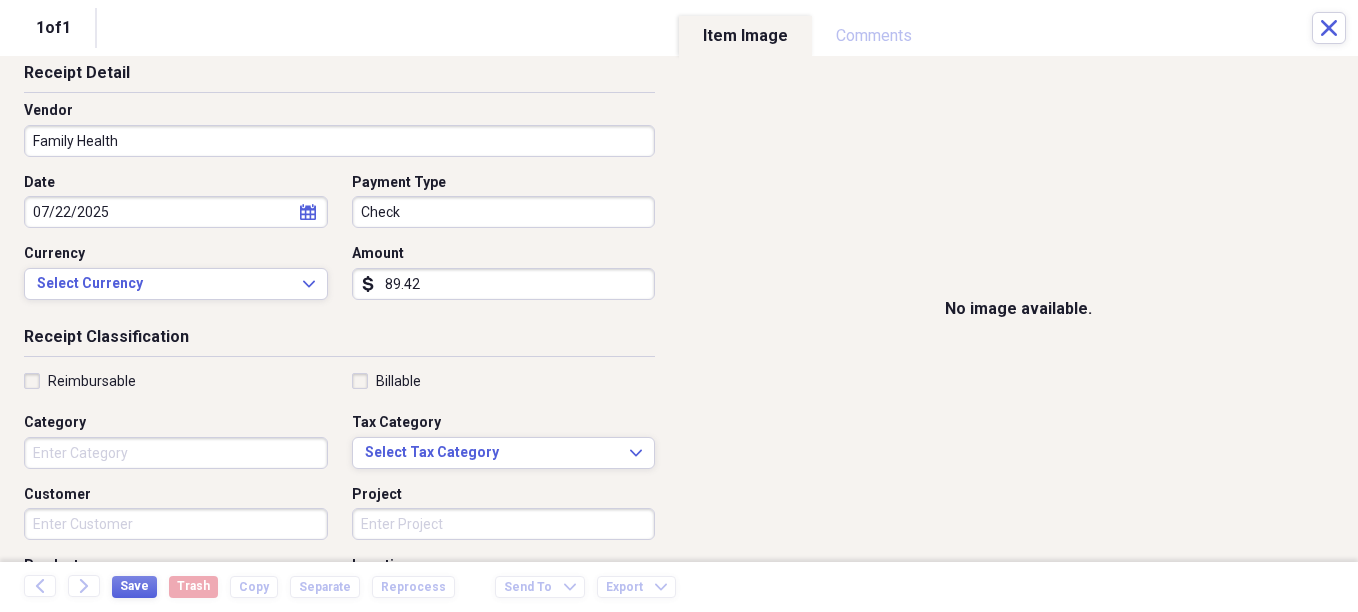 type on "89.42" 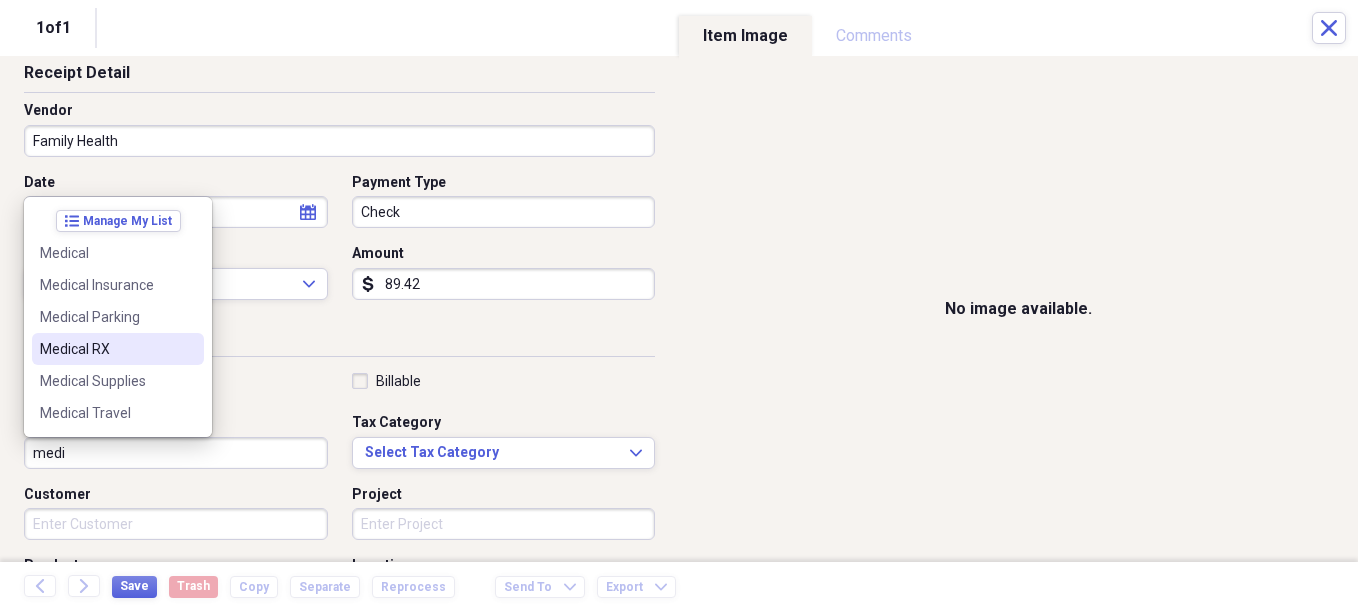 click on "Medical RX" at bounding box center [106, 349] 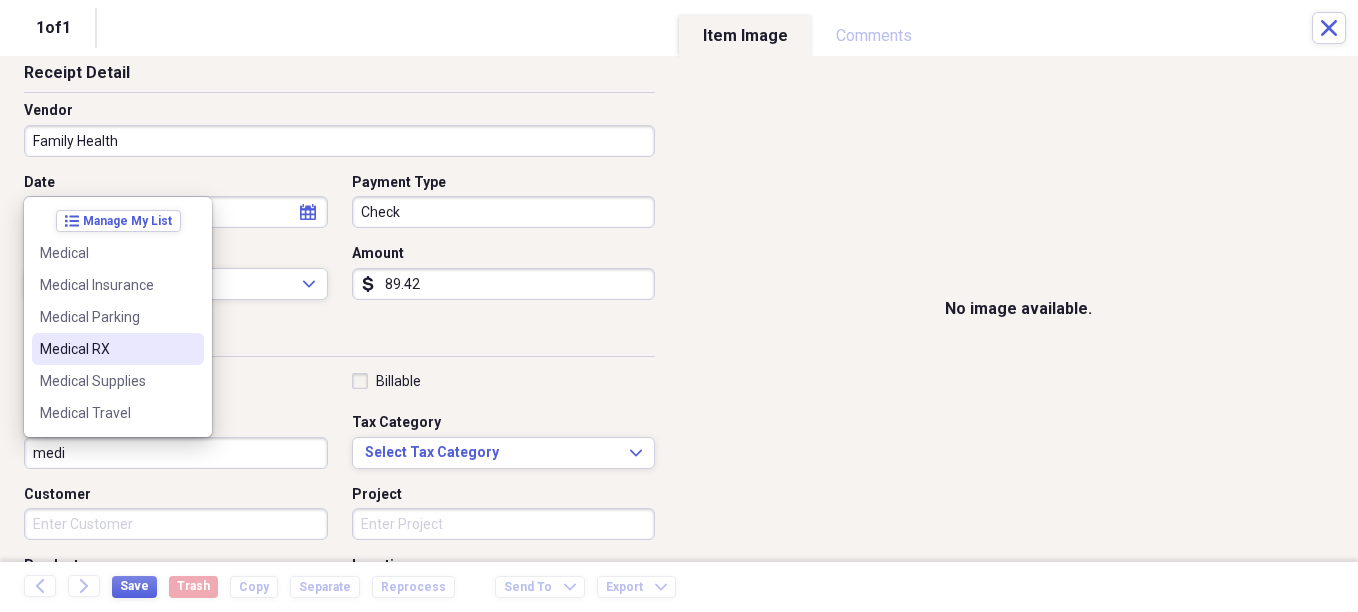 type on "Medical RX" 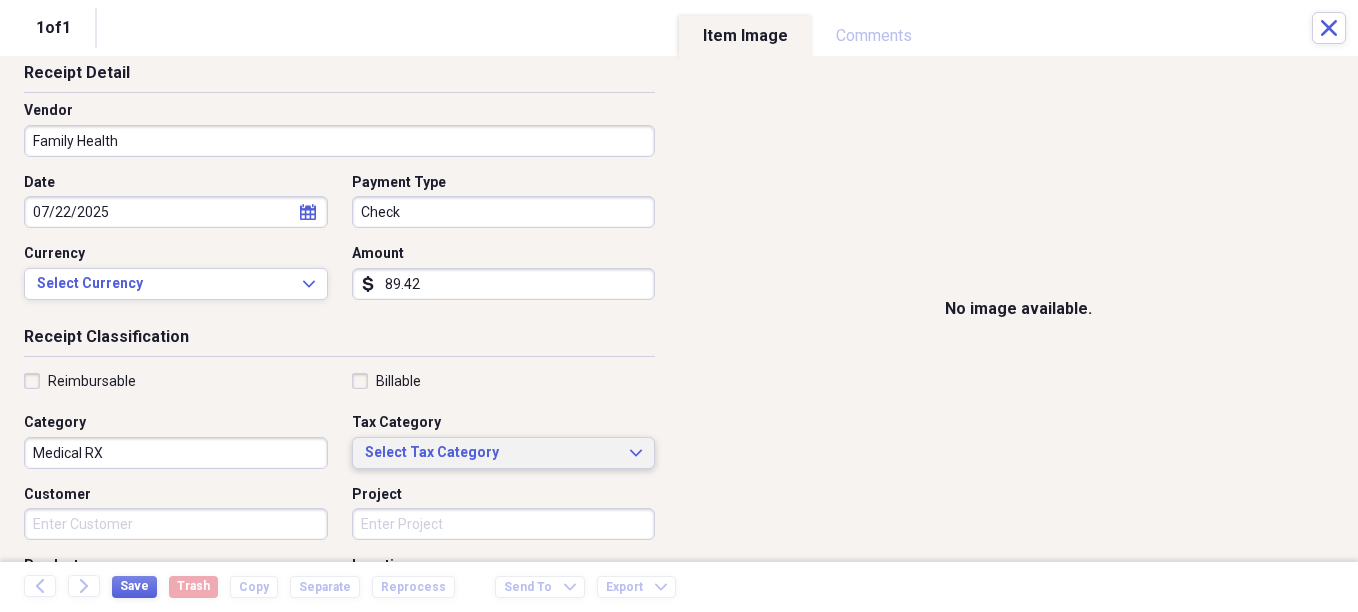 click on "Select Tax Category" at bounding box center [492, 453] 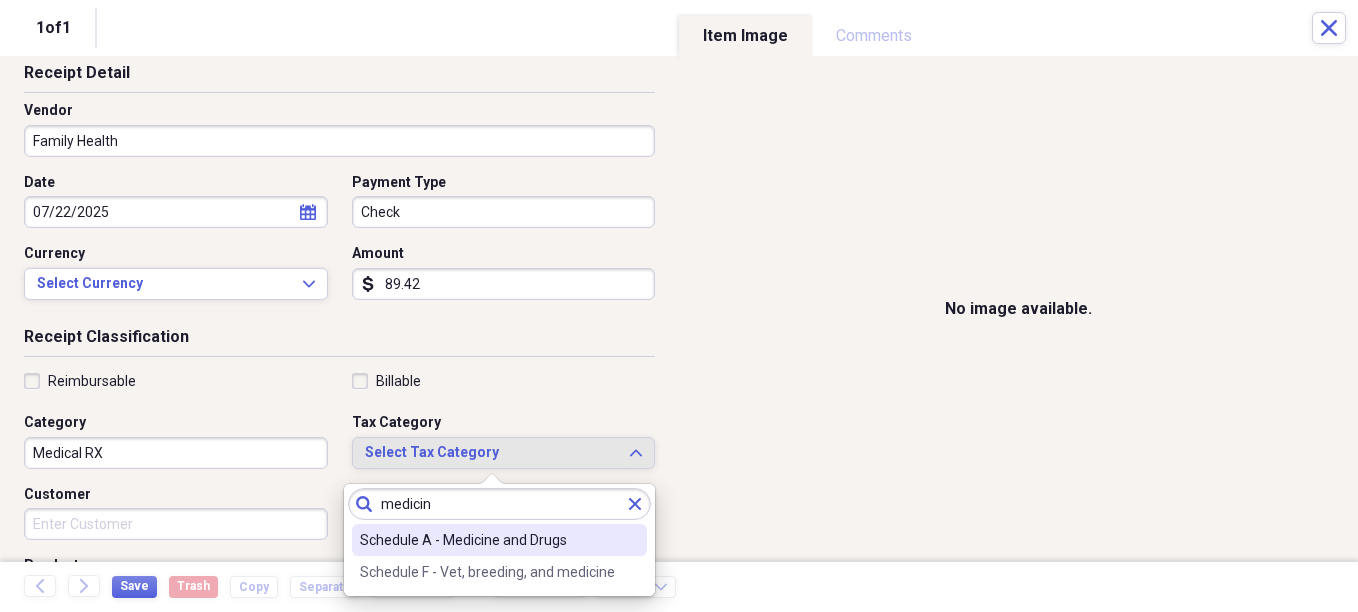 type on "medicin" 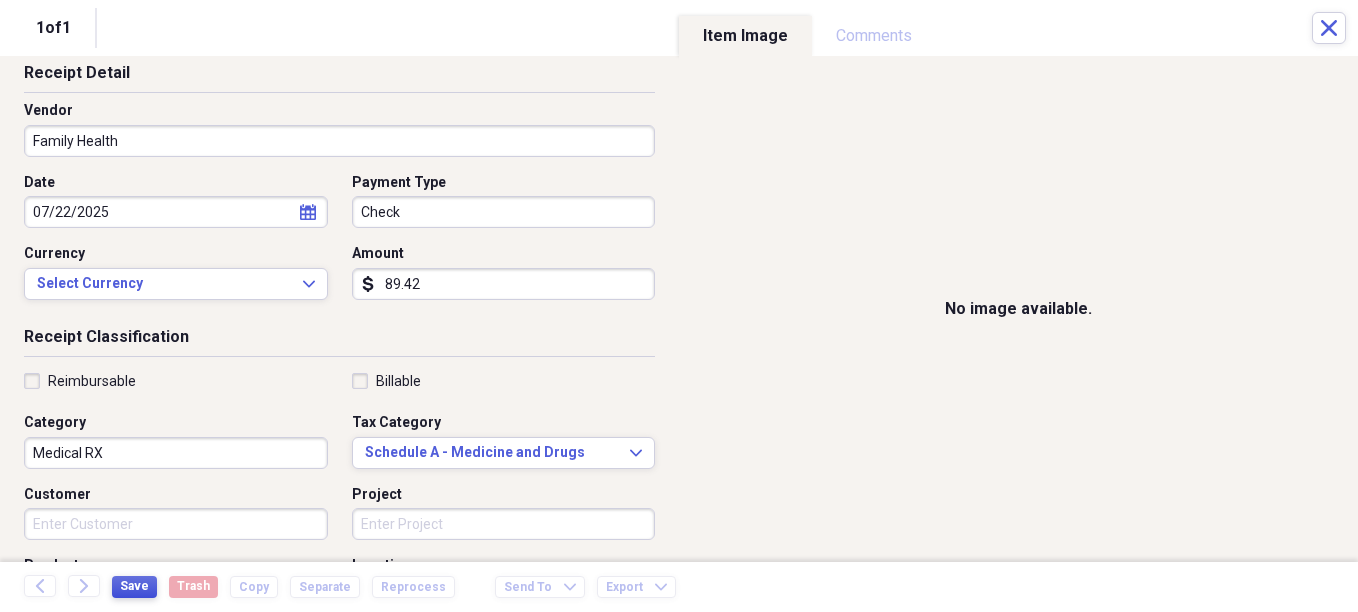 click on "Save" at bounding box center (134, 586) 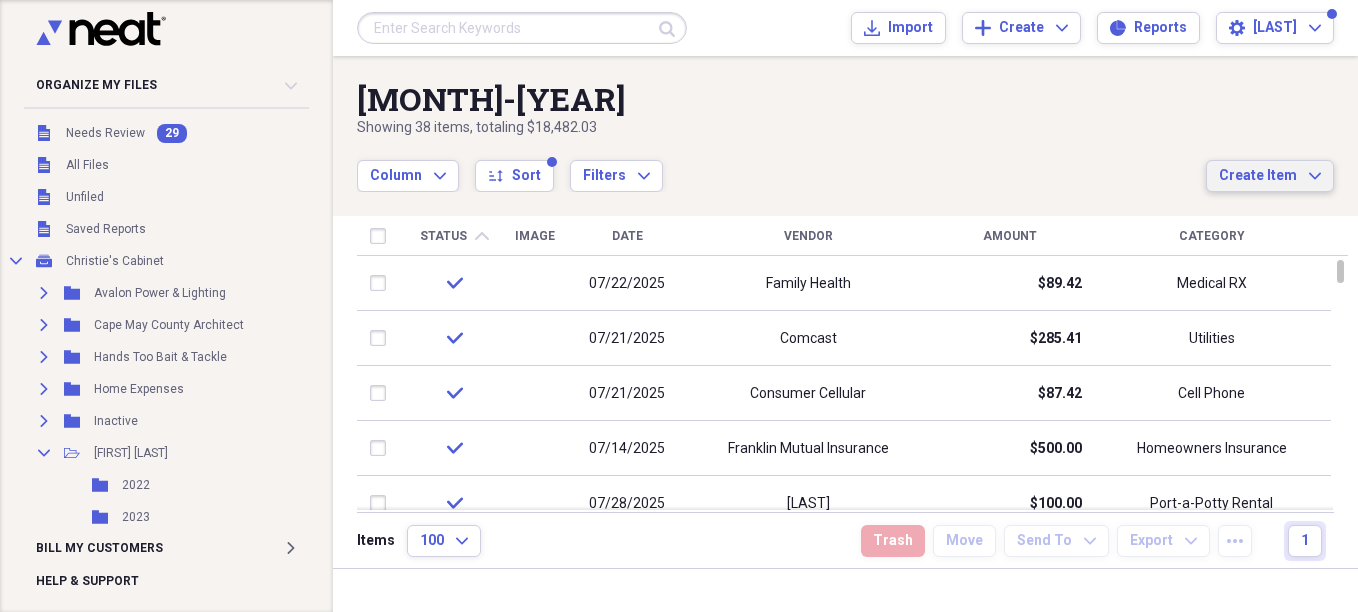 click on "Create Item" at bounding box center [1258, 176] 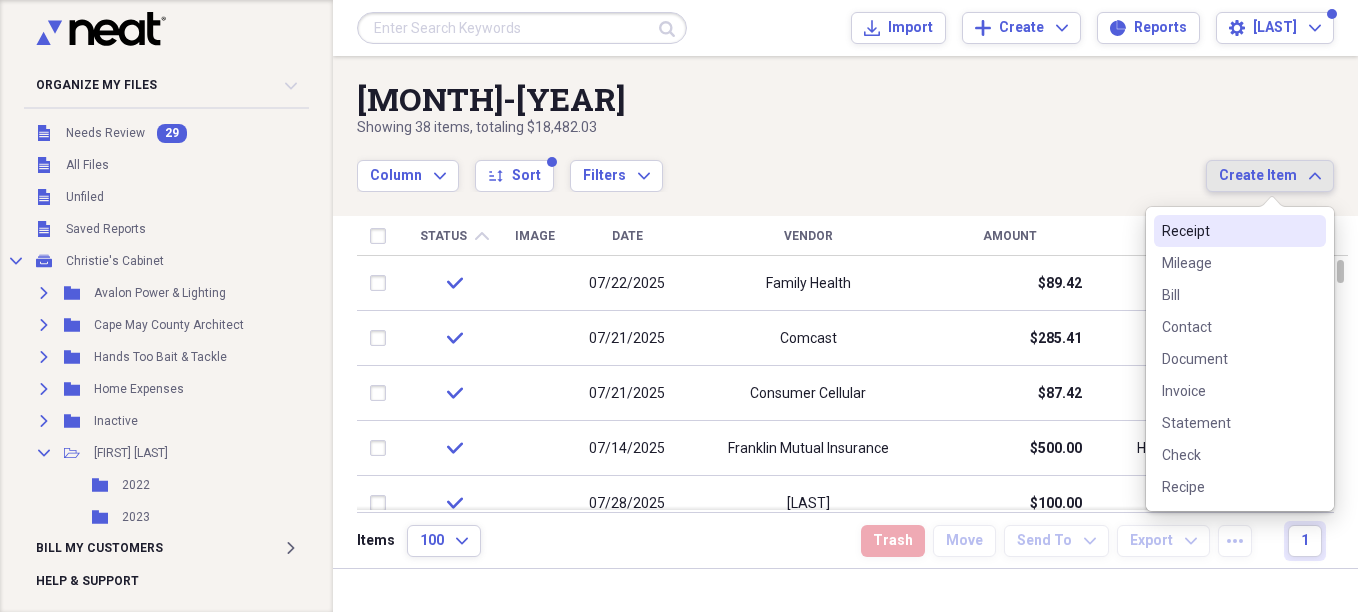 click on "Receipt" at bounding box center [1228, 231] 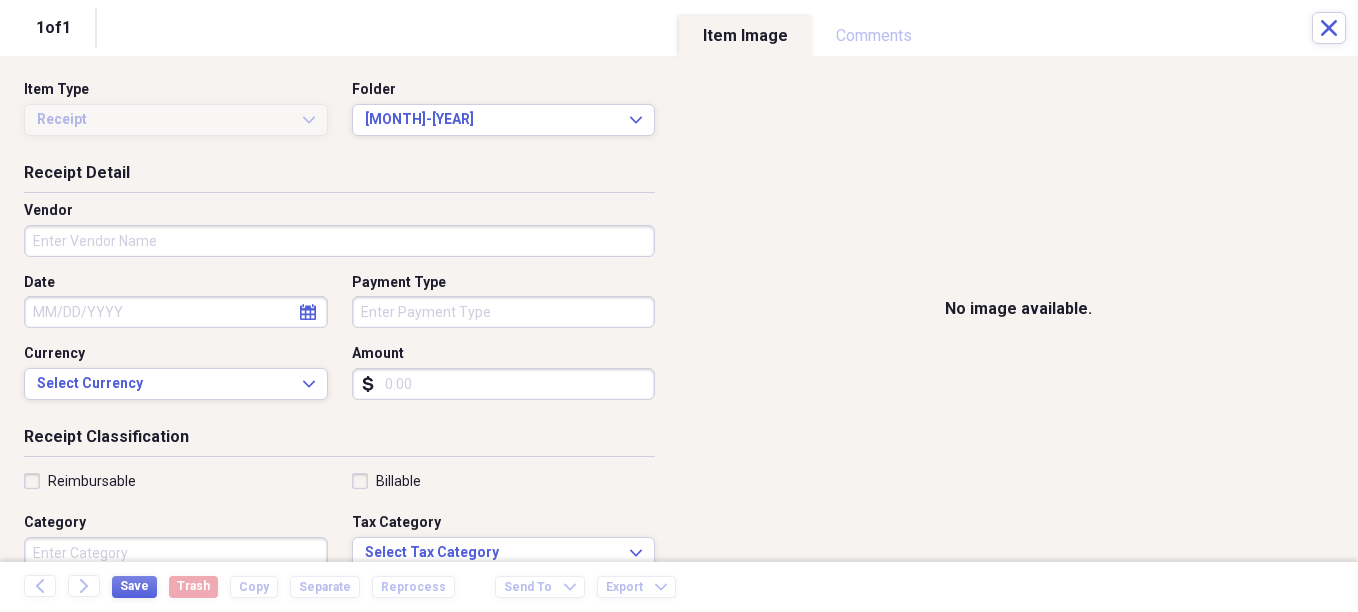 click on "Vendor" at bounding box center [339, 241] 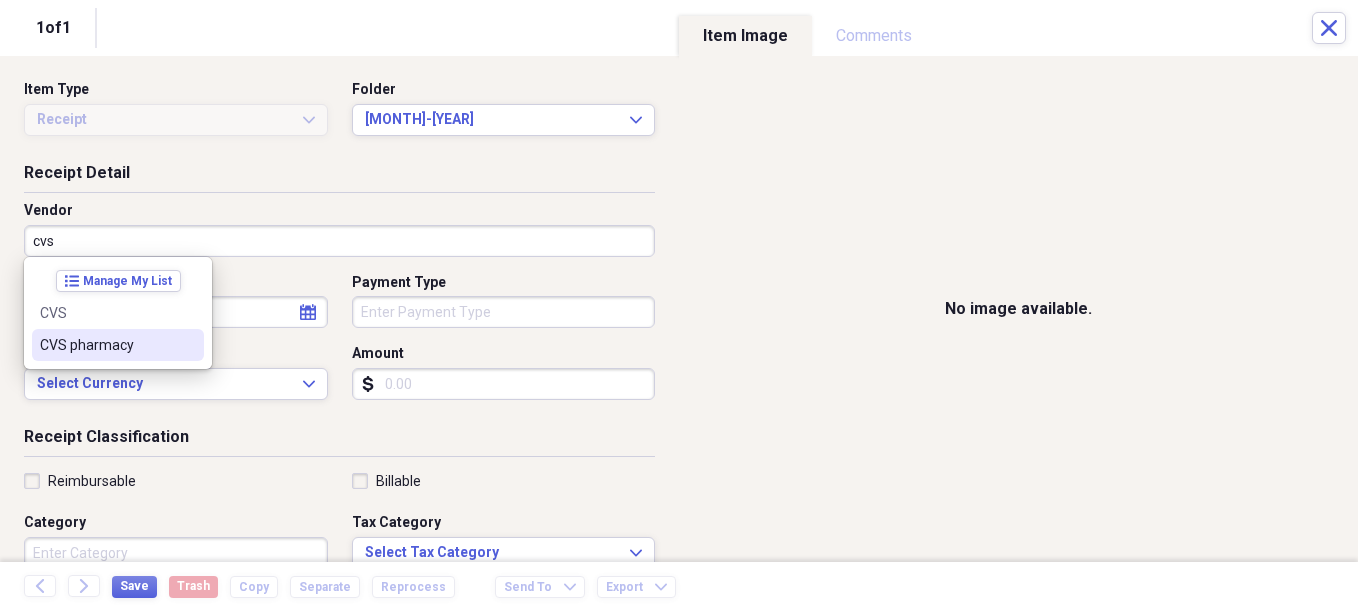 click on "CVS pharmacy" at bounding box center (106, 345) 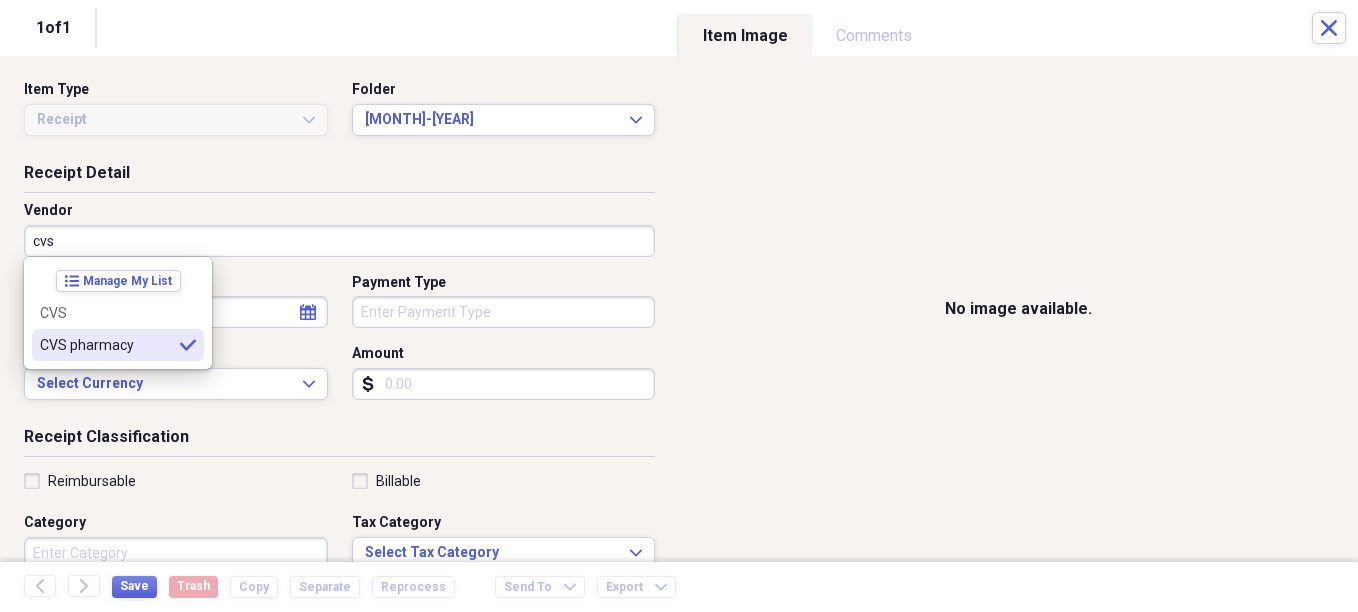 type on "CVS pharmacy" 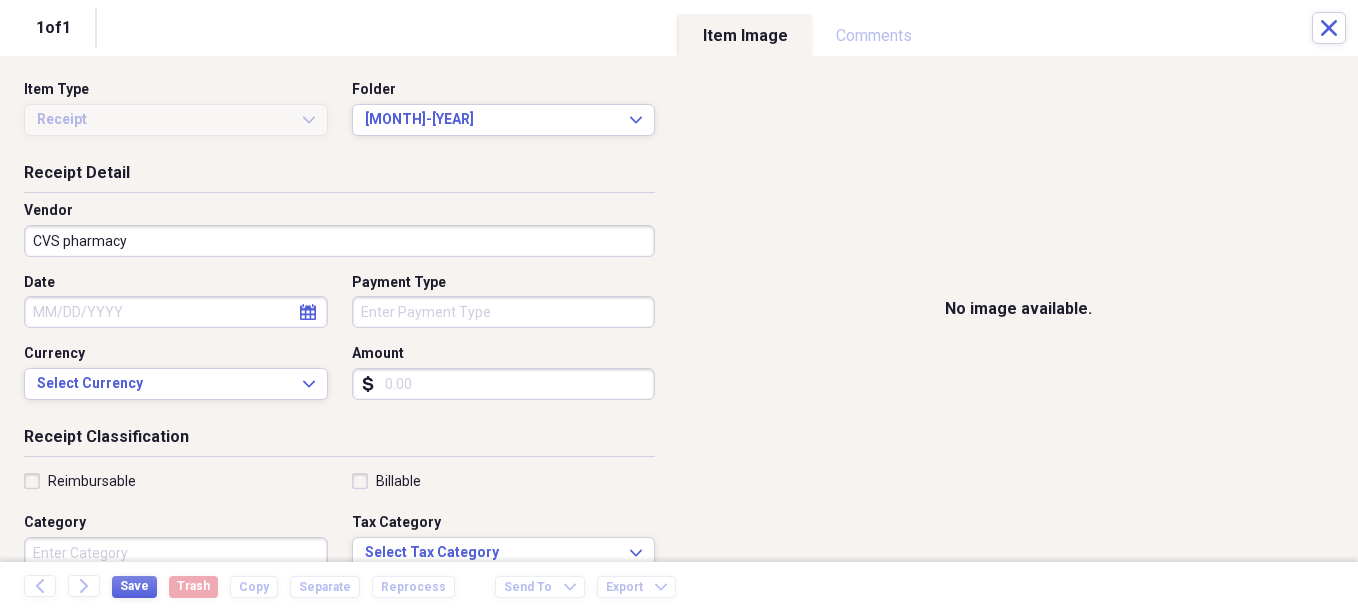 click on "Date" at bounding box center (176, 312) 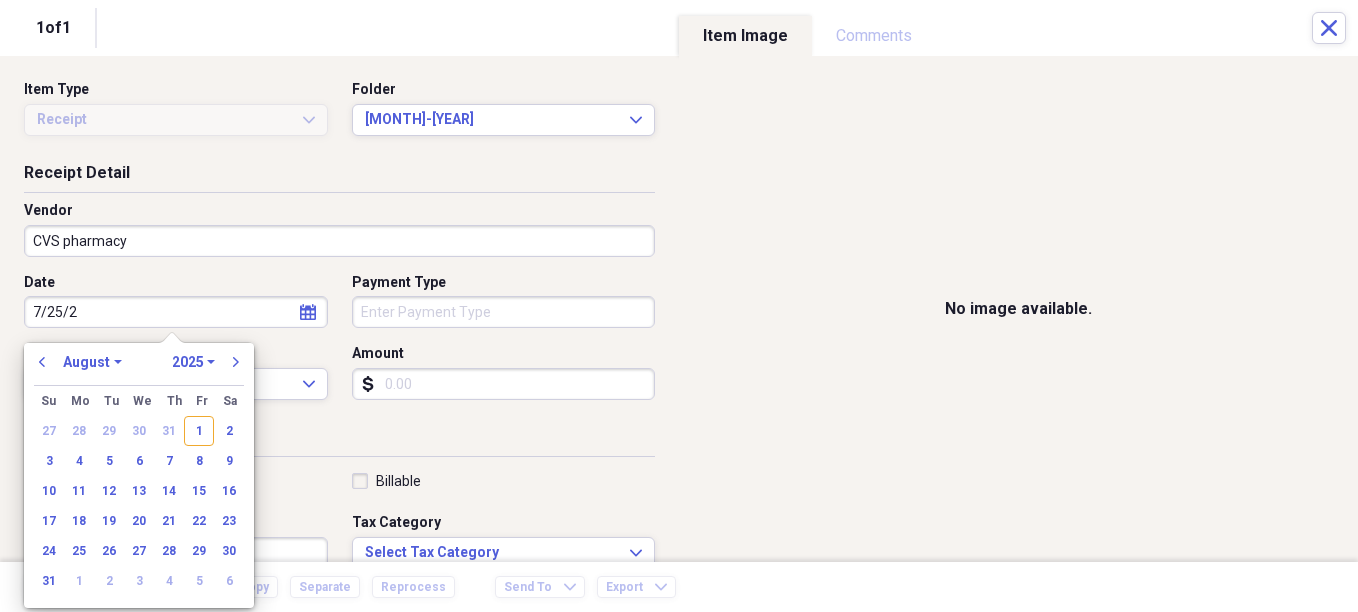 type on "7/25/25" 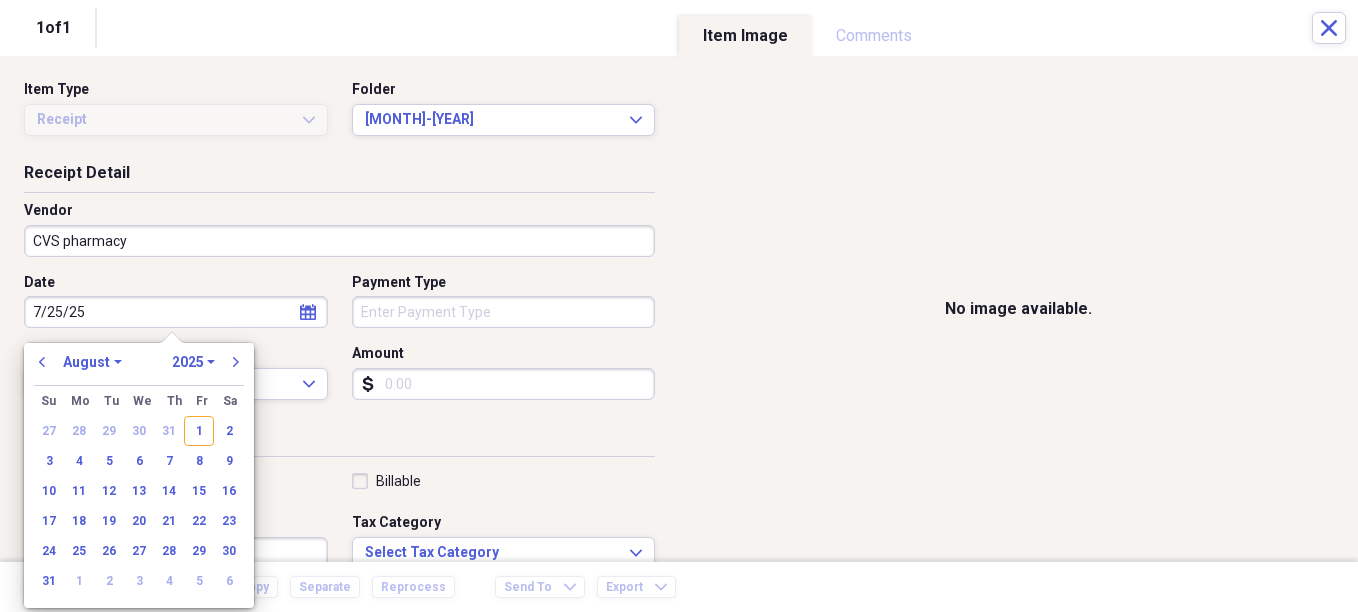 select on "6" 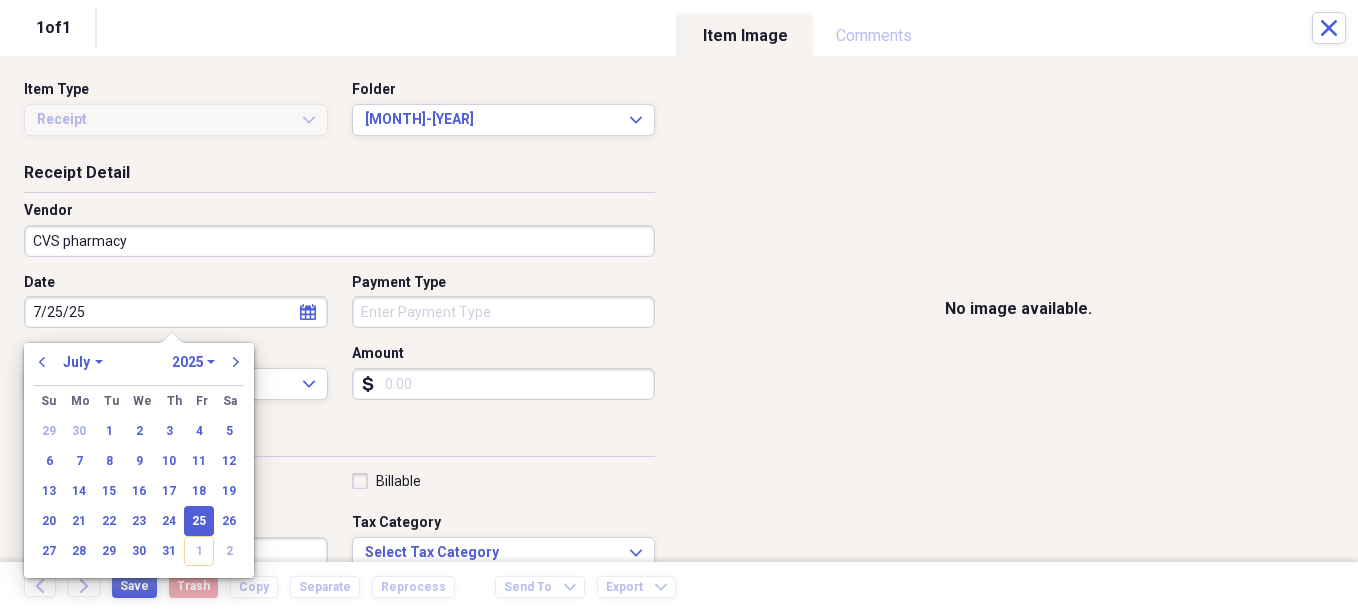 type on "07/25/2025" 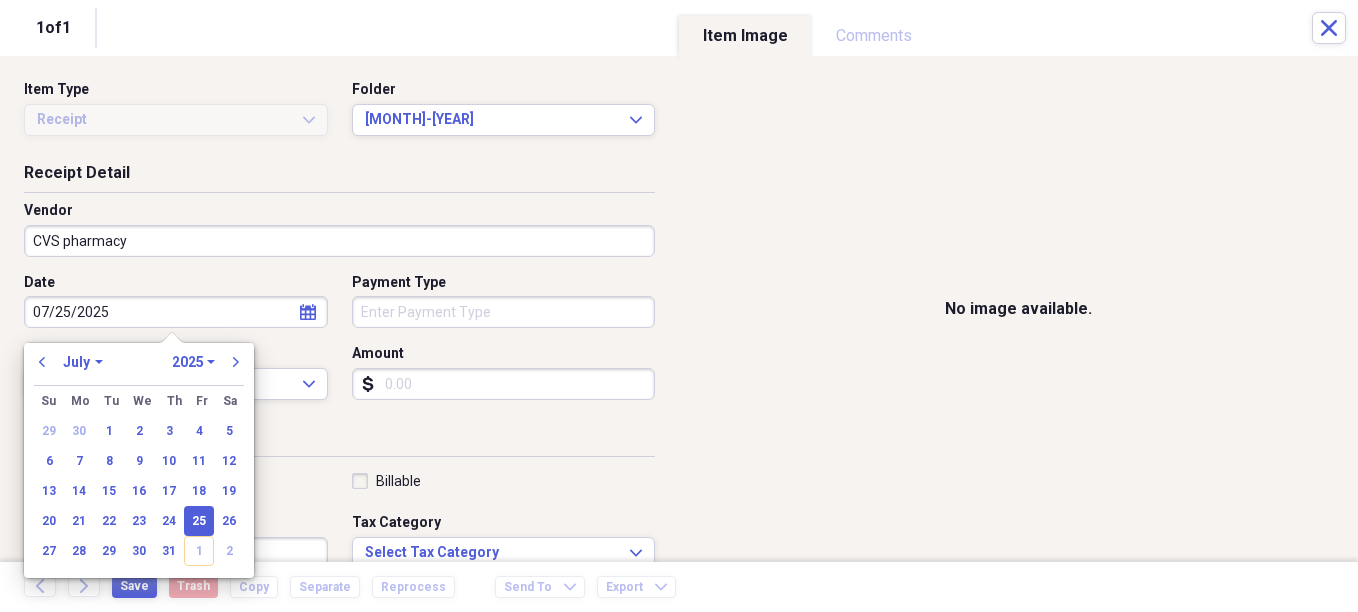 click on "Organize My Files 29 Collapse Unfiled Needs Review 29 Unfiled All Files Unfiled Unfiled Unfiled Saved Reports Collapse My Cabinet Christie's Cabinet Add Folder Expand Folder Avalon Power & Lighting Add Folder Expand Folder Cape May County Architect Add Folder Expand Folder Hands Too Bait & Tackle Add Folder Expand Folder Home Expenses Add Folder Expand Folder Inactive Add Folder Collapse Open Folder JMM Studios Add Folder Folder 2022 Add Folder Folder 2023 Add Folder Folder 2024 Add Folder Collapse Open Folder 2025 Add Folder Folder 1-2025 Add Folder Folder 10-2025 Add Folder Folder 11-2025 Add Folder Folder 12-2025 Add Folder Folder 2-2025 Add Folder Folder 3-2025 Add Folder Folder 4-2025 Add Folder Folder 5-2025 Add Folder Folder 6-2025 Add Folder Folder 7-2025 Add Folder Folder 8-2025 Add Folder Folder 9-2025 Add Folder Folder Kevin Clifford 2024 Add Folder Expand Folder Pandemonium Fiberglass Add Folder Trash Trash Bill My Customers Expand Help & Support Submit Import Import Add Create Expand Reports sort" at bounding box center (679, 306) 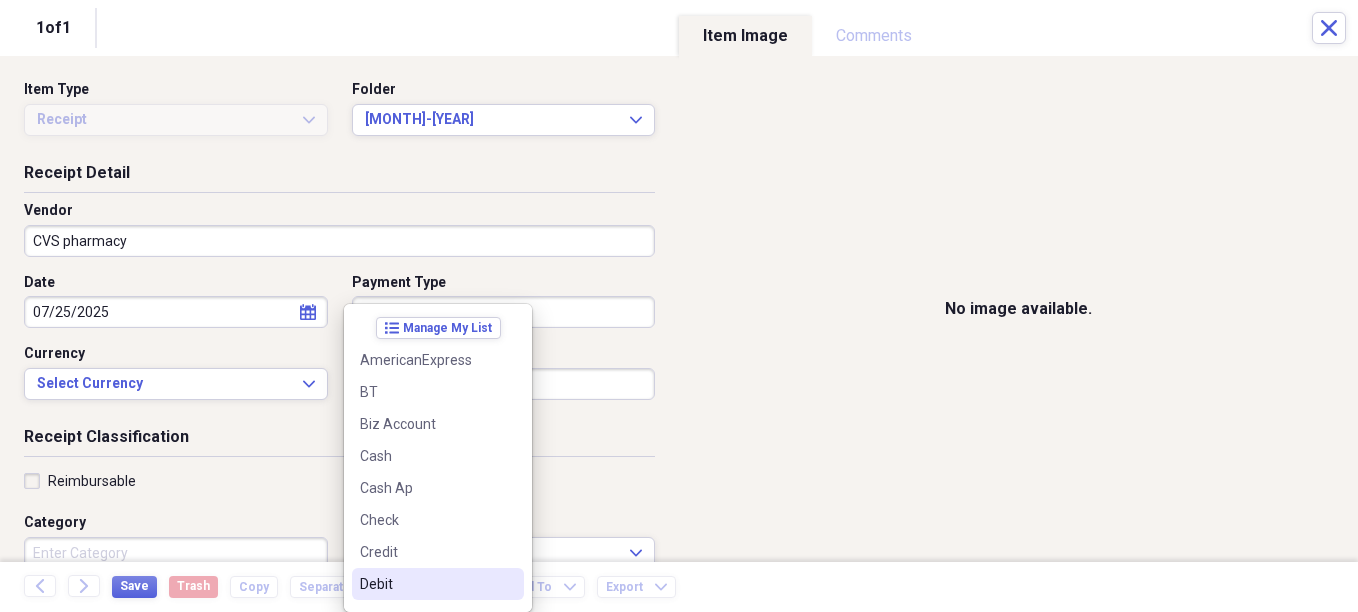 click on "Debit" at bounding box center [426, 584] 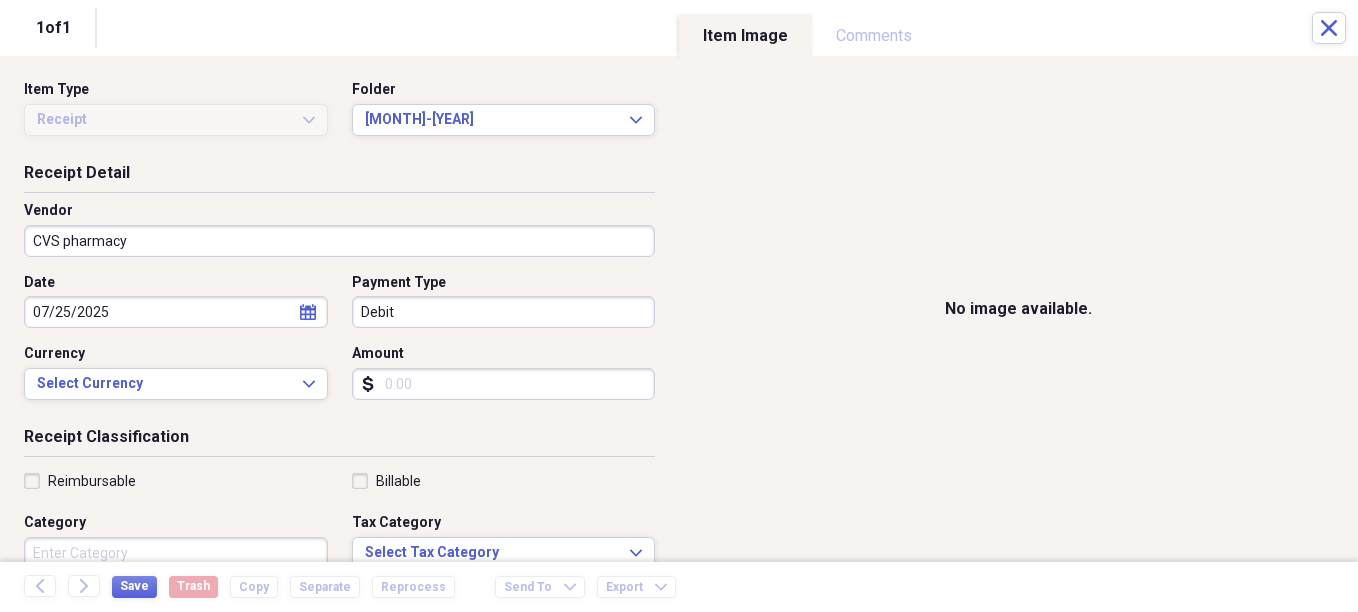 click on "Amount" at bounding box center [504, 384] 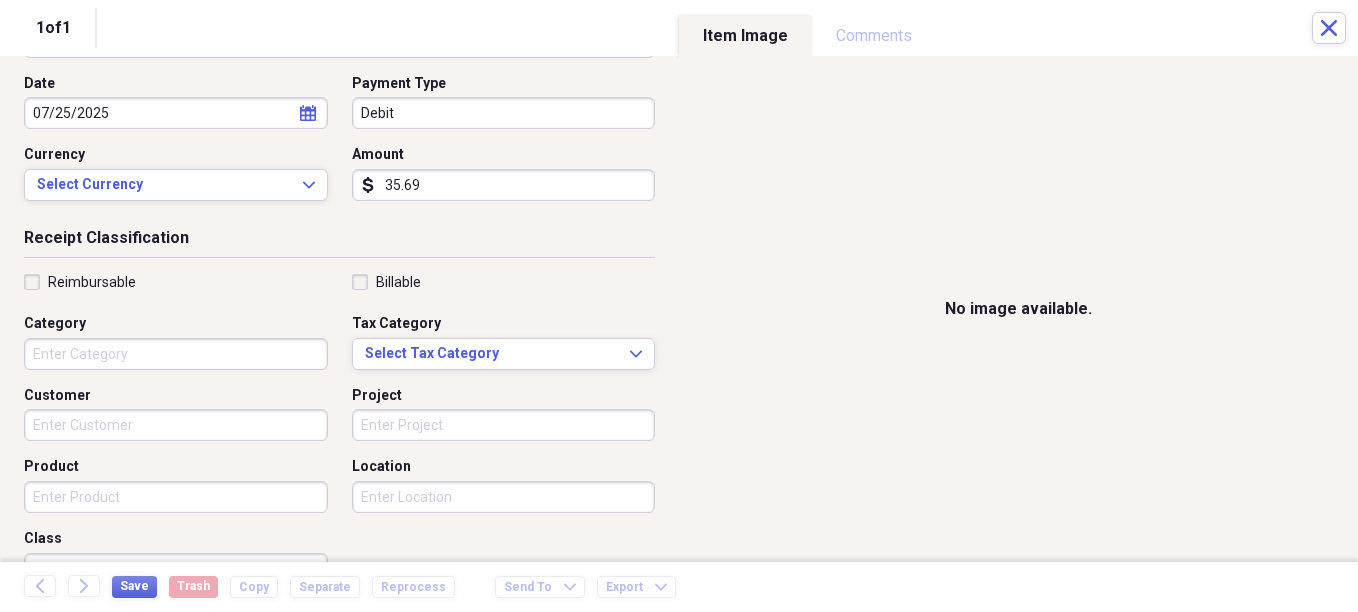 scroll, scrollTop: 200, scrollLeft: 0, axis: vertical 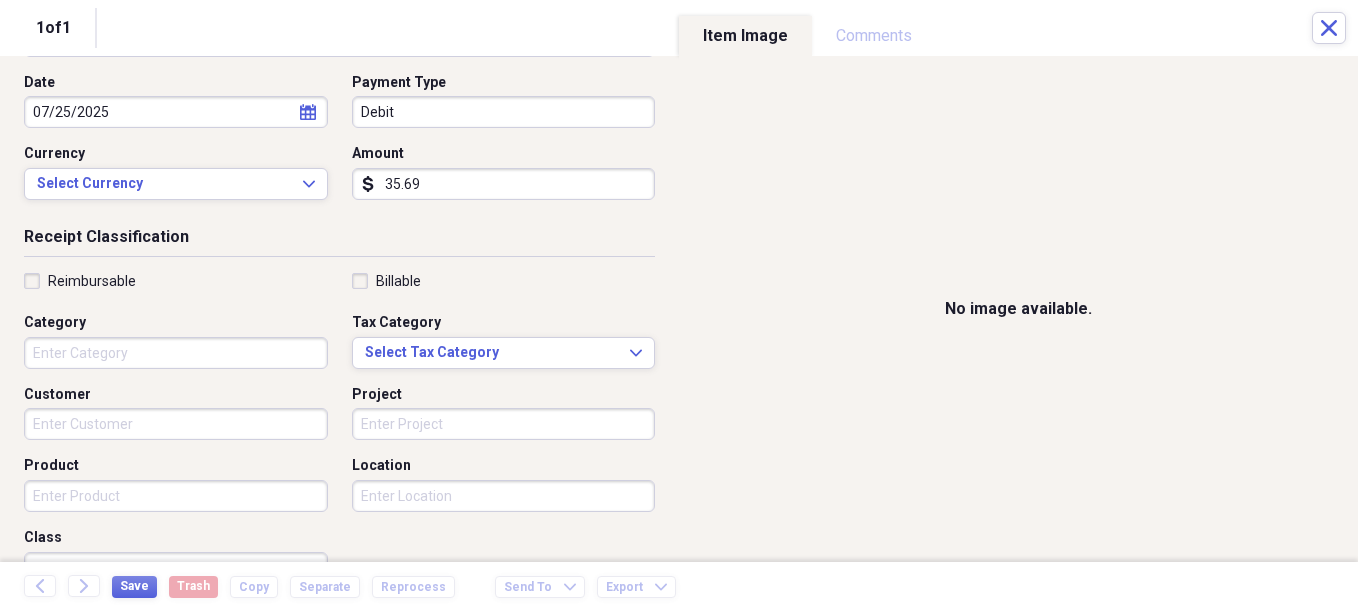 type on "35.69" 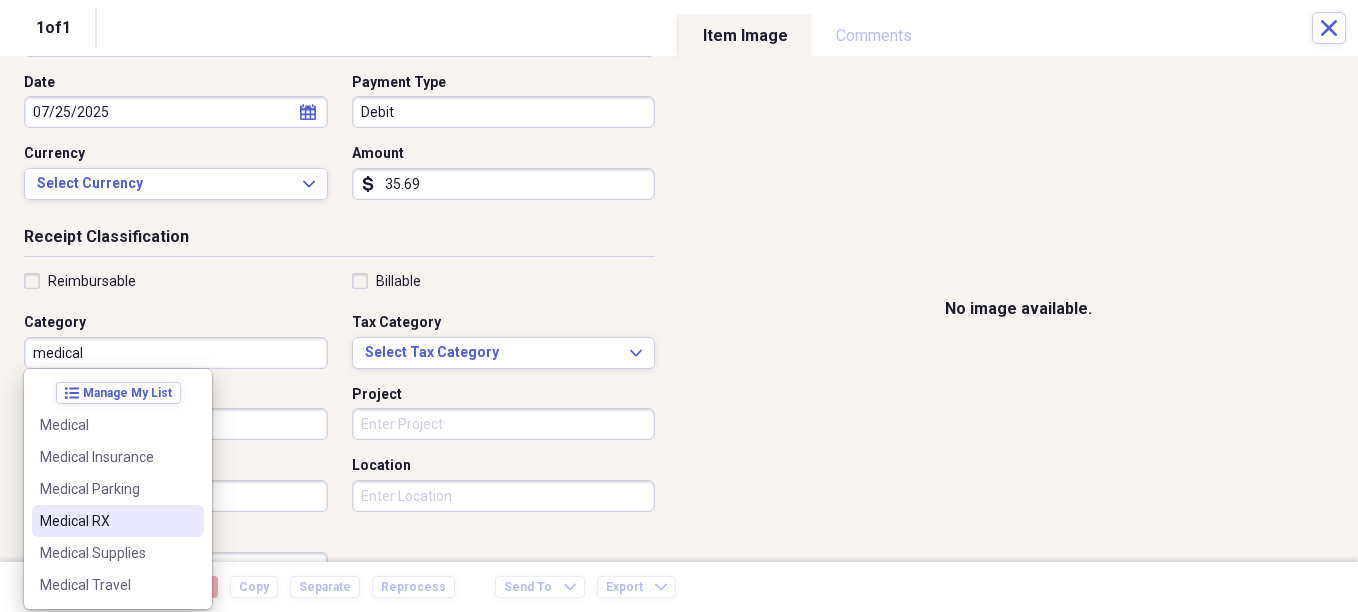 click on "Medical RX" at bounding box center [106, 521] 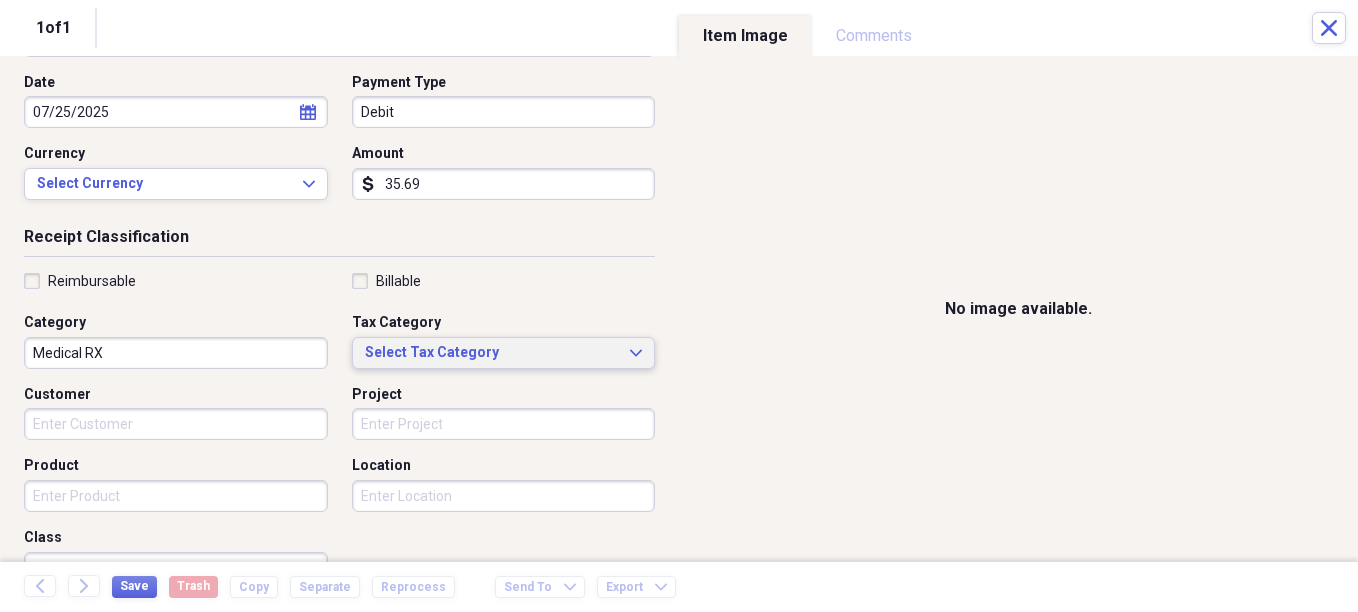 click on "Select Tax Category" at bounding box center [492, 353] 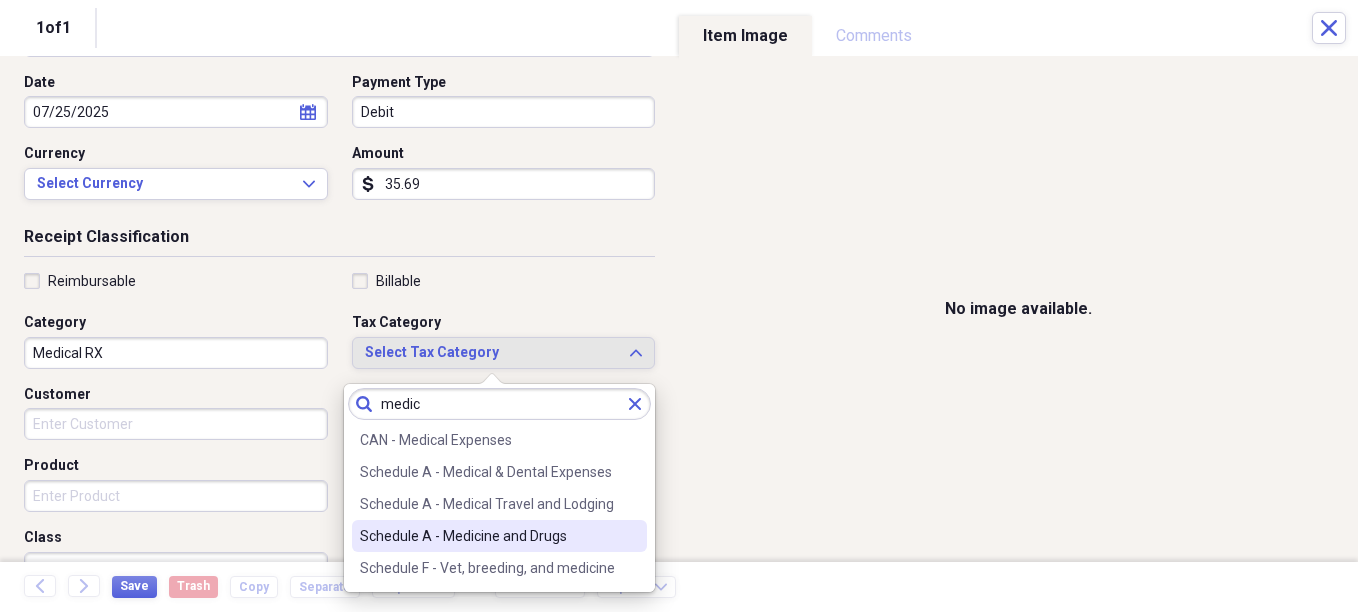type on "medic" 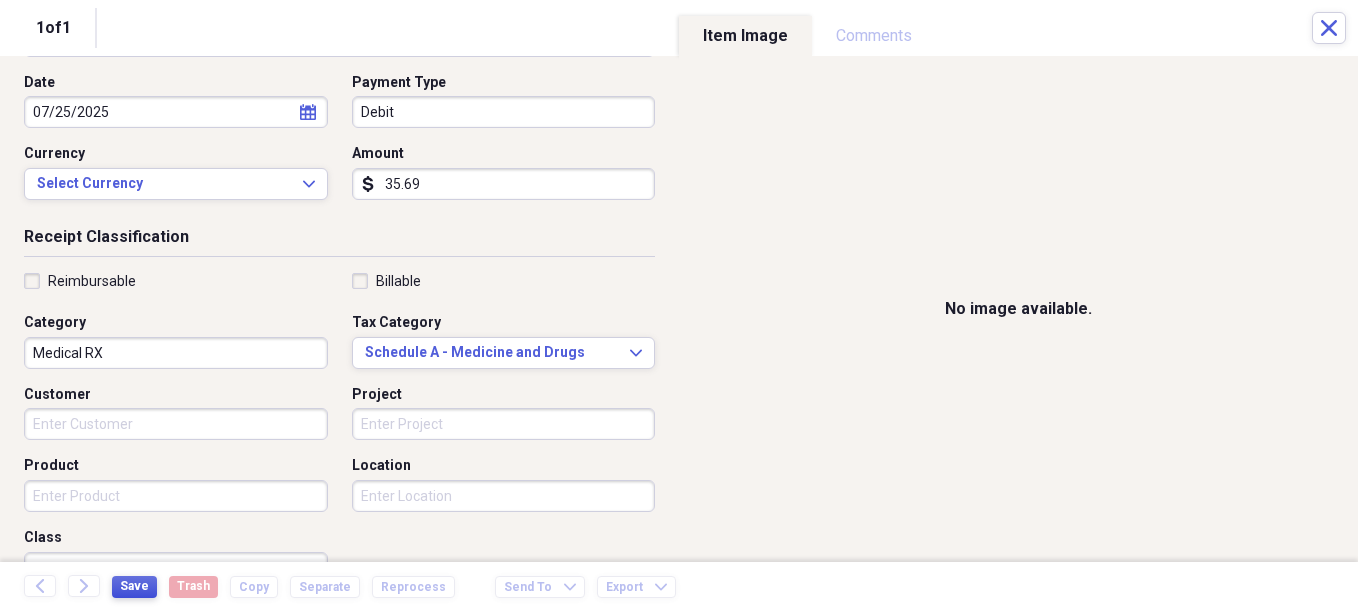 click on "Save" at bounding box center [134, 586] 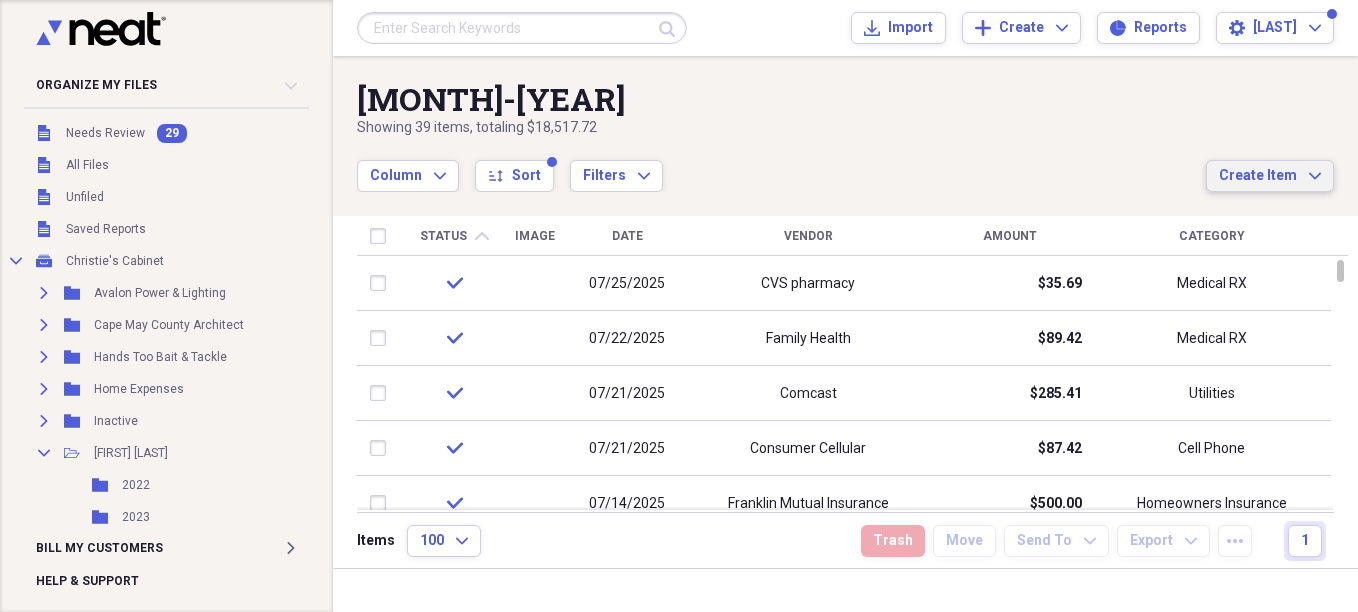 click on "Create Item Expand" at bounding box center [1270, 176] 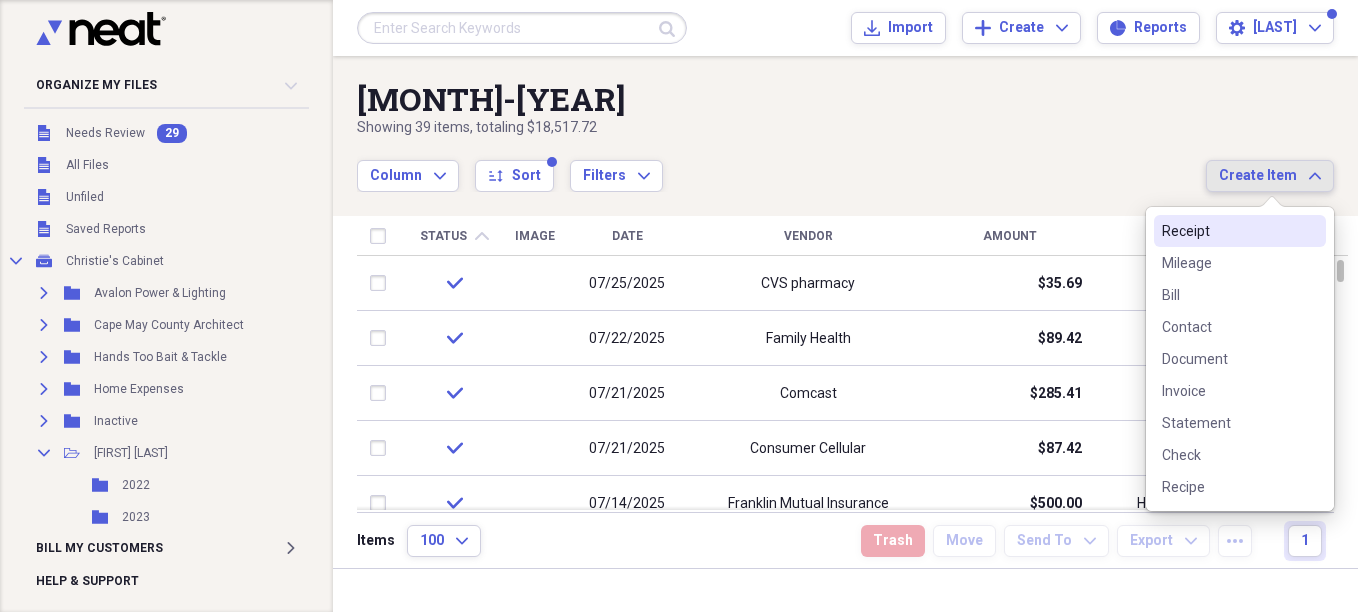 click on "Receipt" at bounding box center [1228, 231] 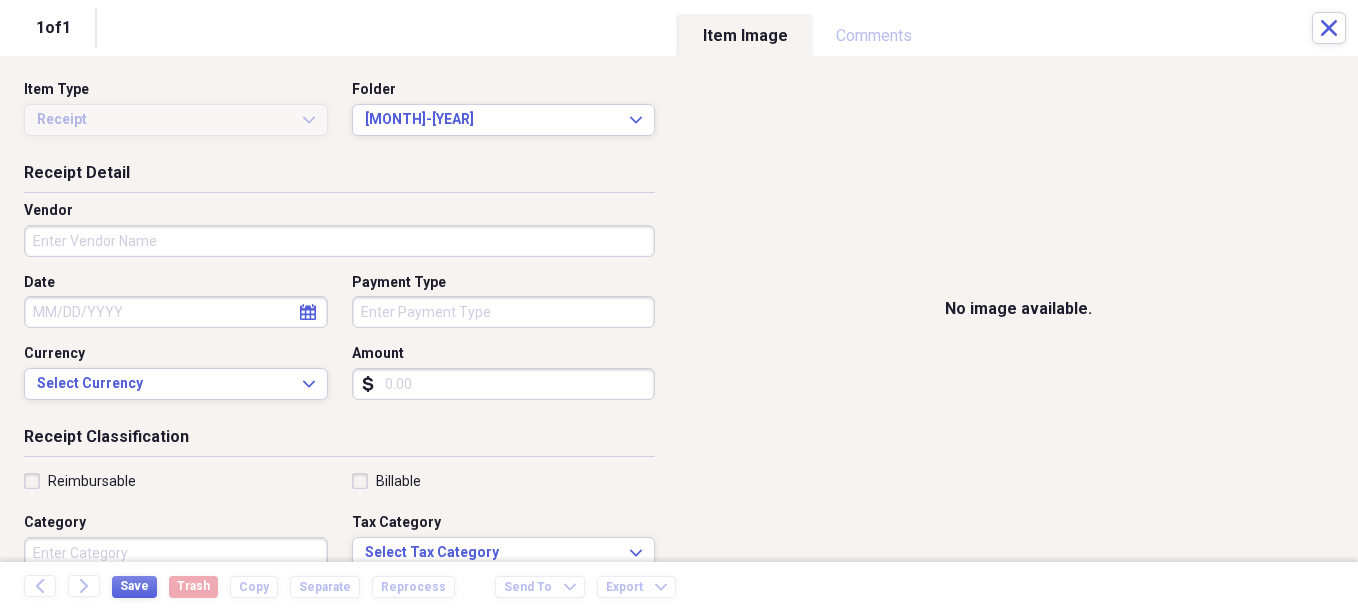 click on "Vendor" at bounding box center (339, 241) 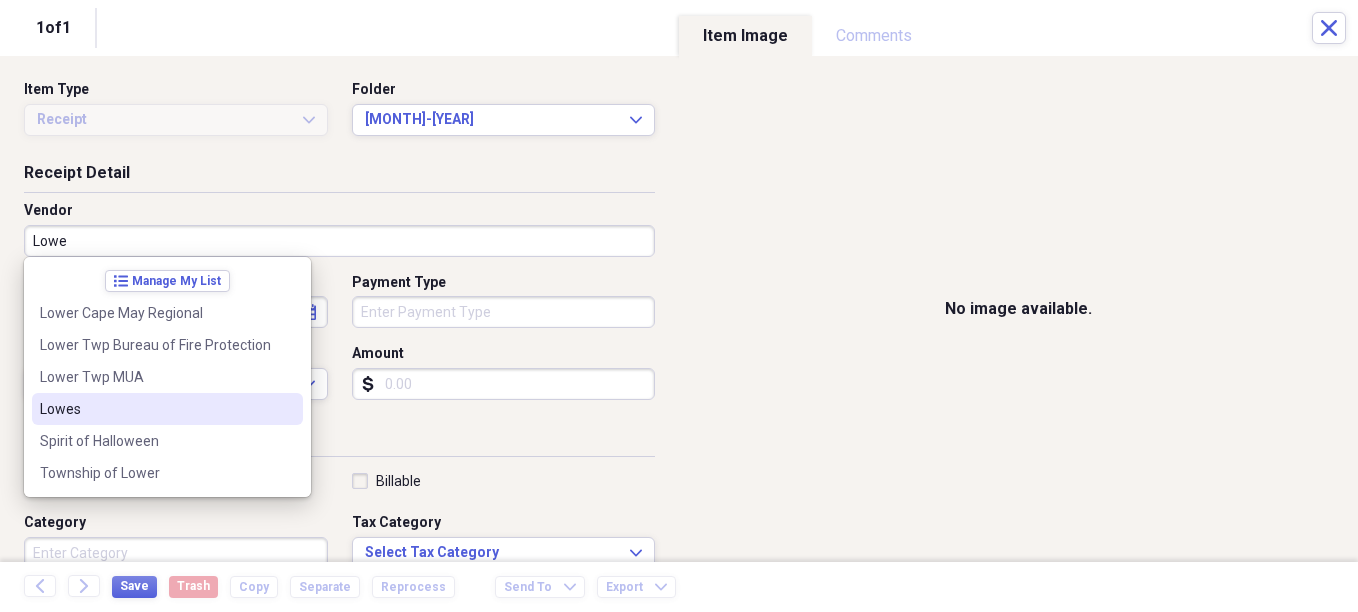 click on "Lowes" at bounding box center [167, 409] 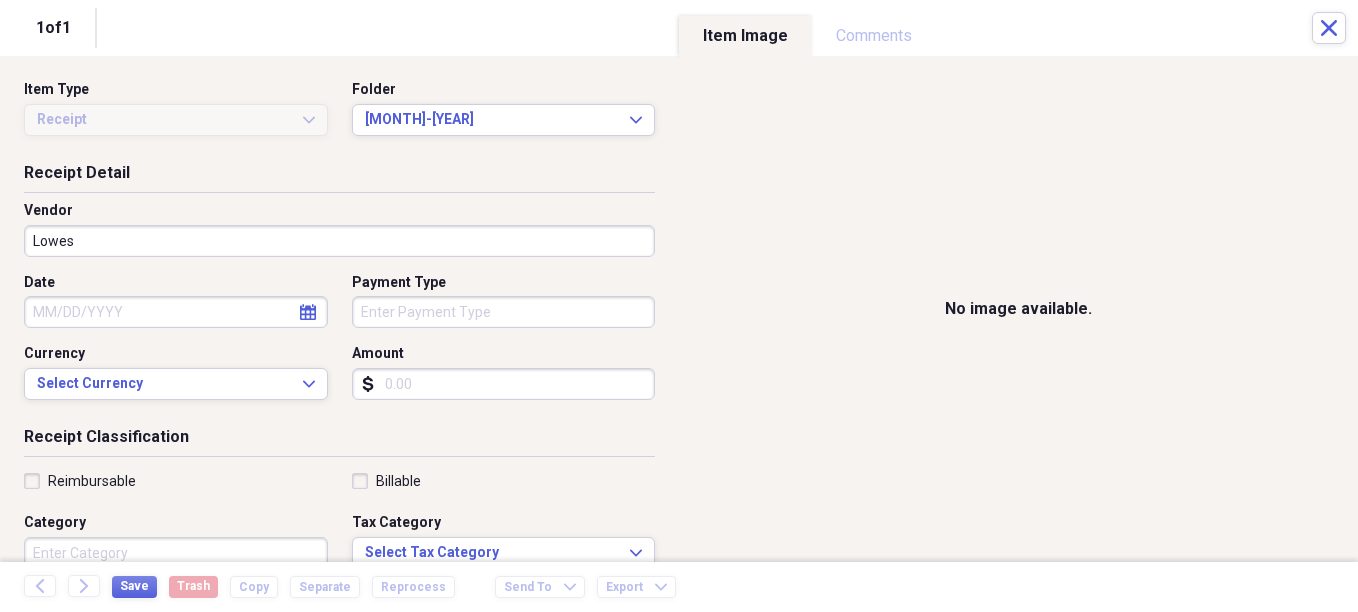 click on "Date" at bounding box center [176, 312] 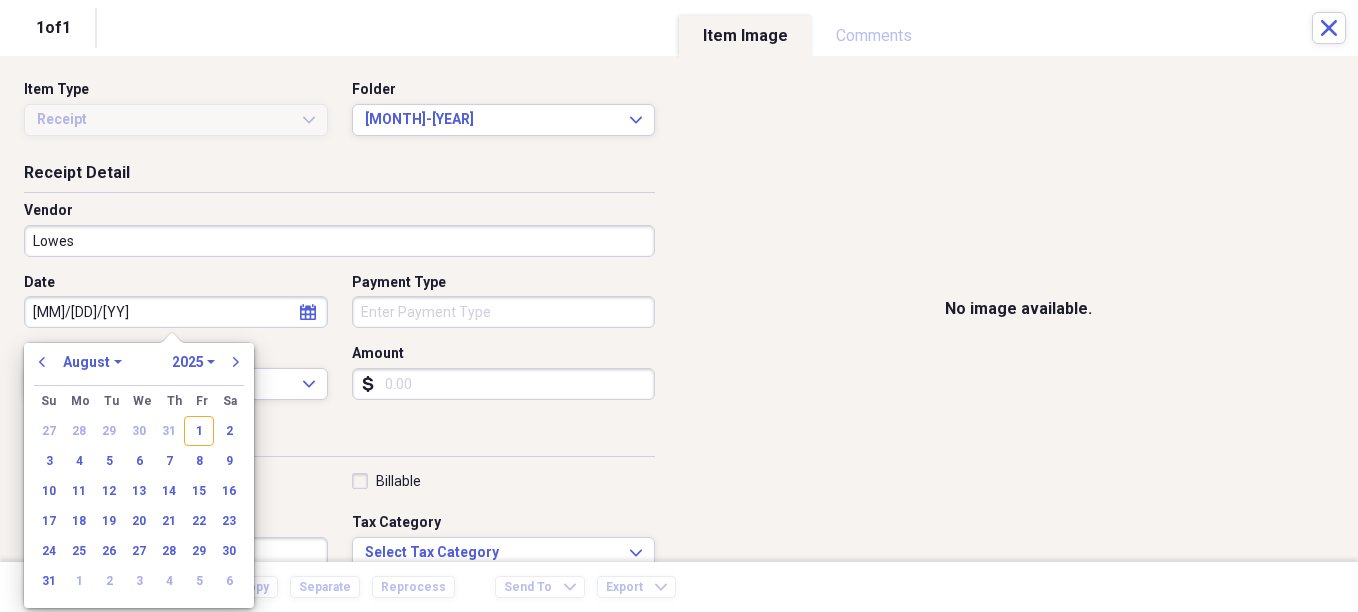 type on "[MM]/[DD]/[YY]" 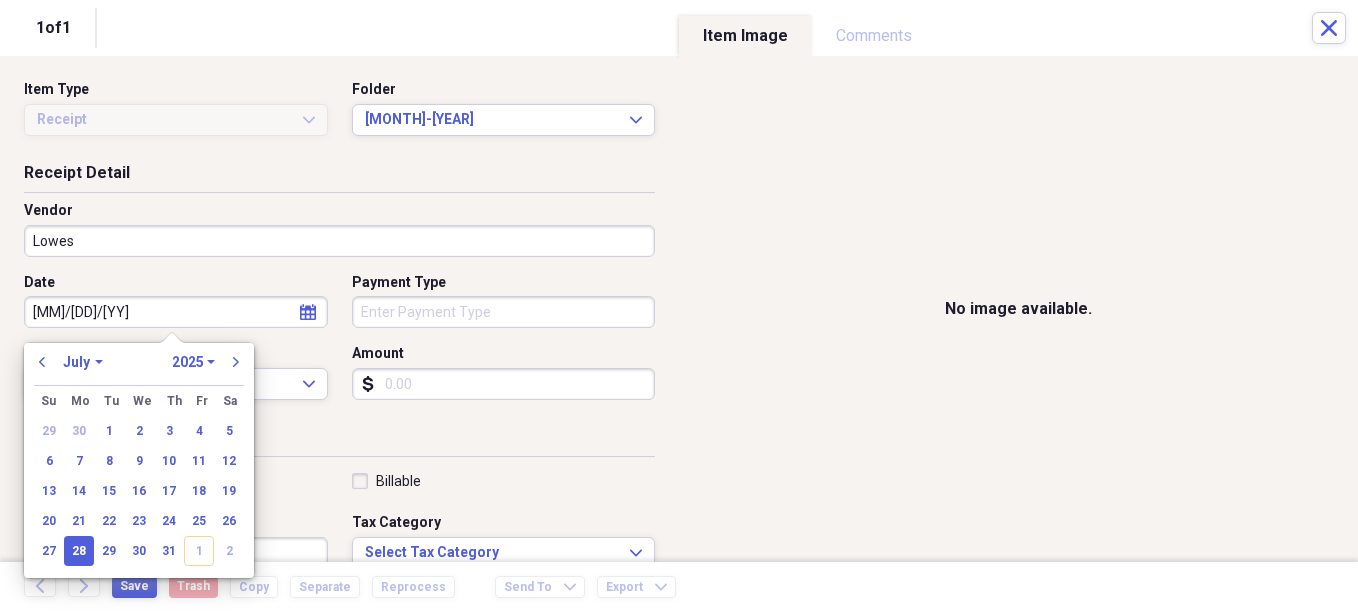 click on "Payment Type" at bounding box center (504, 312) 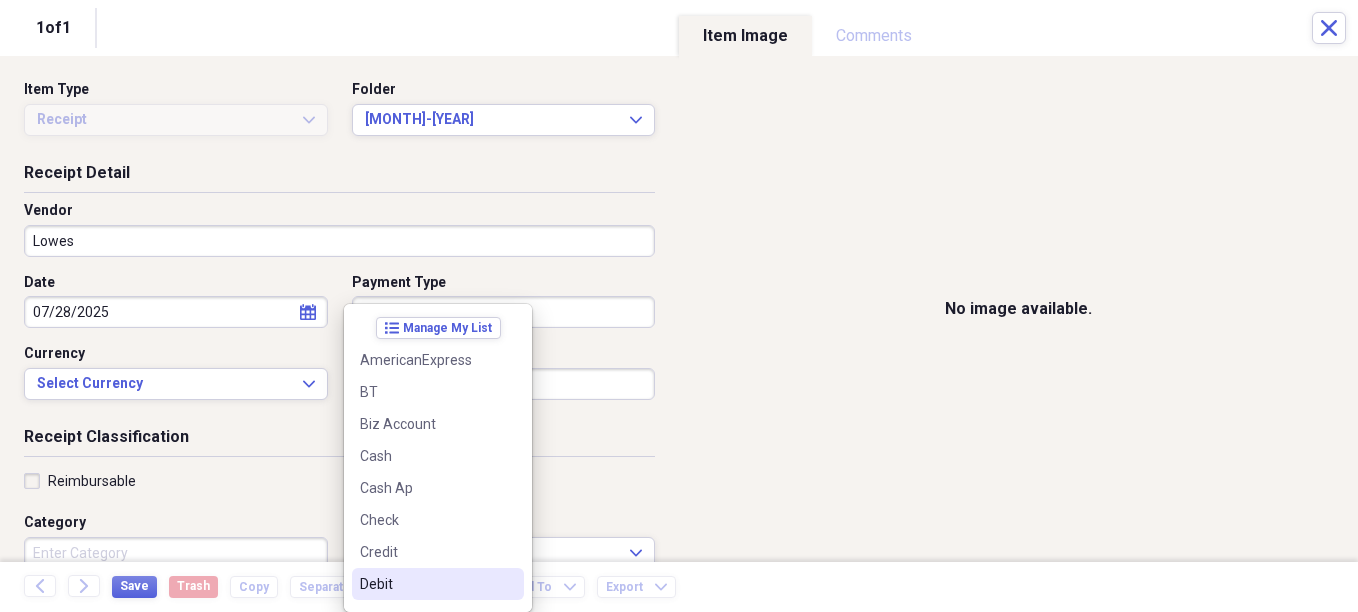 click on "Debit" at bounding box center (426, 584) 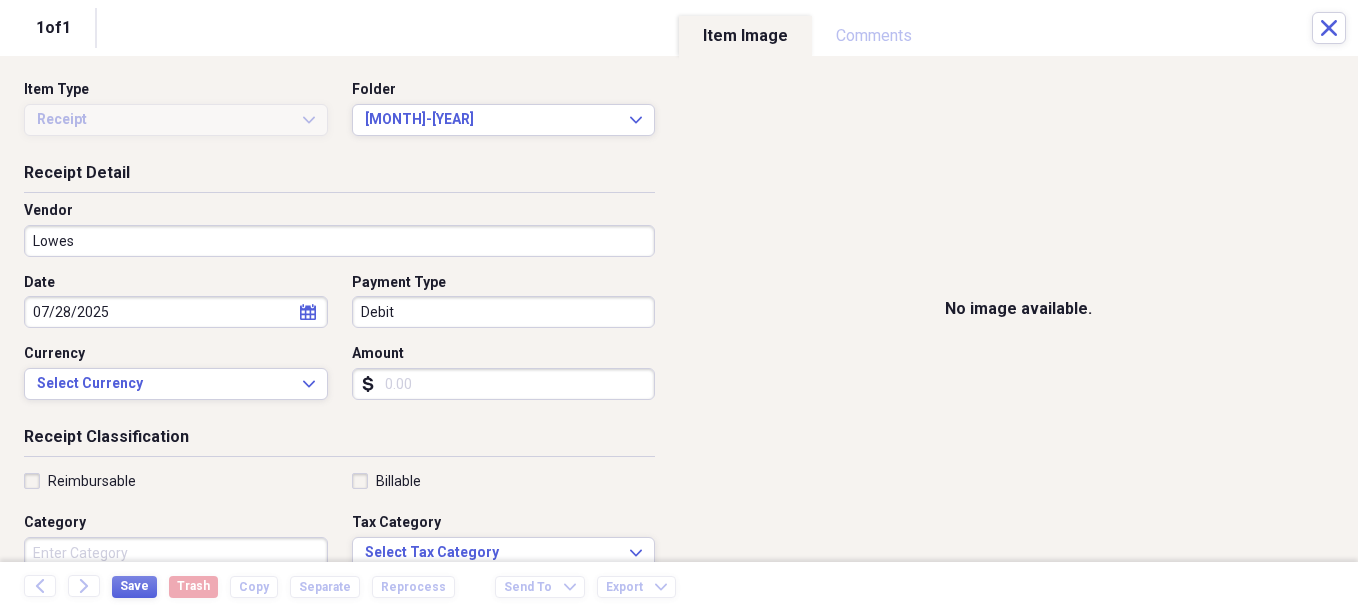 click on "Amount" at bounding box center [504, 384] 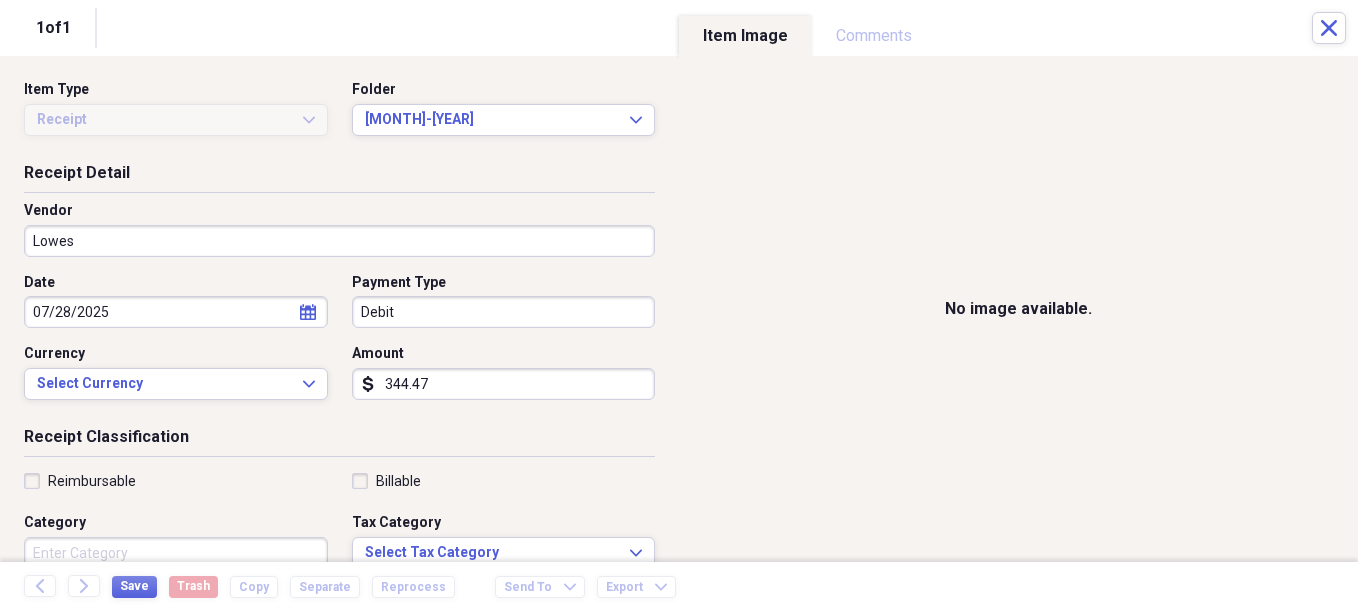 type on "344.47" 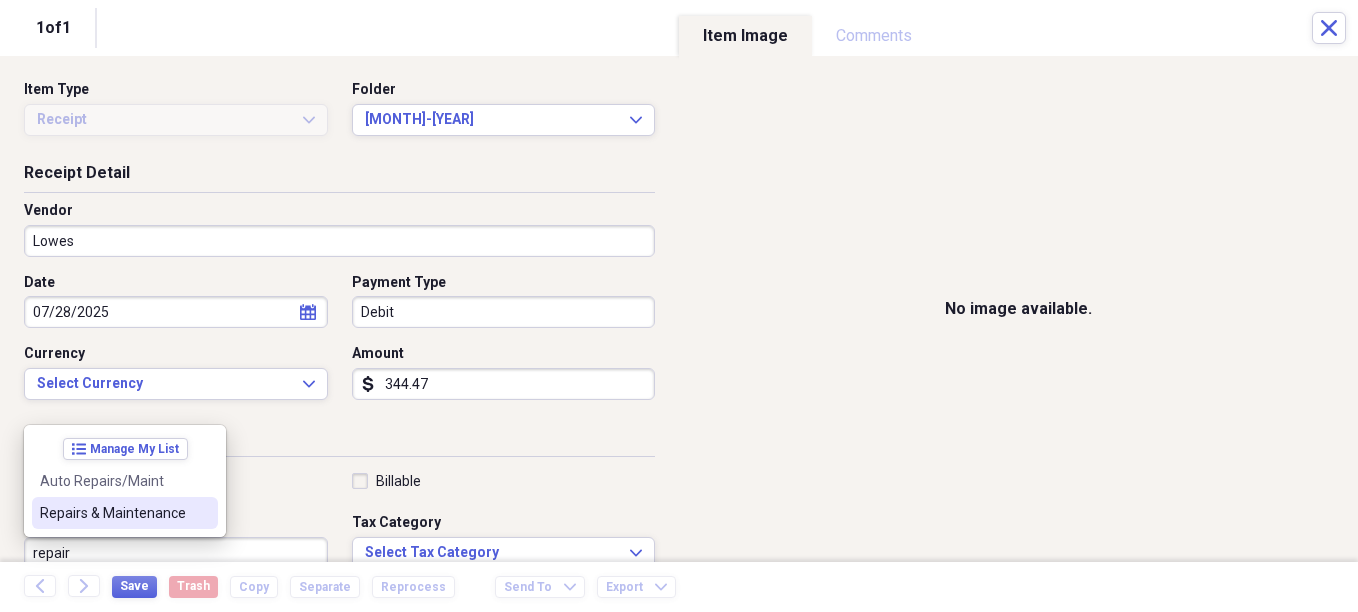 click on "Repairs & Maintenance" at bounding box center (113, 513) 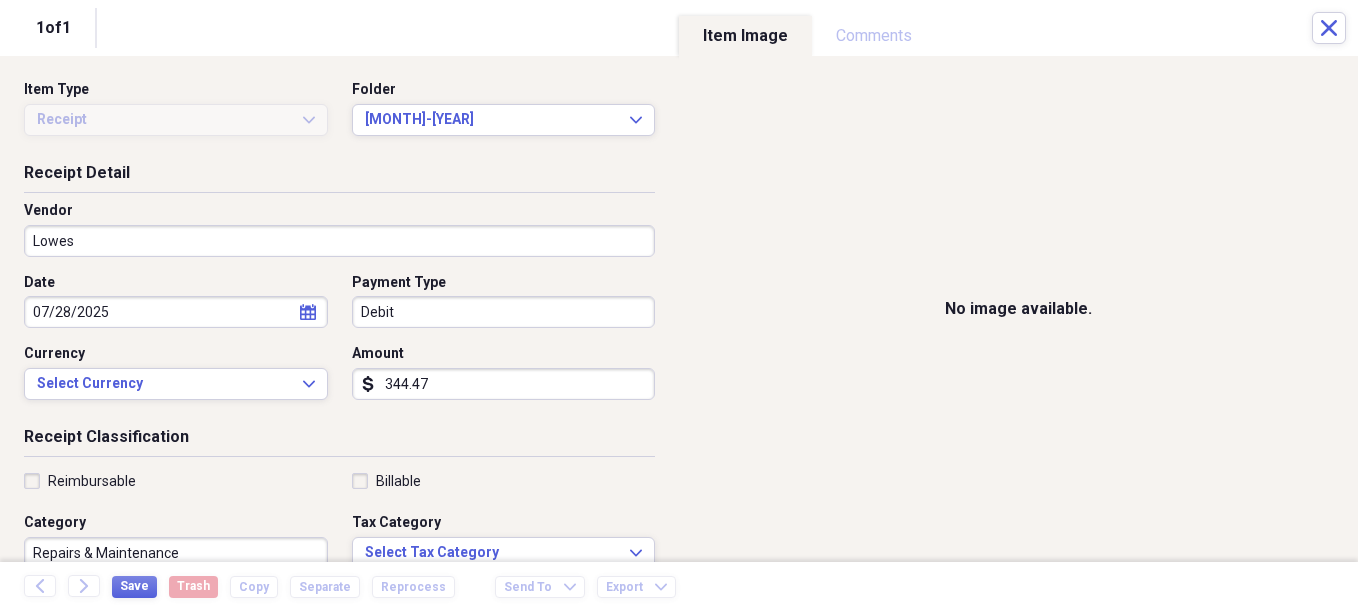 scroll, scrollTop: 7, scrollLeft: 0, axis: vertical 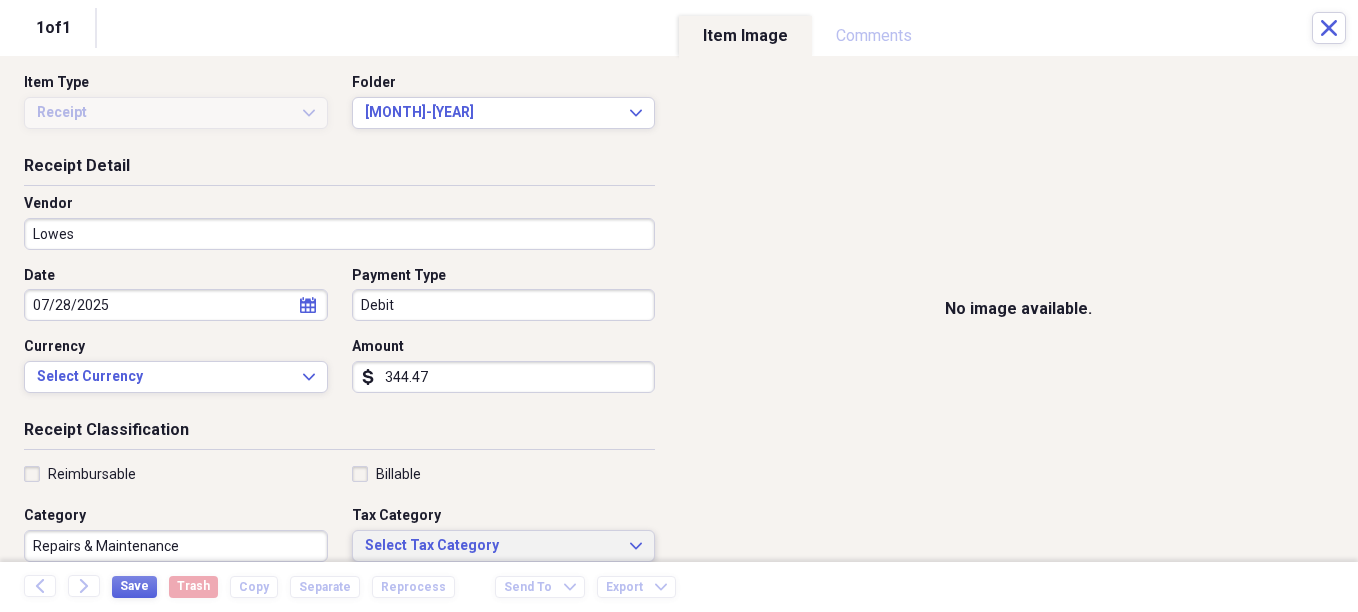 click on "Select Tax Category" at bounding box center [492, 546] 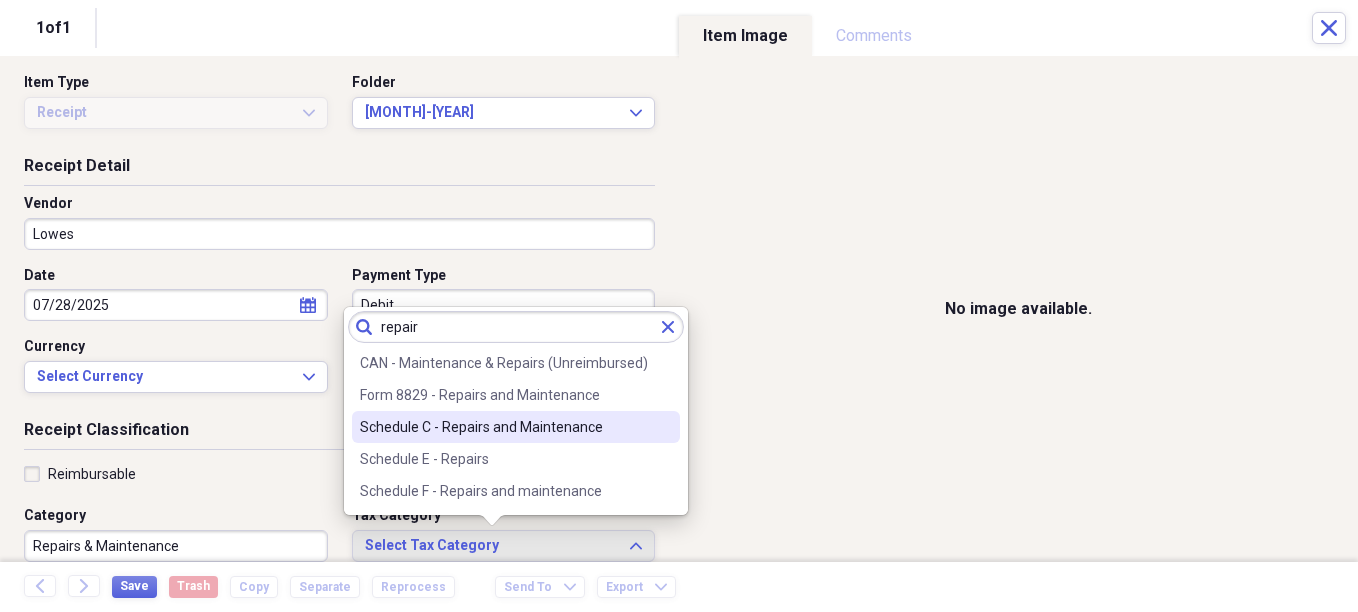 type on "repair" 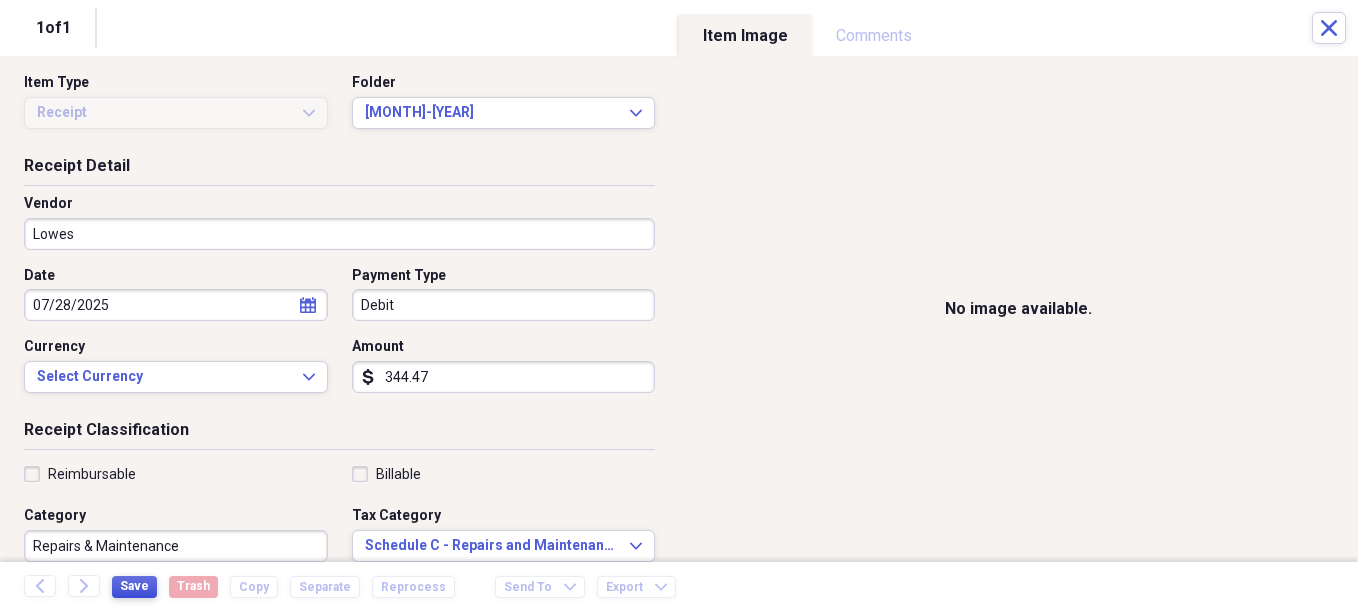 click on "Save" at bounding box center (134, 586) 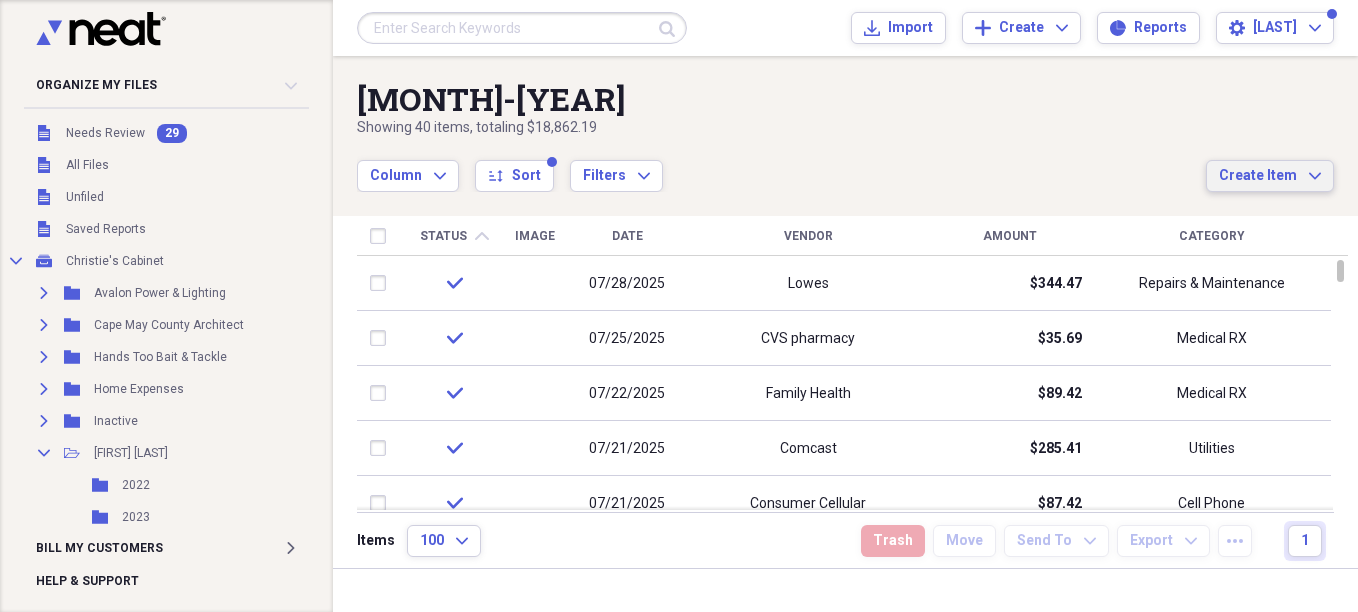 click on "Create Item" at bounding box center [1258, 176] 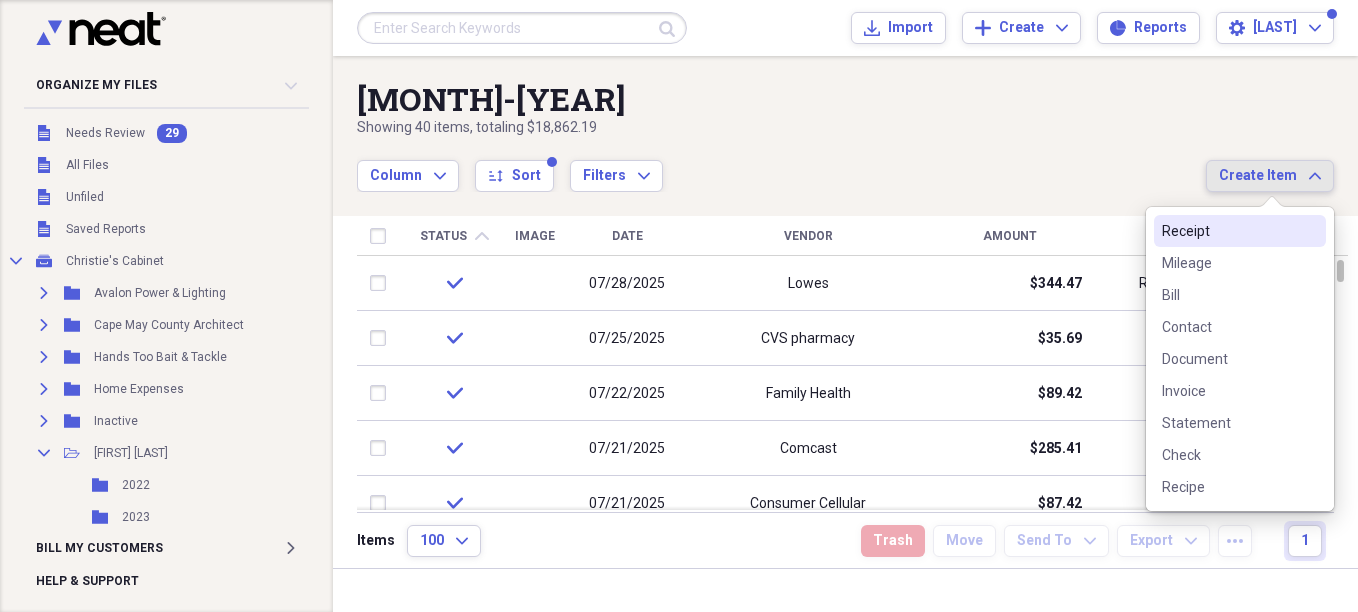 click on "Receipt" at bounding box center [1228, 231] 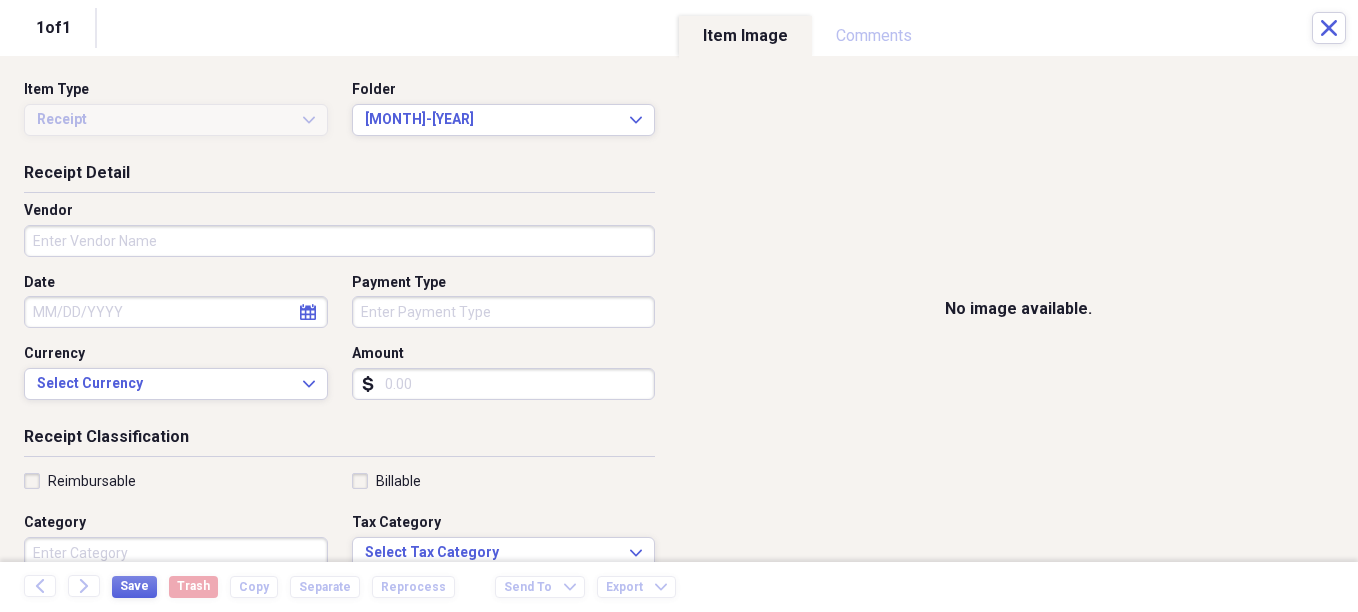 click on "Vendor" at bounding box center [339, 241] 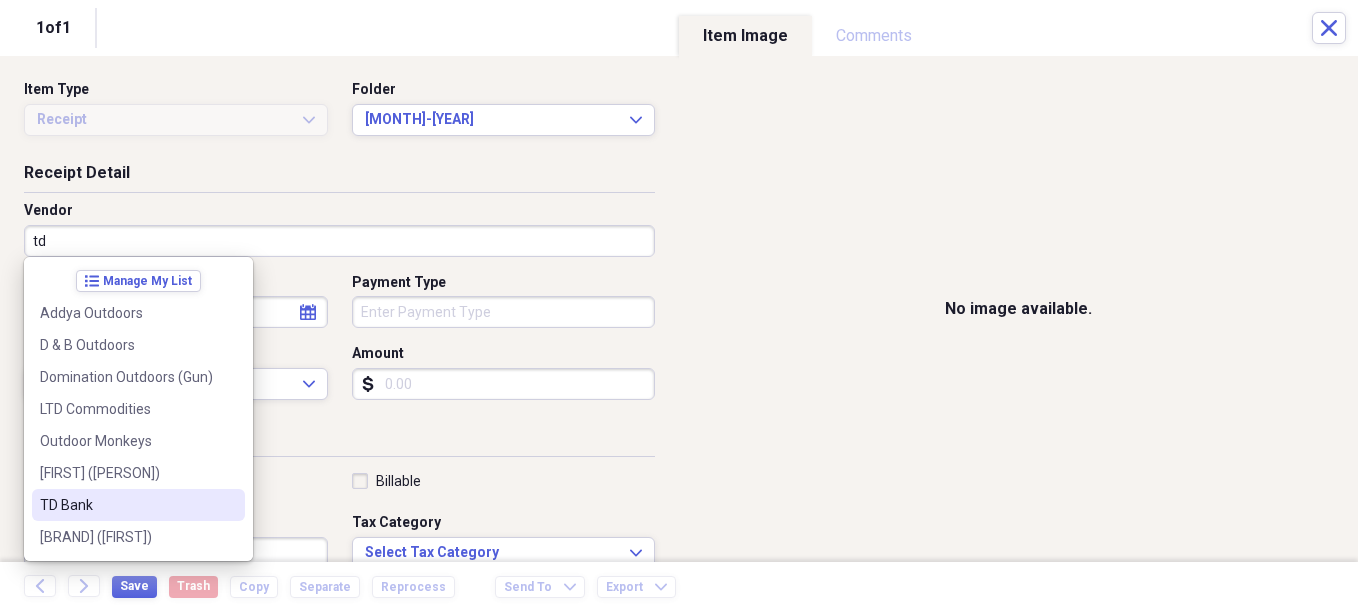 click on "TD Bank" at bounding box center [126, 505] 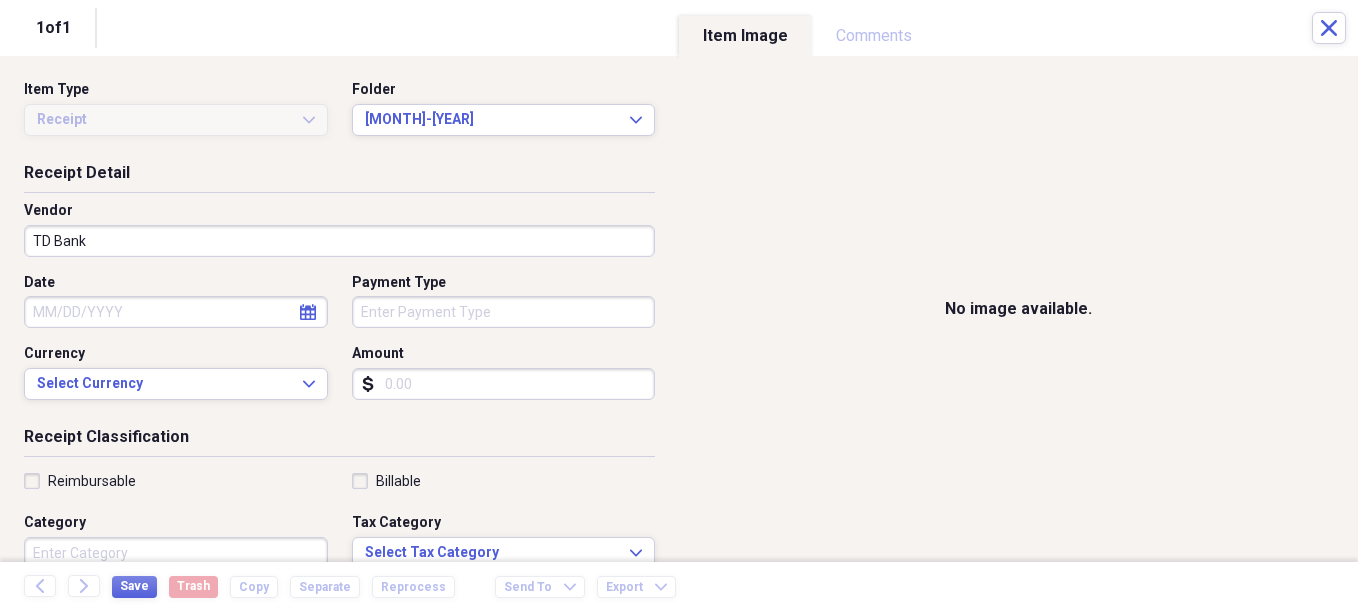 click on "Date" at bounding box center (176, 312) 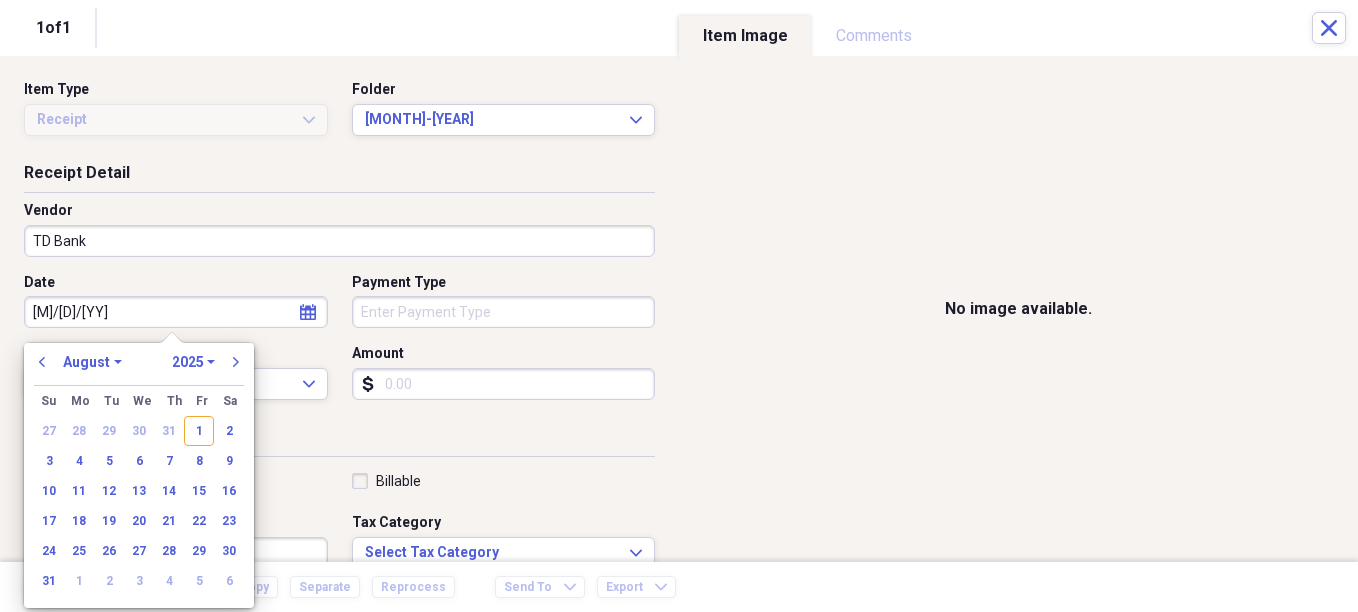 type on "7/30/25" 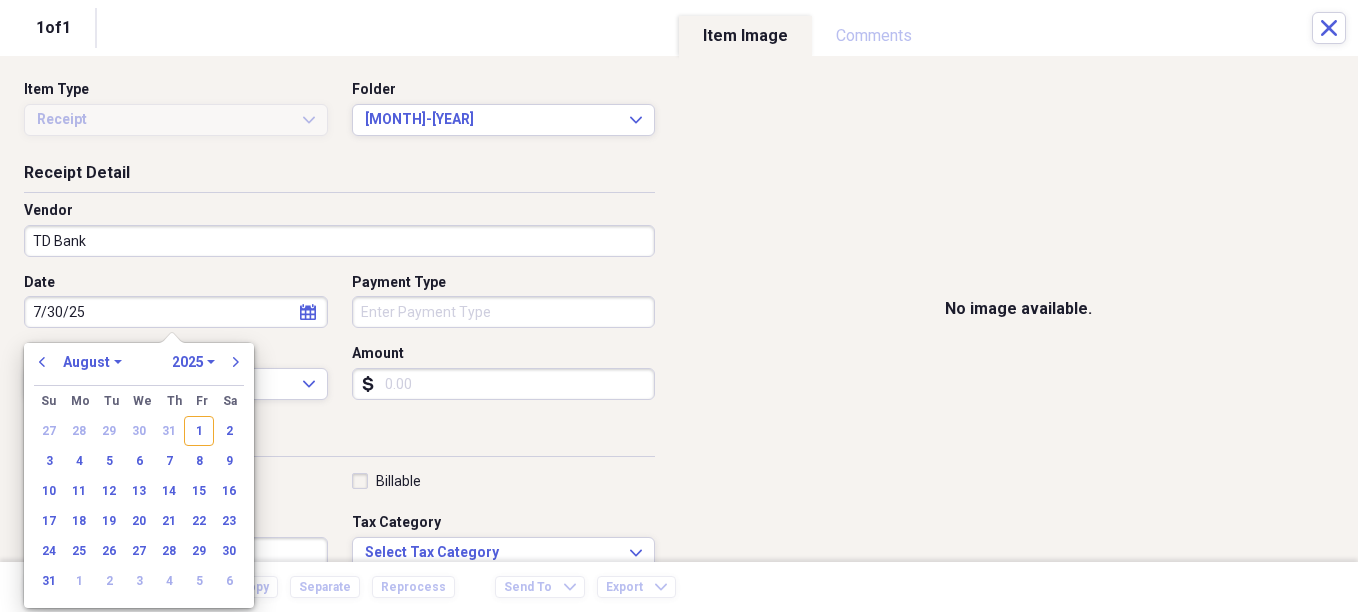 select on "6" 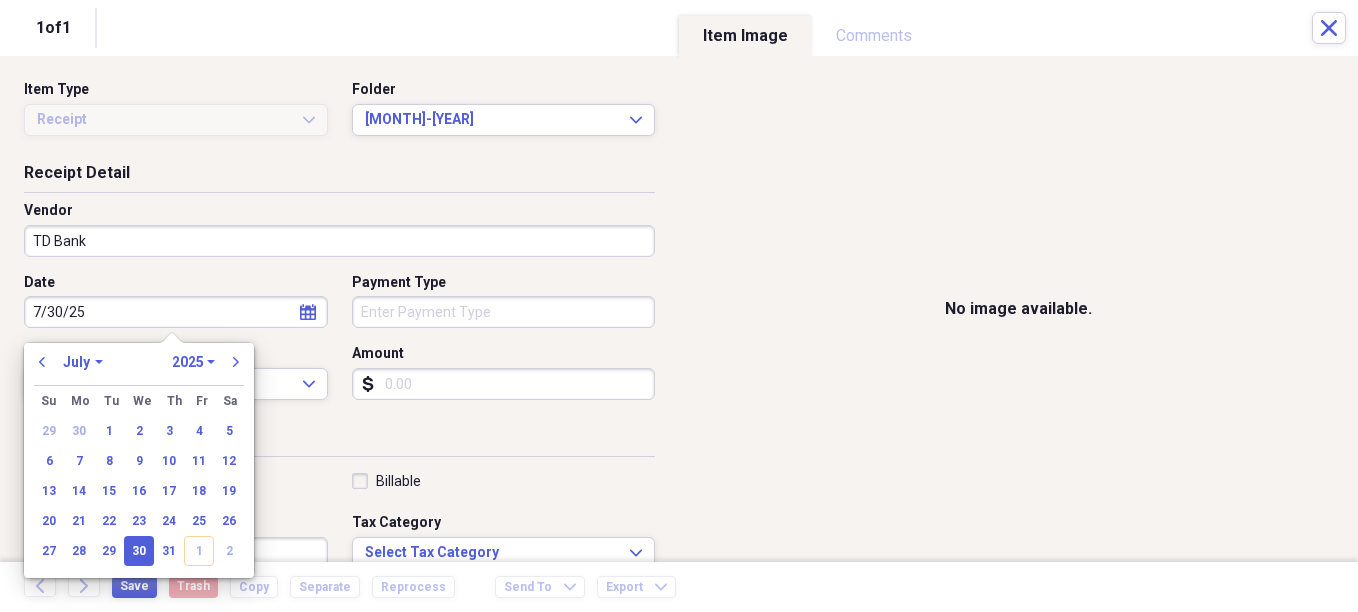 click on "Payment Type" at bounding box center [504, 312] 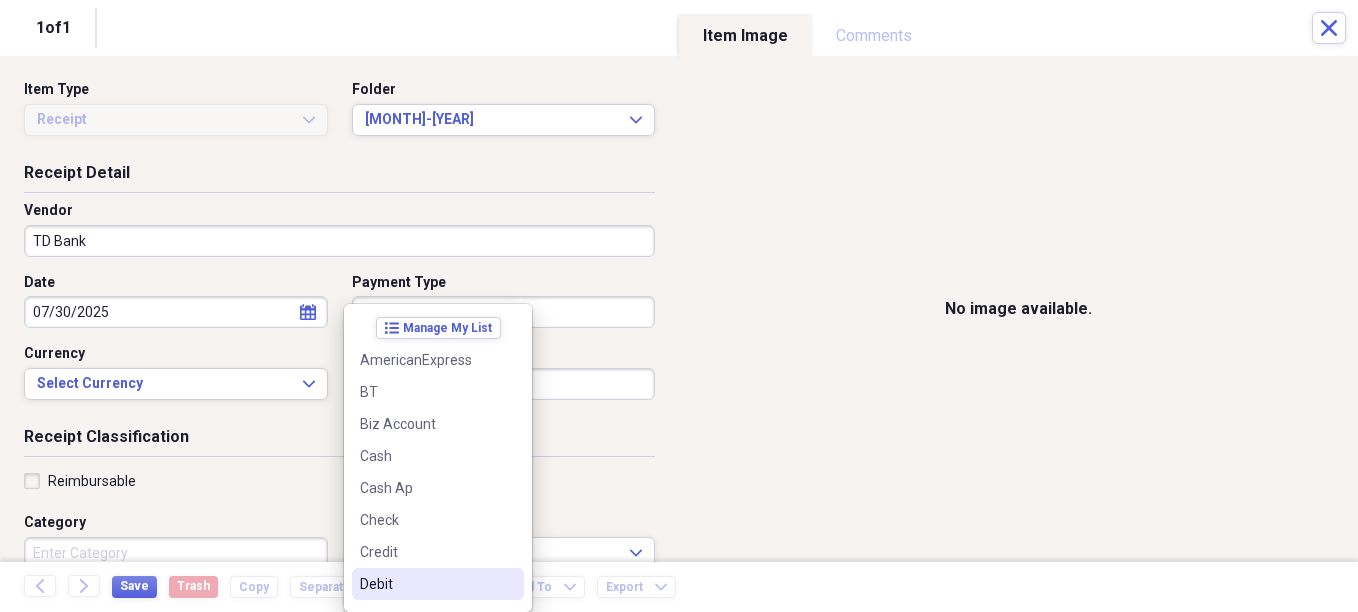 click on "Debit" at bounding box center (426, 584) 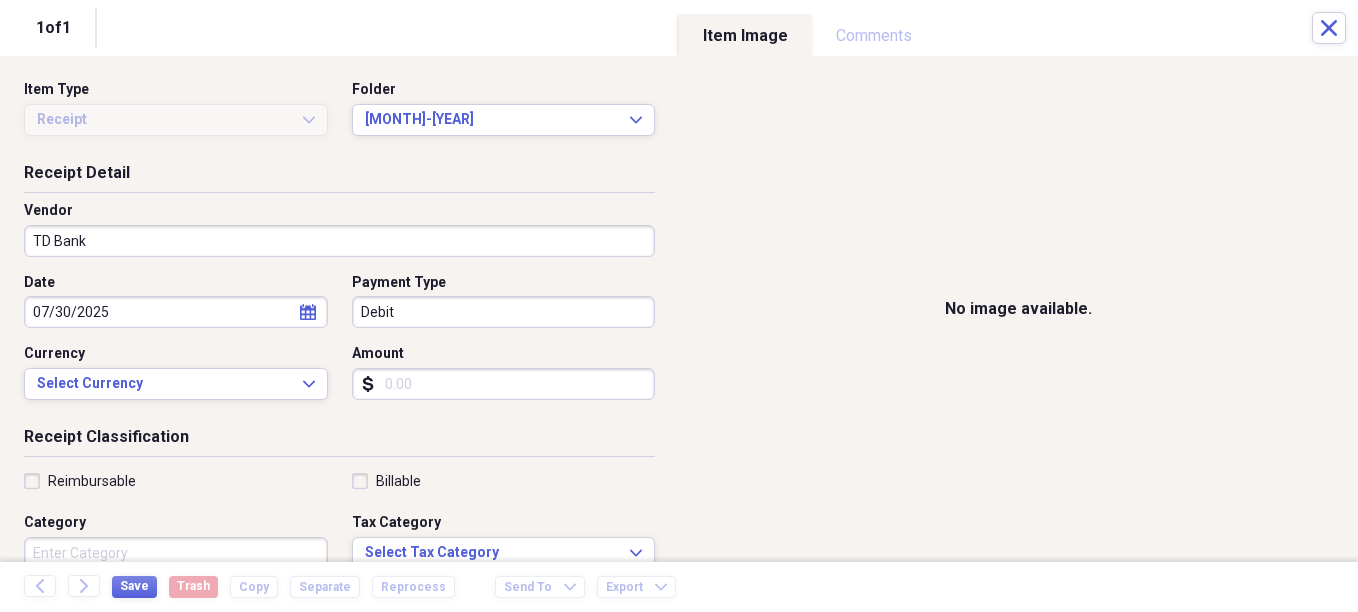 click on "Amount" at bounding box center [504, 384] 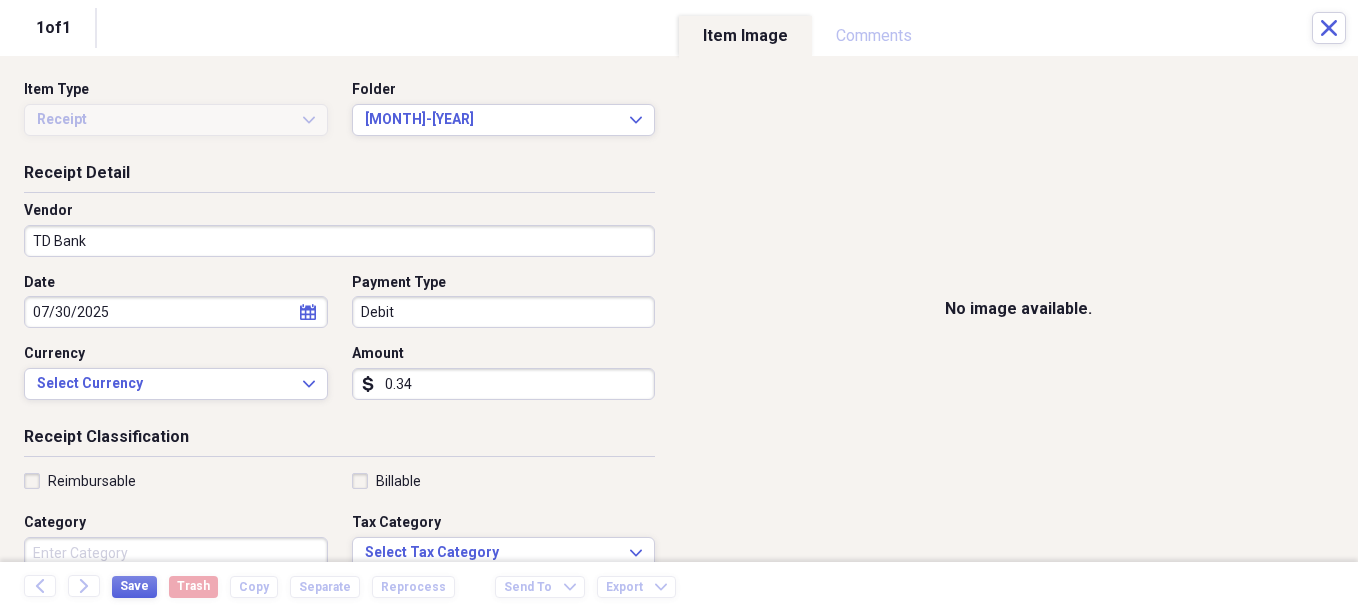 type on "0.03" 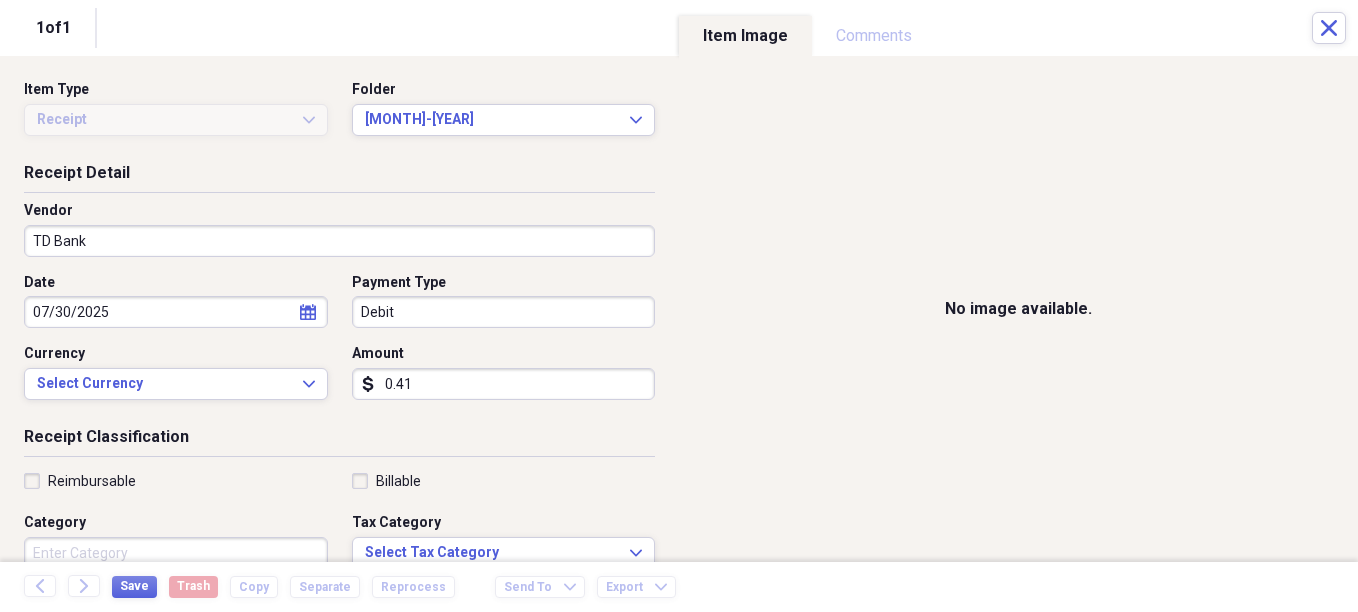 type on "0.41" 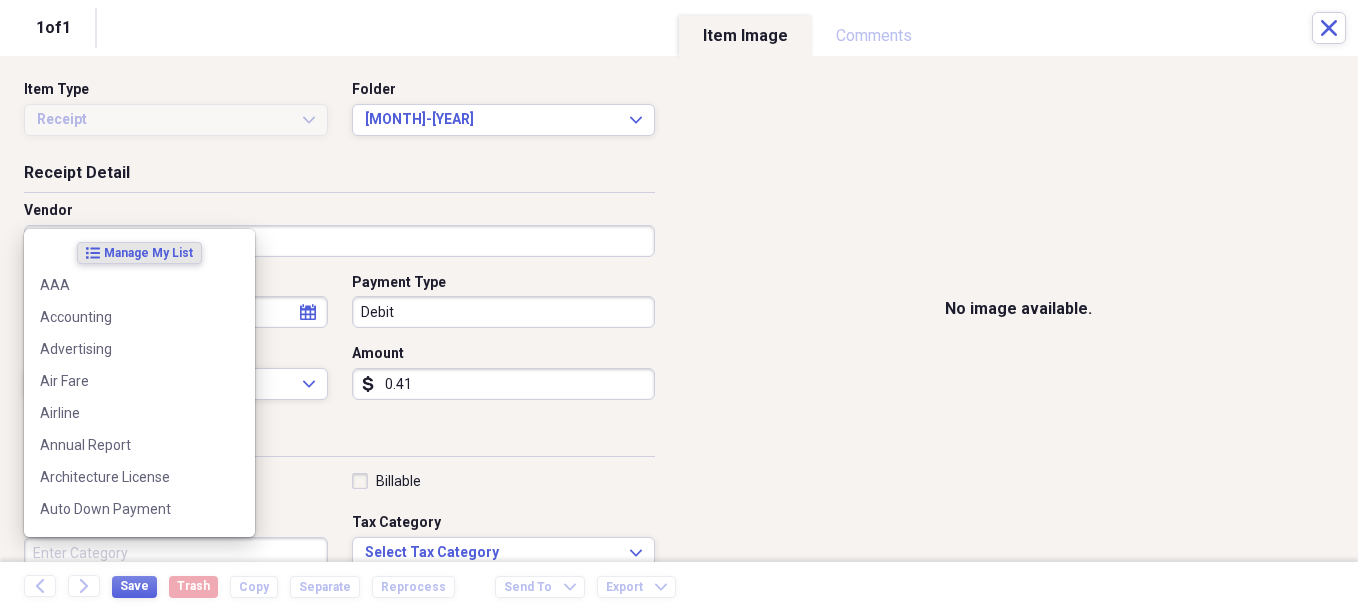 click on "Category" at bounding box center [176, 553] 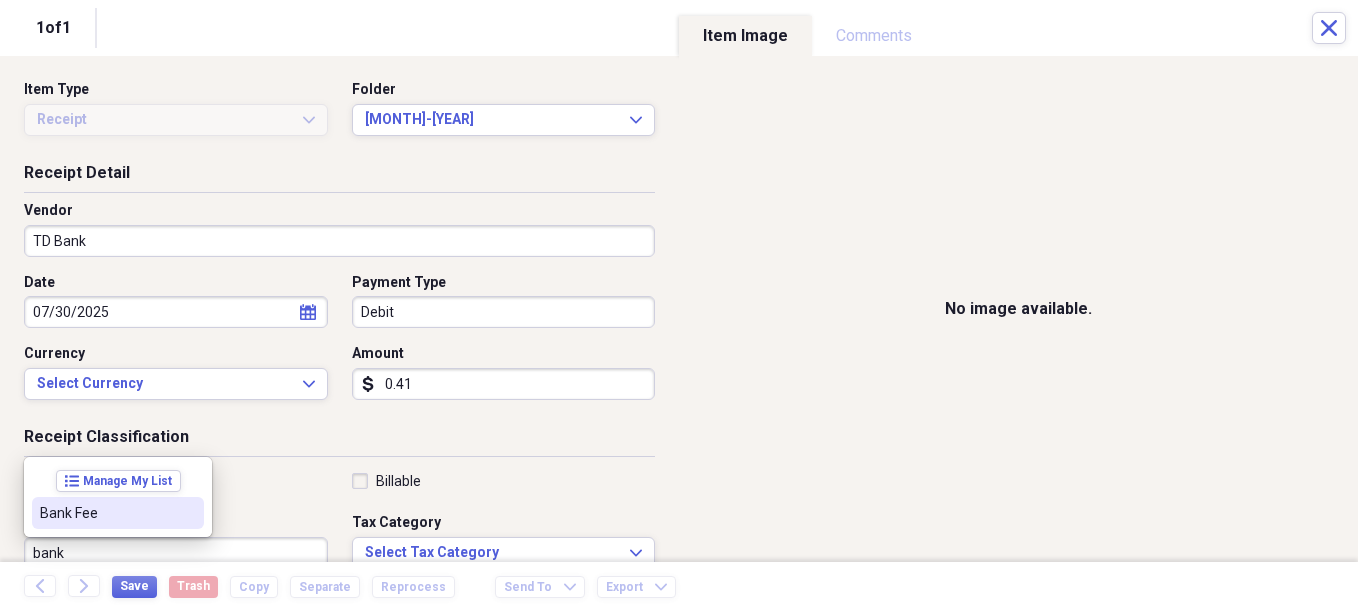 click on "Bank Fee" at bounding box center [118, 513] 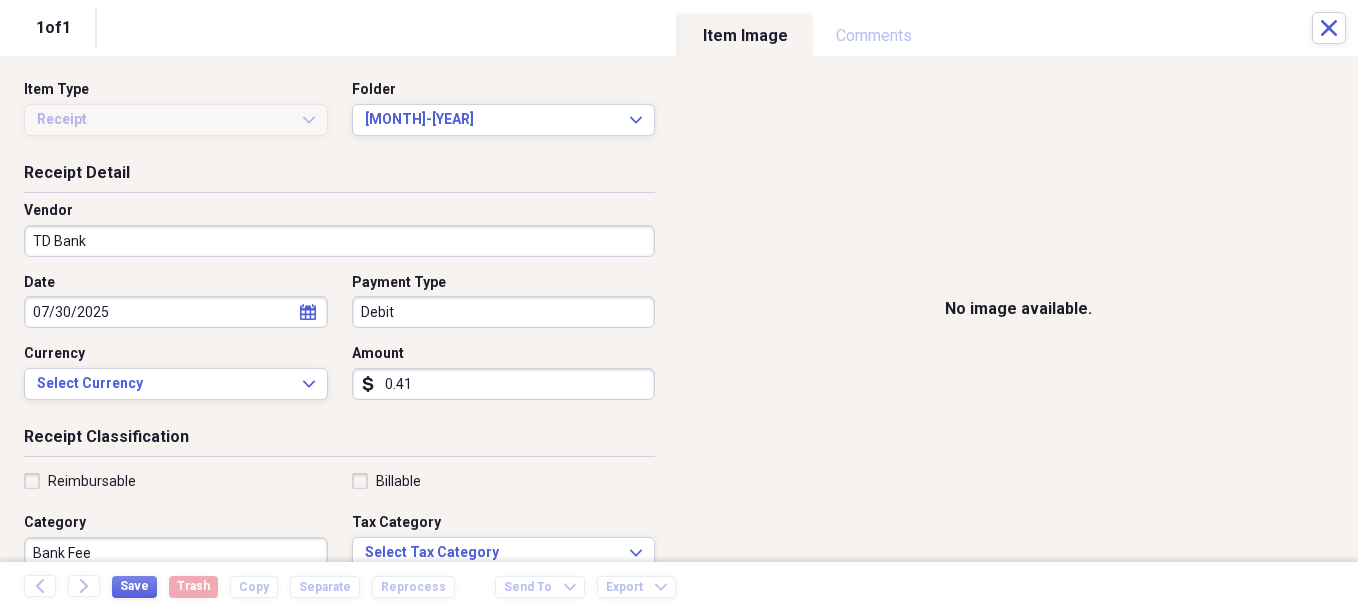 scroll, scrollTop: 7, scrollLeft: 0, axis: vertical 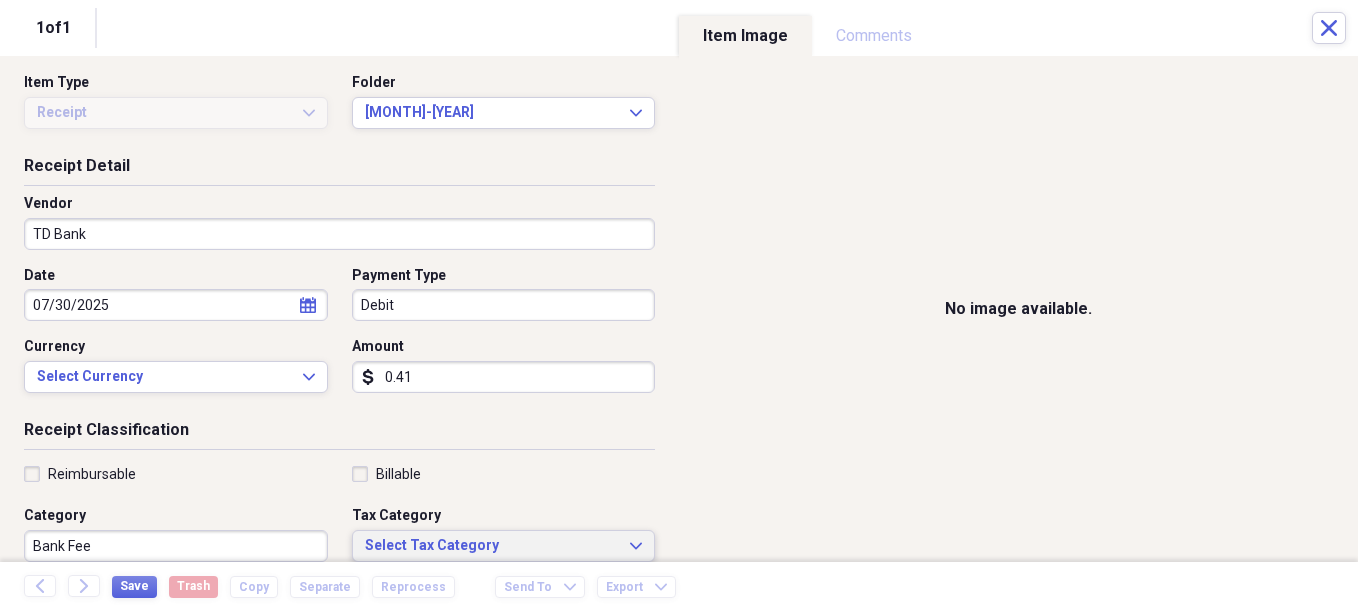 click on "Select Tax Category" at bounding box center (492, 546) 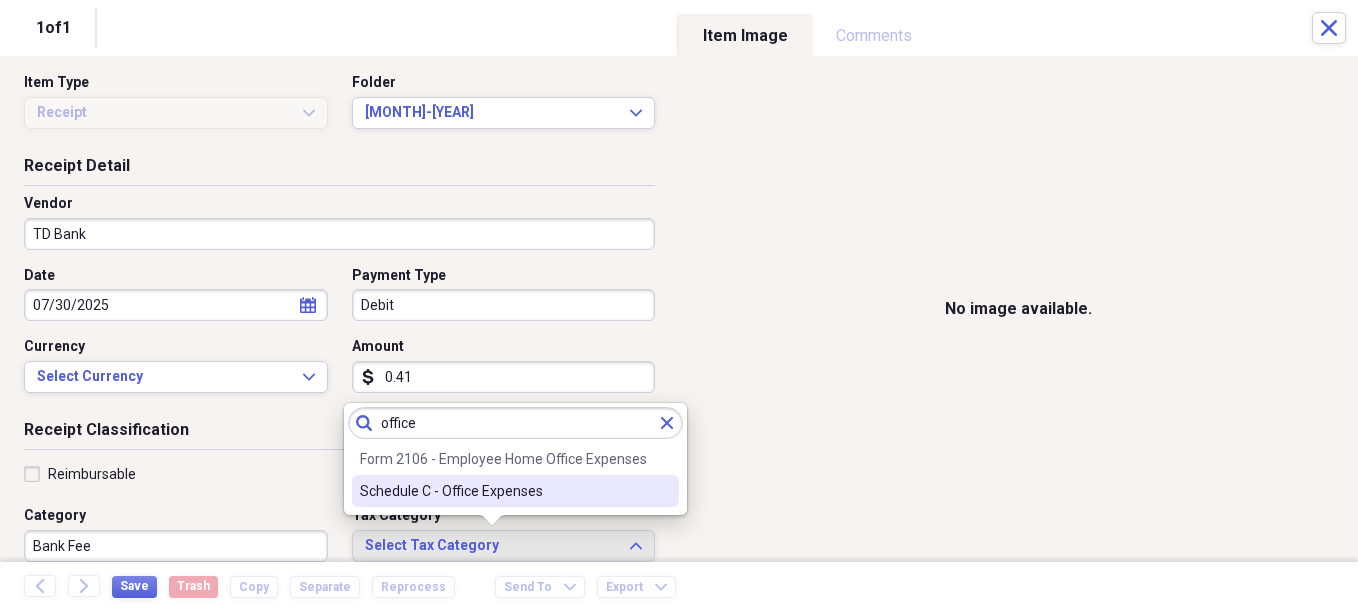 type on "office" 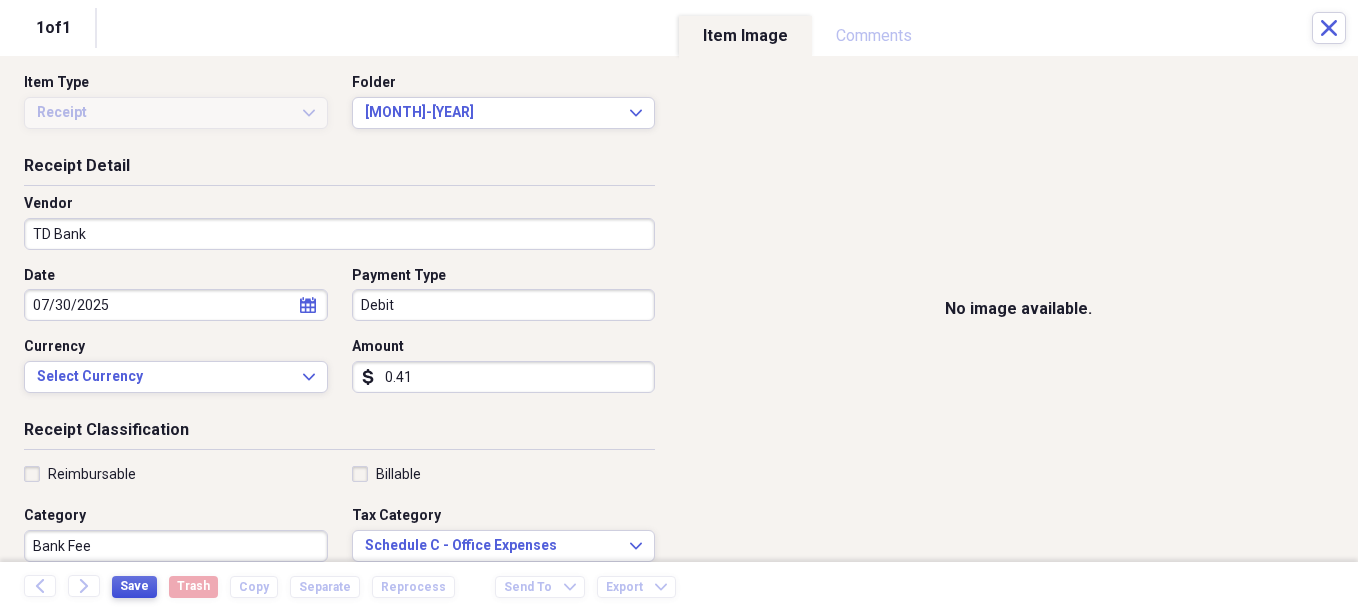click on "Save" at bounding box center [134, 586] 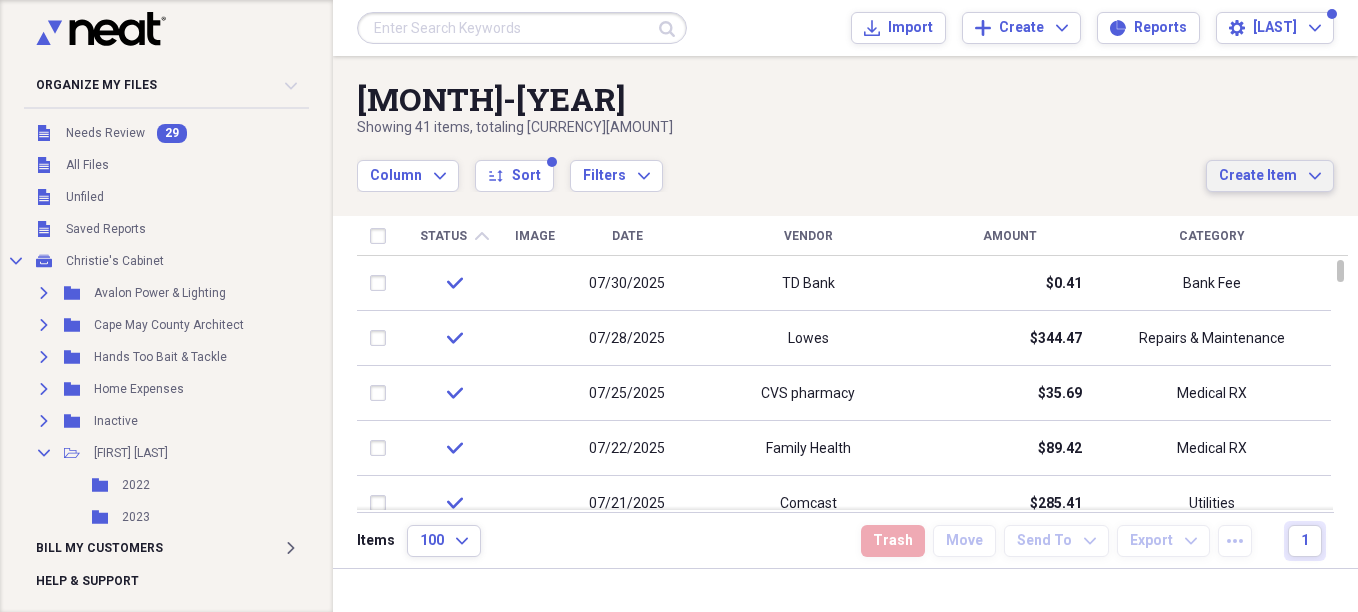 click on "Create Item" at bounding box center (1258, 176) 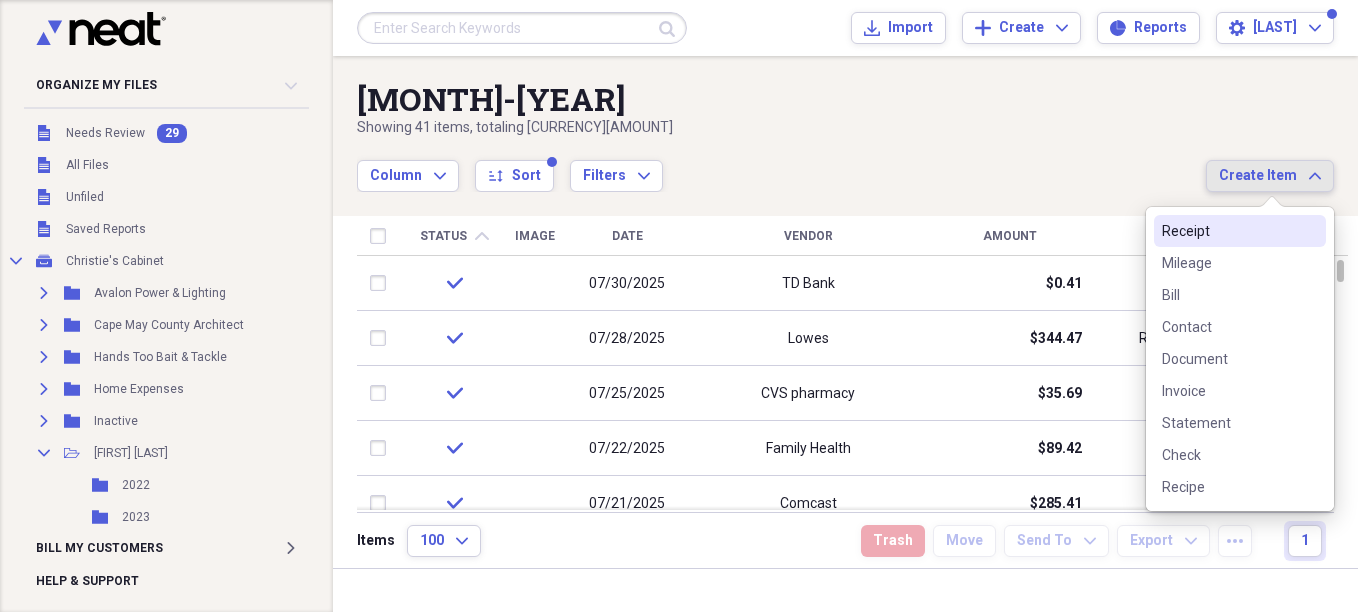 click on "Receipt" at bounding box center (1228, 231) 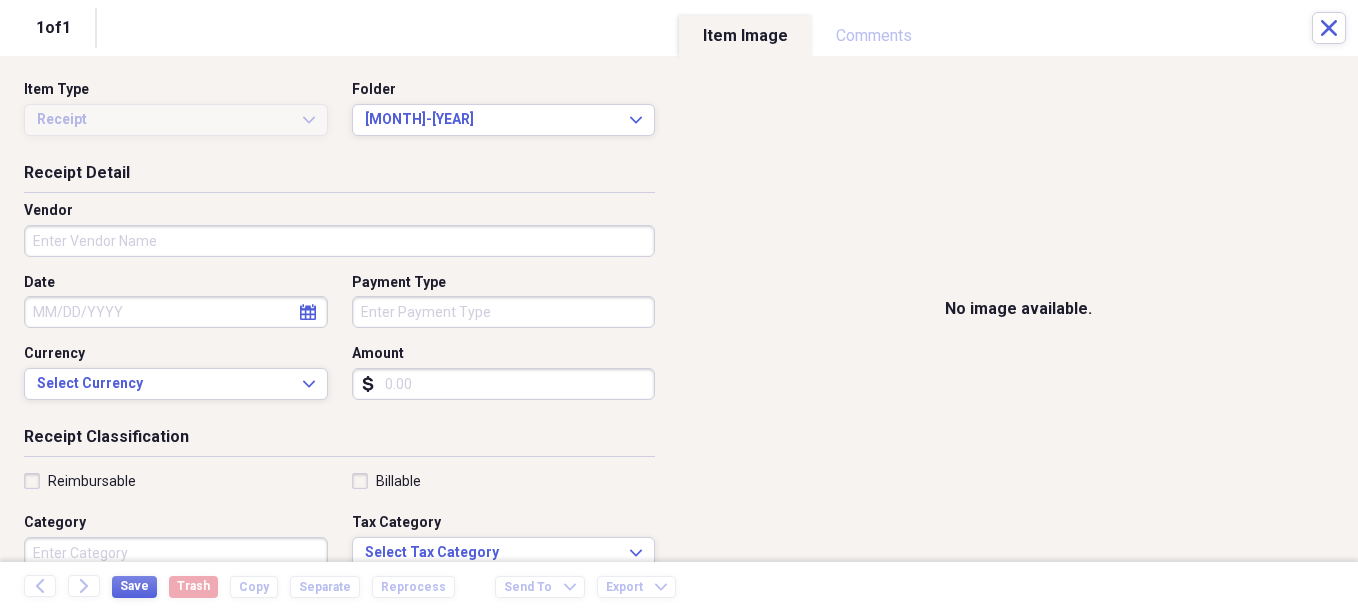 click on "Vendor" at bounding box center (339, 241) 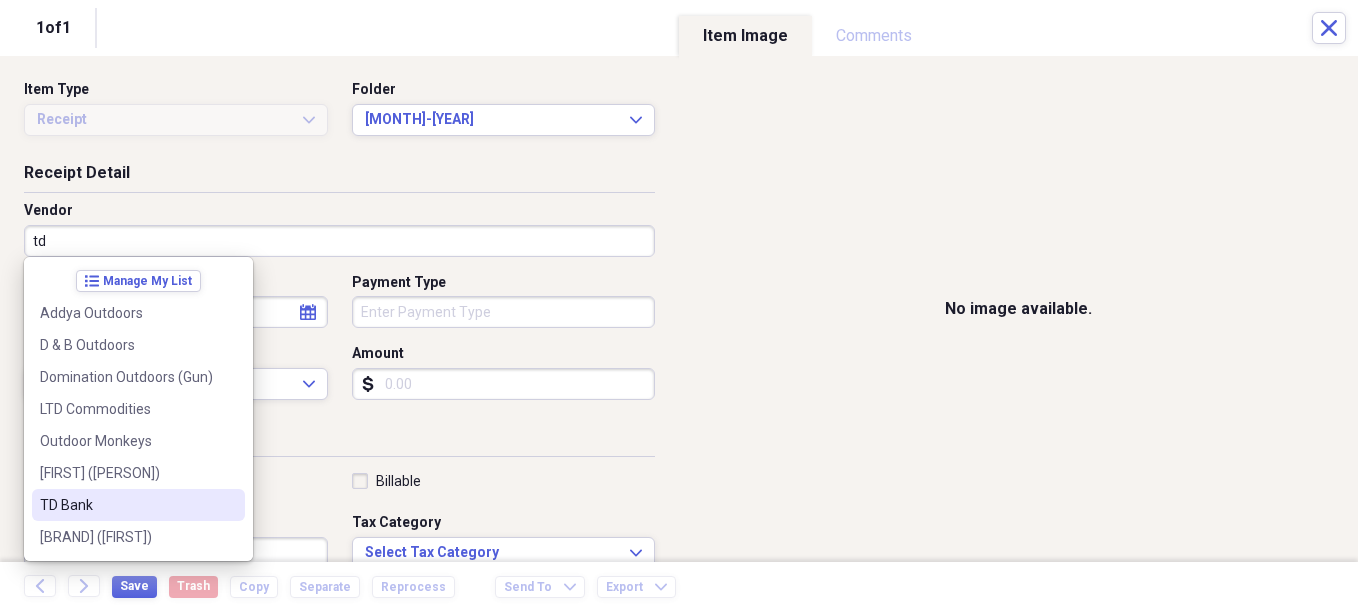 click on "TD Bank" at bounding box center (126, 505) 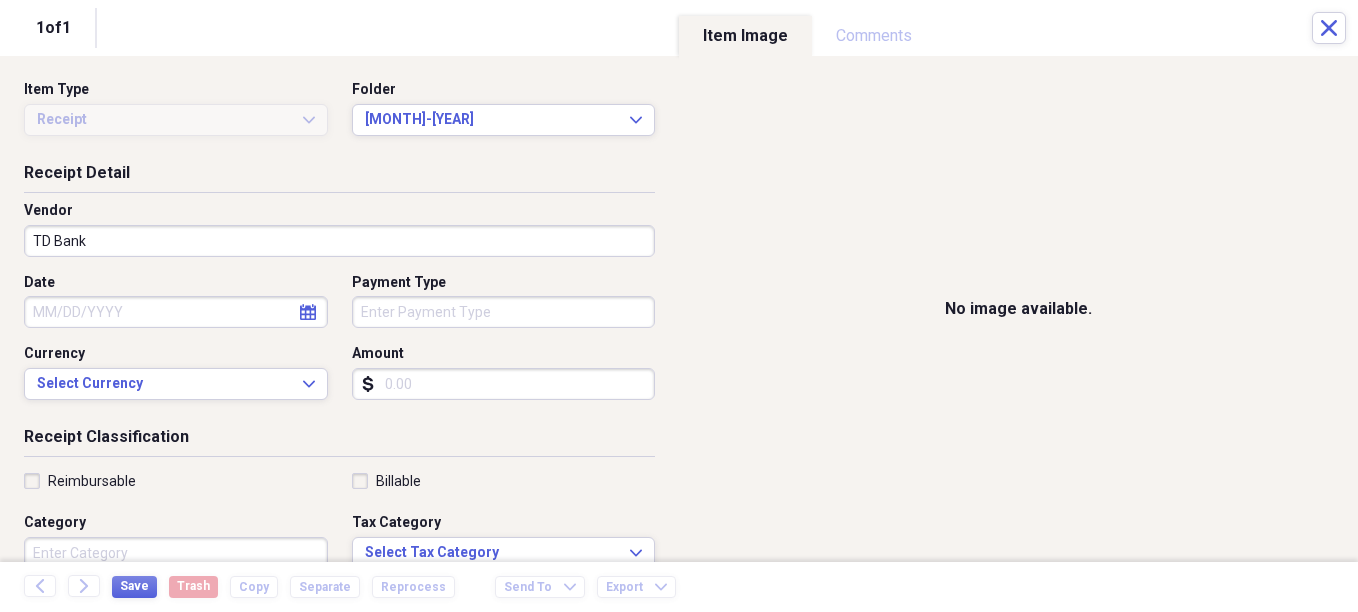 click on "Date" at bounding box center (176, 312) 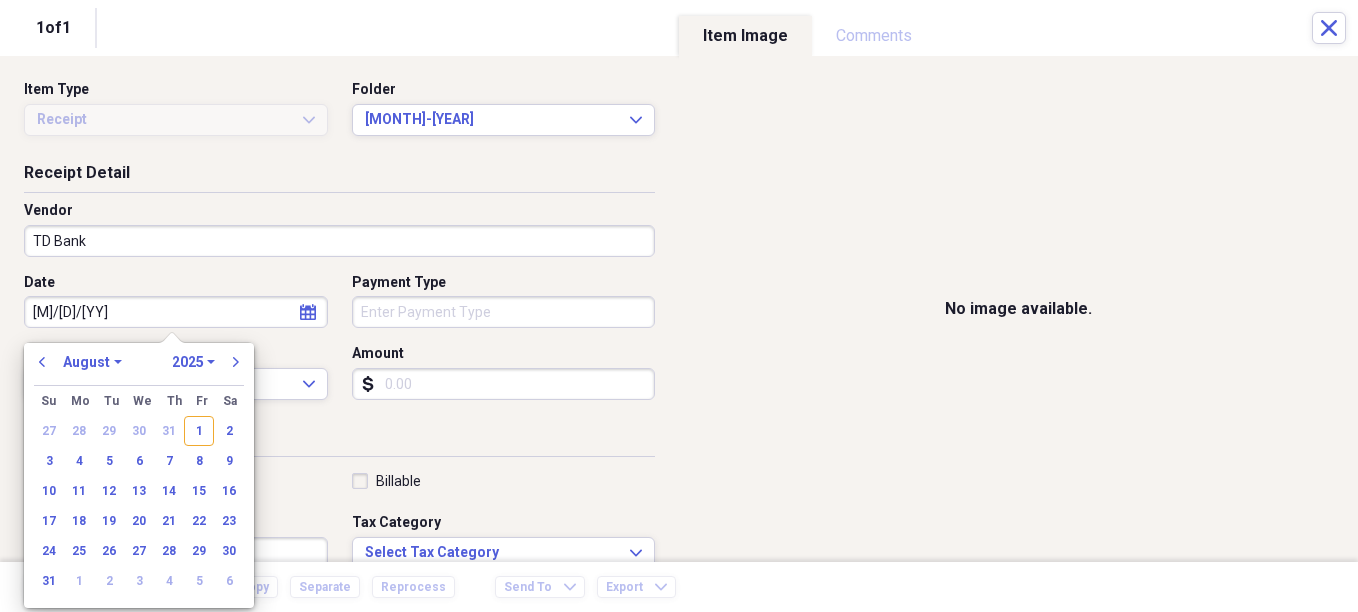 type on "7/30/25" 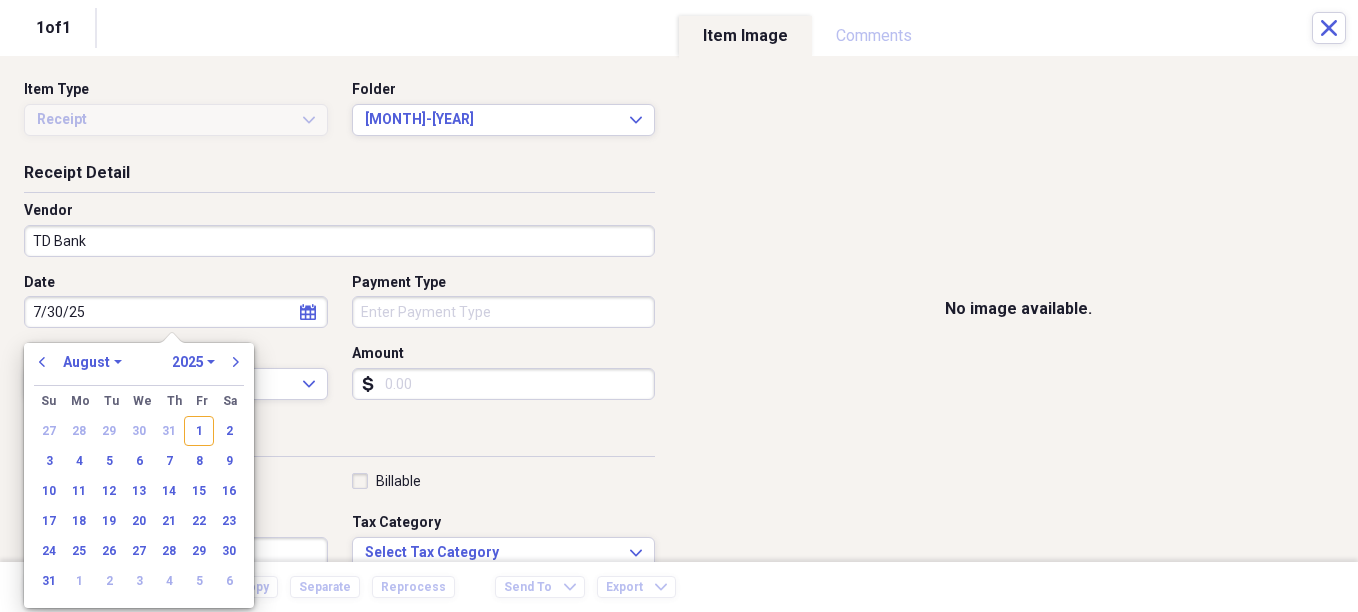 select on "6" 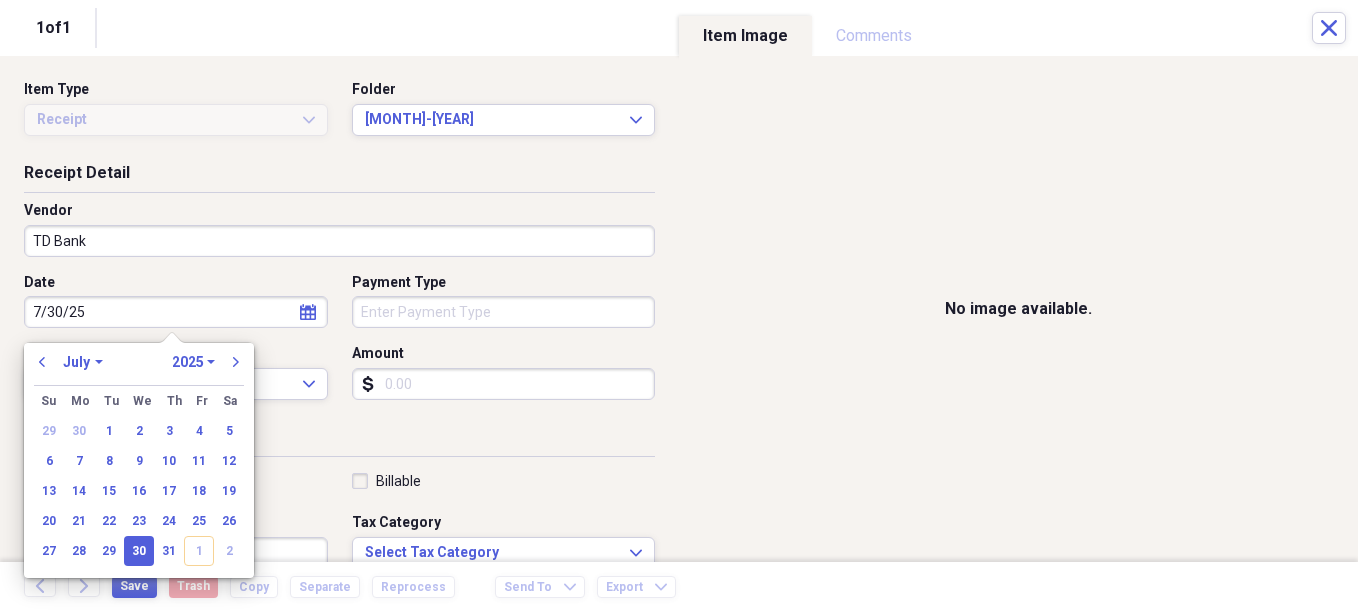 type on "07/30/2025" 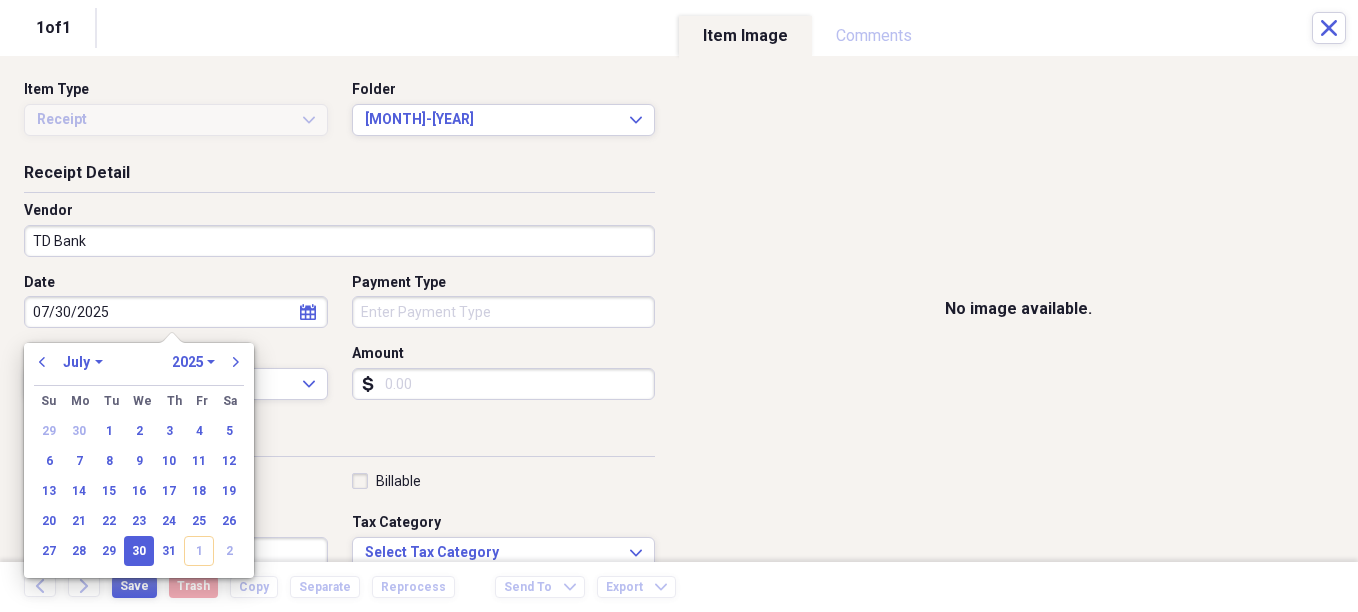 click on "Amount" at bounding box center [504, 384] 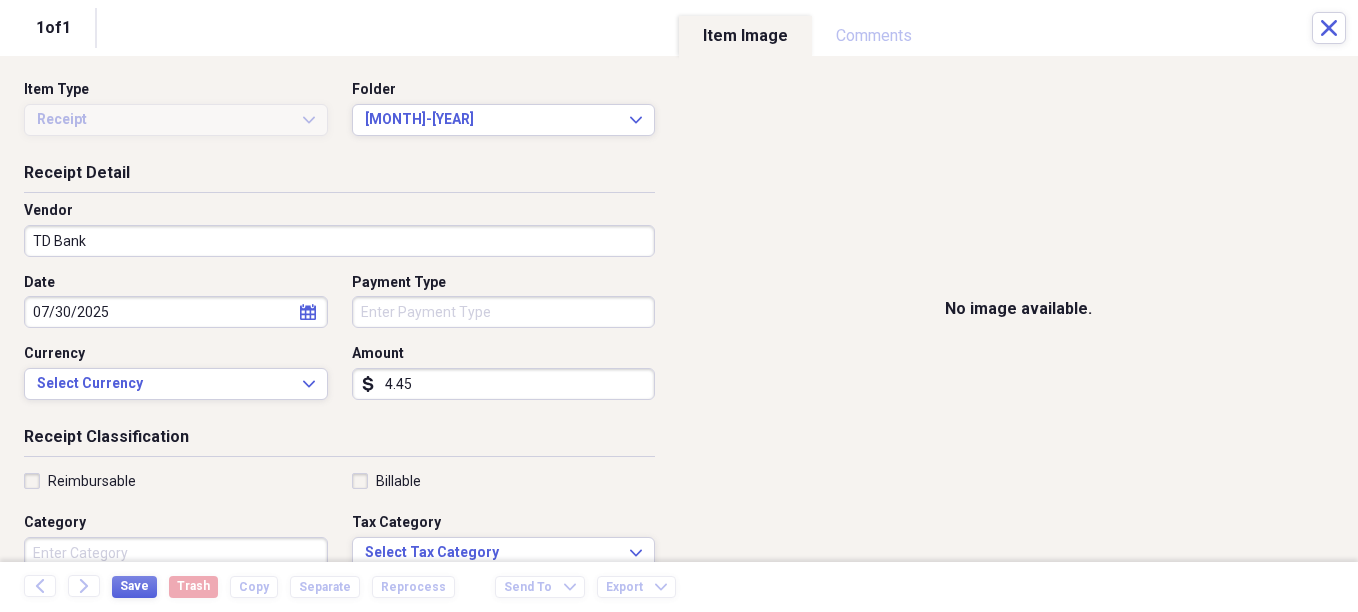 type on "4.45" 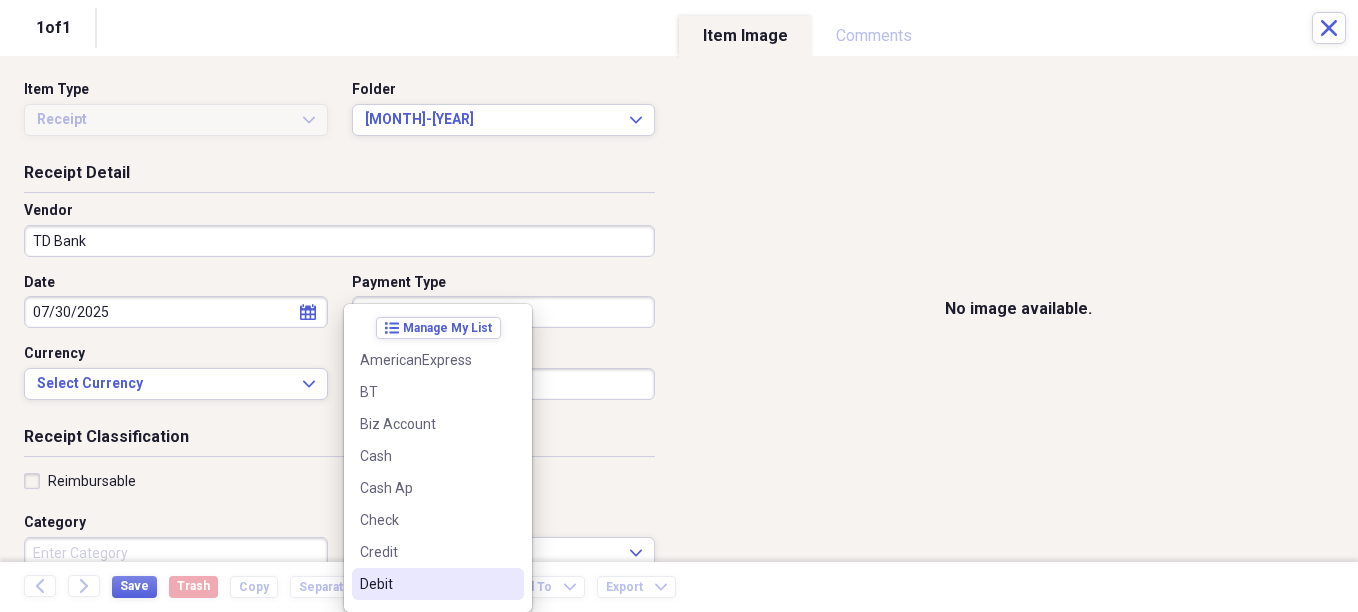 click on "Debit" at bounding box center (426, 584) 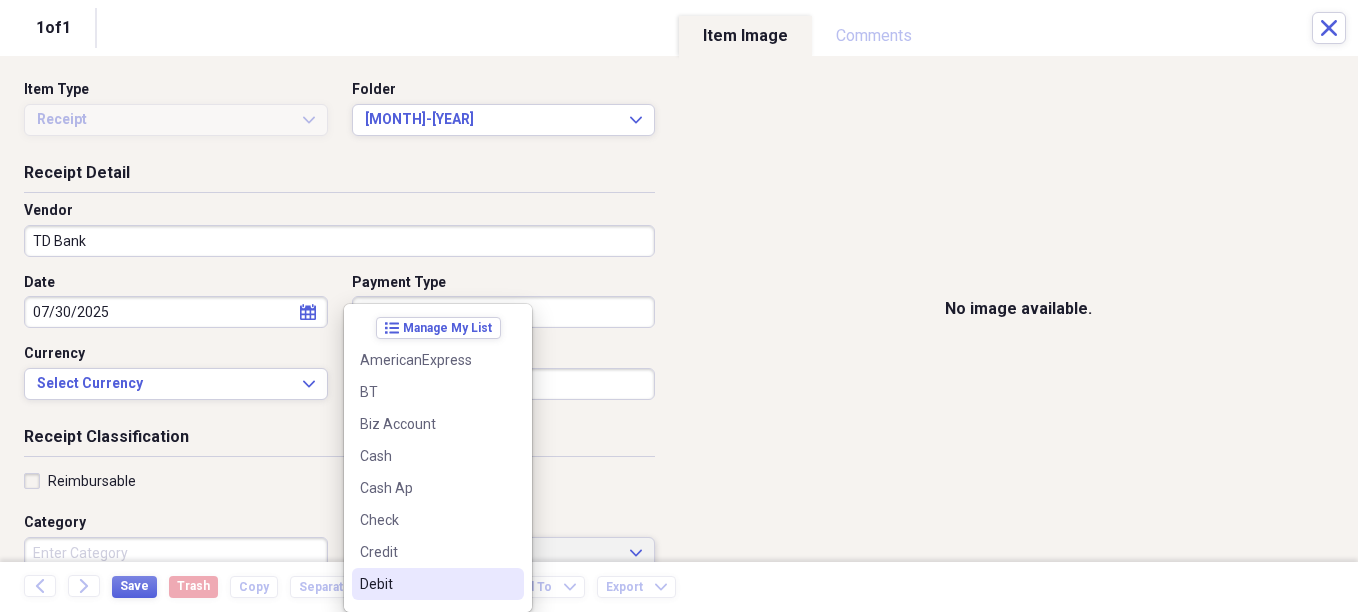 type on "Debit" 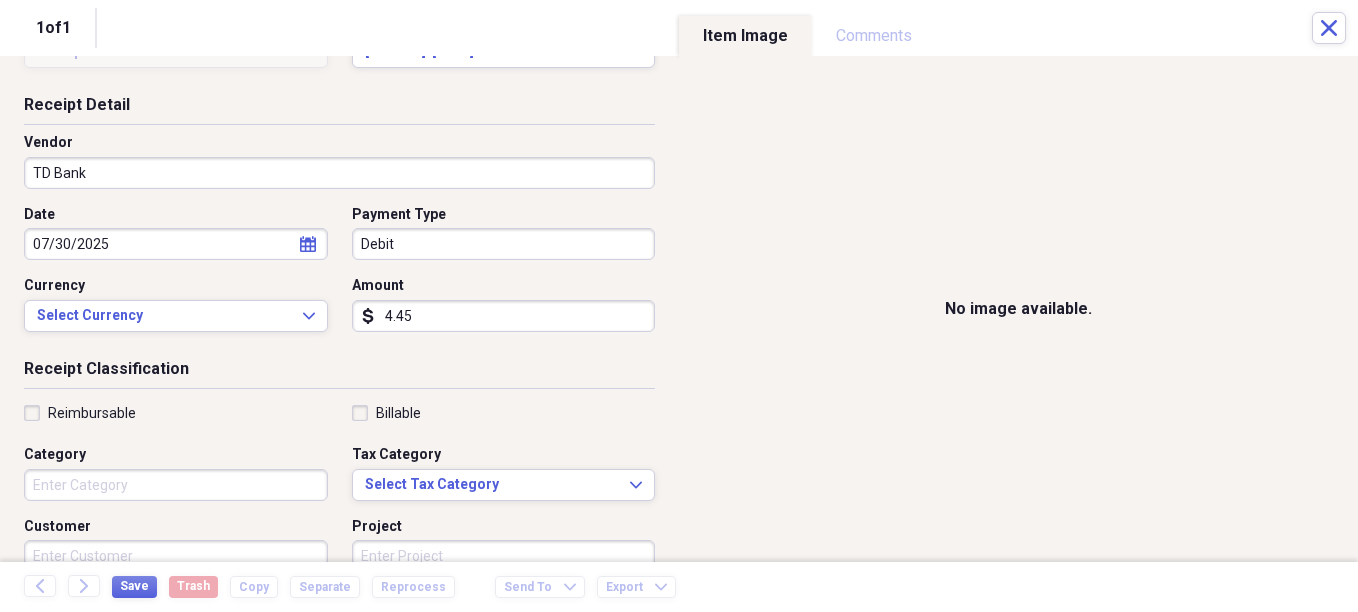 scroll, scrollTop: 100, scrollLeft: 0, axis: vertical 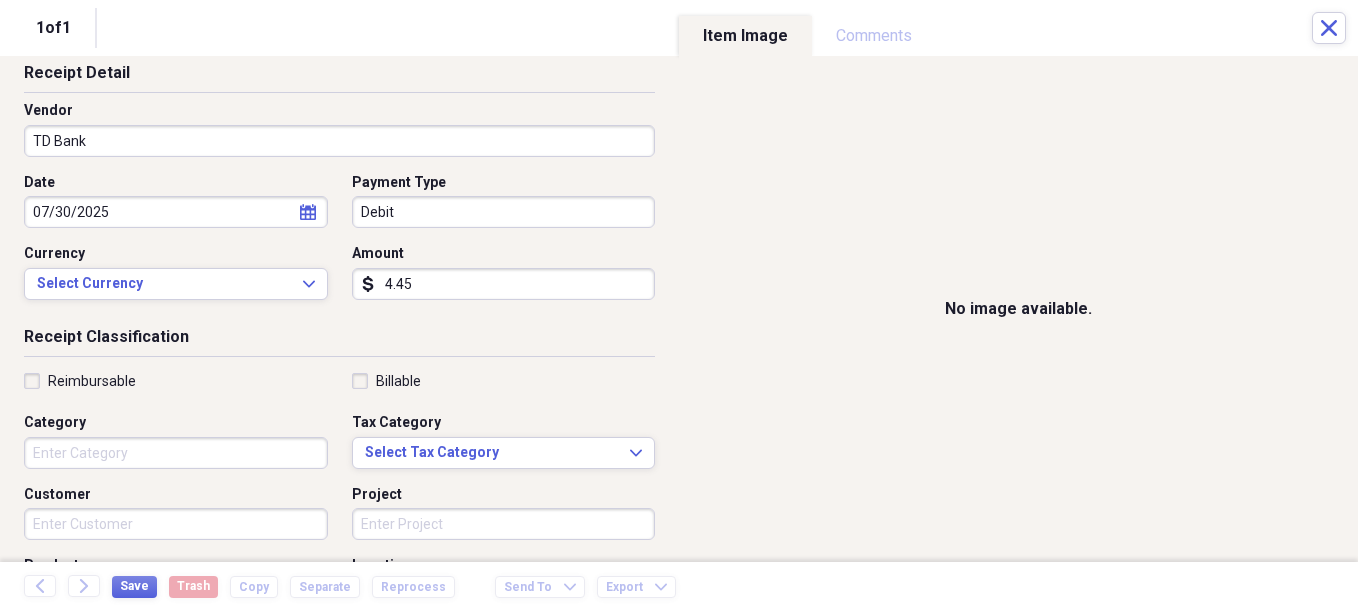 click on "Category" at bounding box center (176, 453) 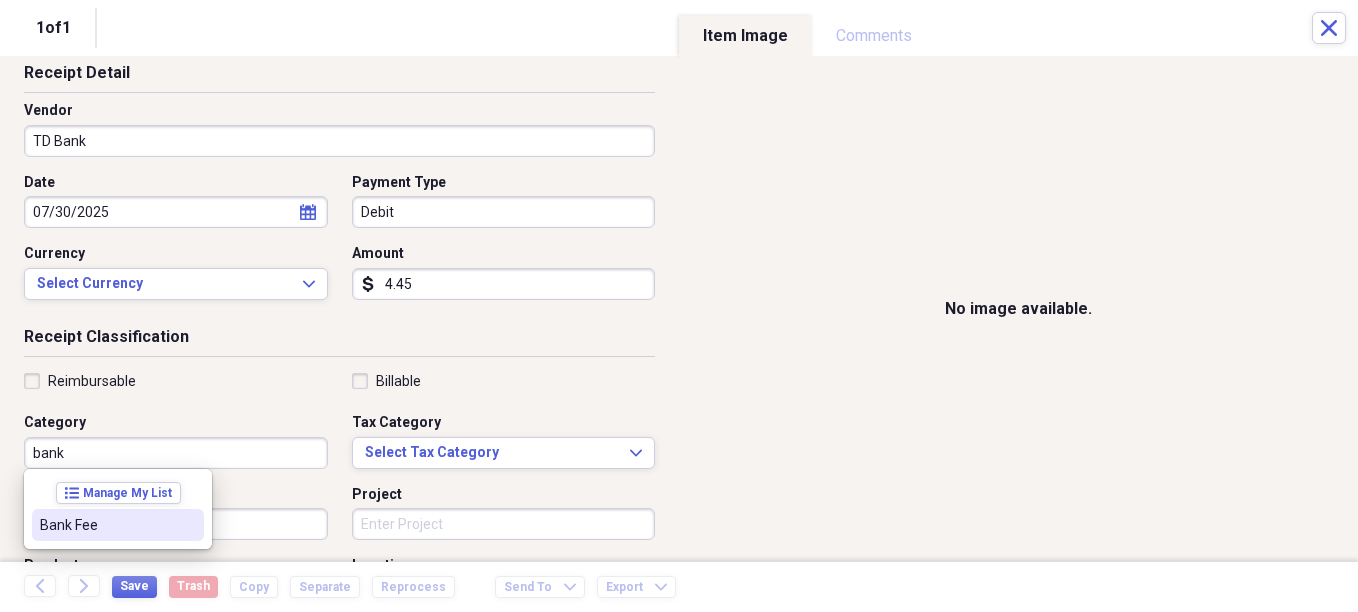 drag, startPoint x: 104, startPoint y: 512, endPoint x: 232, endPoint y: 509, distance: 128.03516 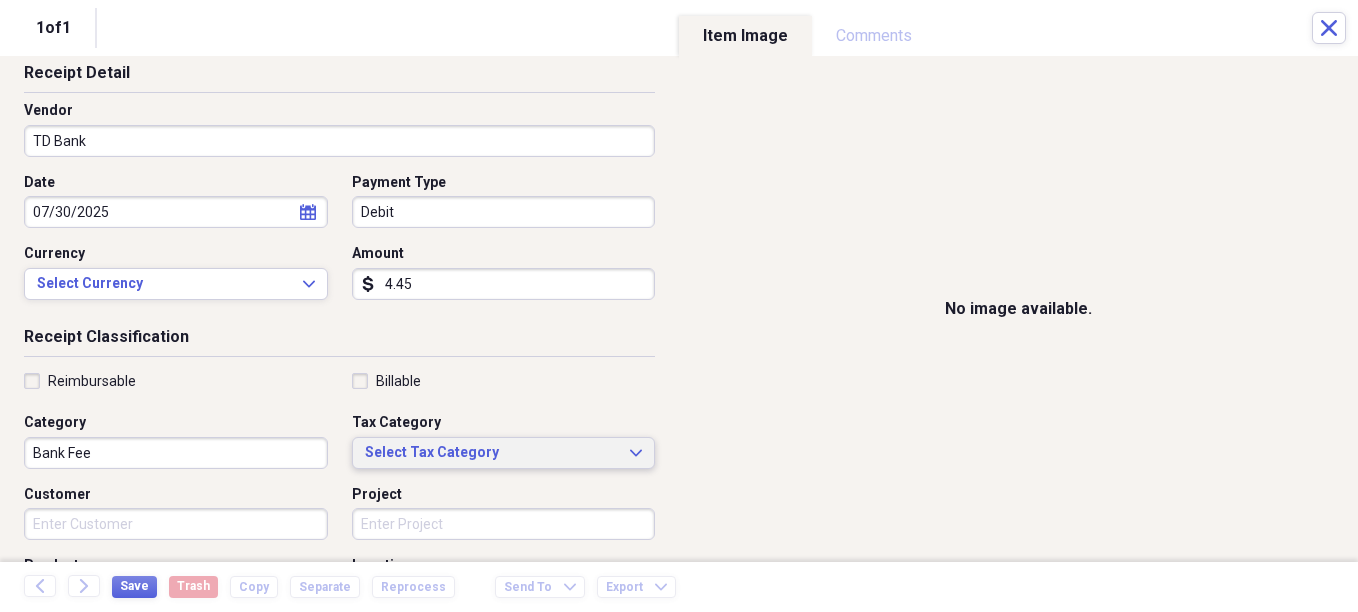 click on "Select Tax Category" at bounding box center (492, 453) 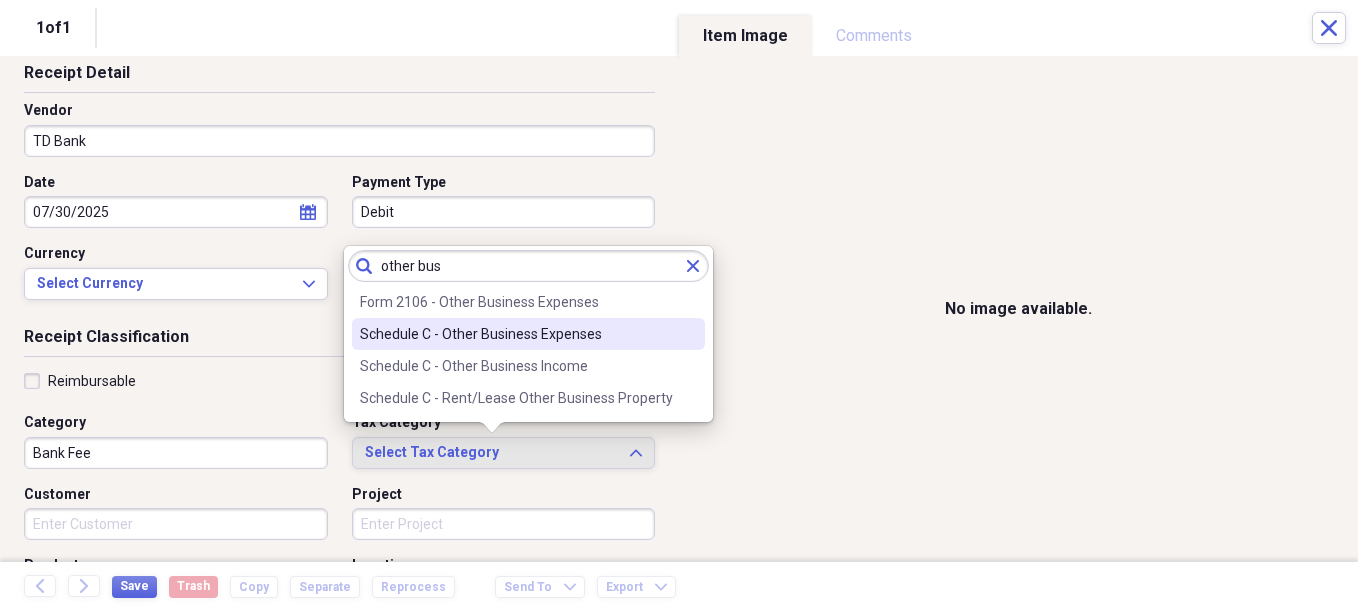type on "other bus" 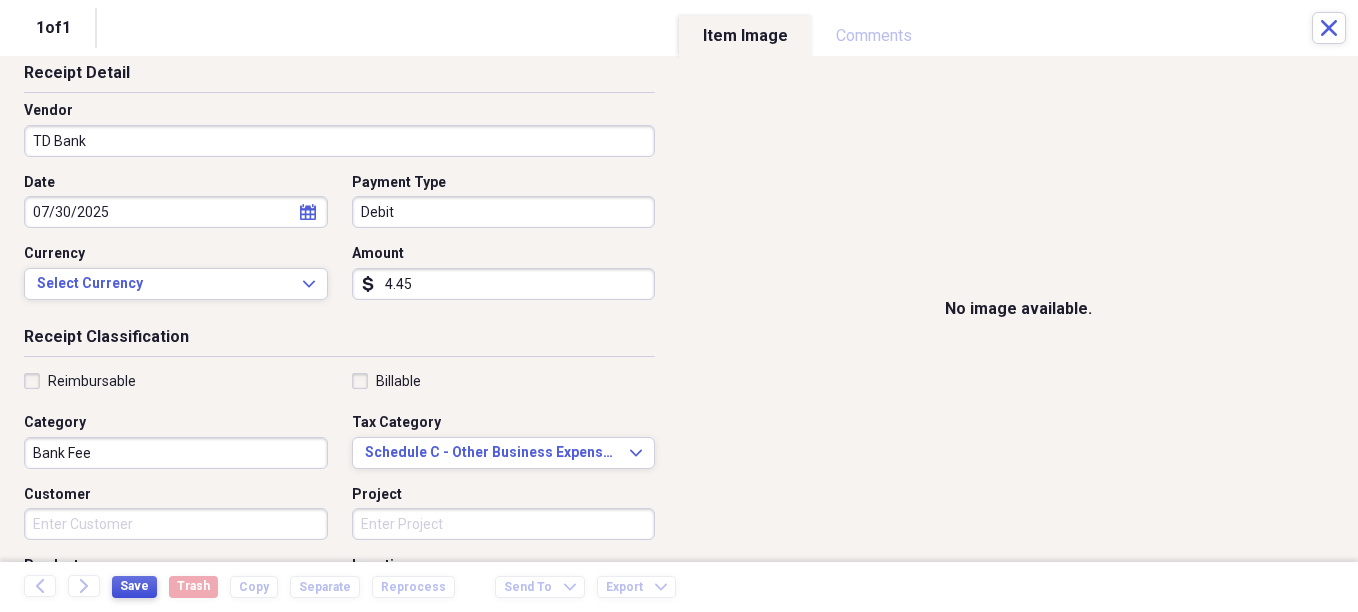 click on "Save" at bounding box center (134, 586) 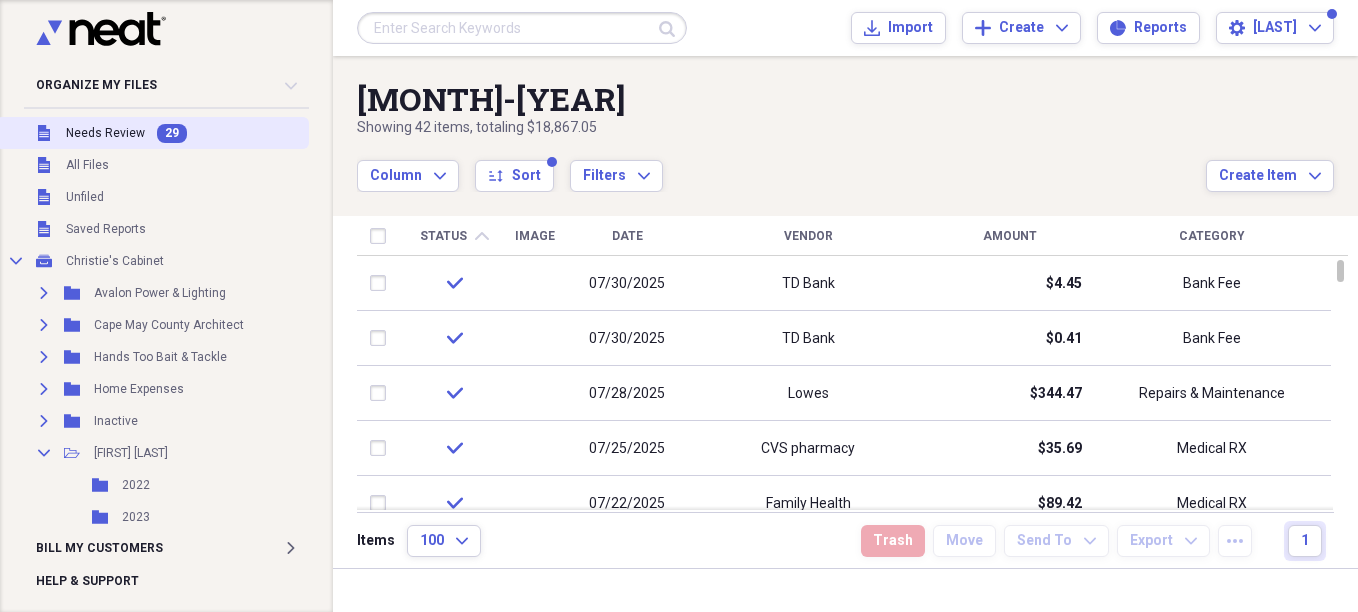 click on "Needs Review" at bounding box center [105, 133] 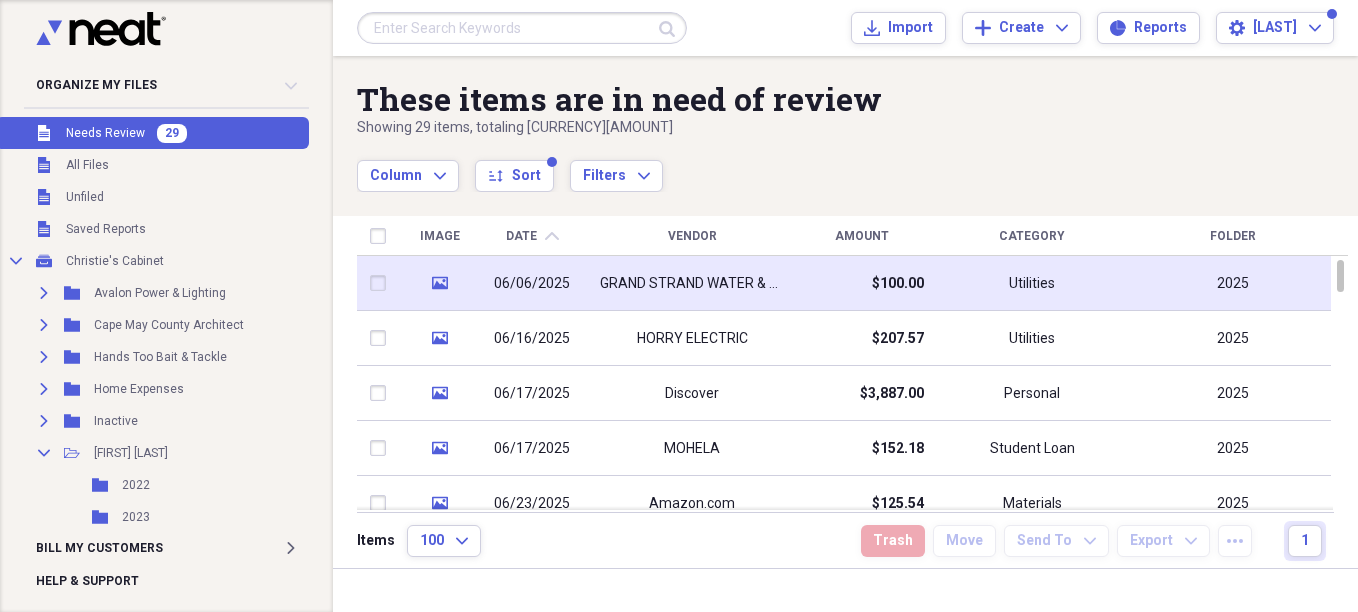 click on "Utilities" at bounding box center [1032, 283] 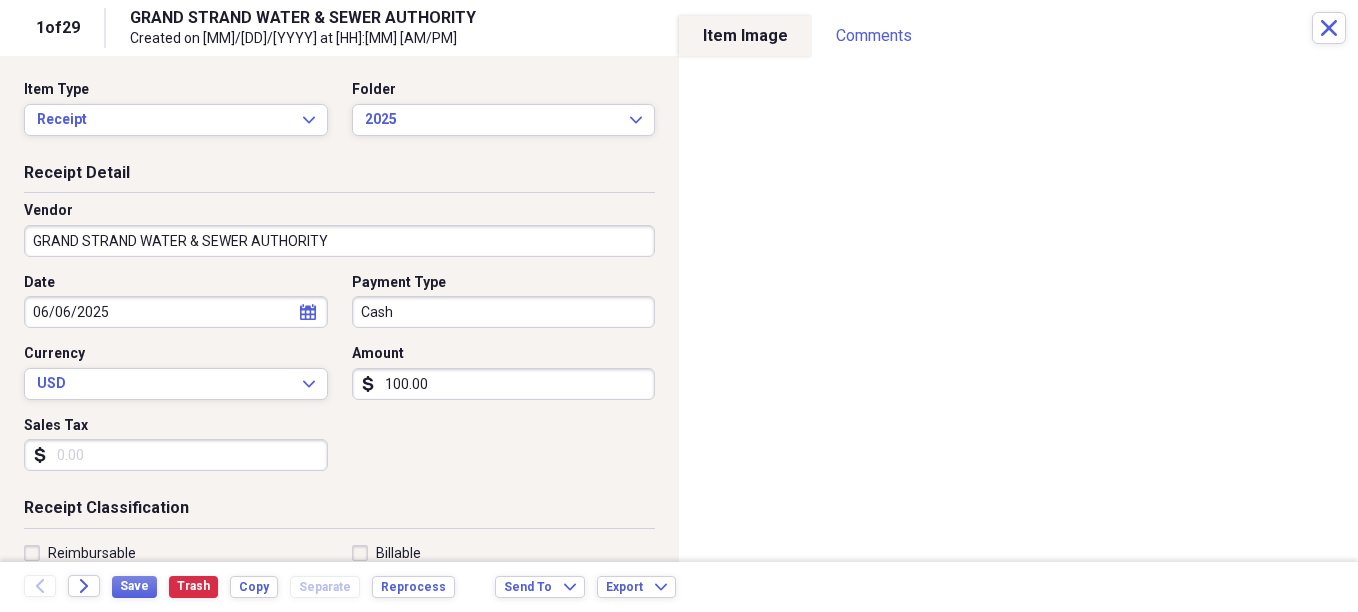 select on "5" 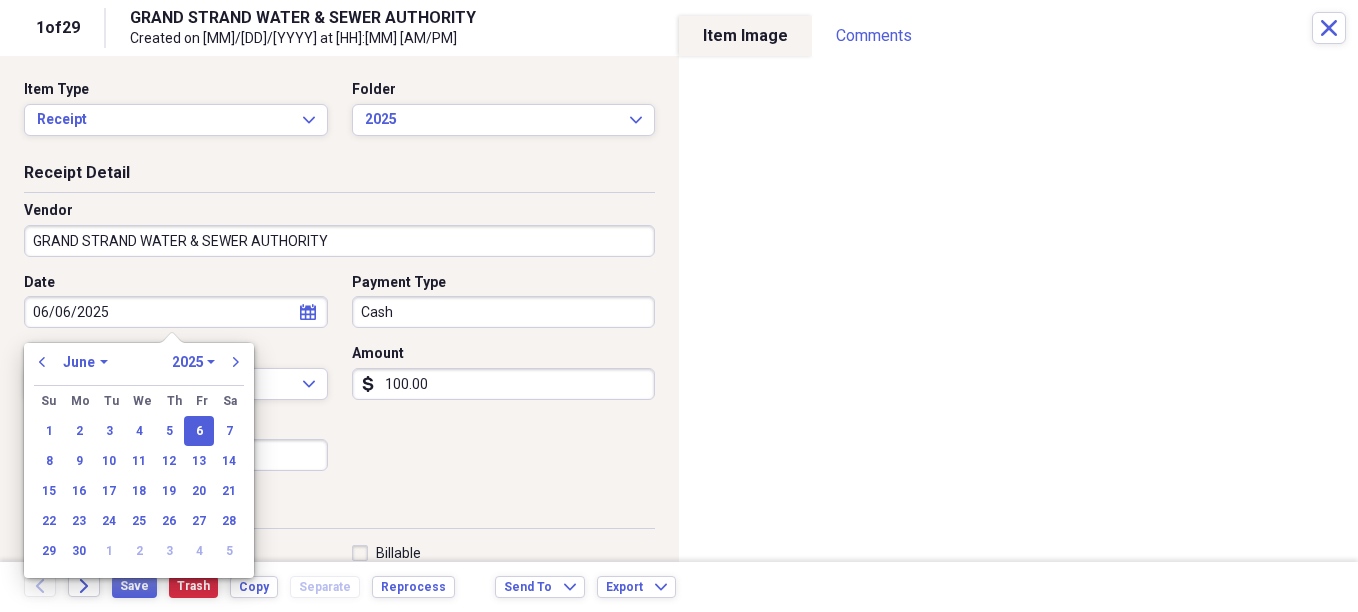 drag, startPoint x: 163, startPoint y: 300, endPoint x: -4, endPoint y: 281, distance: 168.07736 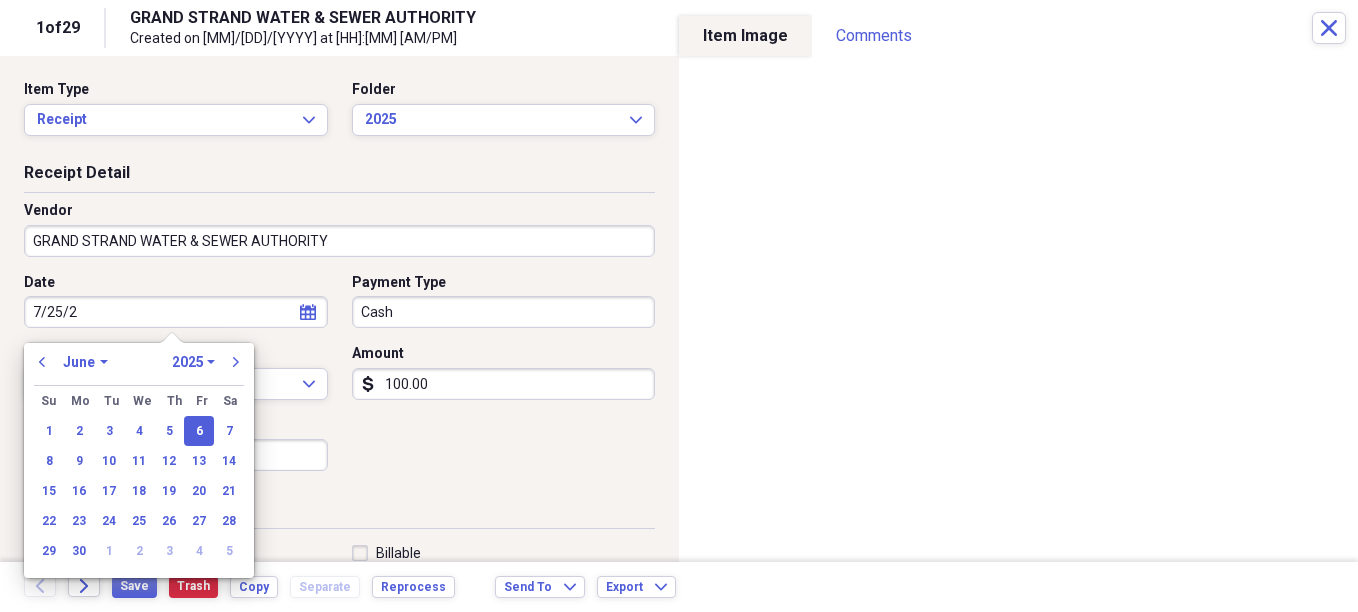 type on "7/25/25" 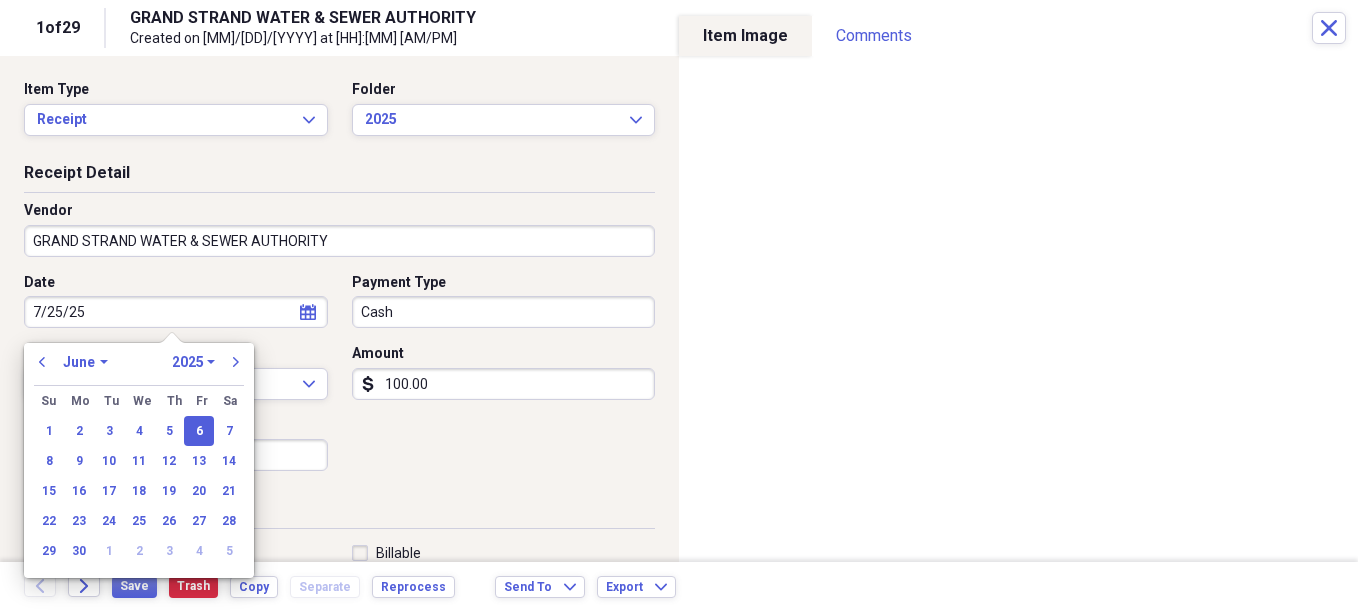 select on "6" 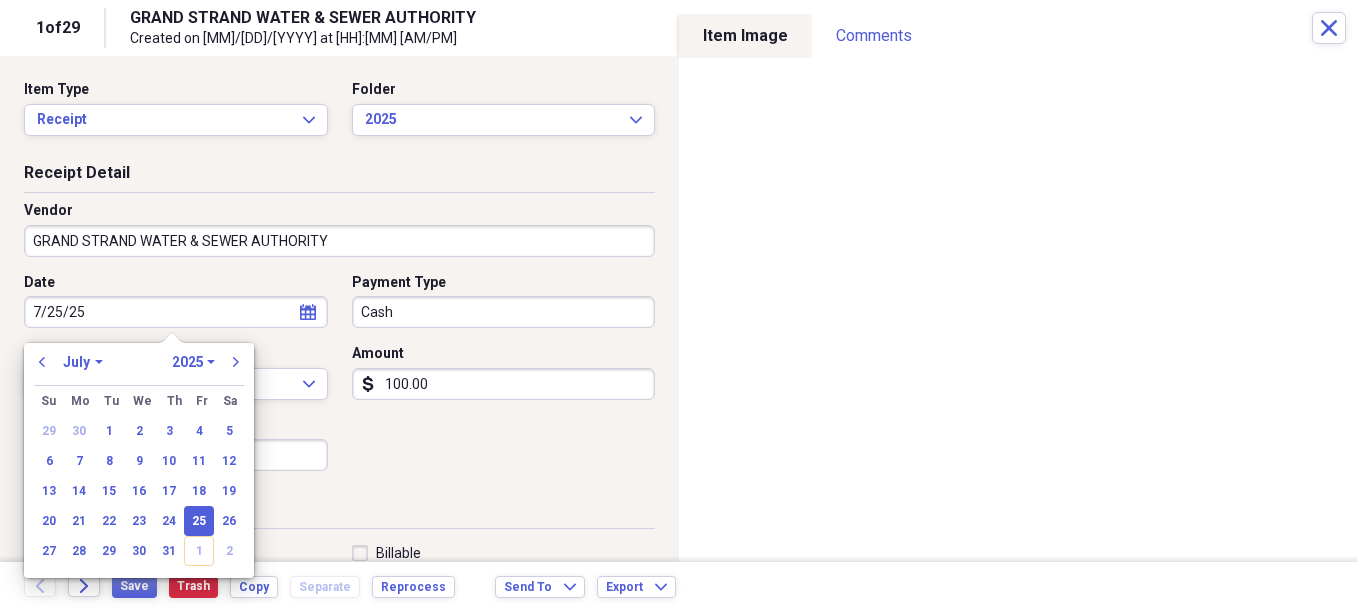 type on "07/25/2025" 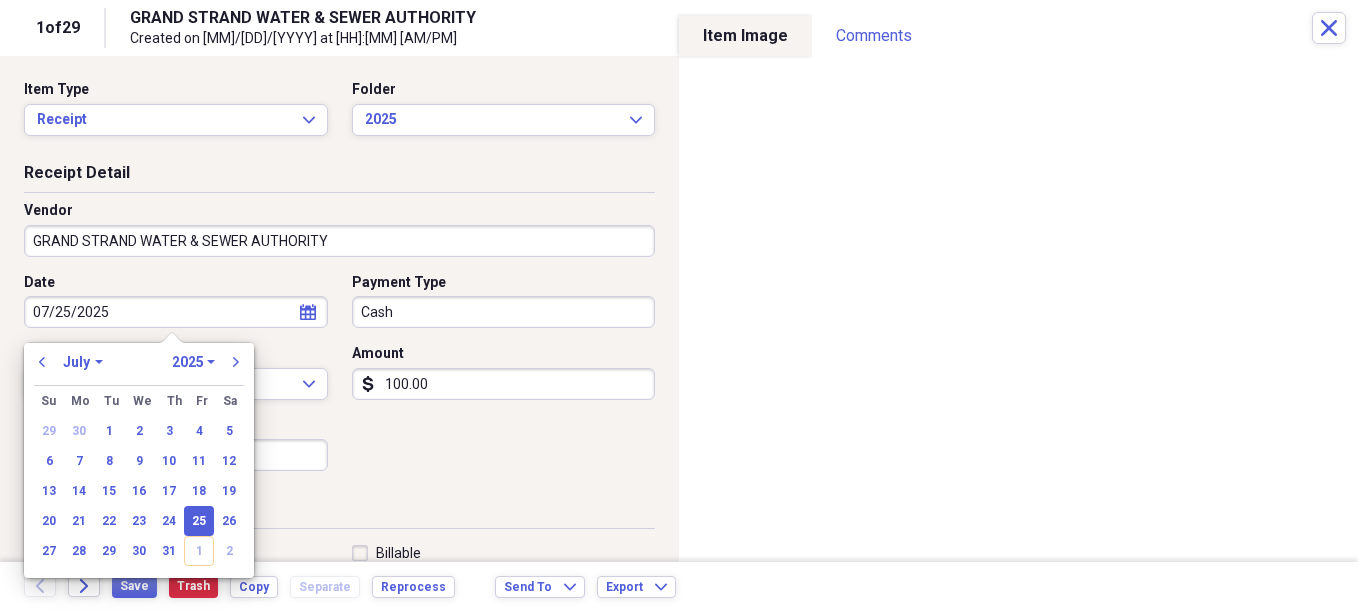 click on "Cash" at bounding box center (504, 312) 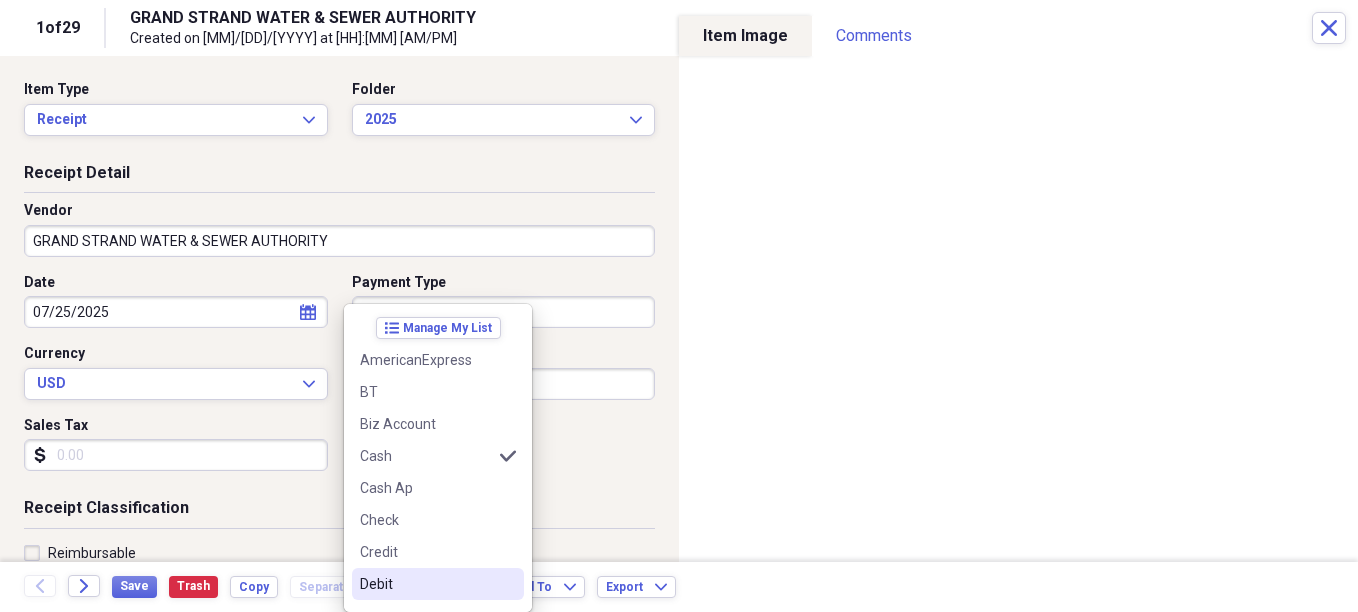 click on "Debit" at bounding box center [426, 584] 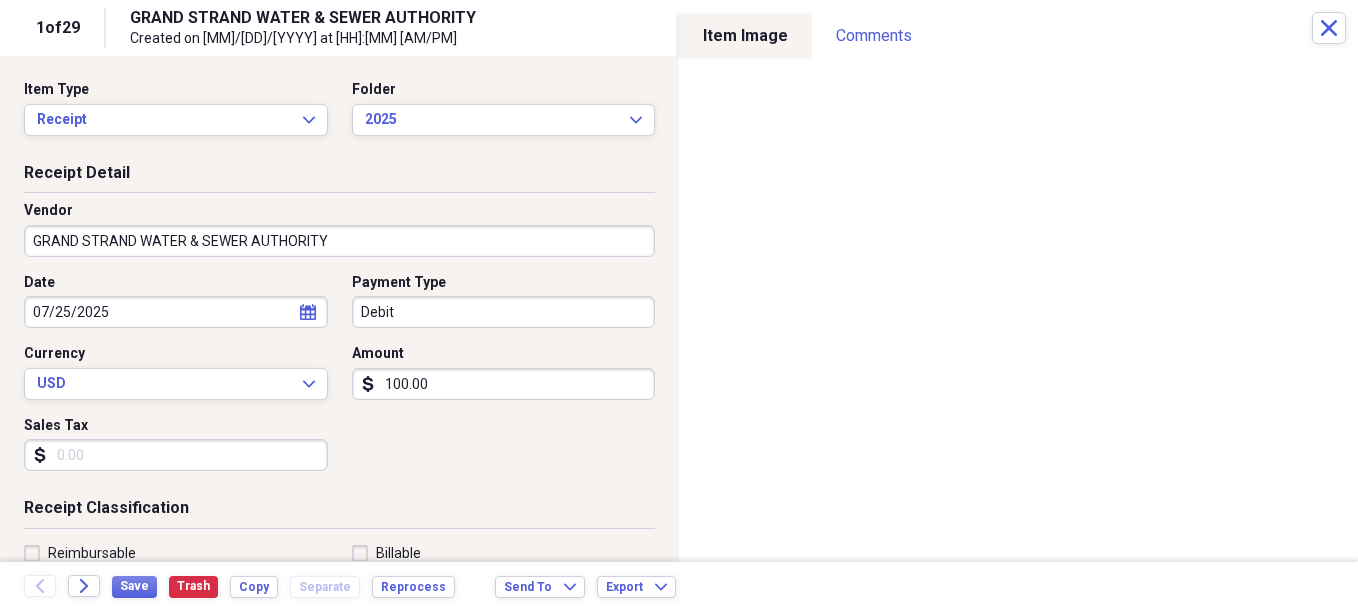 click on "100.00" at bounding box center (504, 384) 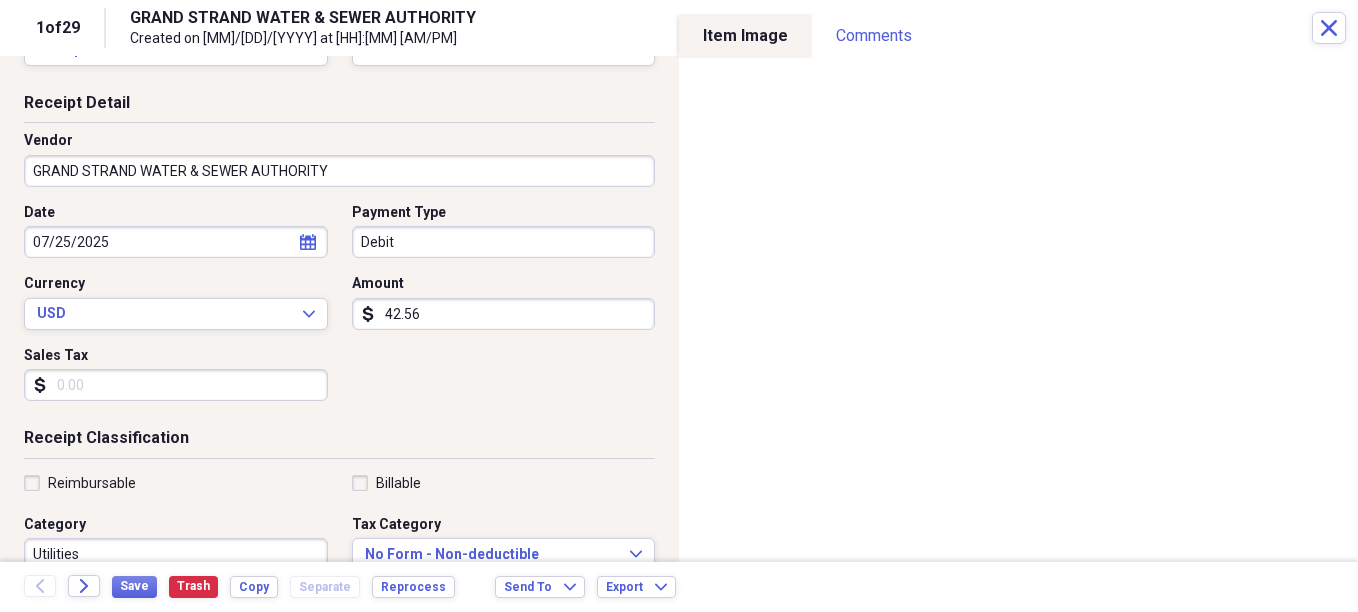 scroll, scrollTop: 100, scrollLeft: 0, axis: vertical 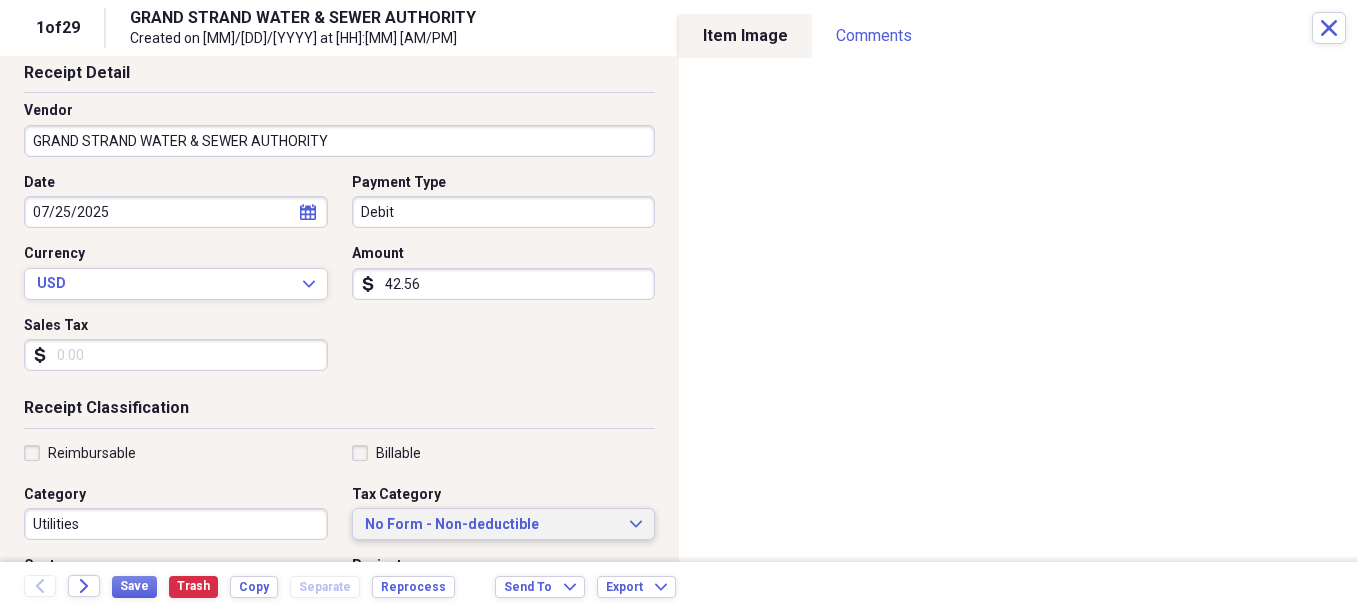 type on "42.56" 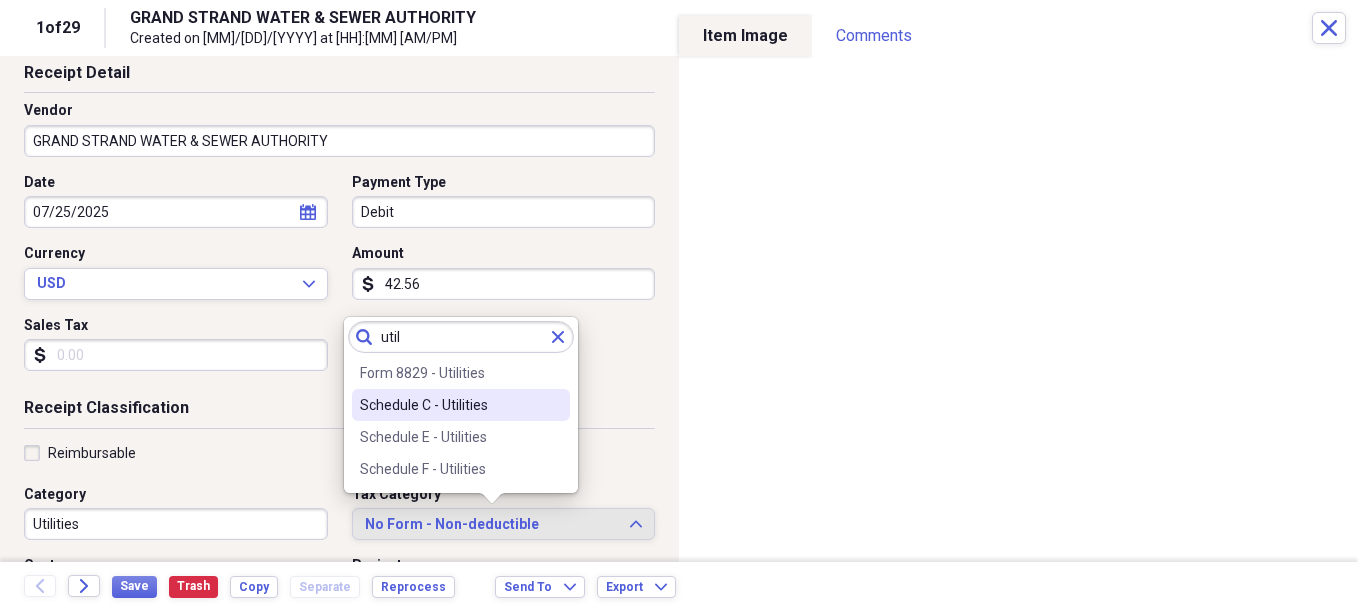 type on "util" 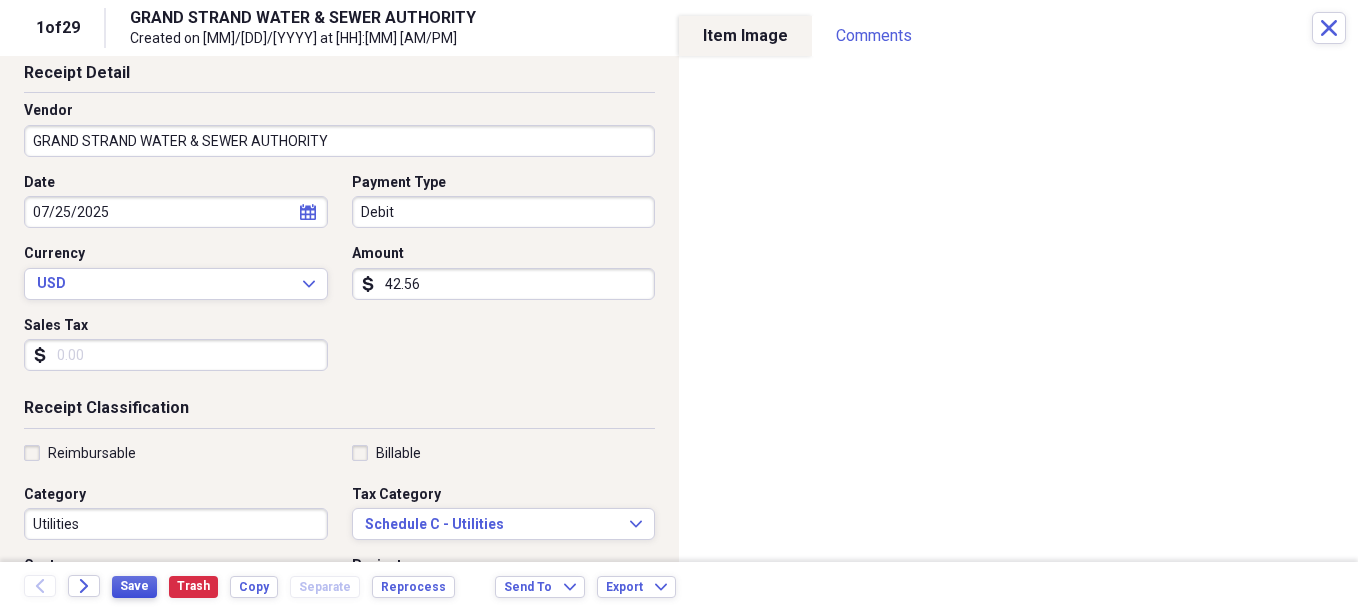click on "Save" at bounding box center (134, 586) 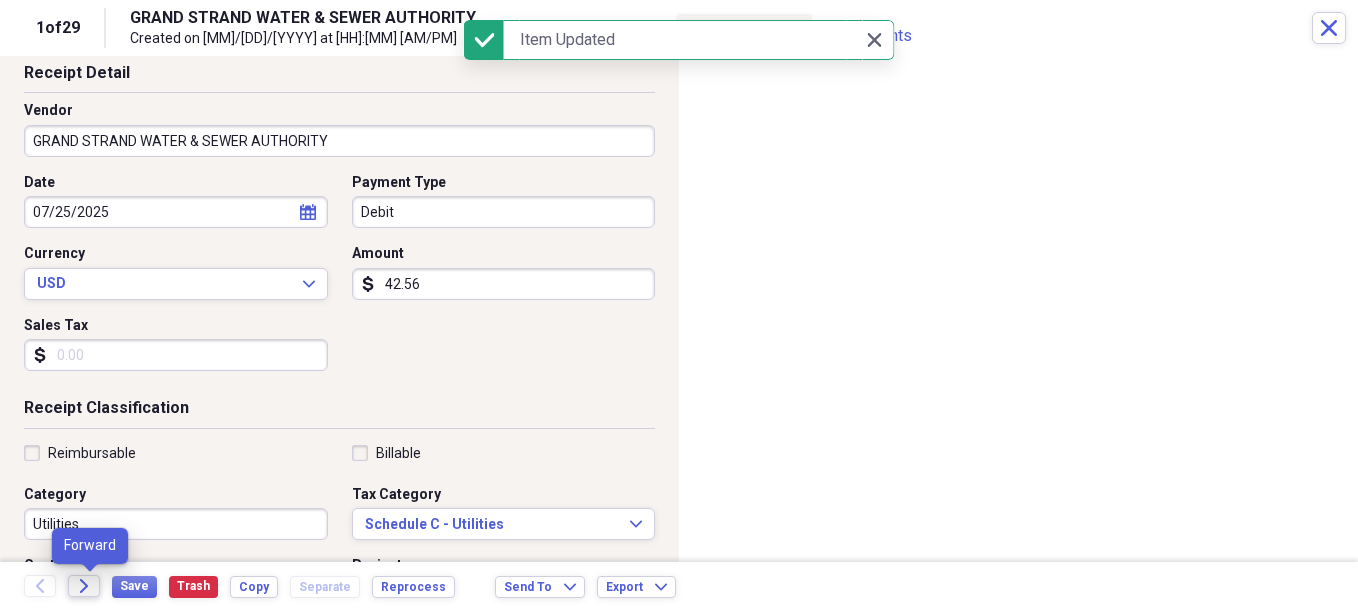 click on "Forward" 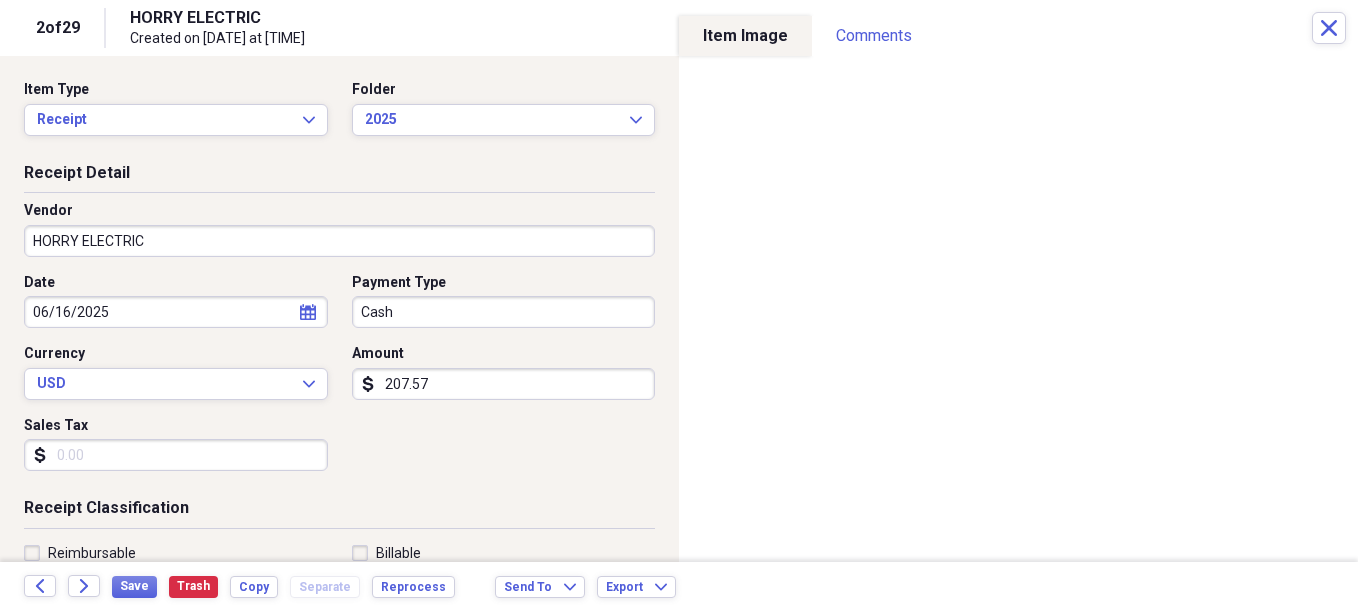 type 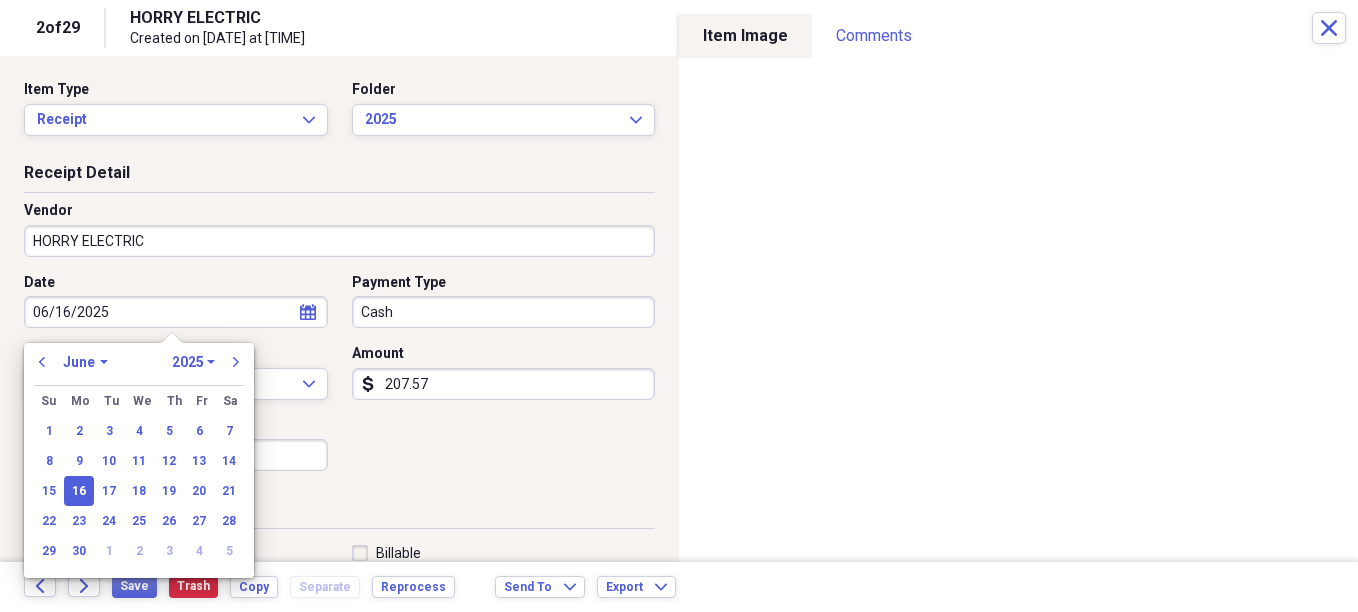 drag, startPoint x: 185, startPoint y: 307, endPoint x: 0, endPoint y: 282, distance: 186.68155 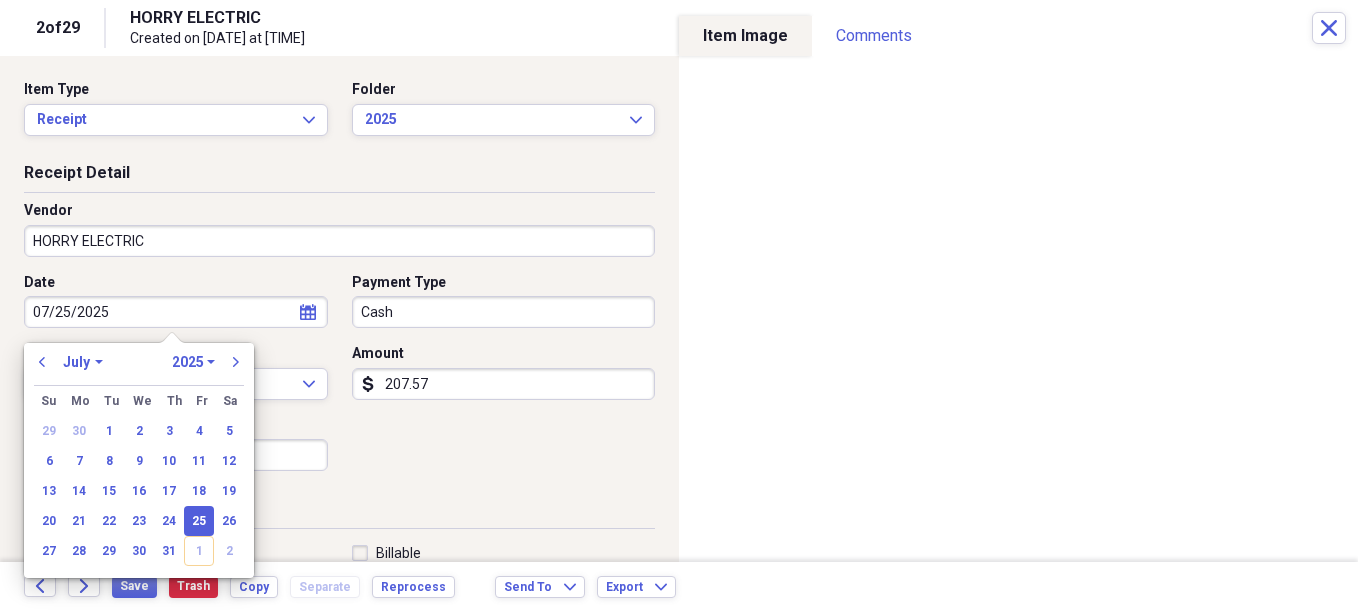 click on "Organize My Files 29 Collapse Unfiled Needs Review 29 Unfiled All Files Unfiled Unfiled Unfiled Saved Reports Collapse My Cabinet Christie's Cabinet Add Folder Expand Folder Avalon Power & Lighting Add Folder Expand Folder Cape May County Architect Add Folder Expand Folder Hands Too Bait & Tackle Add Folder Expand Folder Home Expenses Add Folder Expand Folder Inactive Add Folder Collapse Open Folder JMM Studios Add Folder Folder 2022 Add Folder Folder 2023 Add Folder Folder 2024 Add Folder Collapse Open Folder 2025 Add Folder Folder 1-2025 Add Folder Folder 10-2025 Add Folder Folder 11-2025 Add Folder Folder 12-2025 Add Folder Folder 2-2025 Add Folder Folder 3-2025 Add Folder Folder 4-2025 Add Folder Folder 5-2025 Add Folder Folder 6-2025 Add Folder Folder 7-2025 Add Folder Folder 8-2025 Add Folder Folder 9-2025 Add Folder Folder Kevin Clifford 2024 Add Folder Expand Folder Pandemonium Fiberglass Add Folder Trash Trash Bill My Customers Expand Help & Support Submit Import Import Add Create Expand Reports sort" at bounding box center (679, 306) 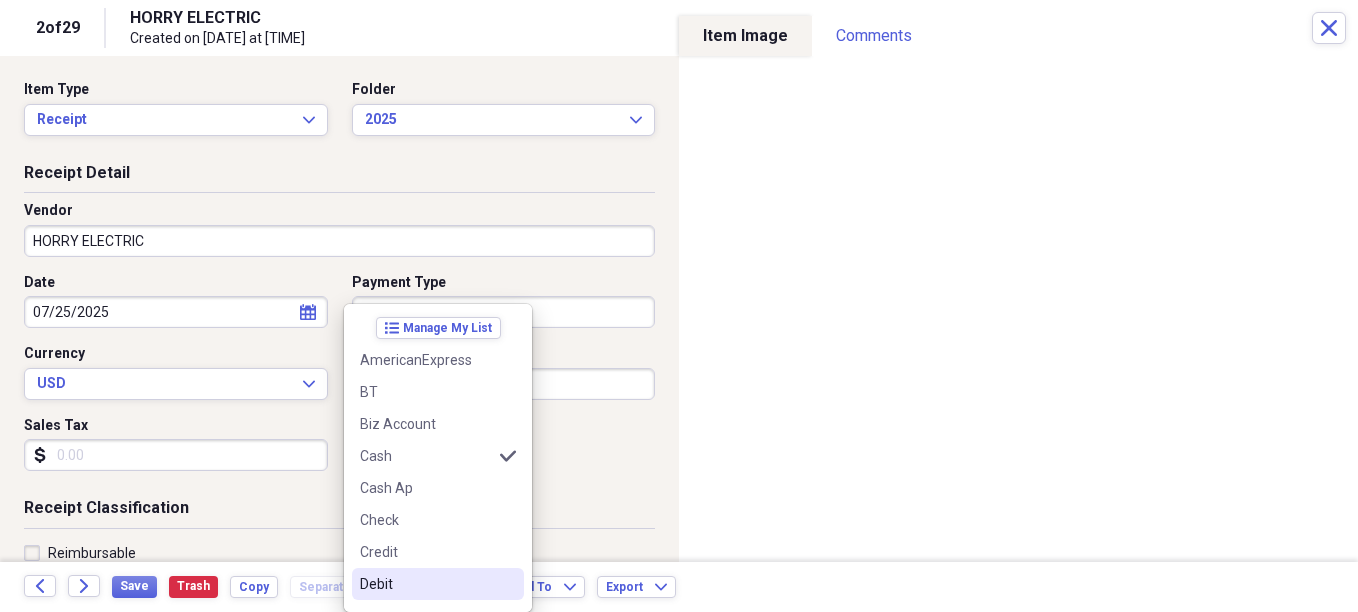 click on "Debit" at bounding box center [426, 584] 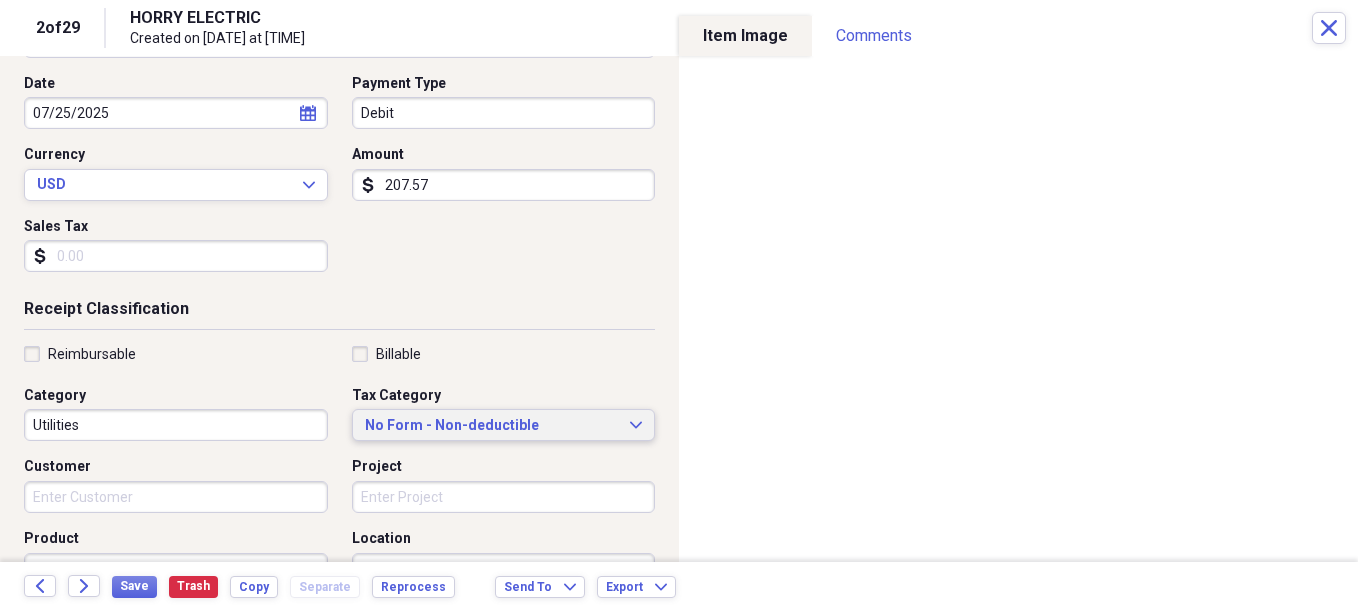 scroll, scrollTop: 200, scrollLeft: 0, axis: vertical 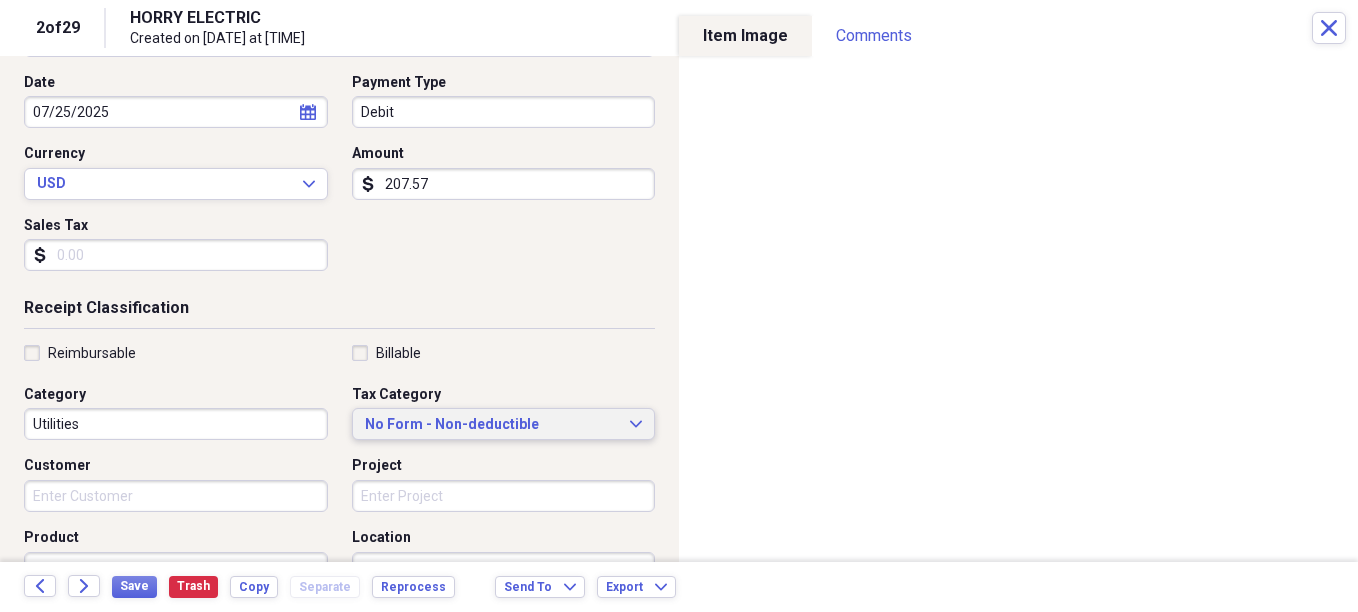 click on "No Form - Non-deductible" at bounding box center (492, 425) 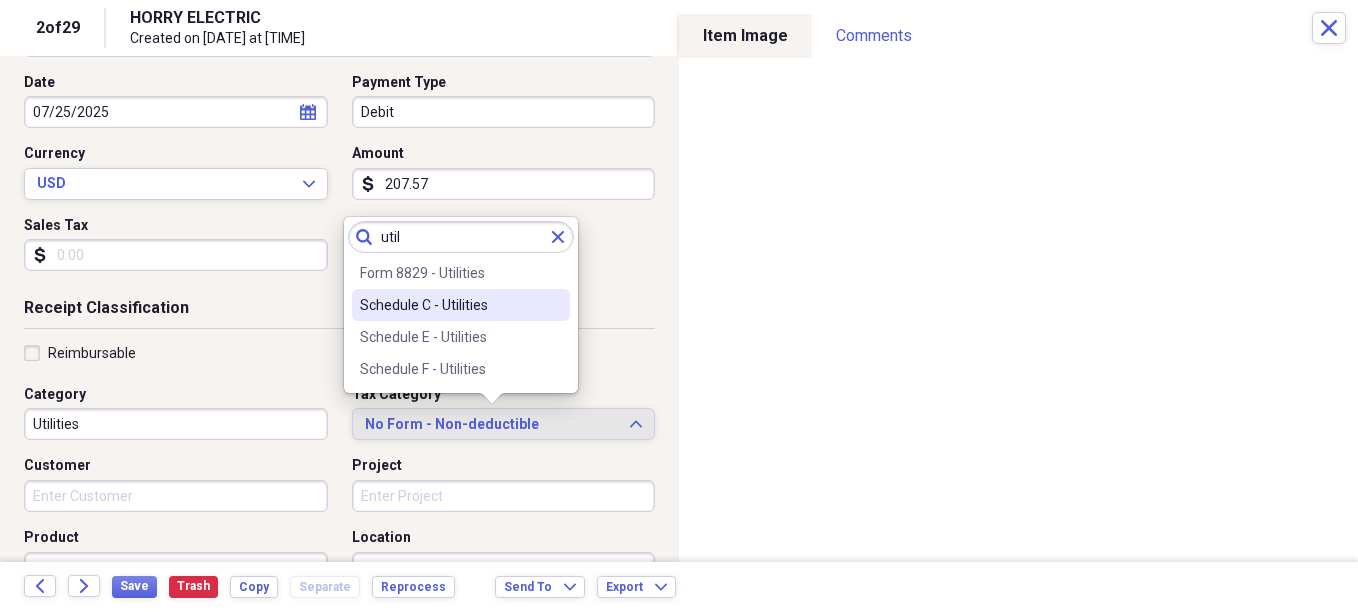drag, startPoint x: 455, startPoint y: 301, endPoint x: 433, endPoint y: 327, distance: 34.058773 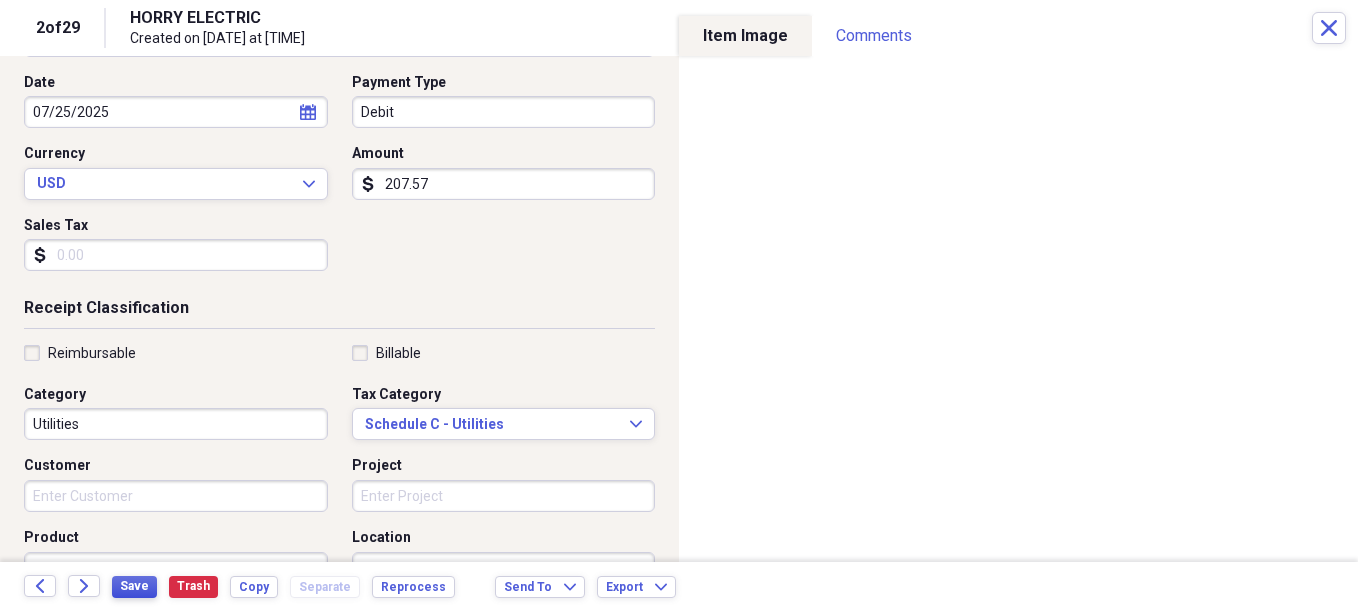 click on "Save" at bounding box center [134, 586] 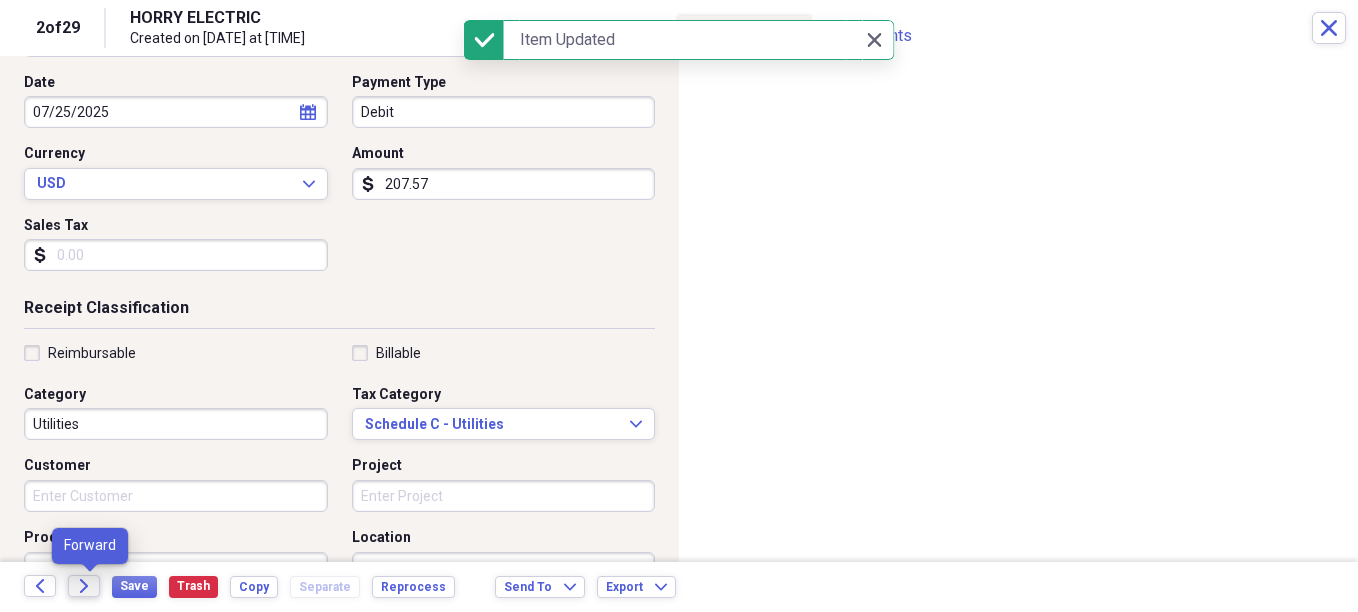 click on "Forward" at bounding box center [84, 586] 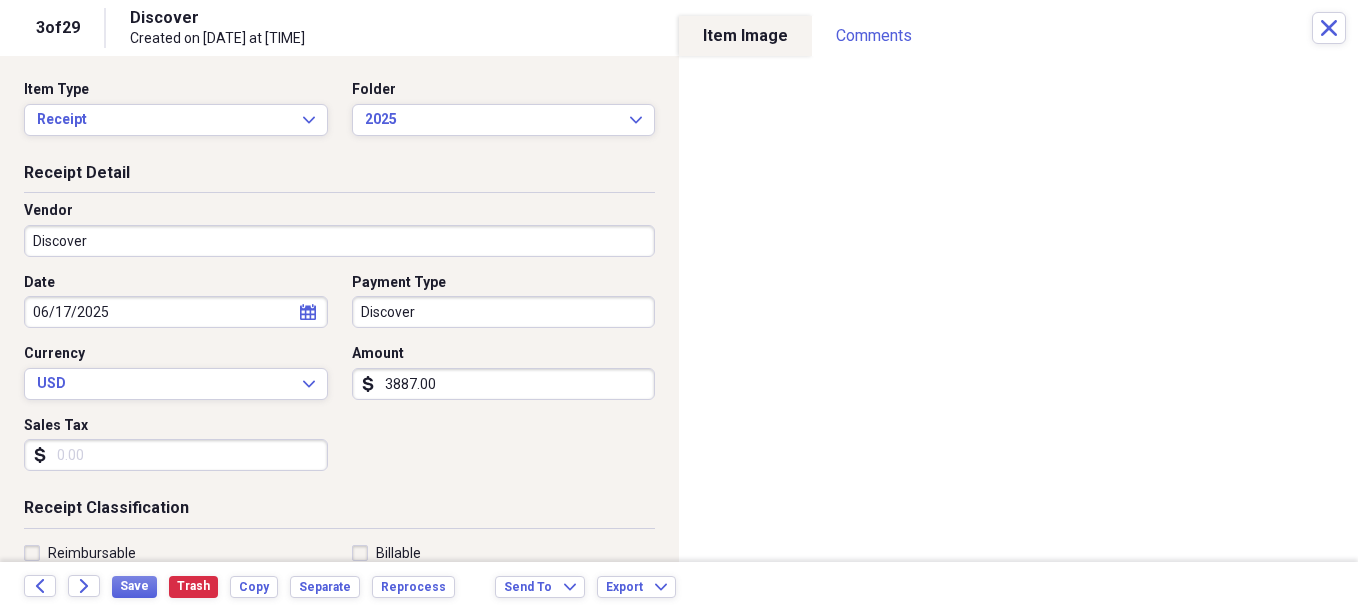click on "3887.00" at bounding box center [504, 384] 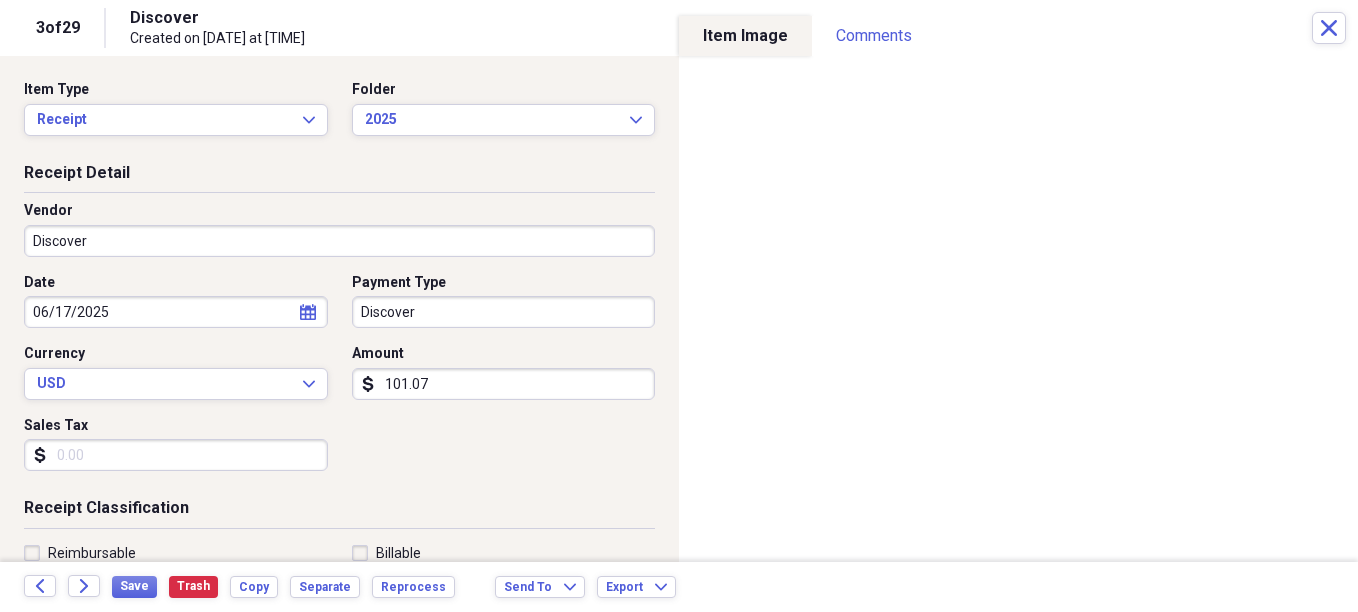 click on "Date" at bounding box center (176, 283) 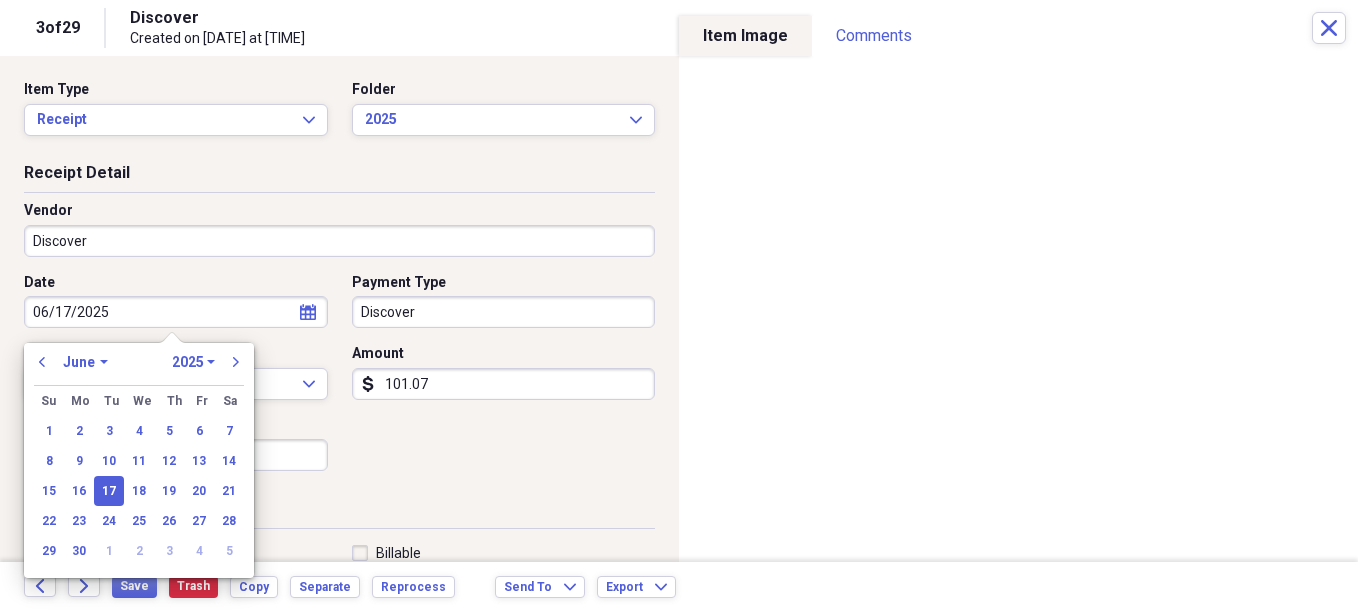 drag, startPoint x: 174, startPoint y: 315, endPoint x: -4, endPoint y: 284, distance: 180.67928 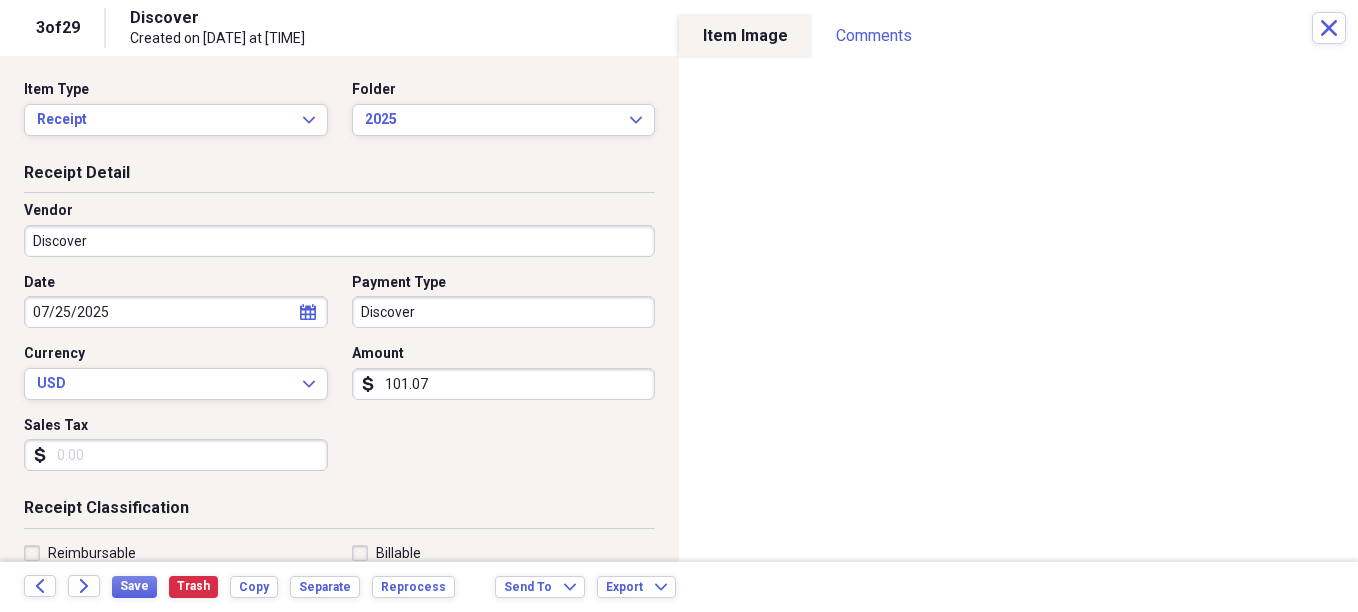 click on "Date [MM]/[DD]/[YYYY] calendar Calendar Payment Type Discover Currency USD Expand Amount dollar-sign [AMOUNT] Sales Tax dollar-sign" at bounding box center (339, 380) 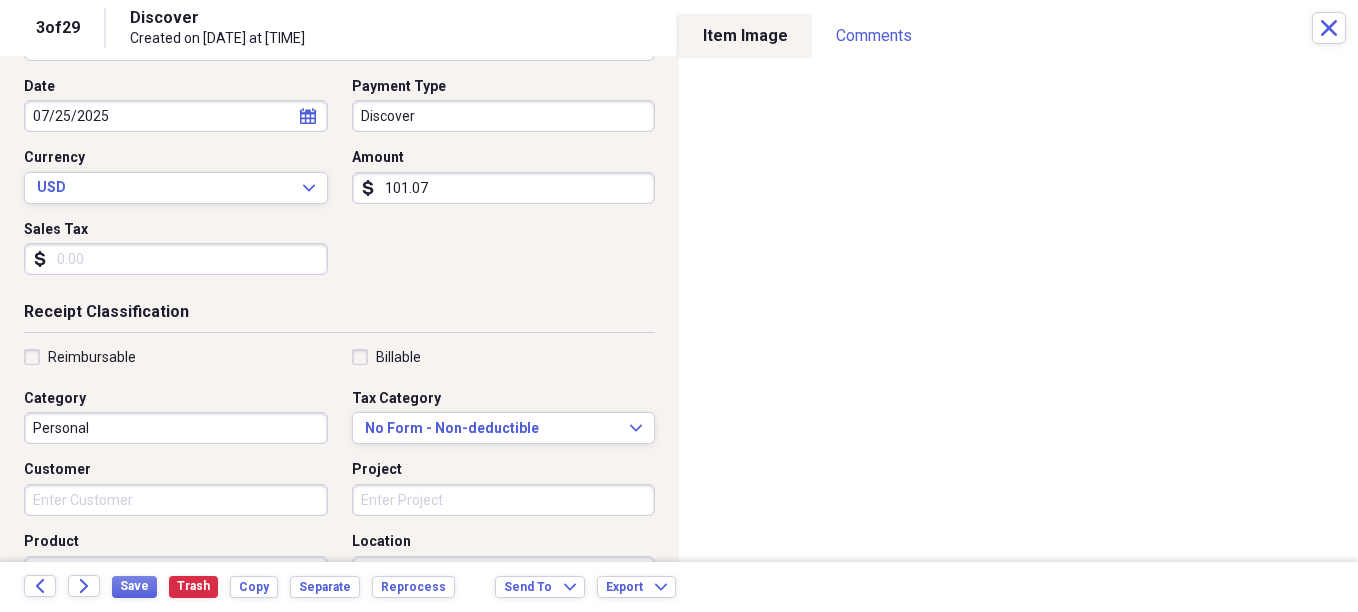 scroll, scrollTop: 200, scrollLeft: 0, axis: vertical 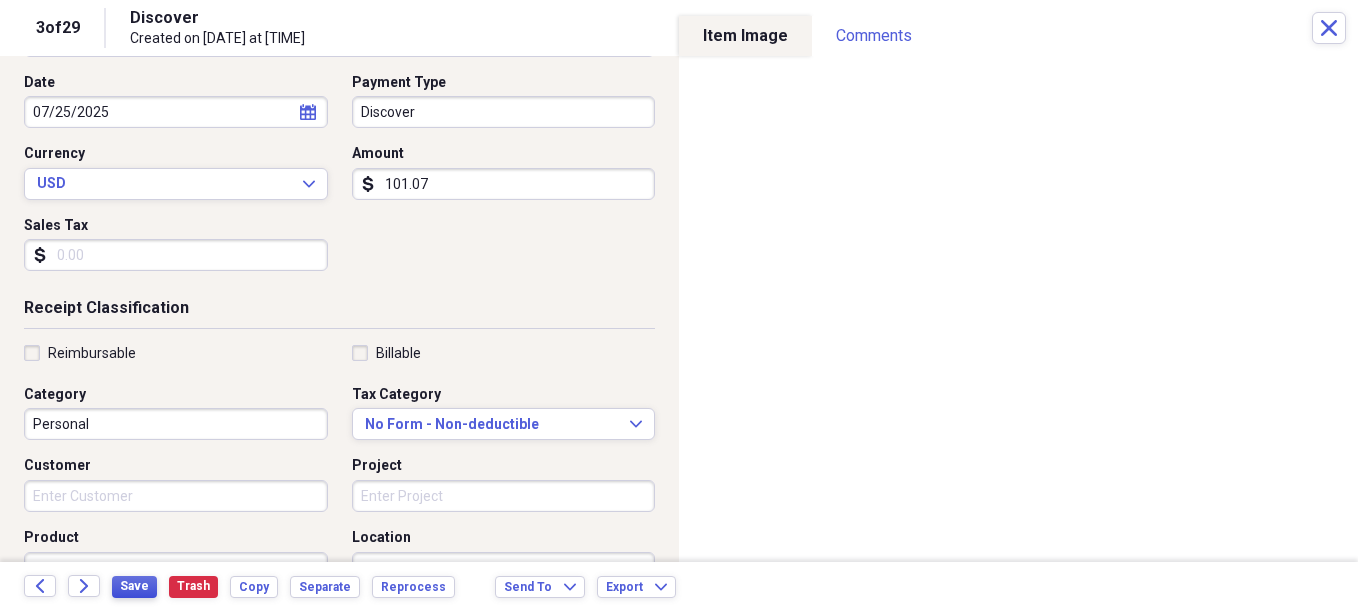 click on "Save" at bounding box center (134, 586) 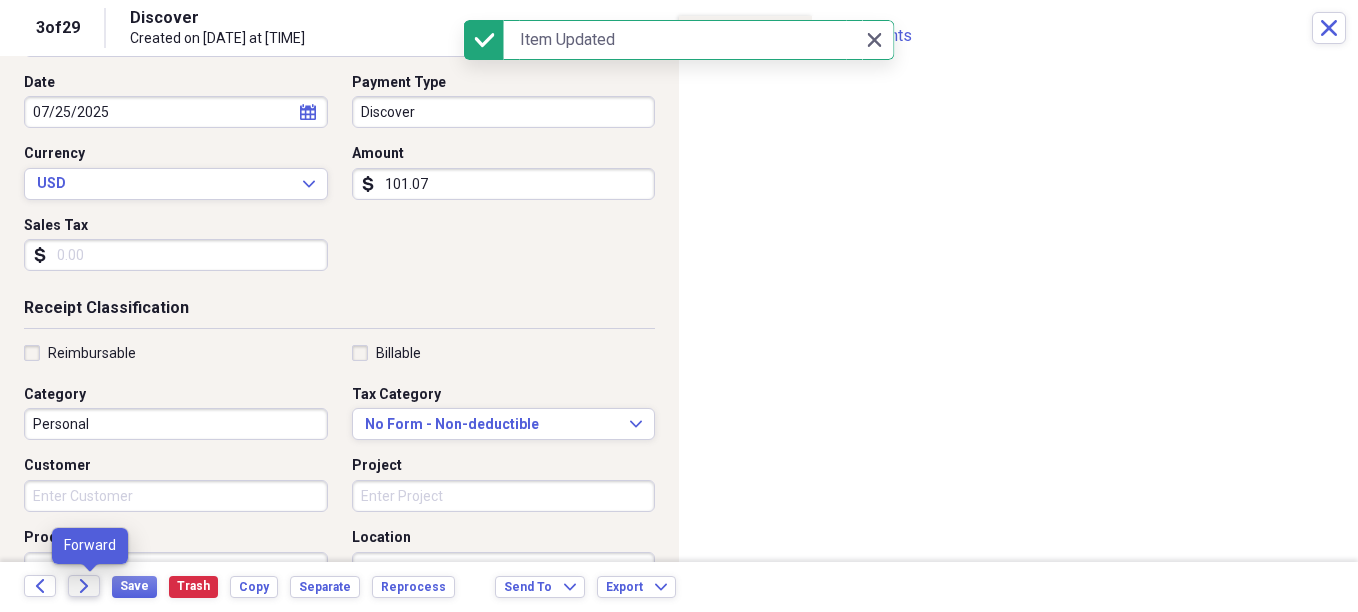 click 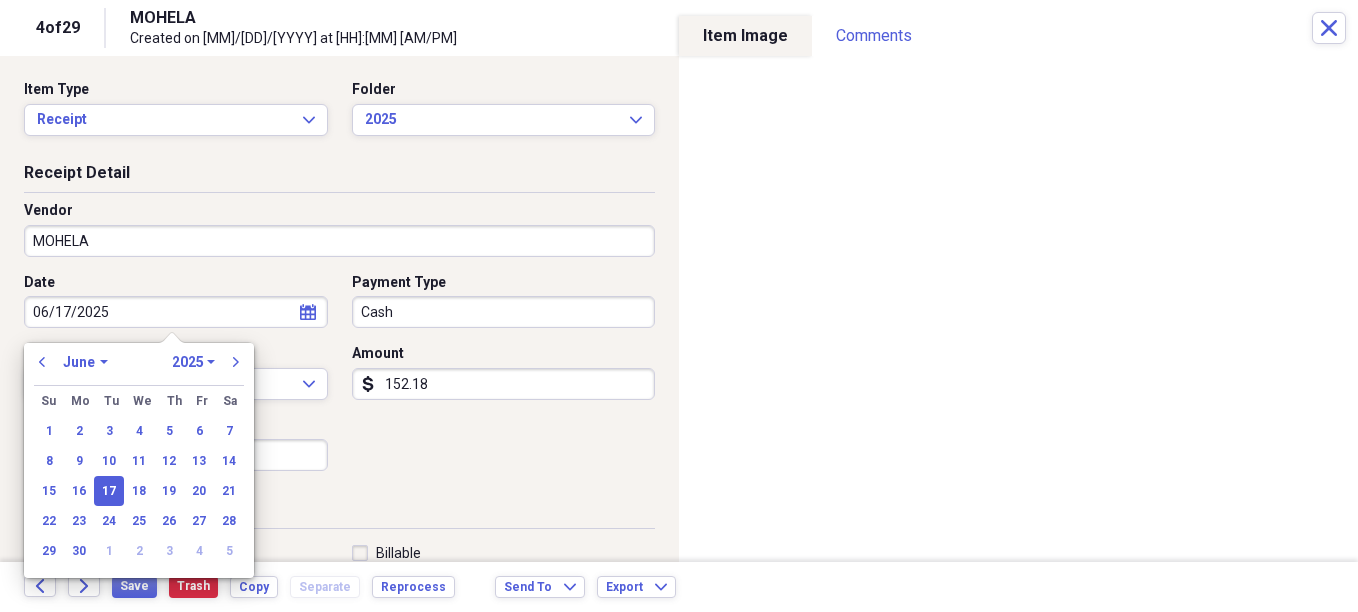drag, startPoint x: 143, startPoint y: 323, endPoint x: -4, endPoint y: 305, distance: 148.09795 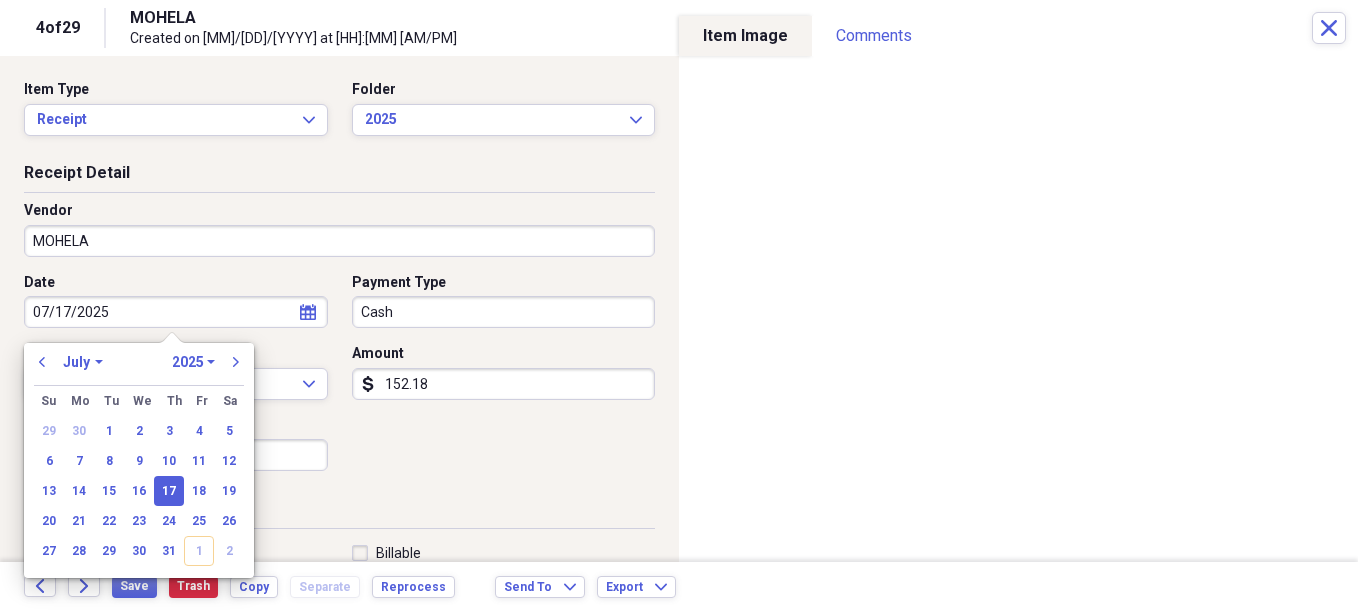click on "Cash" at bounding box center [504, 312] 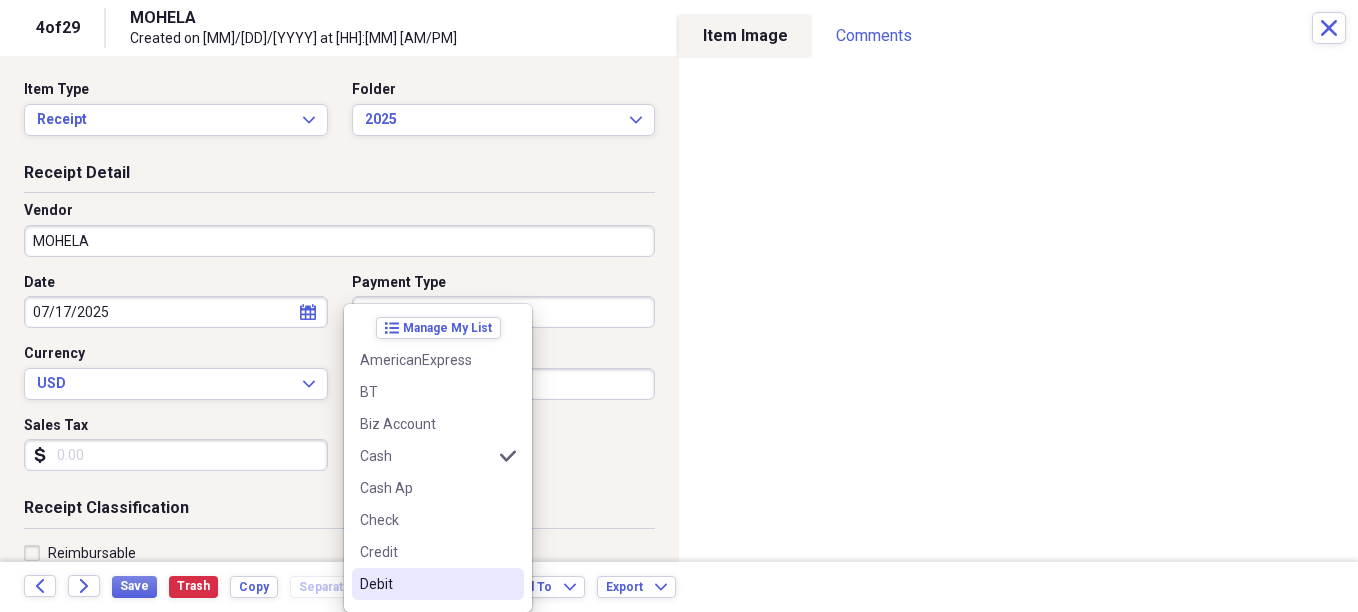 click on "Debit" at bounding box center (426, 584) 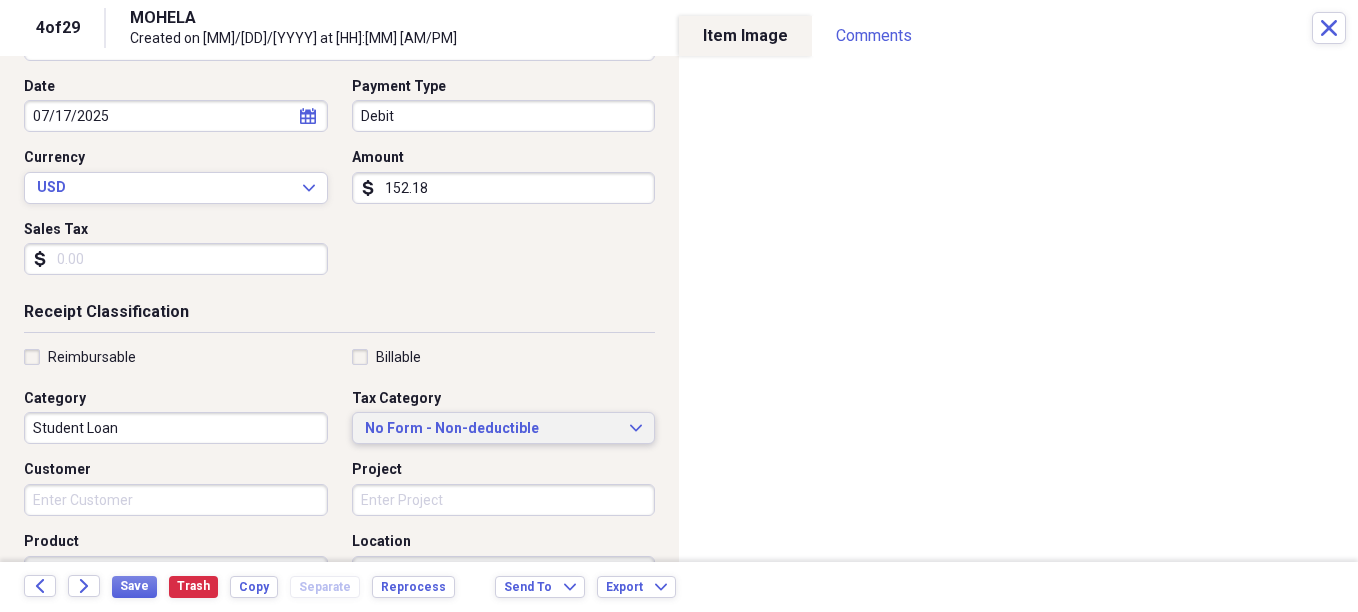 scroll, scrollTop: 200, scrollLeft: 0, axis: vertical 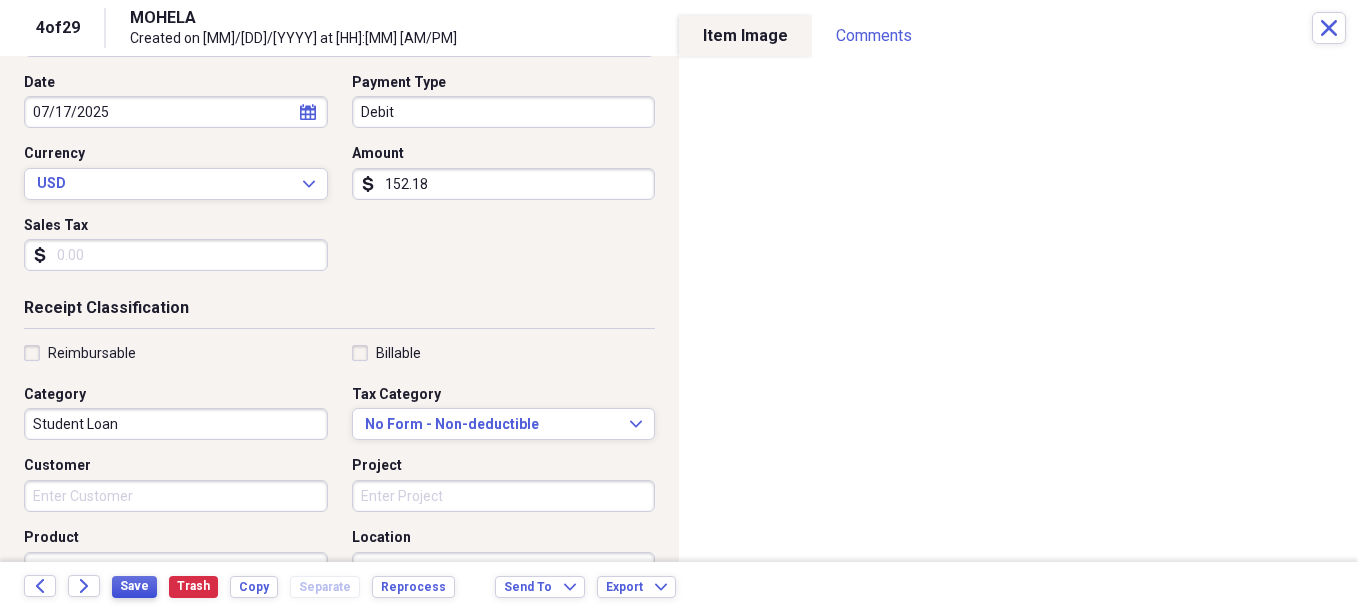 click on "Save" at bounding box center (134, 587) 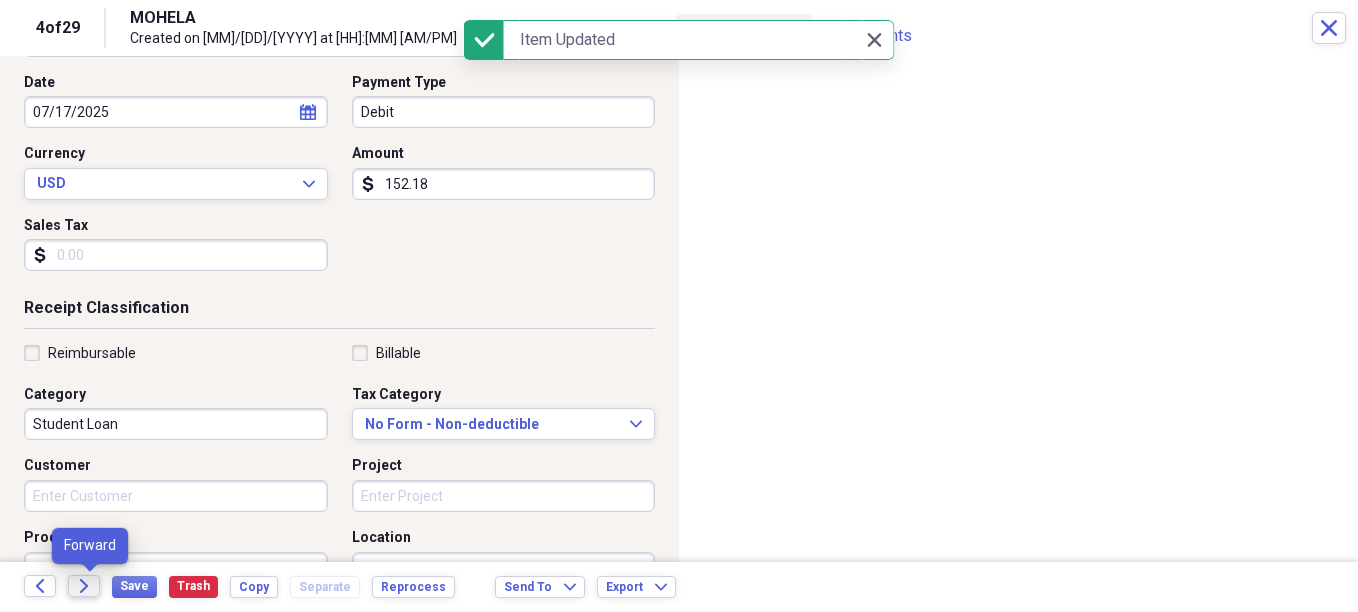 click on "Forward" 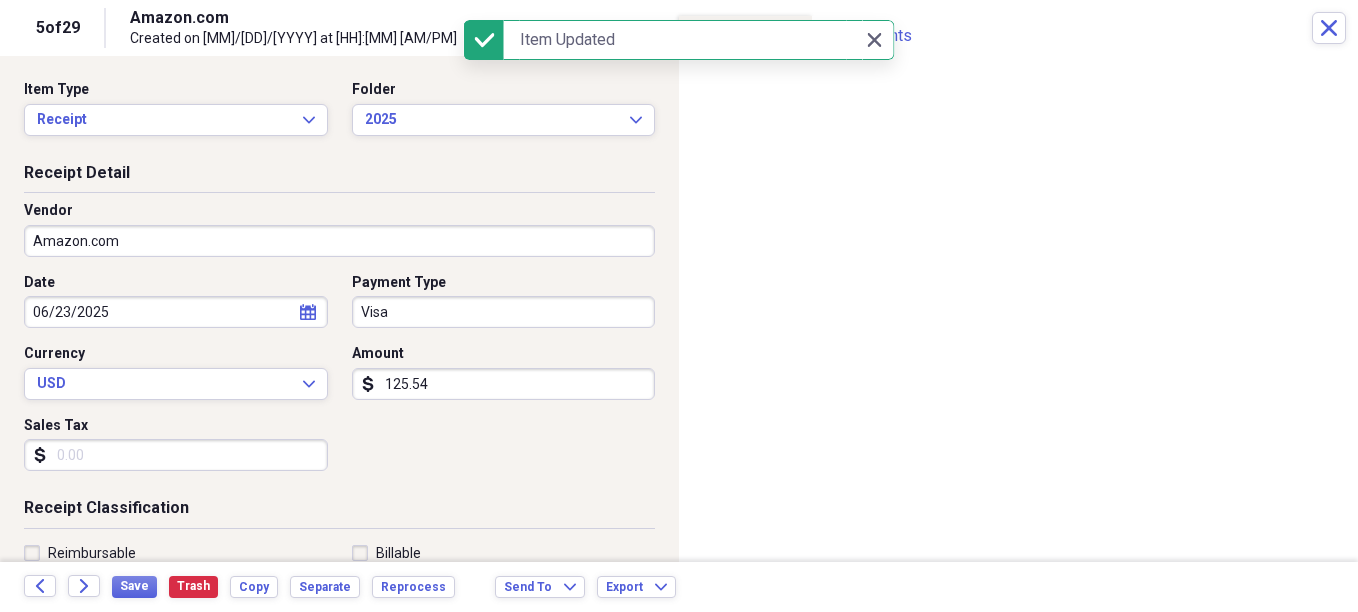 click on "Amazon.com" at bounding box center [339, 241] 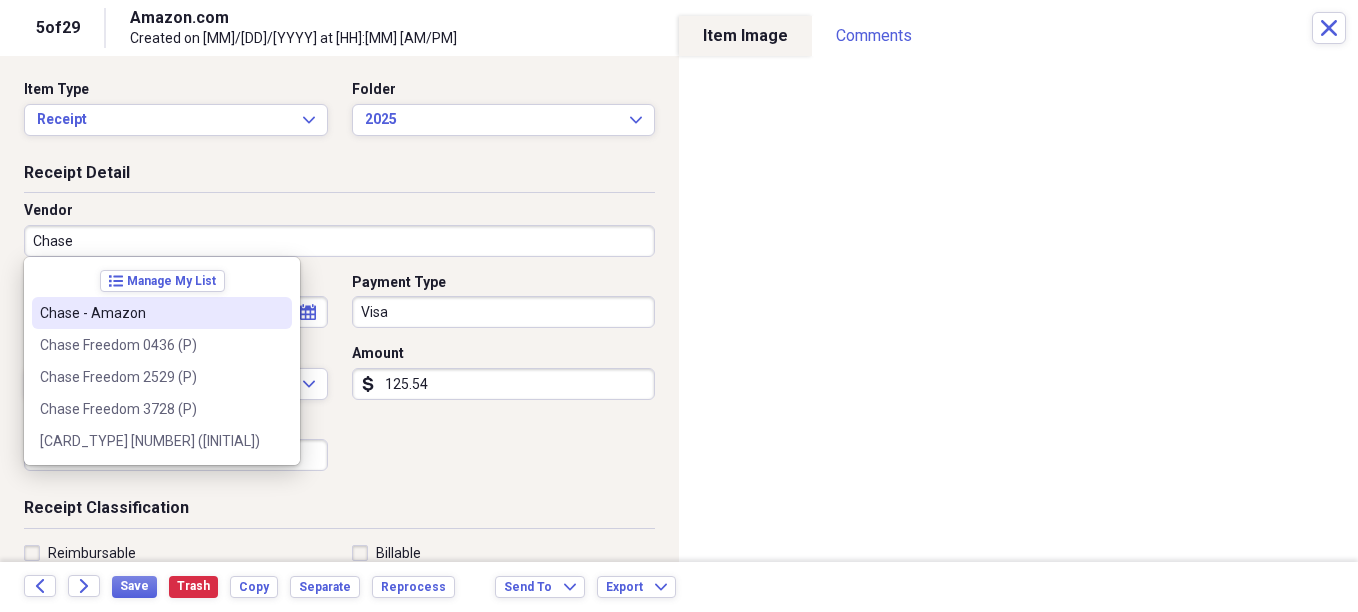 click on "Chase - Amazon" at bounding box center (150, 313) 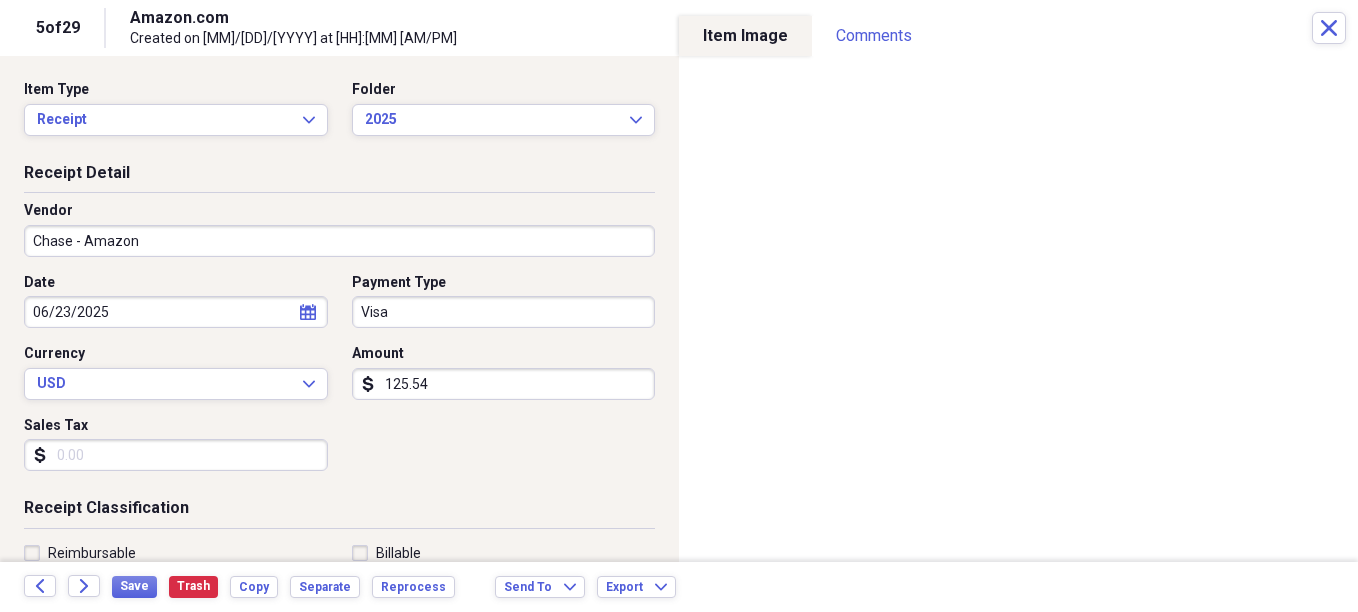 click on "Organize My Files [NUMBER] Collapse Unfiled Needs Review [NUMBER] Unfiled All Files Unfiled Unfiled Unfiled Saved Reports Collapse My Cabinet Christie's Cabinet Add Folder Expand Folder Avalon Power & Lighting Add Folder Expand Folder Cape May County Architect Add Folder Expand Folder Hands Too Bait & Tackle Add Folder Expand Folder Home Expenses Add Folder Expand Folder Inactive Add Folder Collapse Open Folder JMM Studios Add Folder Folder [YYYY] Add Folder Folder [YYYY] Add Folder Folder [YYYY] Add Folder Collapse Open Folder [YYYY] Add Folder Folder [MM]-[YYYY] Add Folder Folder [MM]-[YYYY] Add Folder Folder [MM]-[YYYY] Add Folder Folder [MM]-[YYYY] Add Folder Folder [MM]-[YYYY] Add Folder Folder [MM]-[YYYY] Add Folder Folder [MM]-[YYYY] Add Folder Folder [MM]-[YYYY] Add Folder Folder [MM]-[YYYY] Add Folder Folder Kevin Clifford [YYYY] Add Folder Expand Folder Pandemonium Fiberglass Add Folder Trash Trash Bill My Customers Expand Help & Support Submit Import Import Add Create Expand Reports sort" at bounding box center [679, 306] 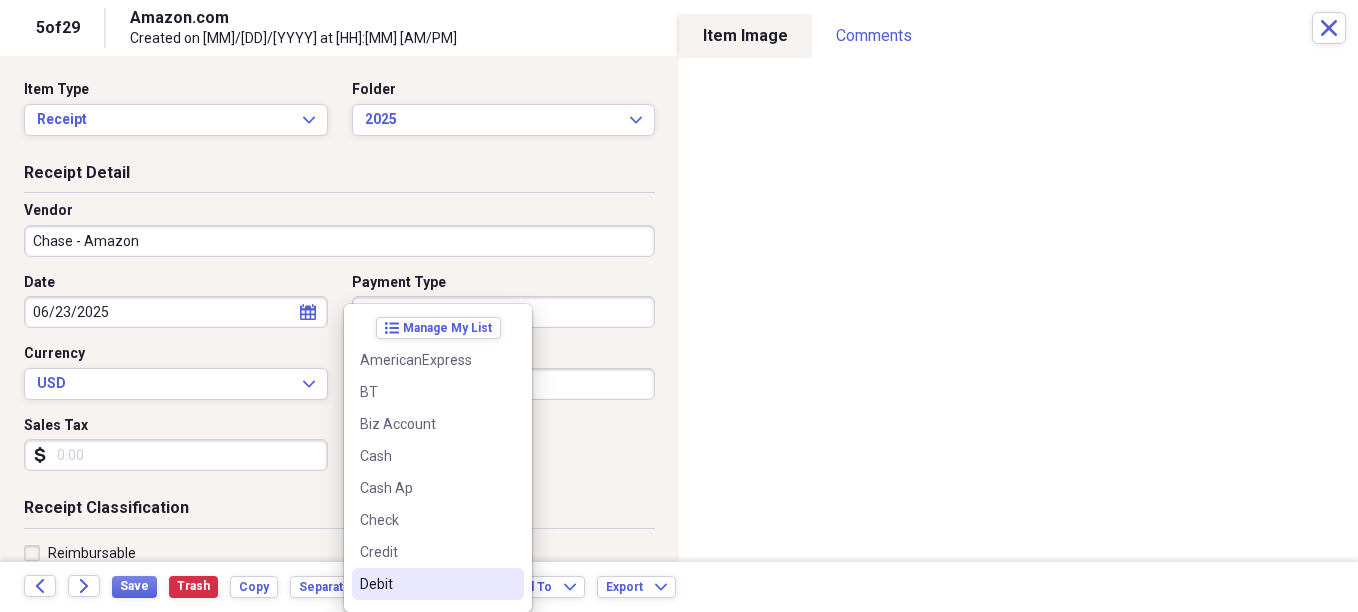 click on "Debit" at bounding box center (426, 584) 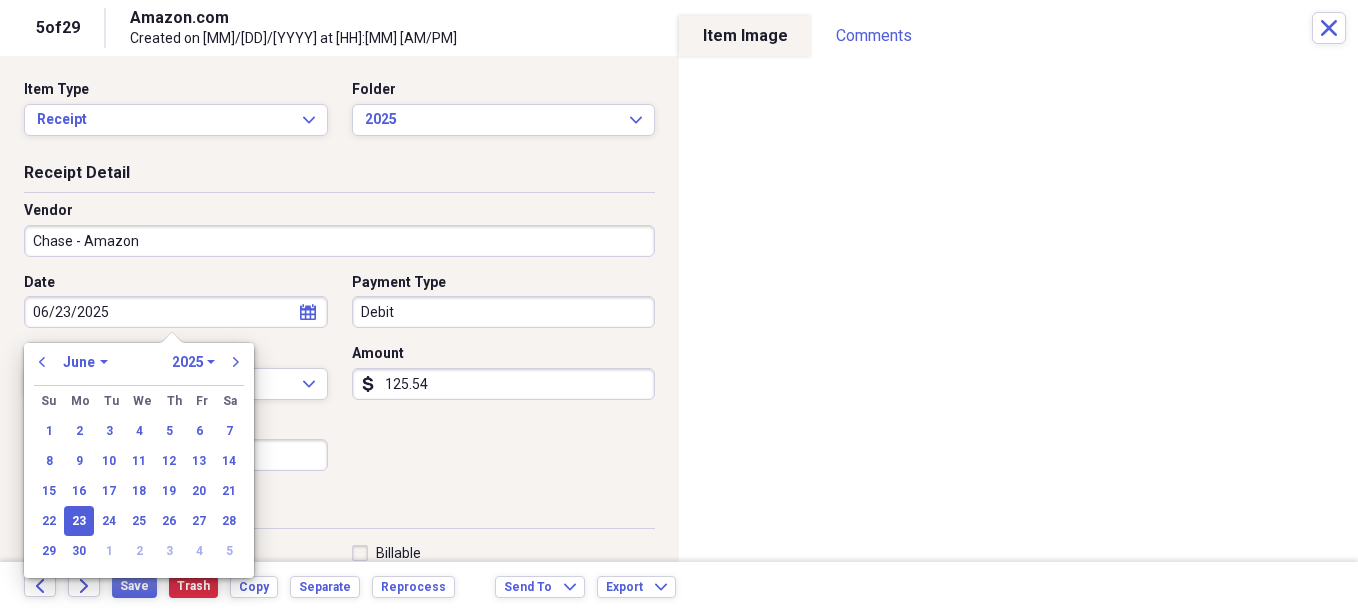 drag, startPoint x: 199, startPoint y: 306, endPoint x: -4, endPoint y: 300, distance: 203.08865 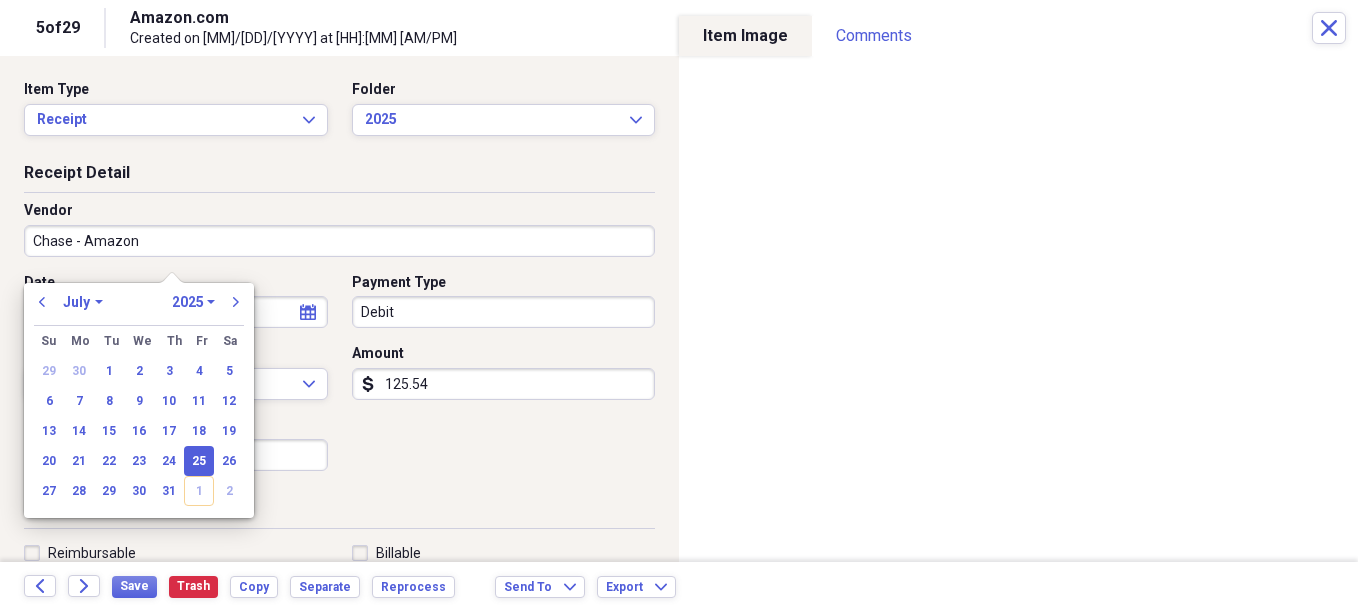 scroll, scrollTop: 200, scrollLeft: 0, axis: vertical 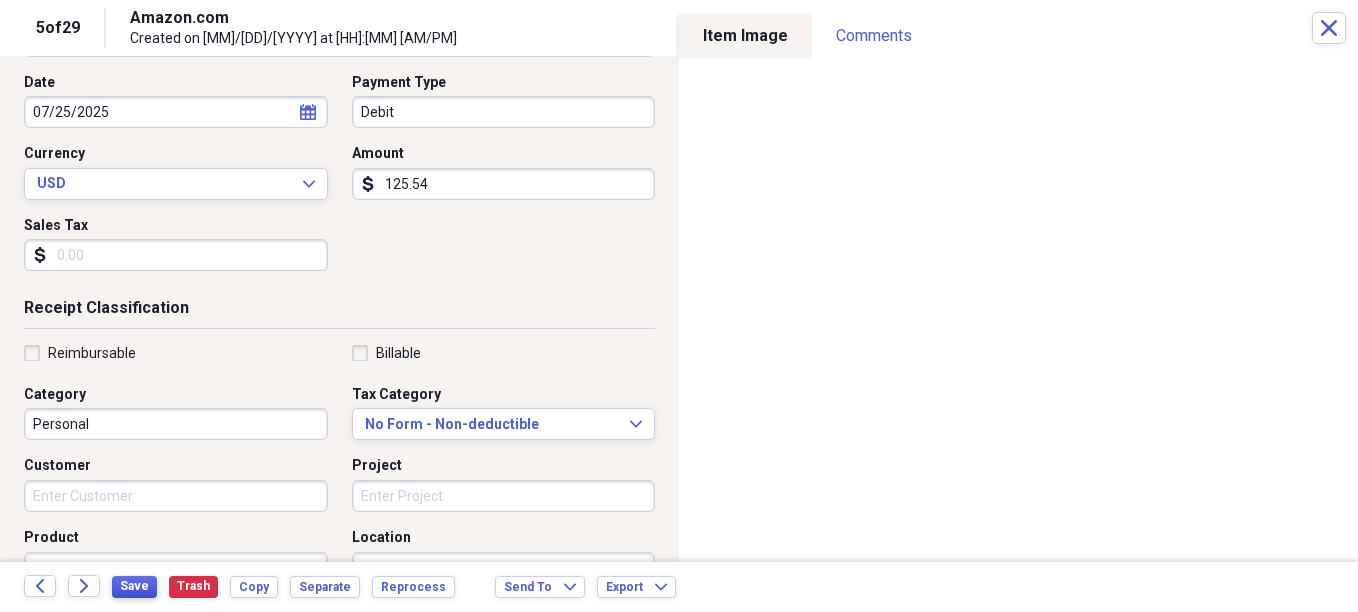 click on "Save" at bounding box center [134, 586] 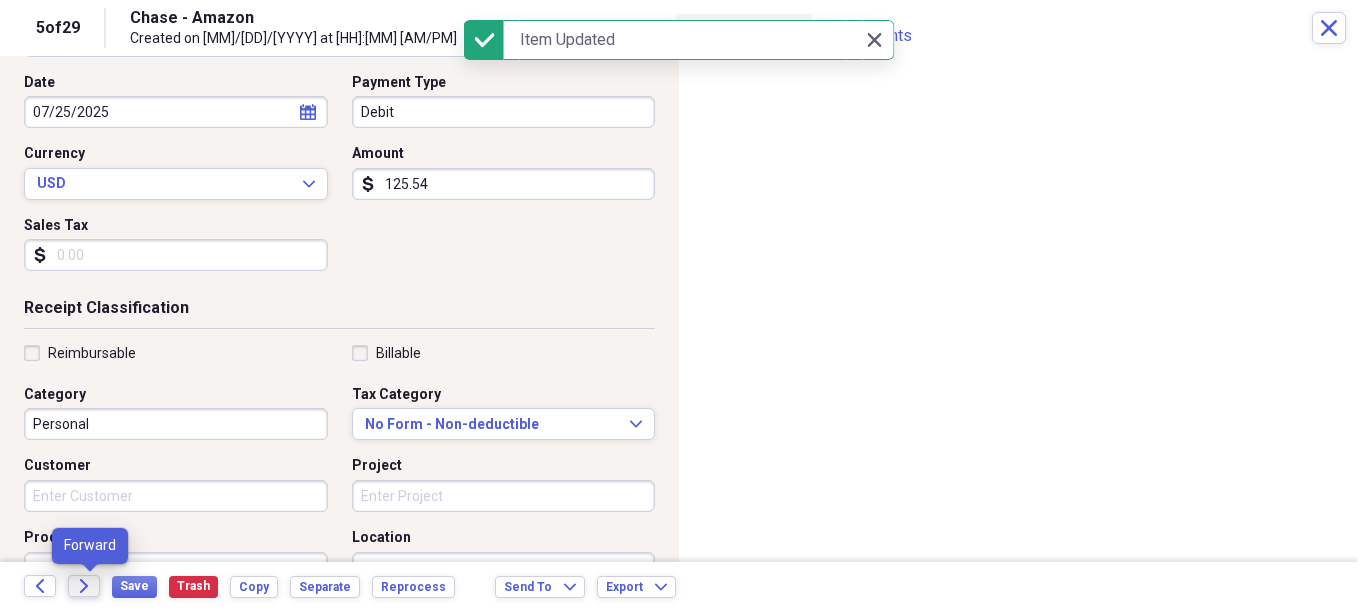 click on "Forward" 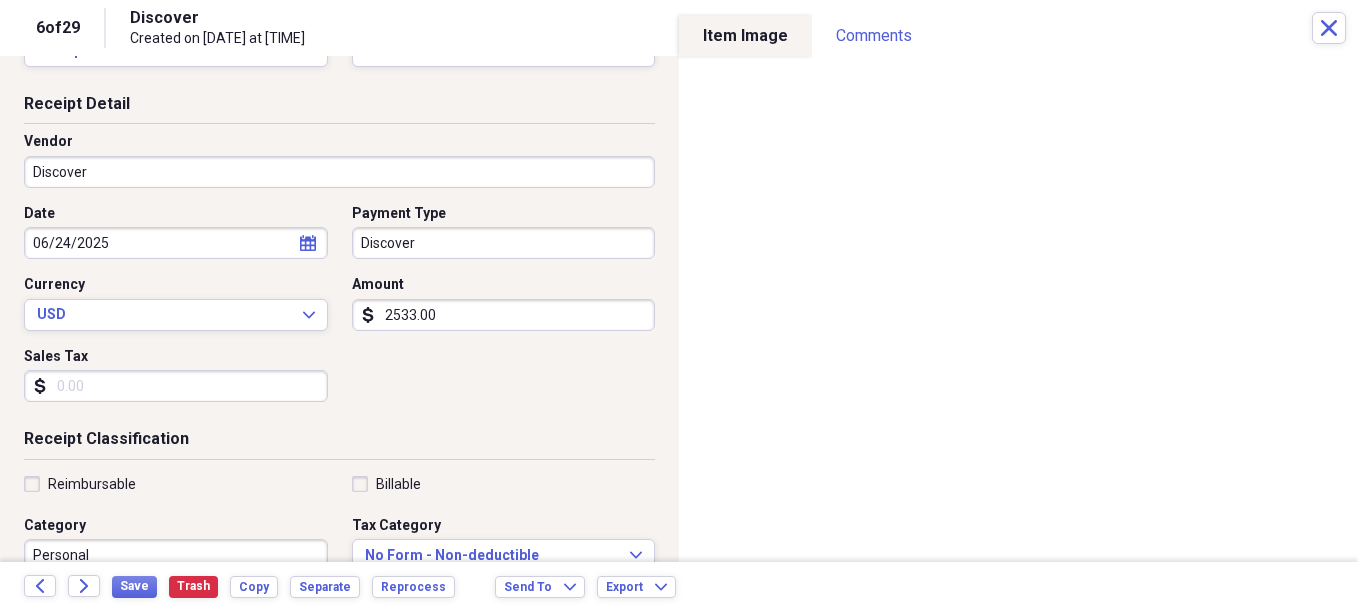 scroll, scrollTop: 100, scrollLeft: 0, axis: vertical 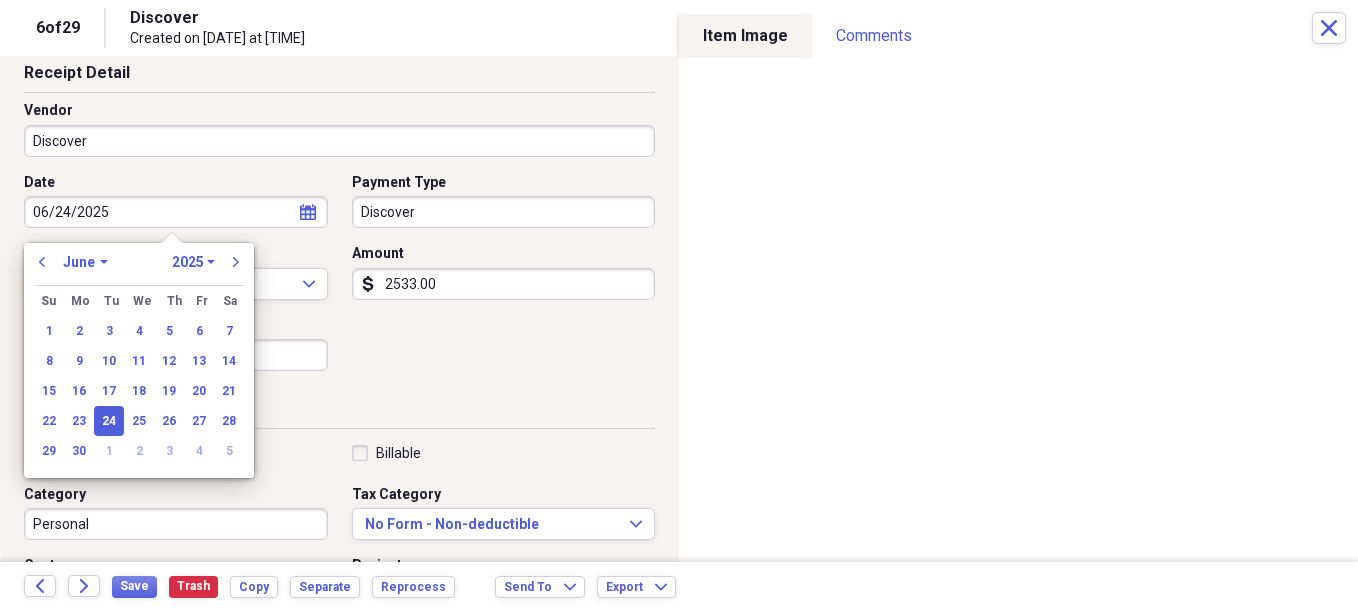 drag, startPoint x: 120, startPoint y: 209, endPoint x: -4, endPoint y: 207, distance: 124.01613 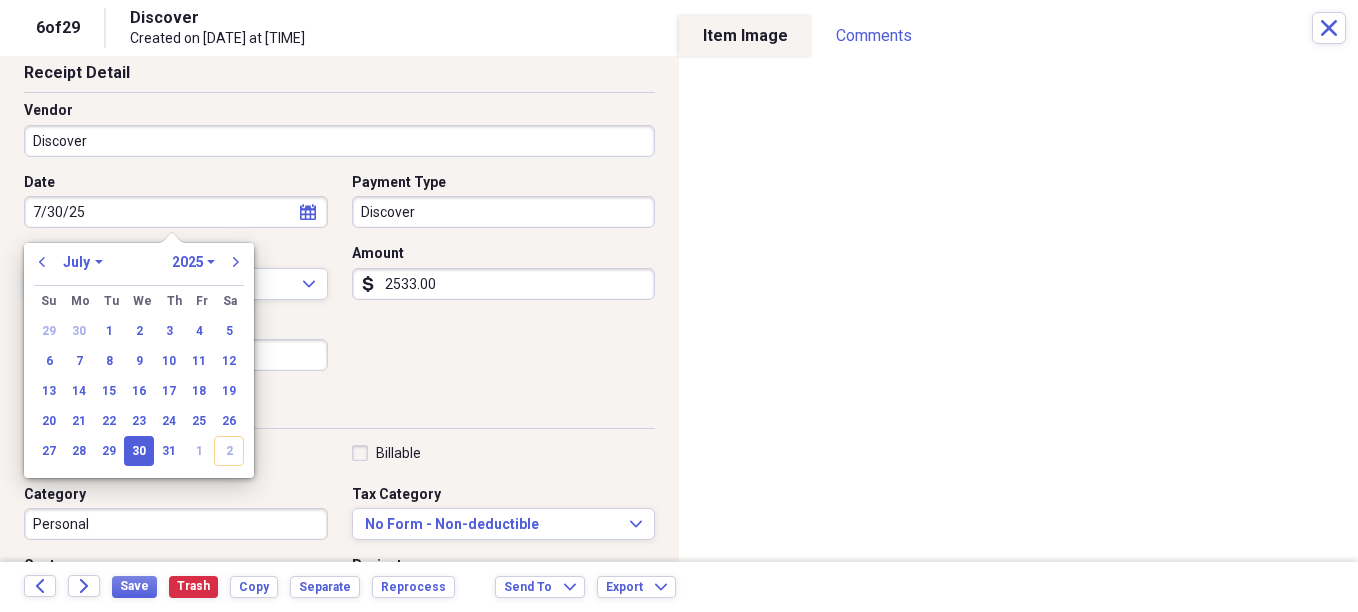 click on "Discover" at bounding box center (504, 212) 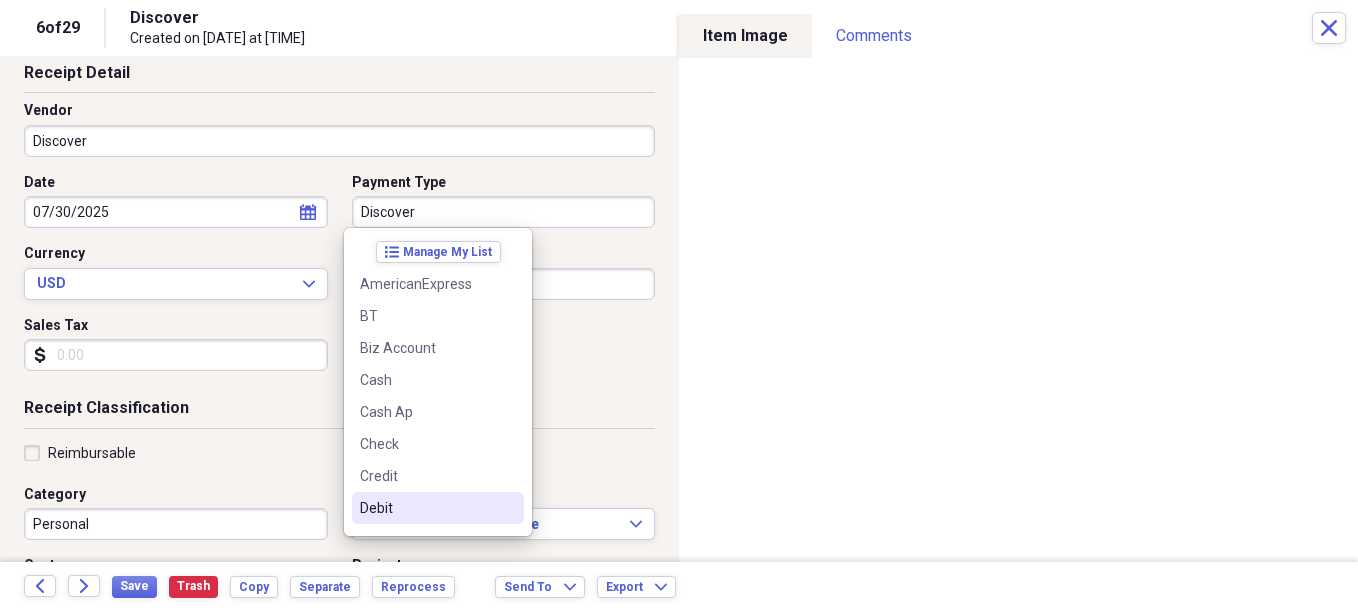 click on "Debit" at bounding box center [426, 508] 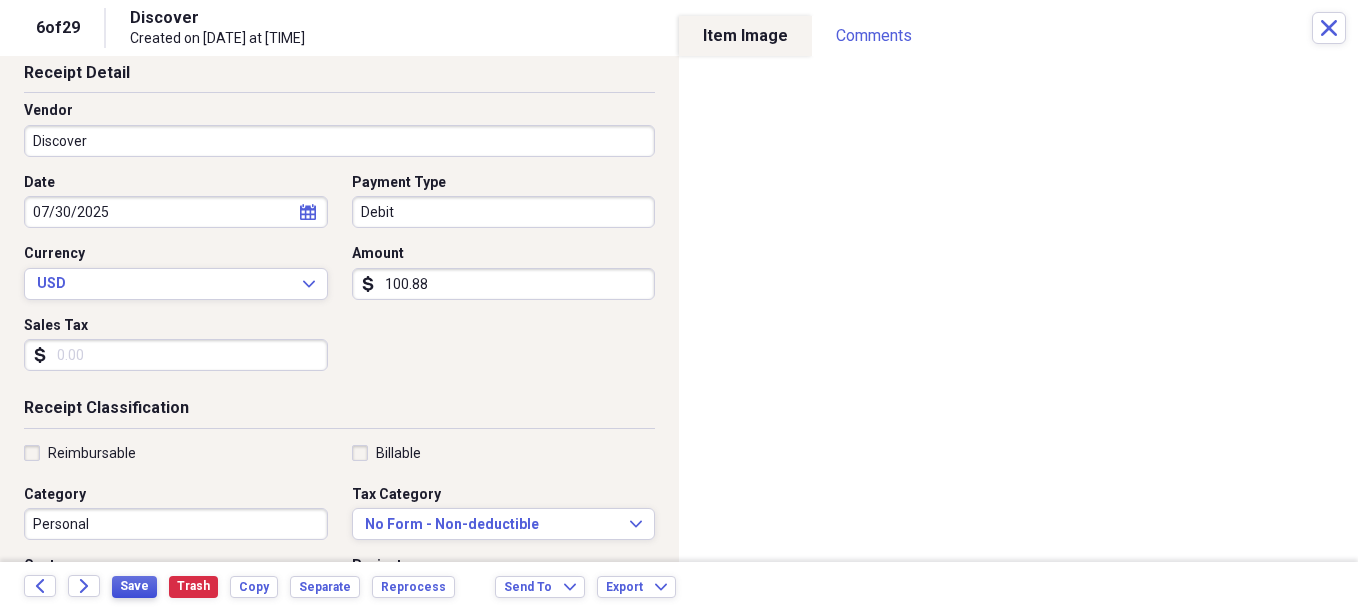 click on "Save" at bounding box center [134, 586] 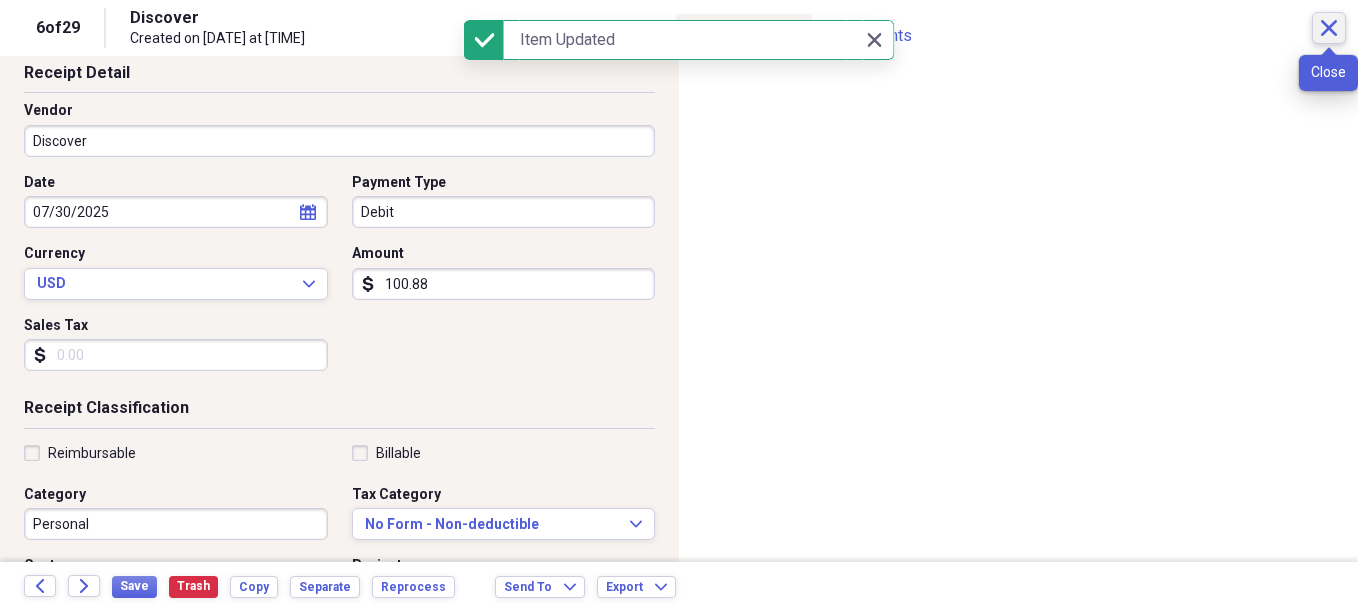 click on "Close" at bounding box center [1329, 28] 